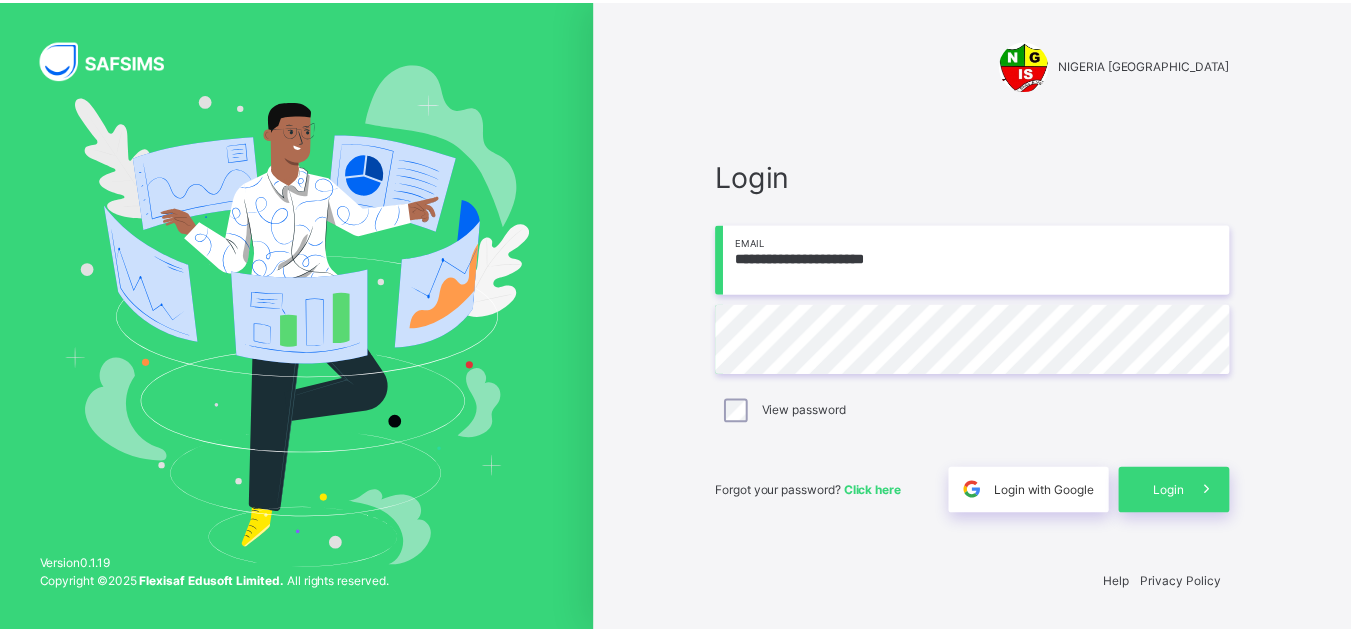 scroll, scrollTop: 0, scrollLeft: 0, axis: both 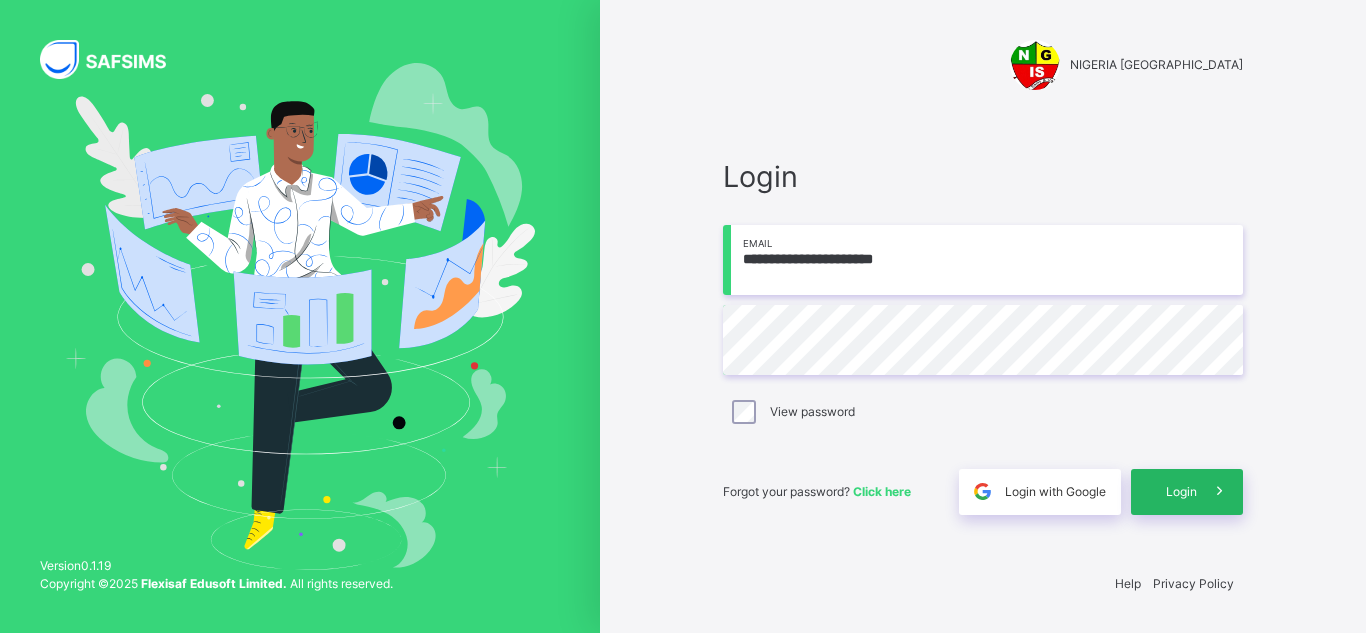 click on "Login" at bounding box center (1181, 492) 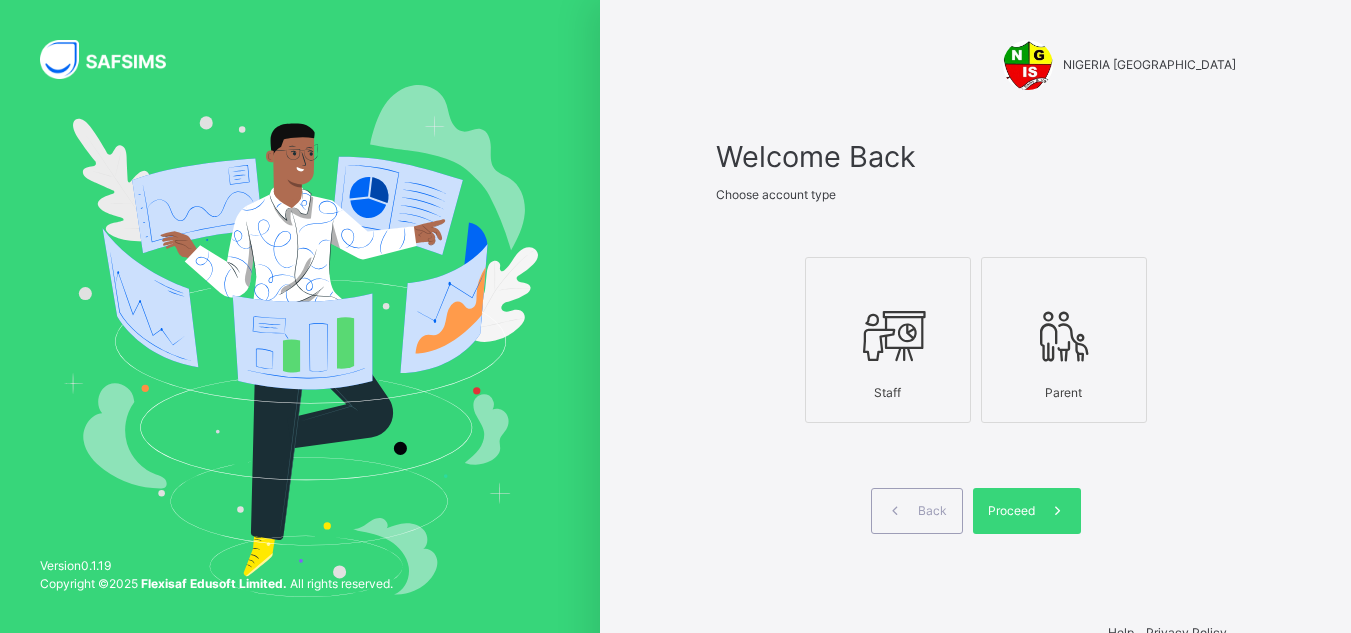click at bounding box center (888, 336) 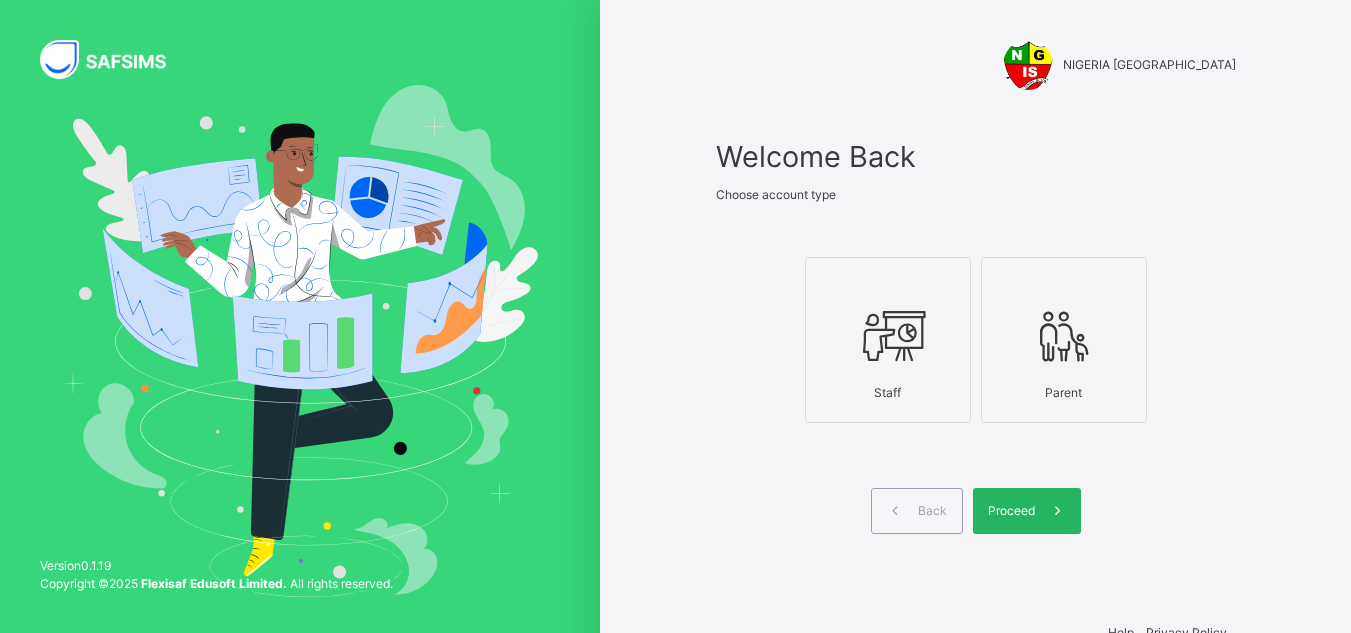 click on "Proceed" at bounding box center (1027, 511) 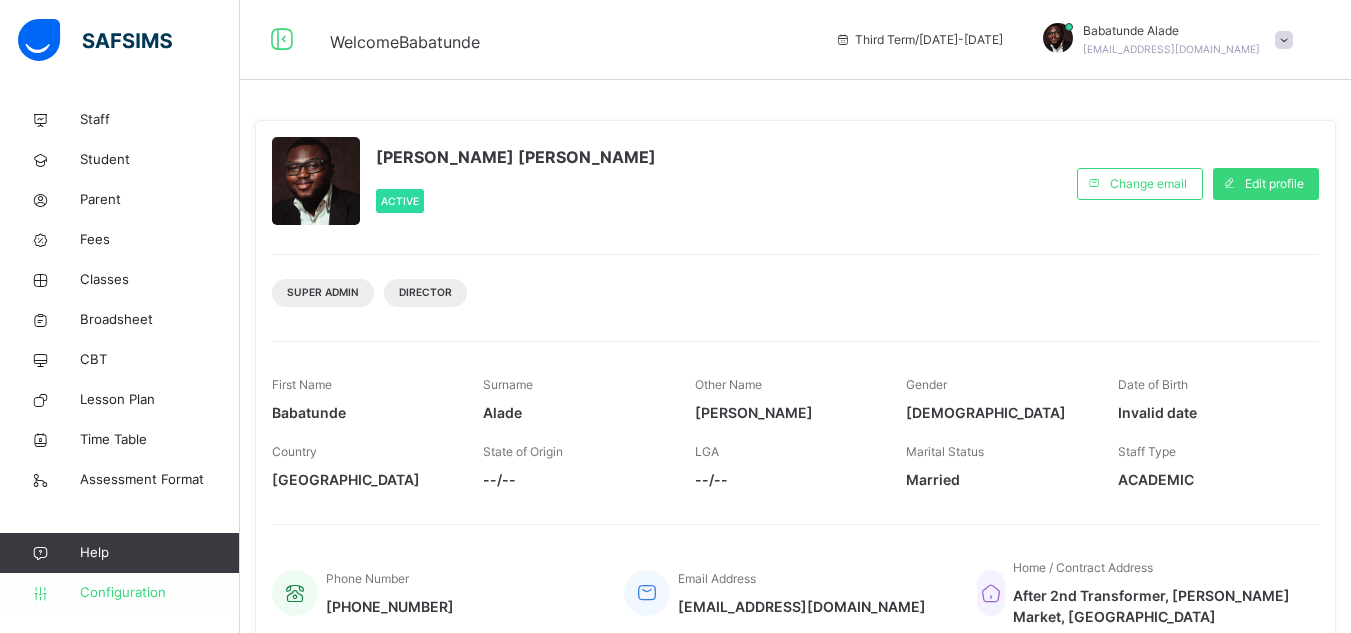 click on "Configuration" at bounding box center [159, 593] 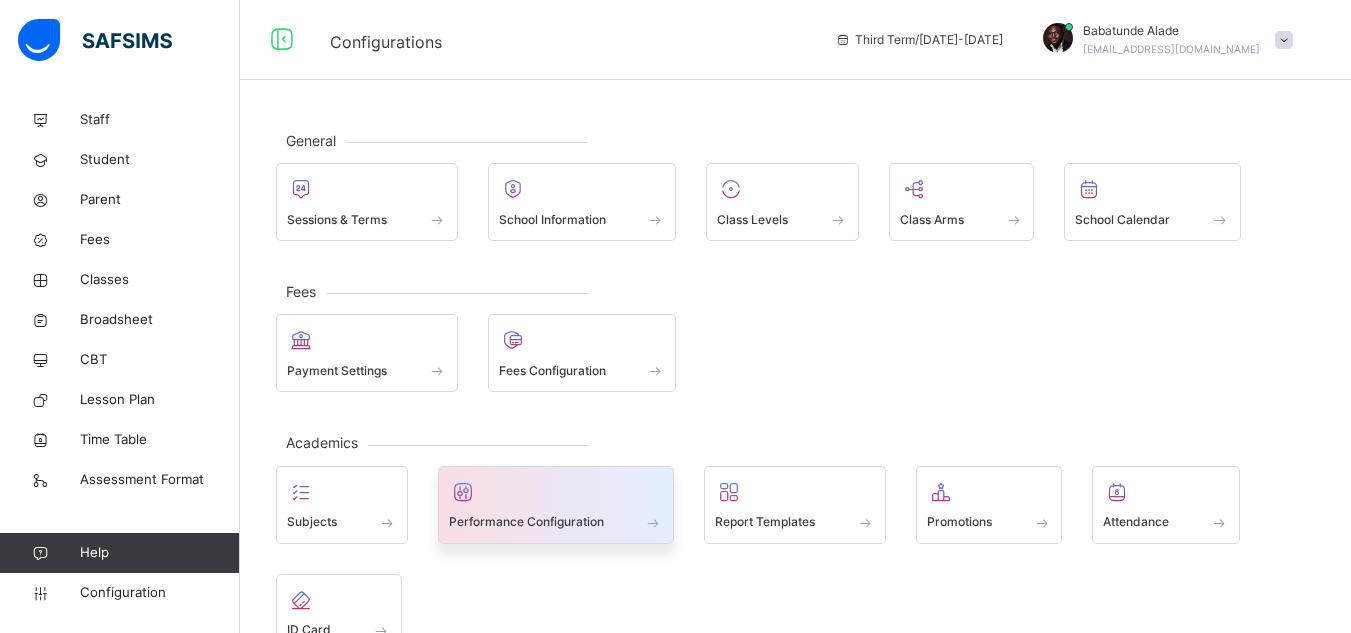 click on "Performance Configuration" at bounding box center [526, 522] 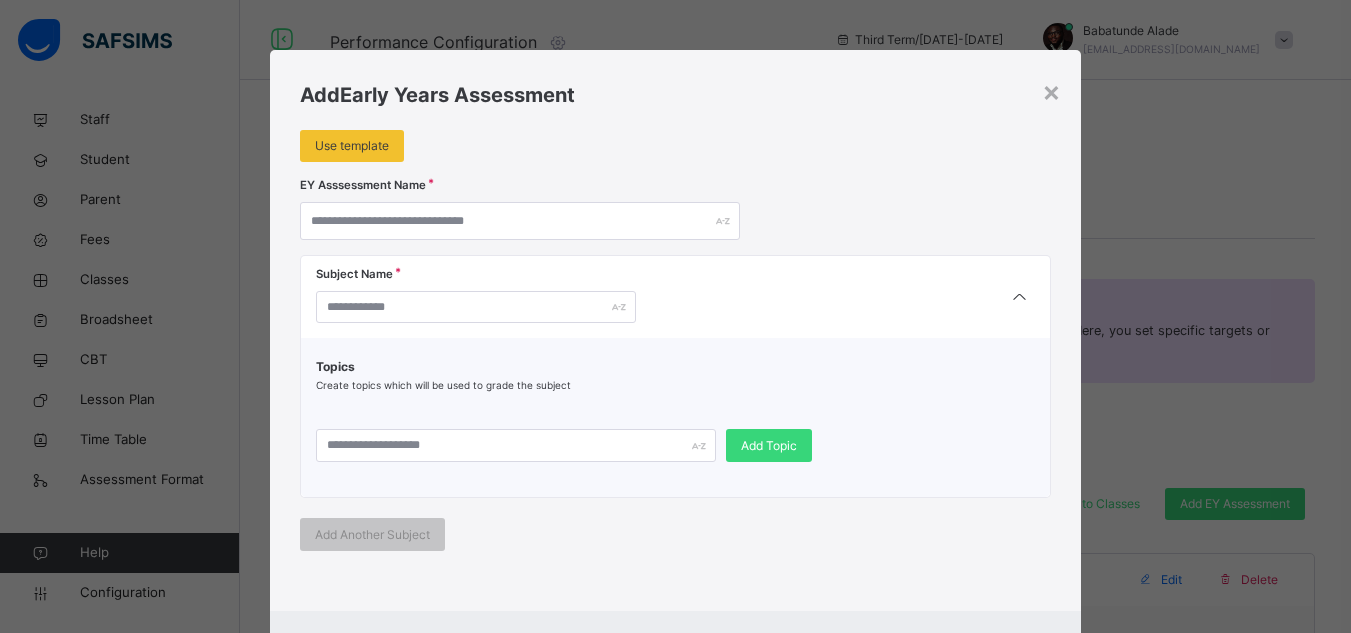 scroll, scrollTop: 120, scrollLeft: 0, axis: vertical 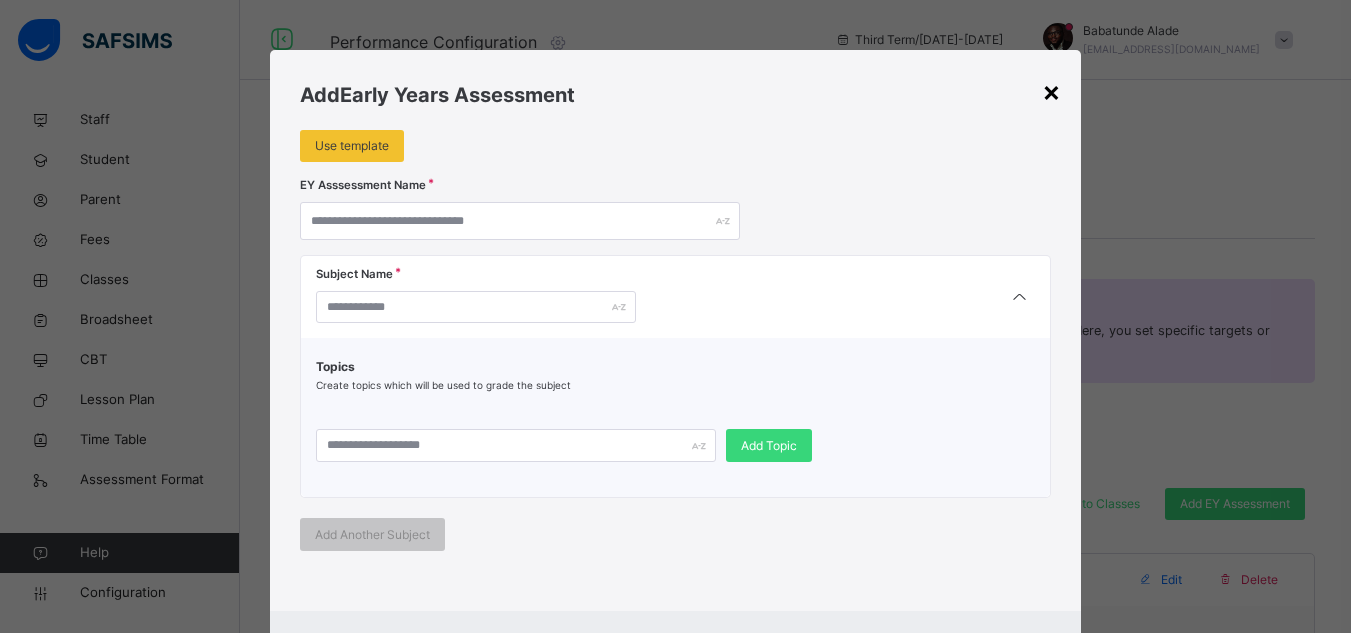 click on "×" at bounding box center [1051, 91] 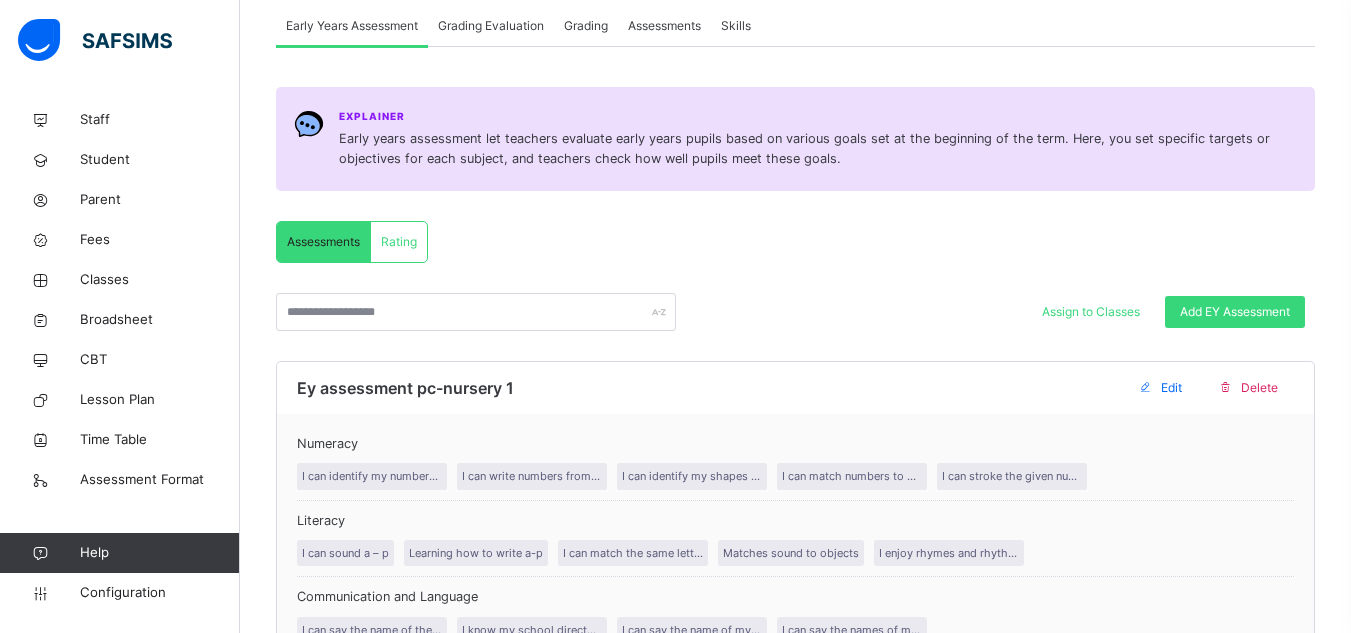 scroll, scrollTop: 200, scrollLeft: 0, axis: vertical 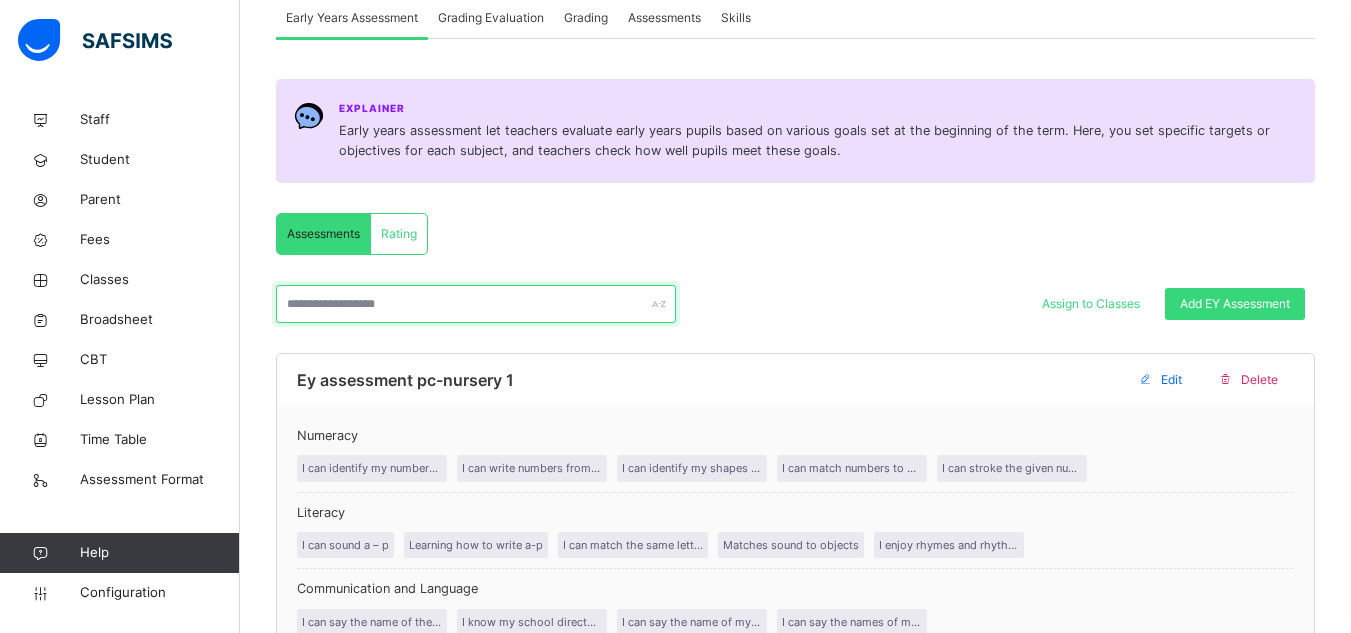 click at bounding box center [476, 304] 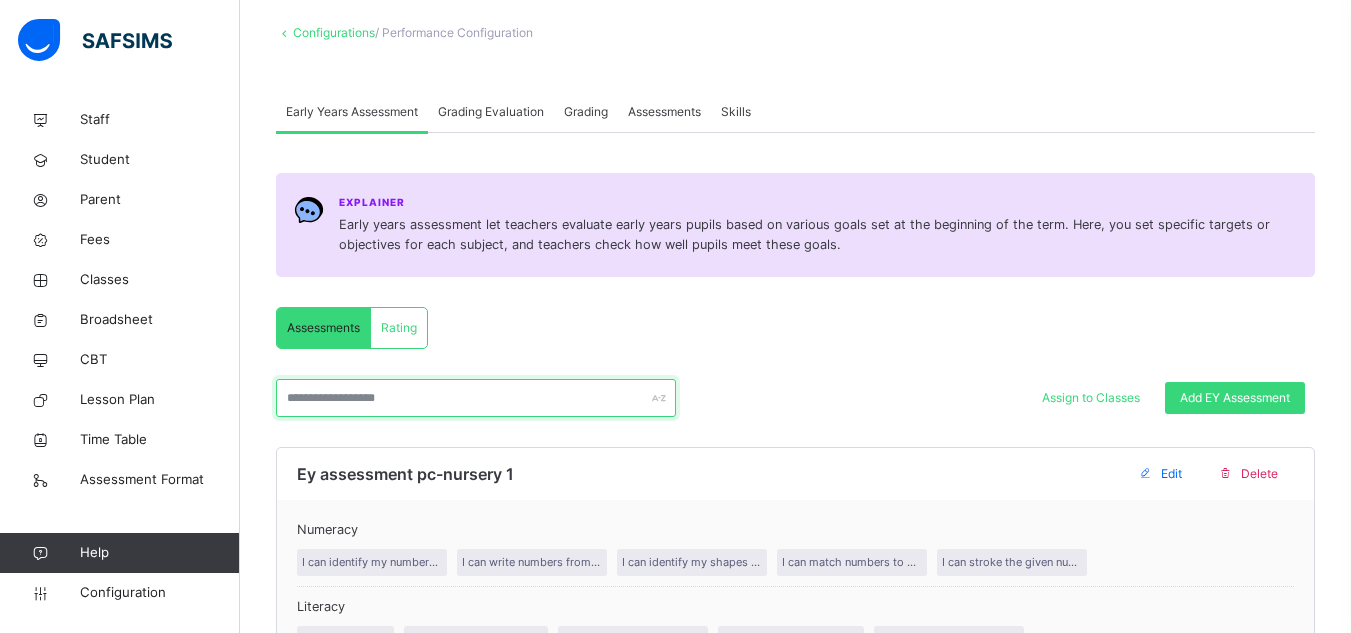 scroll, scrollTop: 0, scrollLeft: 0, axis: both 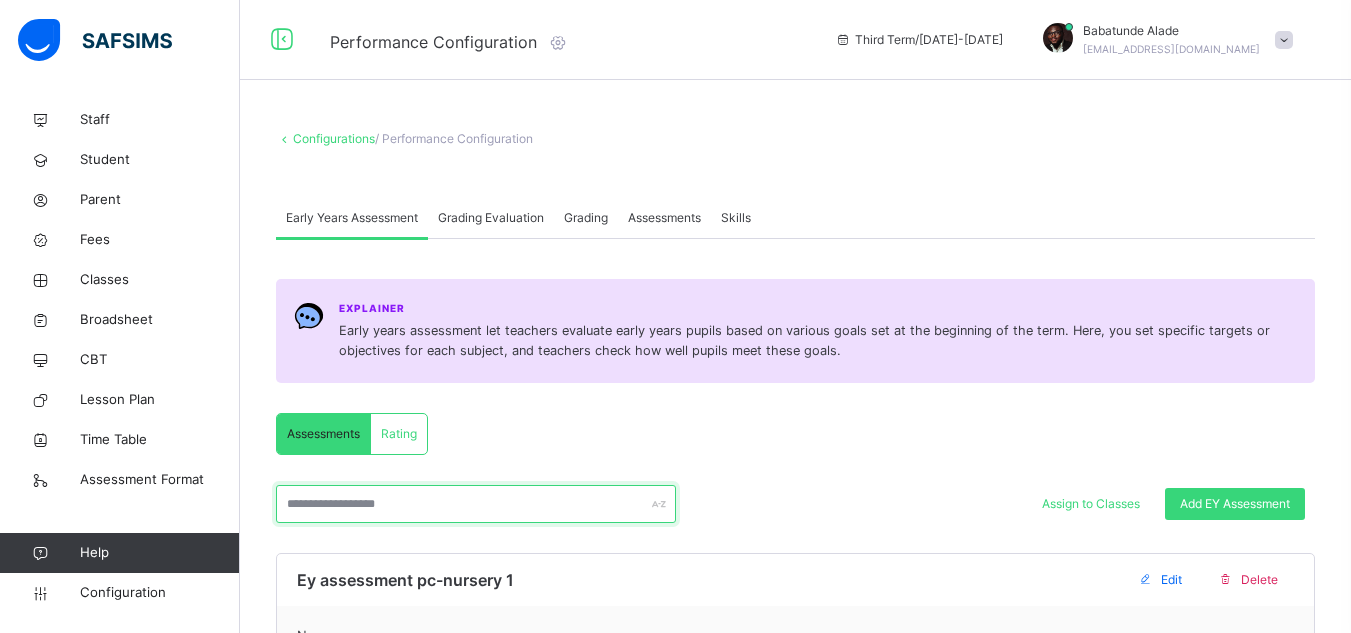 click at bounding box center (476, 504) 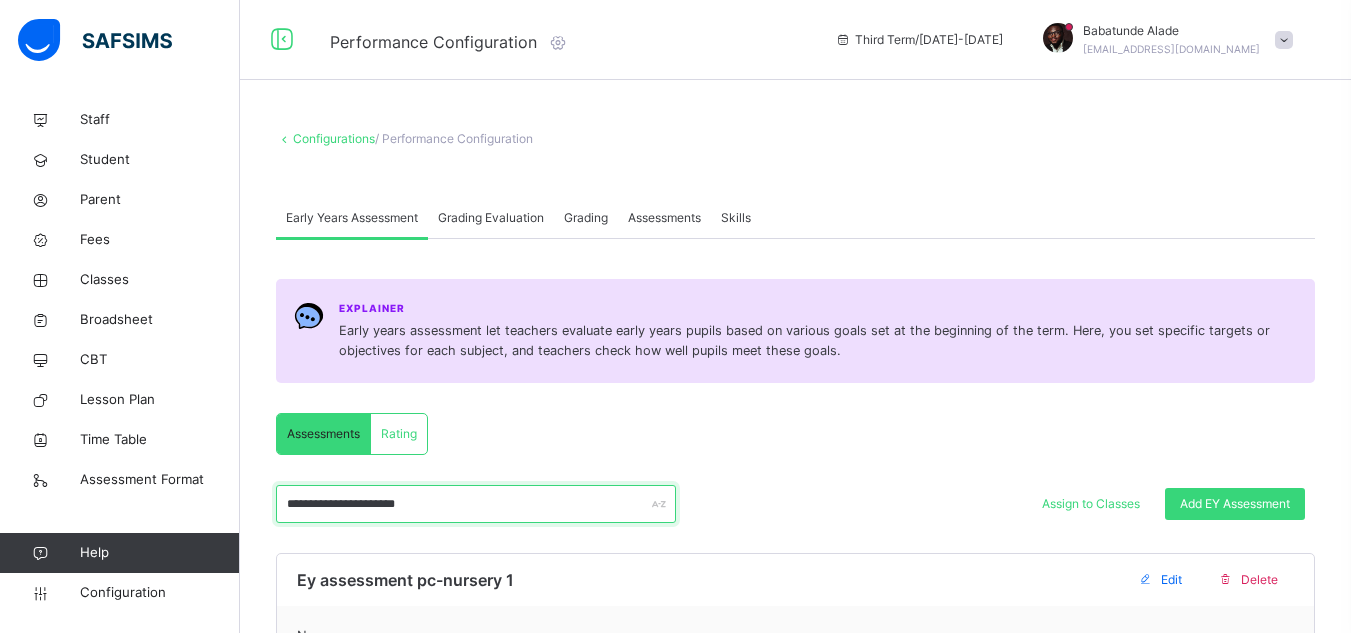 type on "**********" 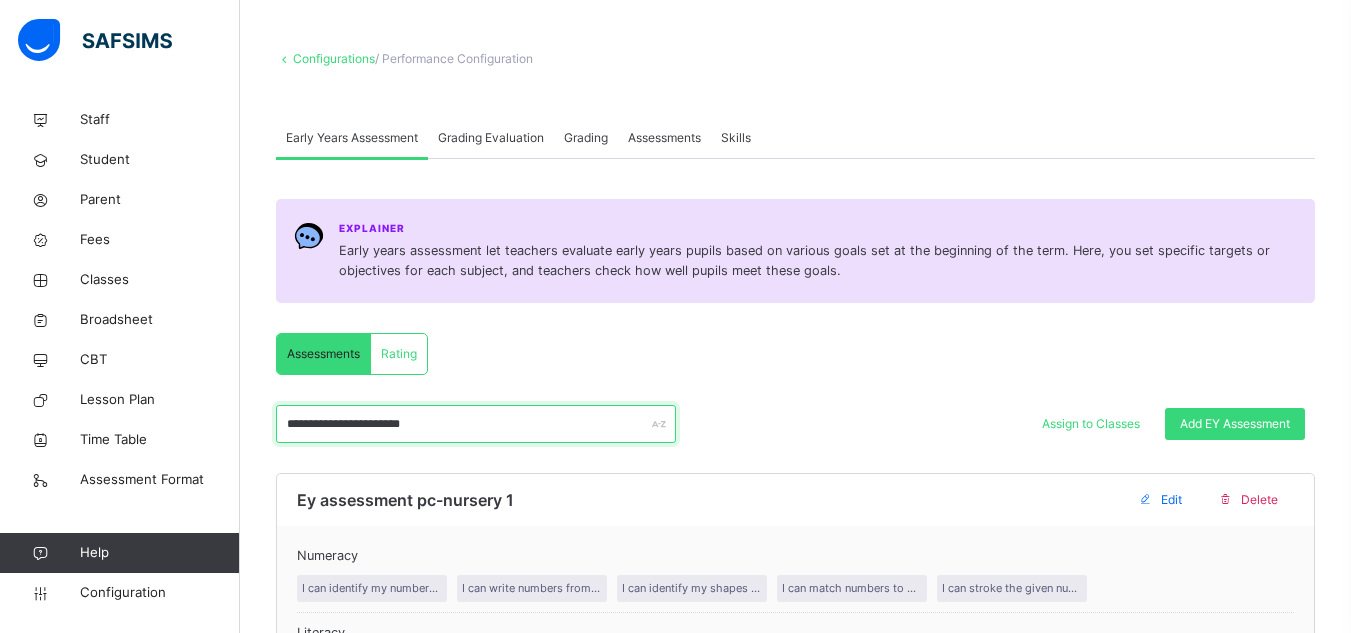 scroll, scrollTop: 200, scrollLeft: 0, axis: vertical 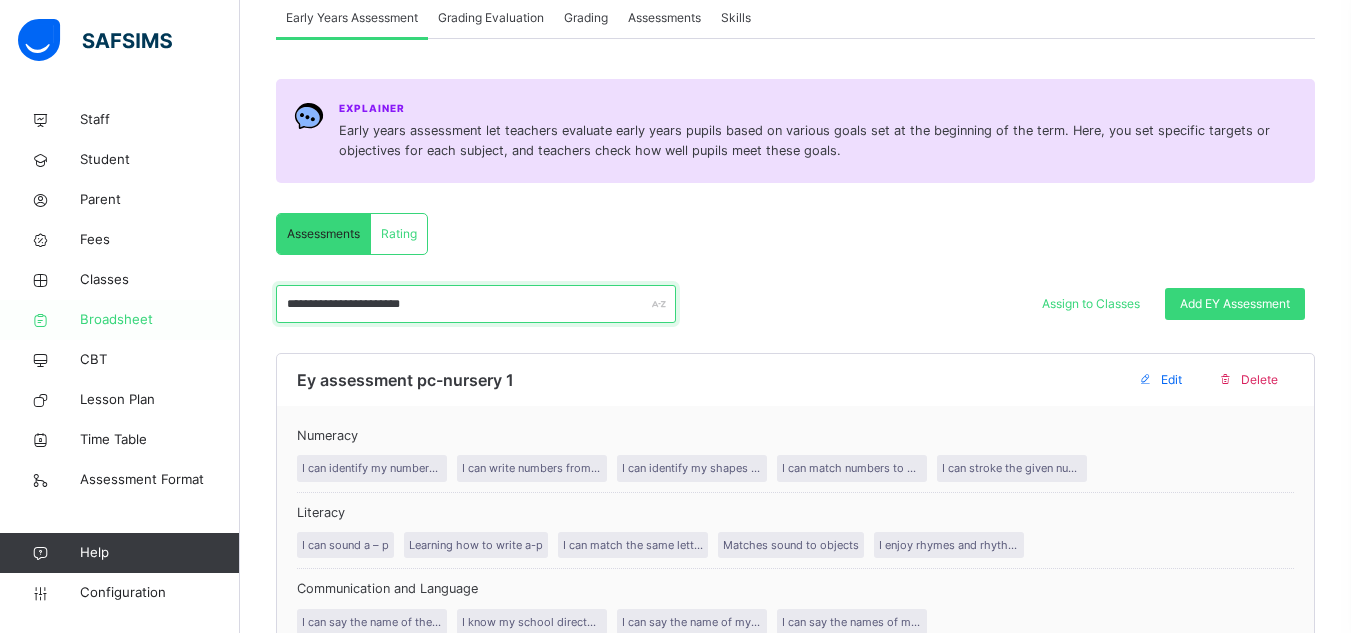 drag, startPoint x: 468, startPoint y: 302, endPoint x: 81, endPoint y: 302, distance: 387 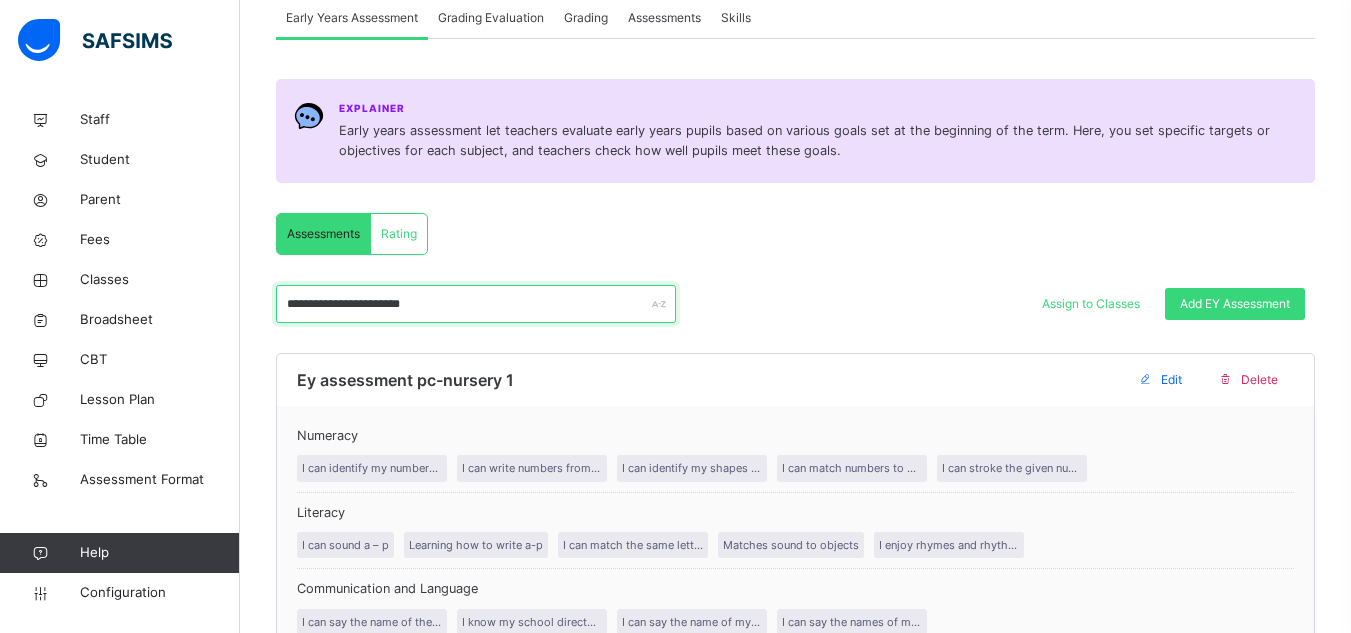 type 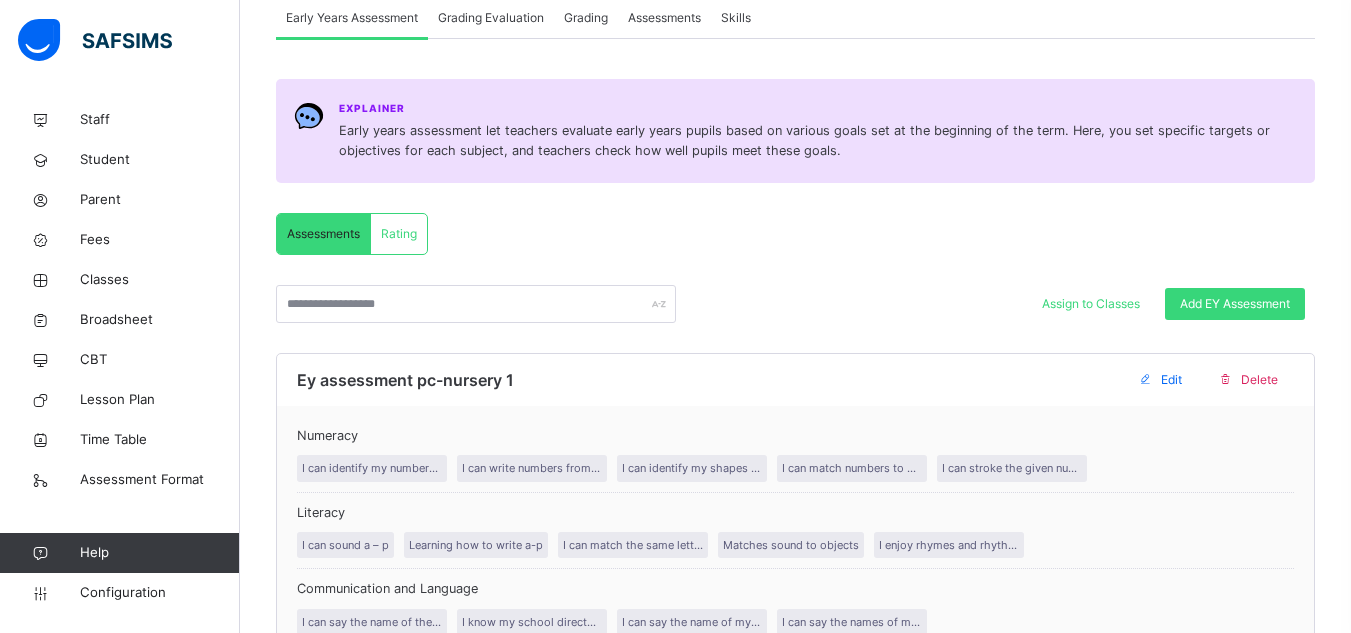 click on "Add EY Assessment" at bounding box center [1235, 304] 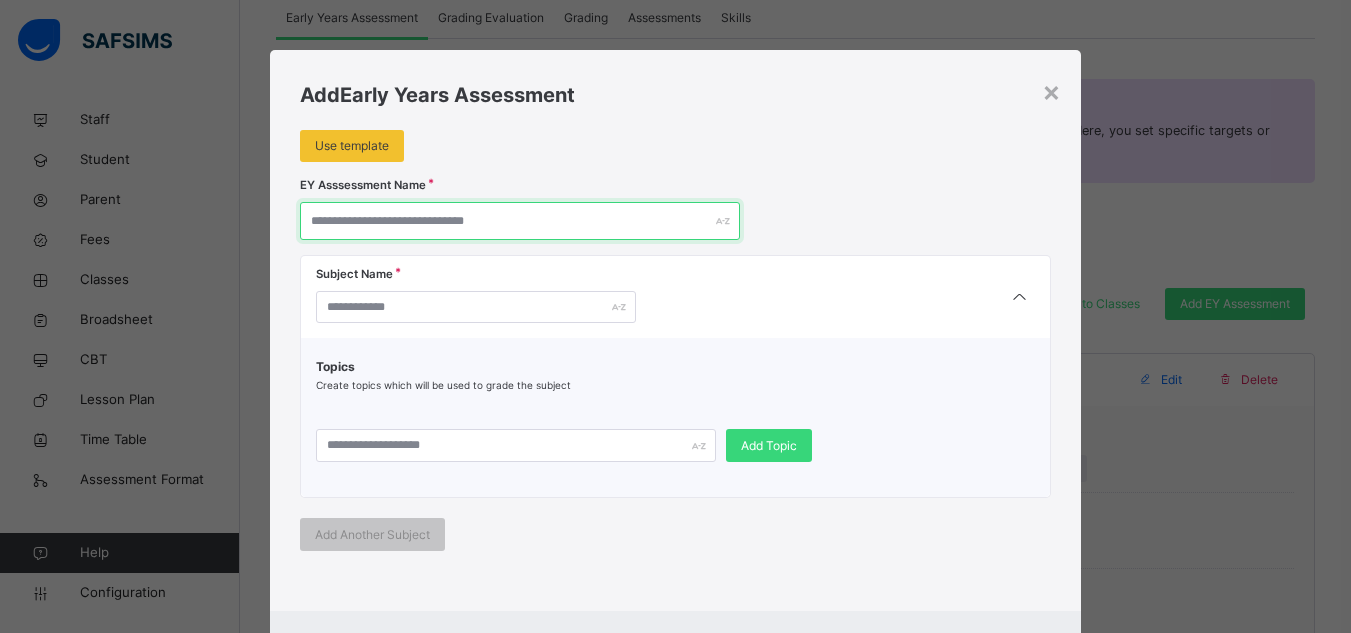 click at bounding box center (520, 221) 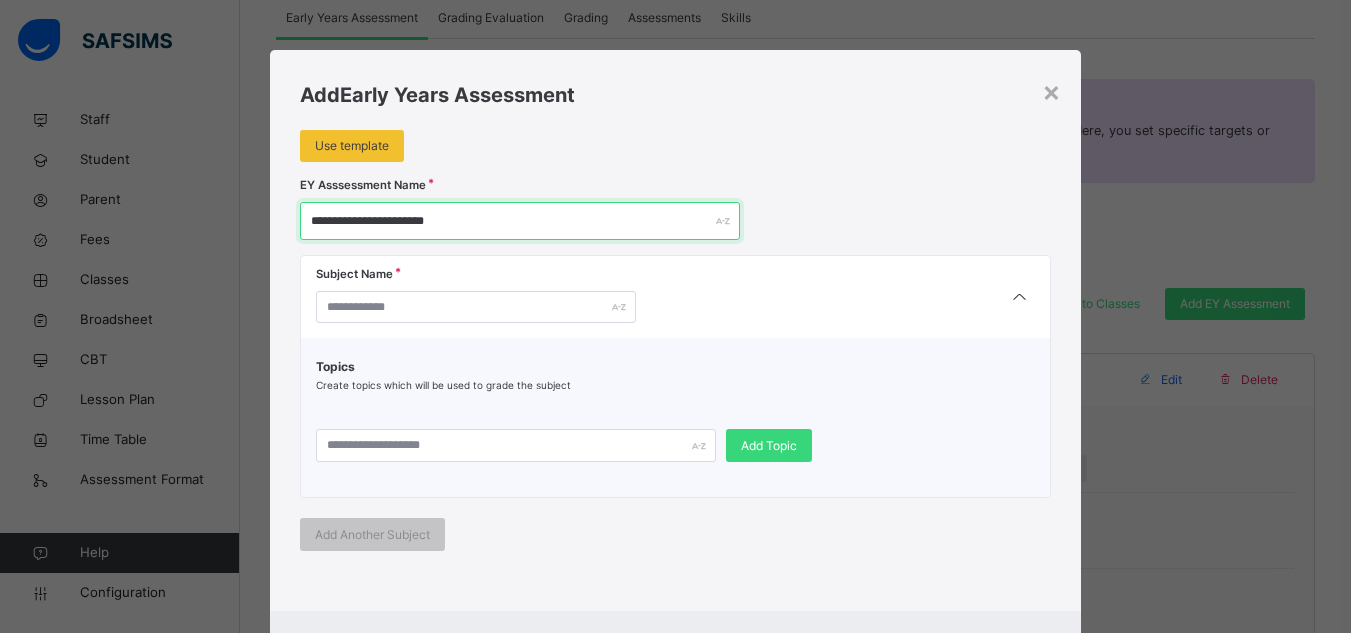 type on "**********" 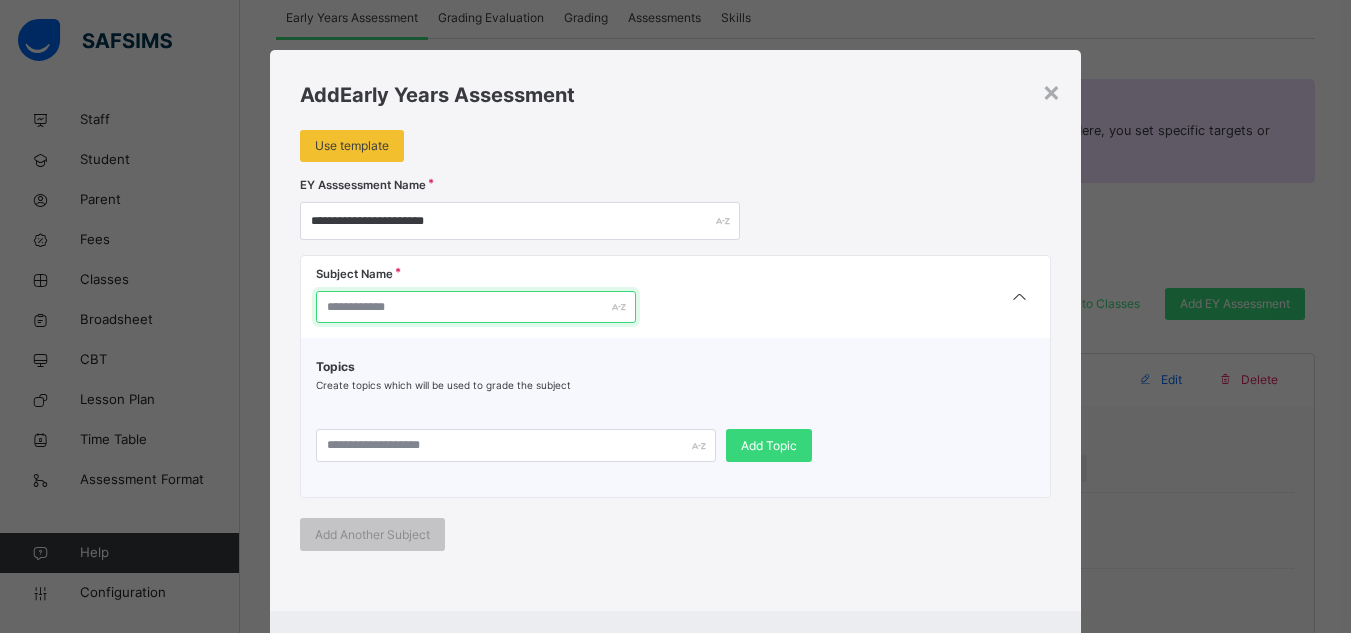 click at bounding box center (476, 307) 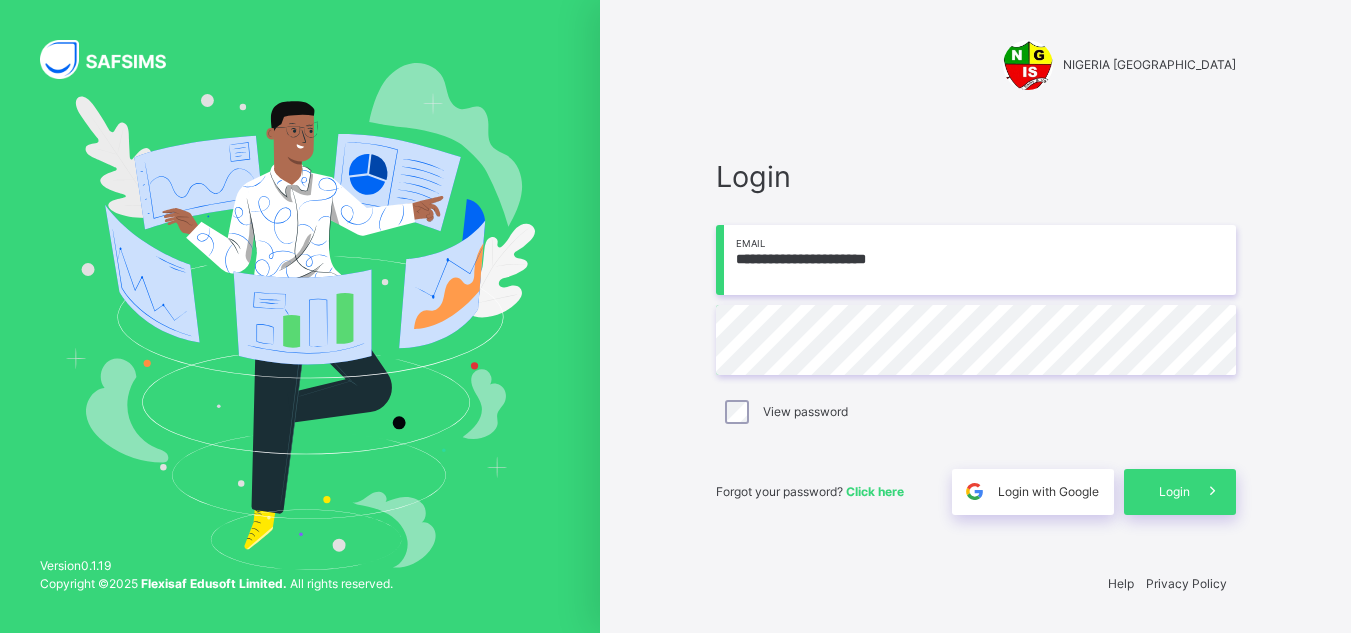 scroll, scrollTop: 0, scrollLeft: 0, axis: both 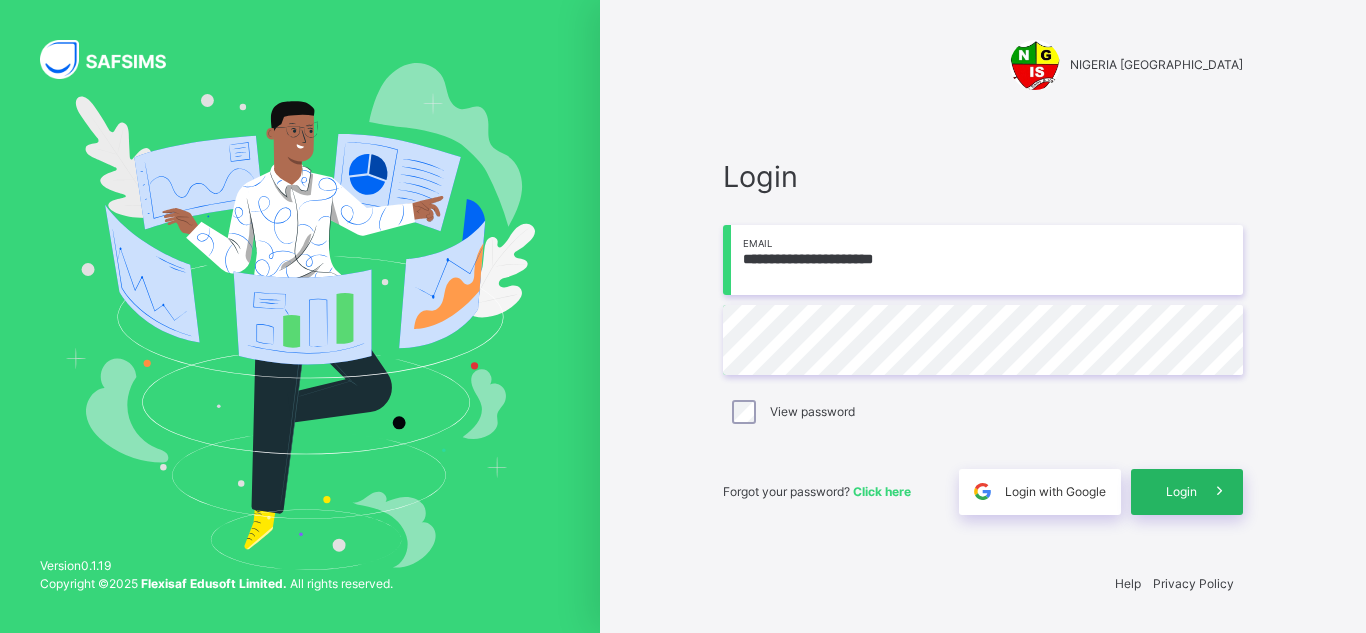 click on "Login" at bounding box center [1181, 492] 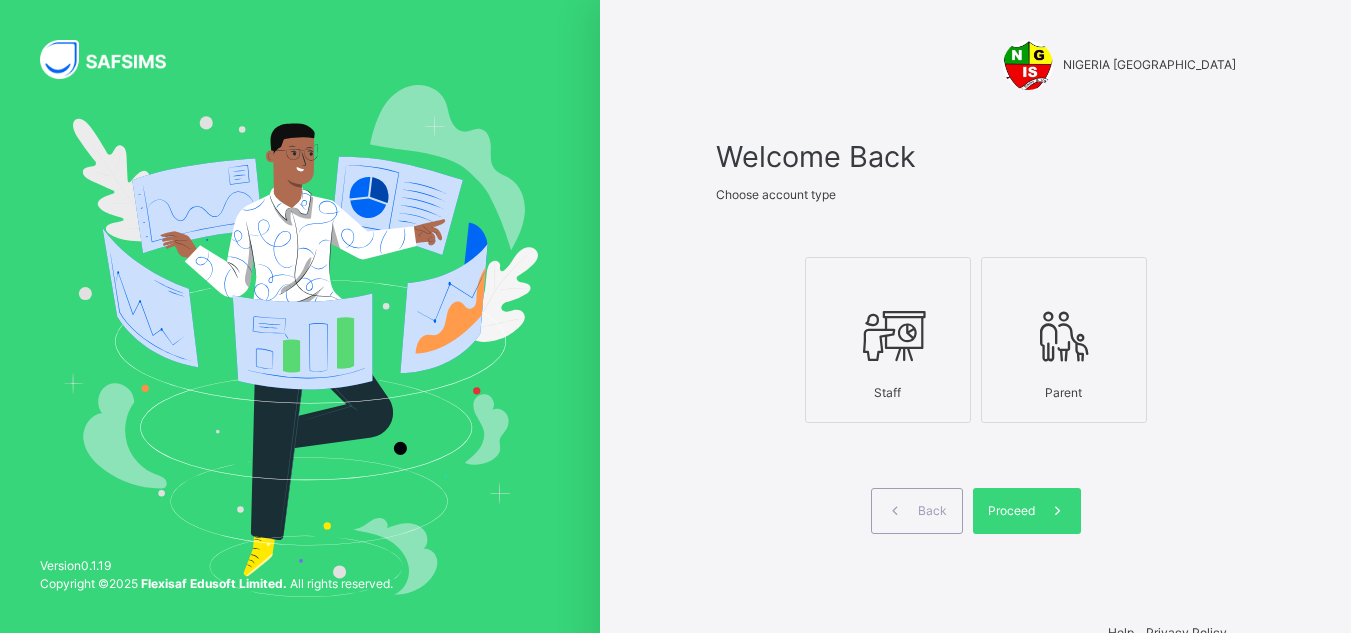 drag, startPoint x: 867, startPoint y: 259, endPoint x: 875, endPoint y: 278, distance: 20.615528 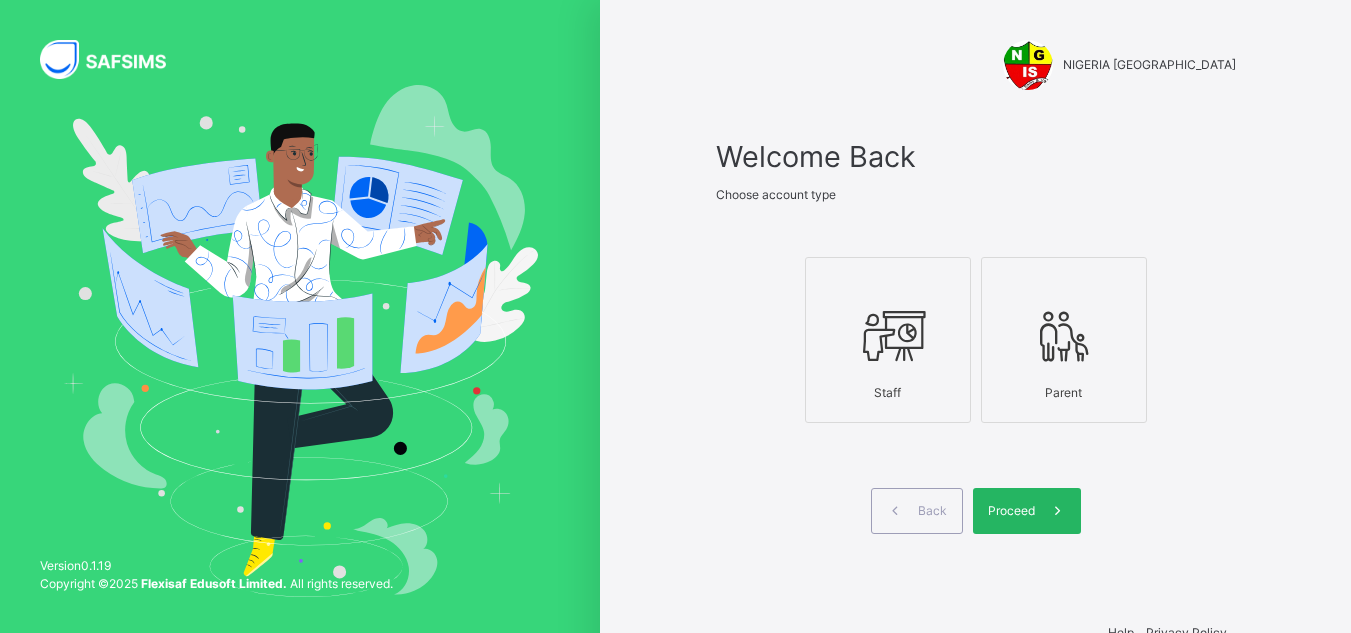 click on "Proceed" at bounding box center [1027, 511] 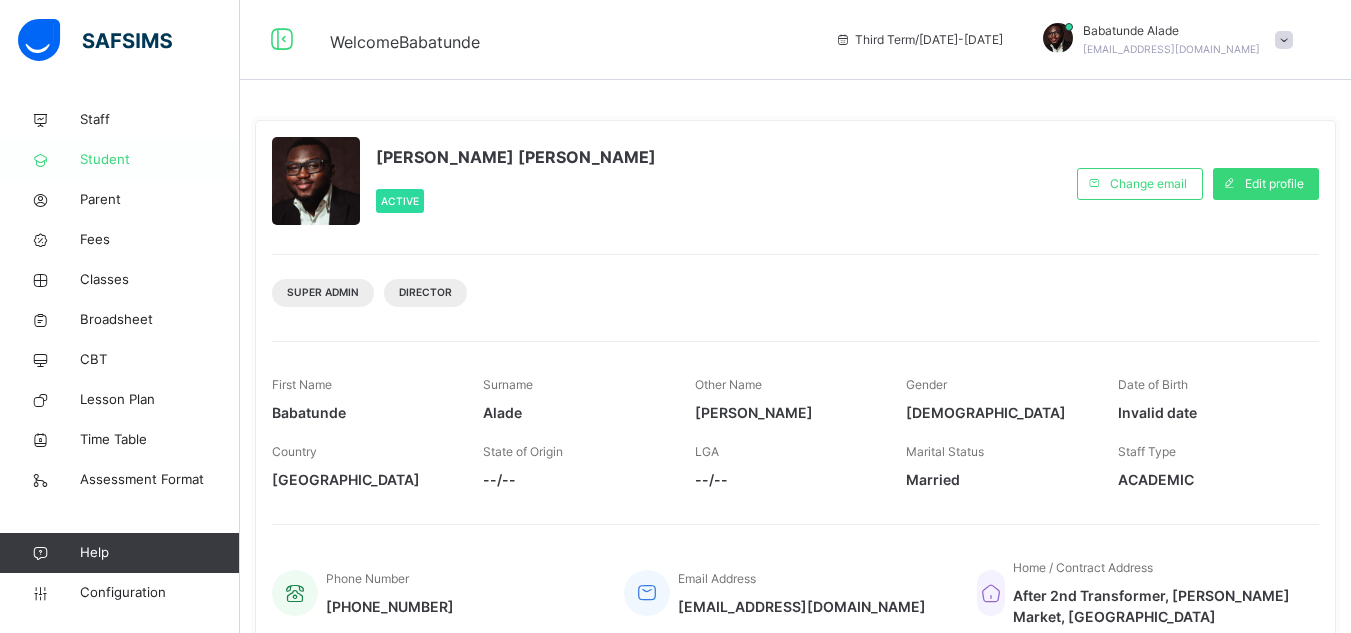 click on "Student" at bounding box center (160, 160) 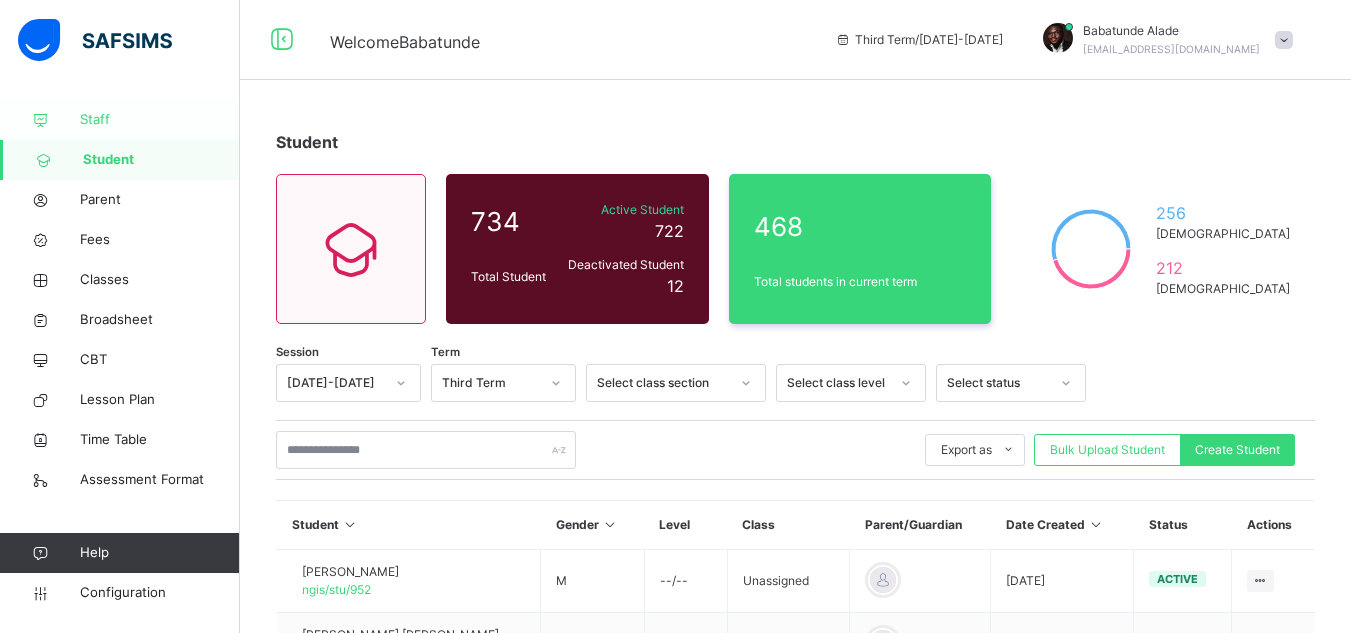 click on "Staff" at bounding box center (120, 120) 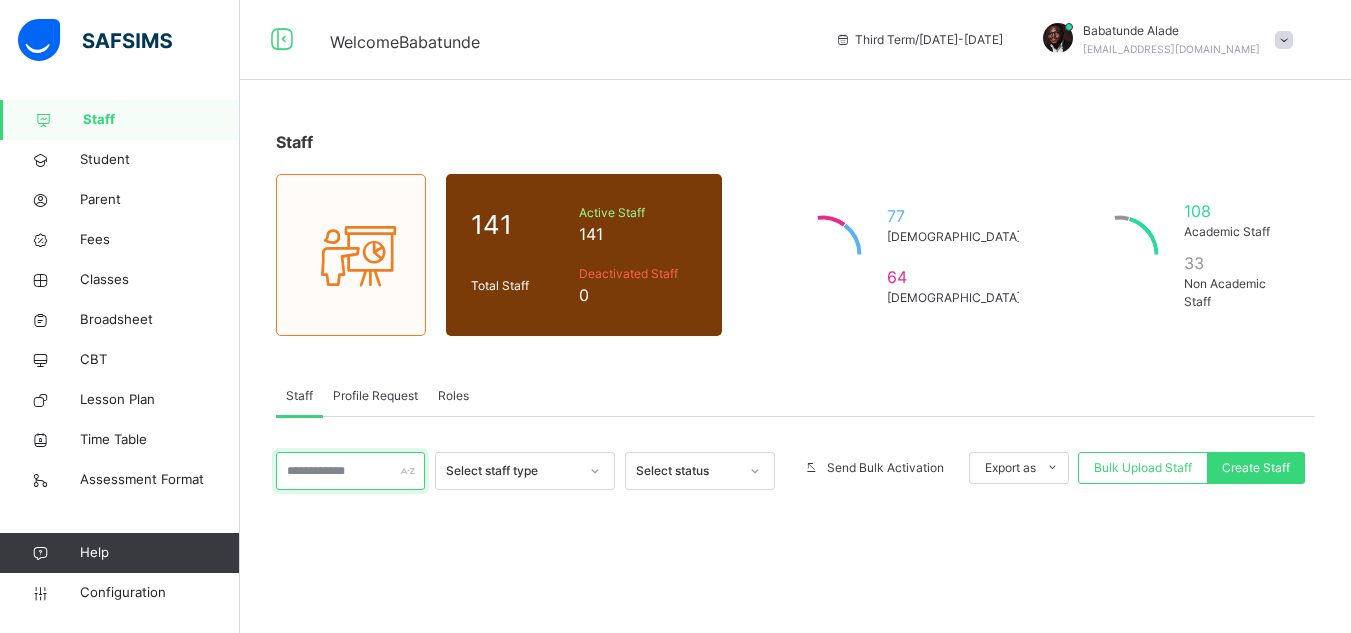 click at bounding box center [350, 471] 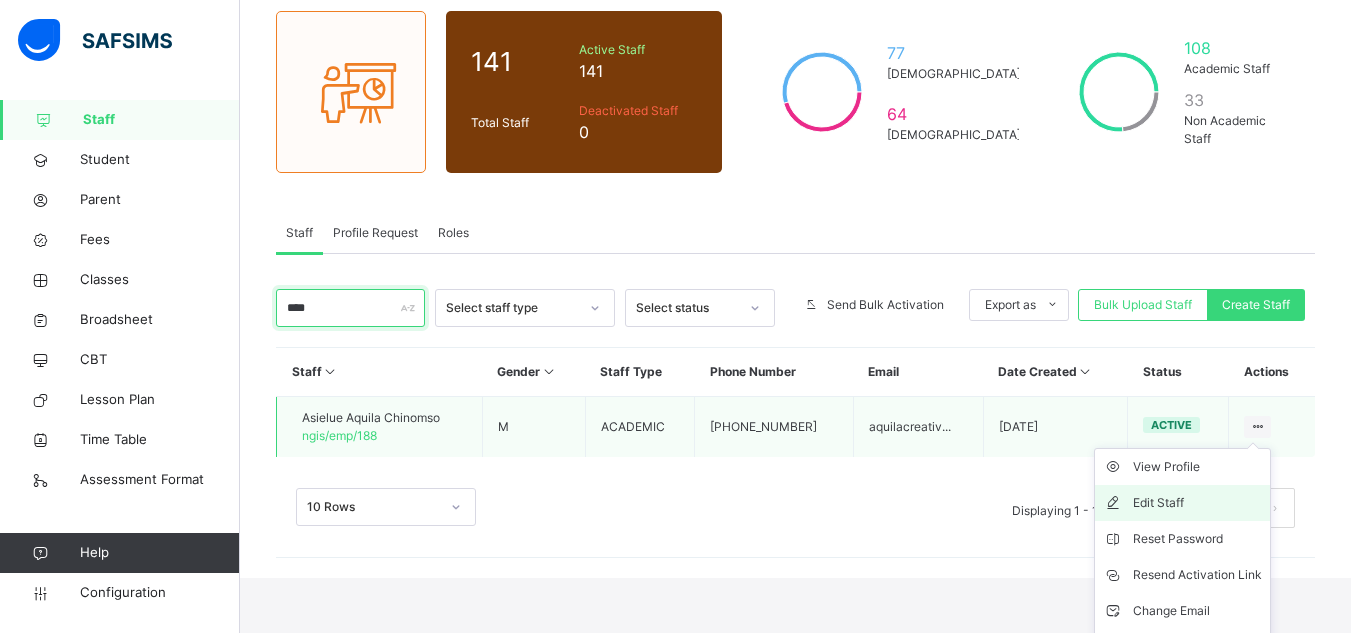 scroll, scrollTop: 196, scrollLeft: 0, axis: vertical 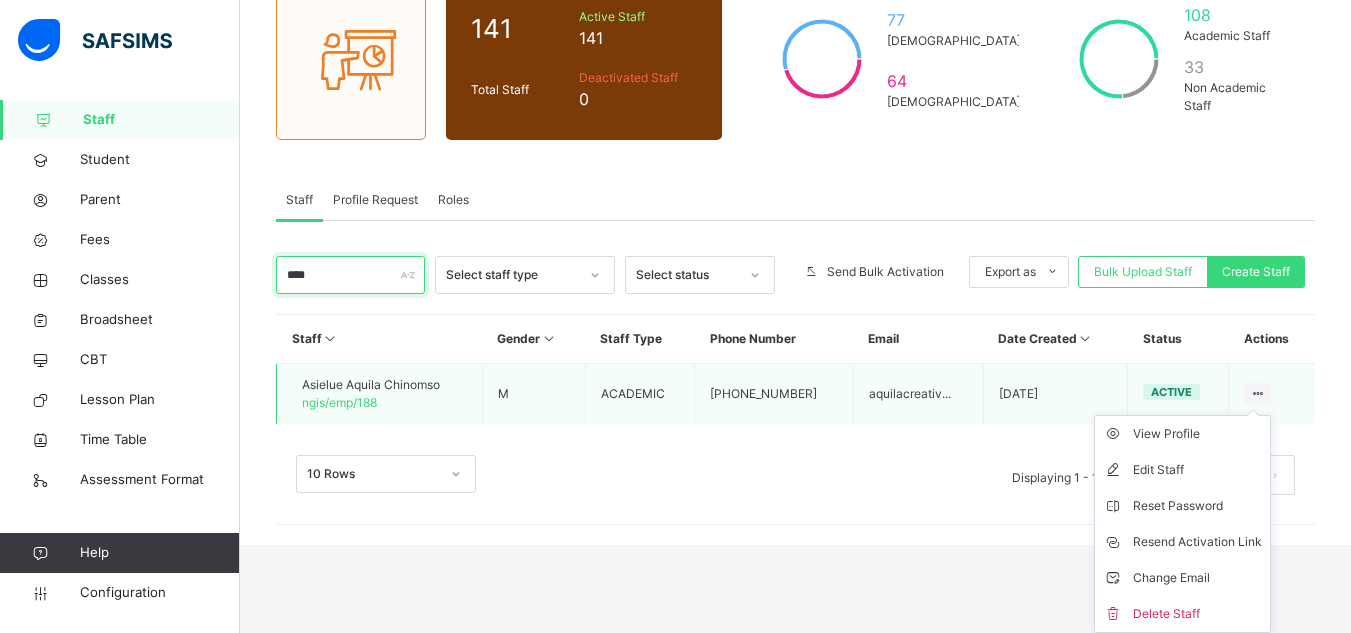 type on "****" 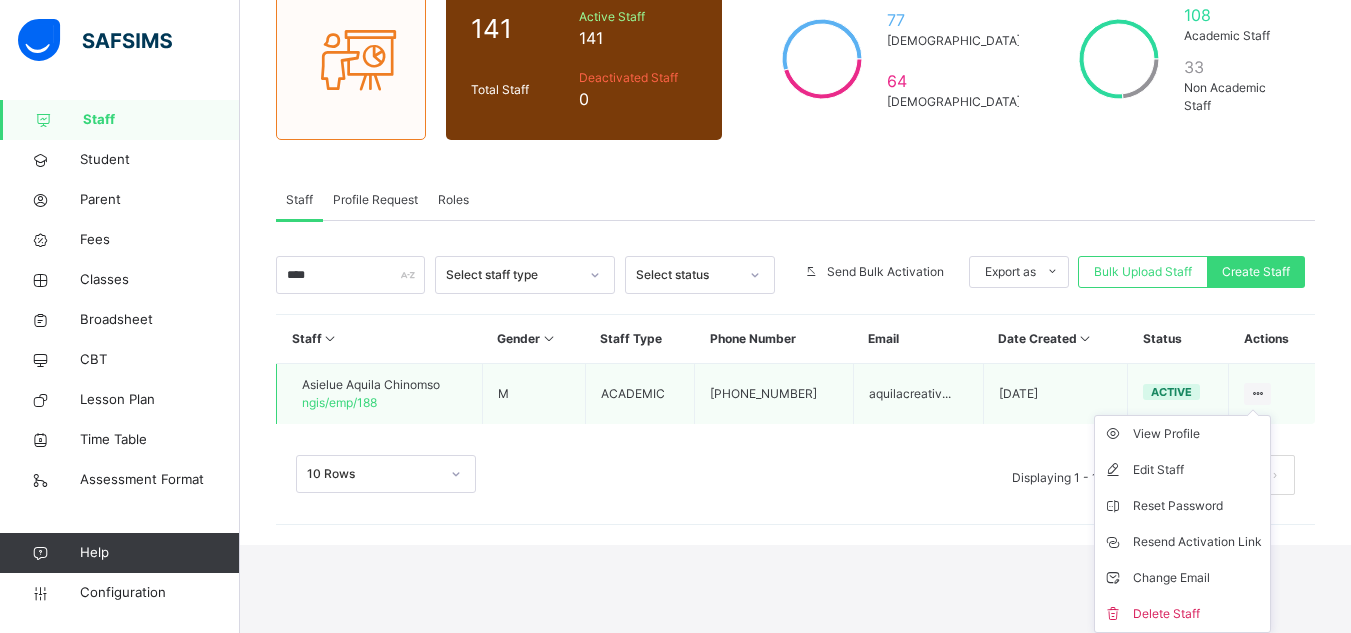 click on "View Profile Edit Staff Reset Password Resend Activation Link Change Email Delete Staff" at bounding box center (1182, 524) 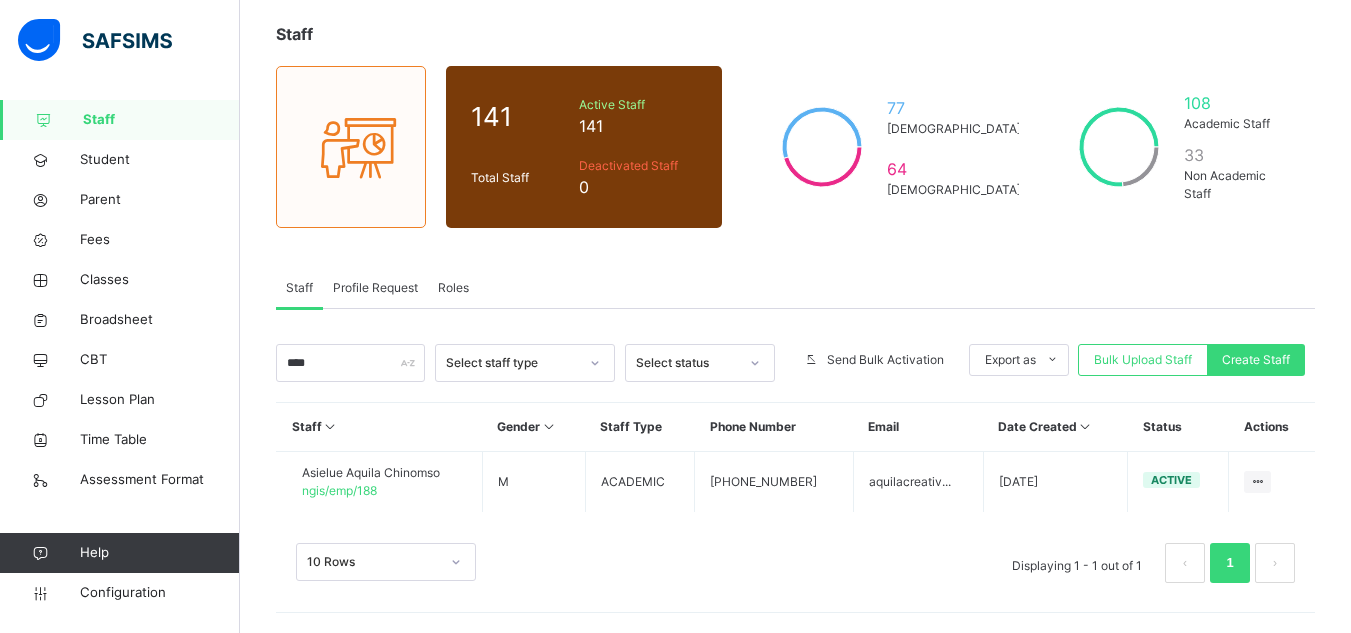 scroll, scrollTop: 108, scrollLeft: 0, axis: vertical 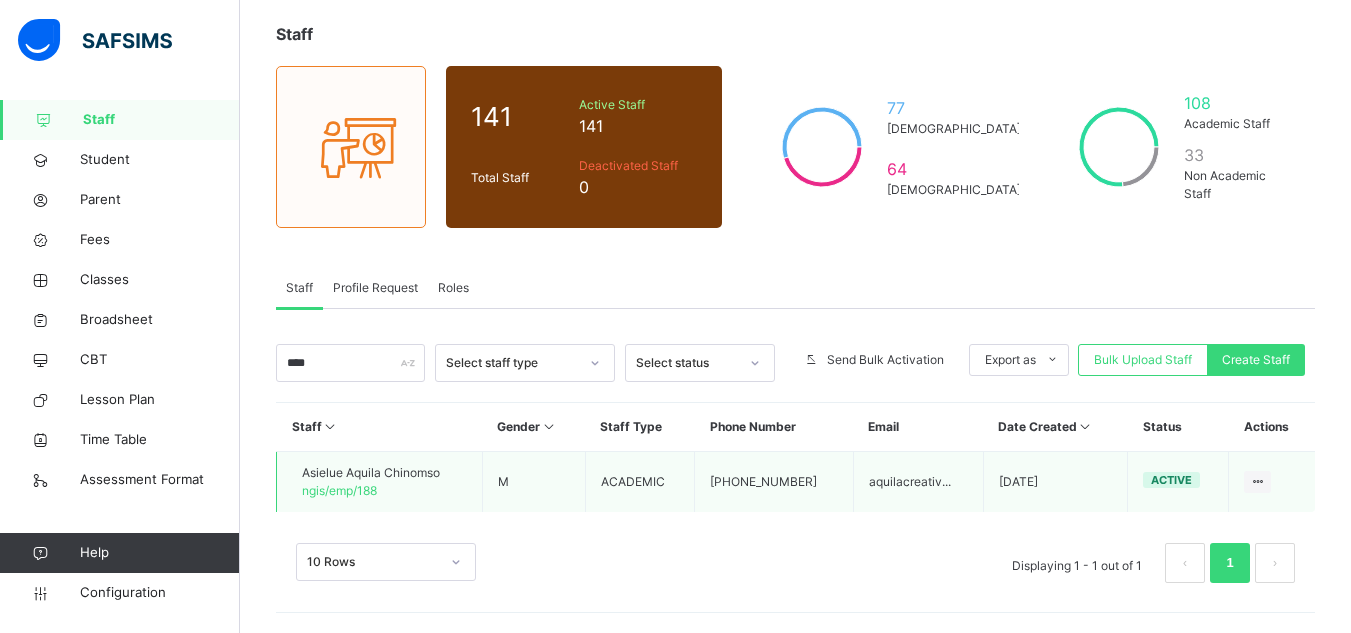 click on "Asielue Aquila Chinomso" at bounding box center [371, 473] 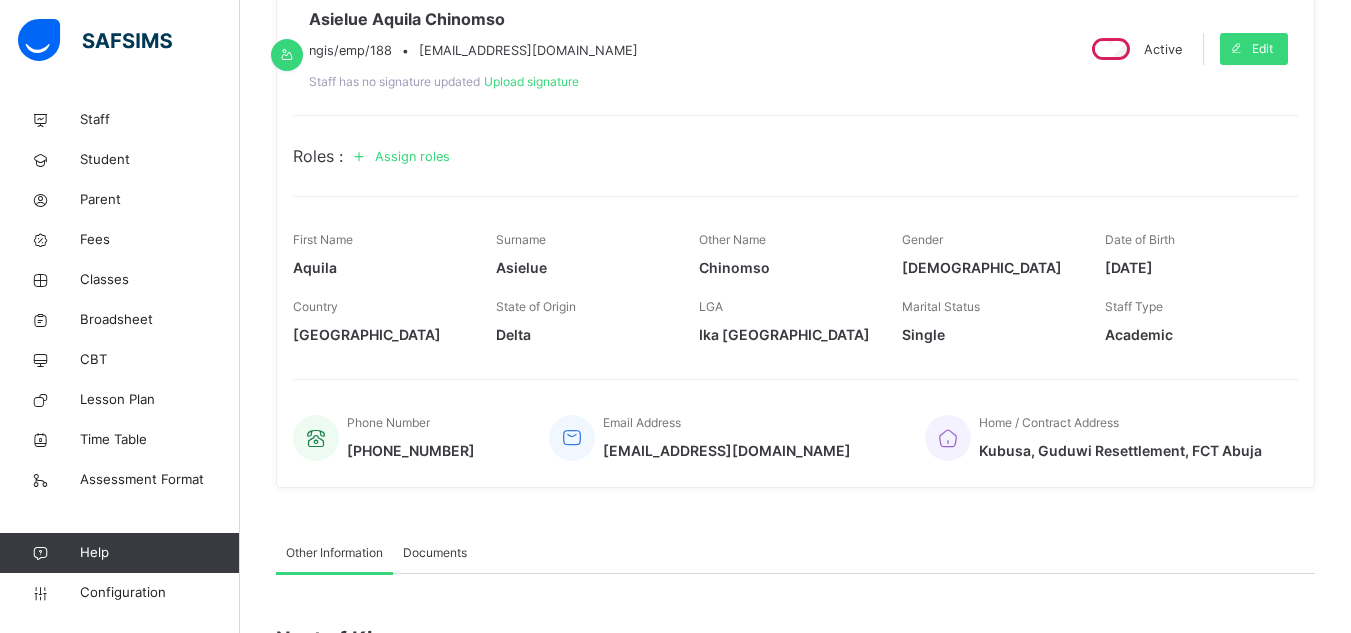 scroll, scrollTop: 300, scrollLeft: 0, axis: vertical 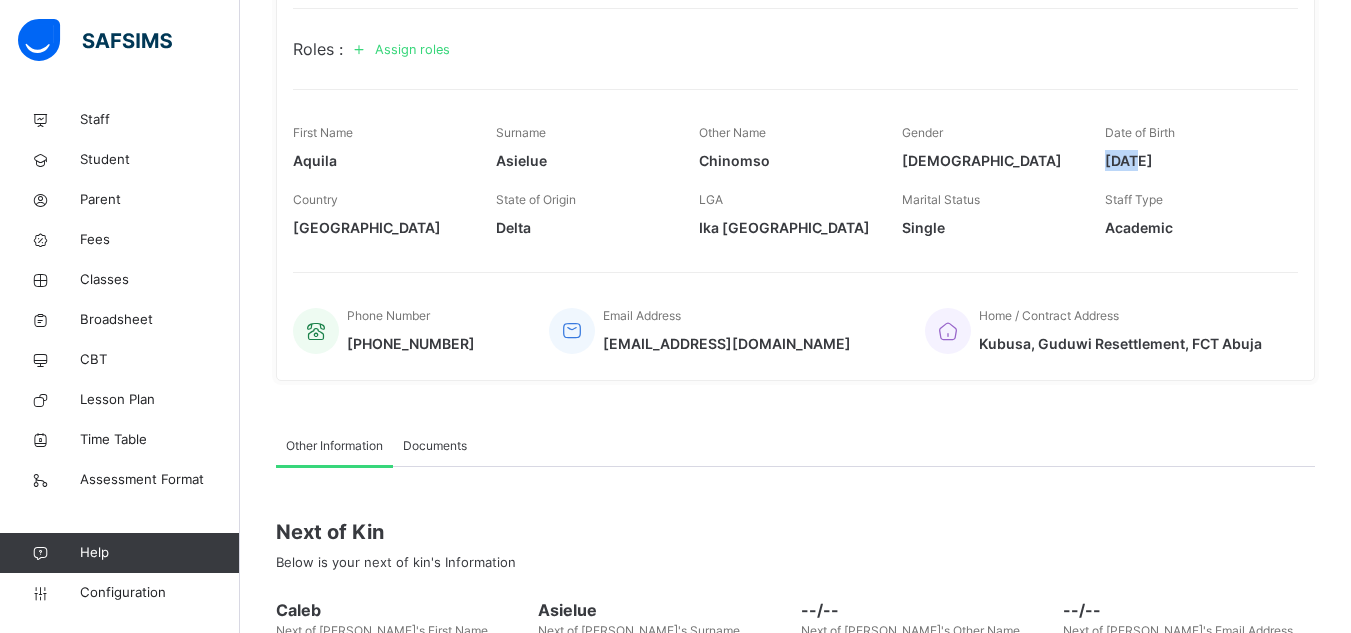 drag, startPoint x: 1119, startPoint y: 171, endPoint x: 1148, endPoint y: 171, distance: 29 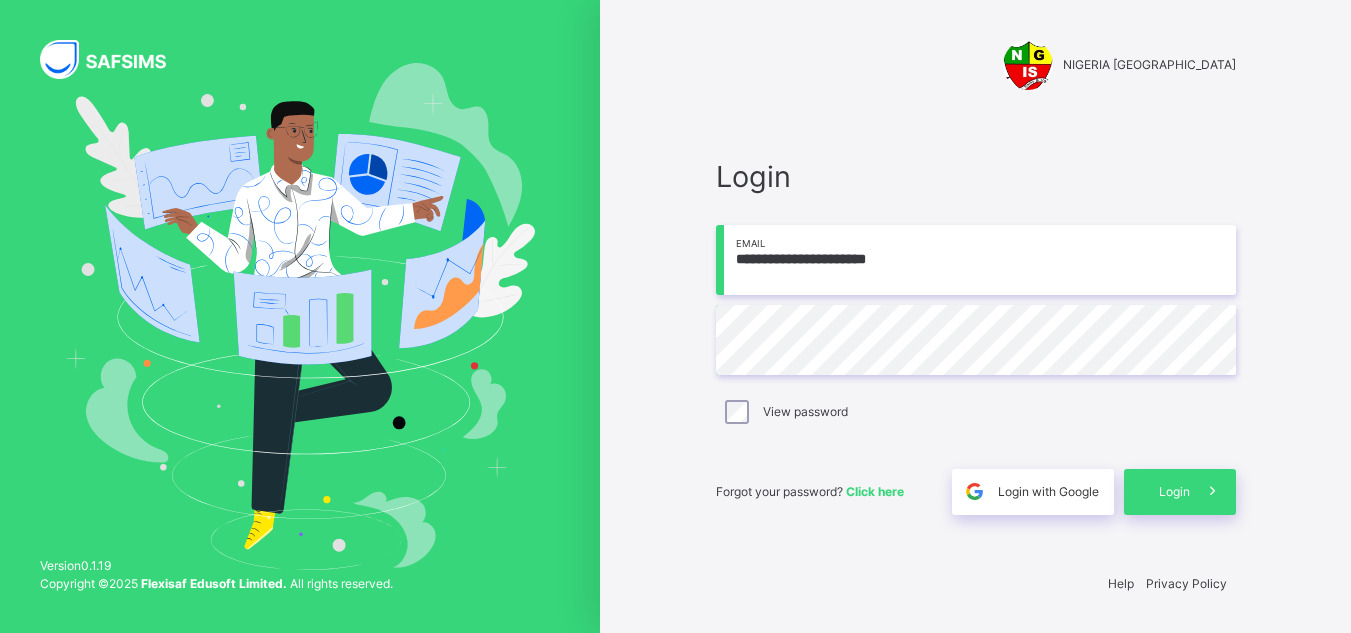 scroll, scrollTop: 0, scrollLeft: 0, axis: both 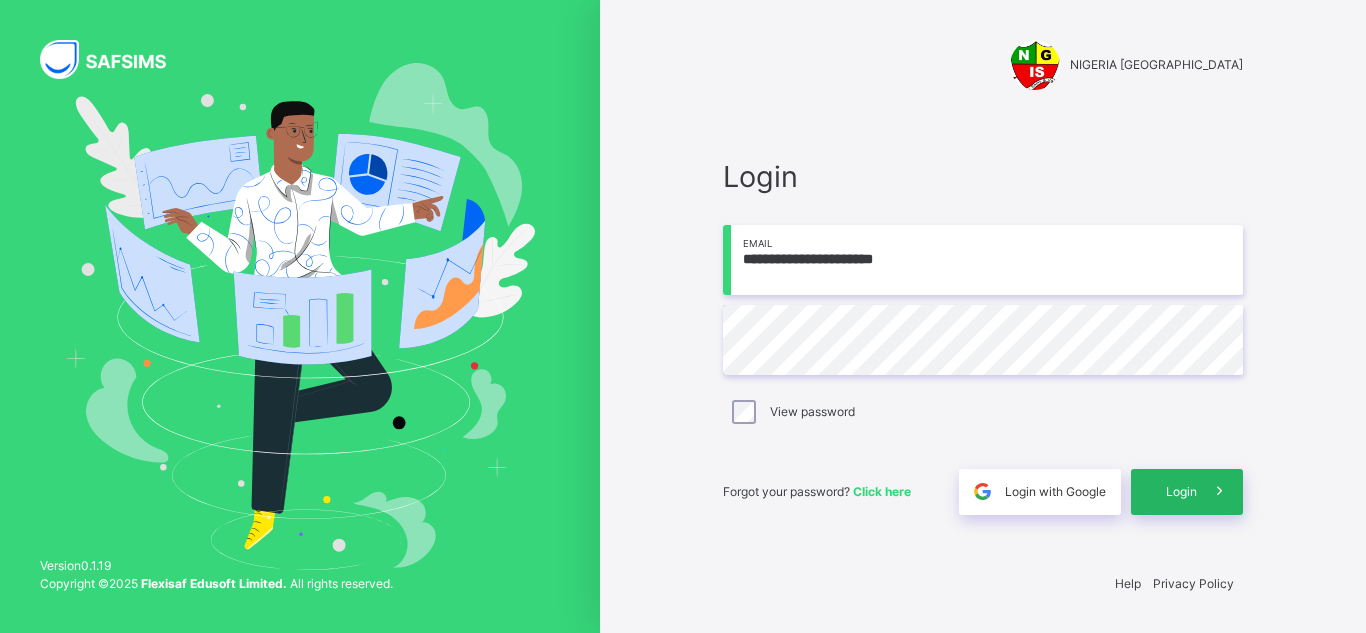 click on "Login" at bounding box center [1187, 492] 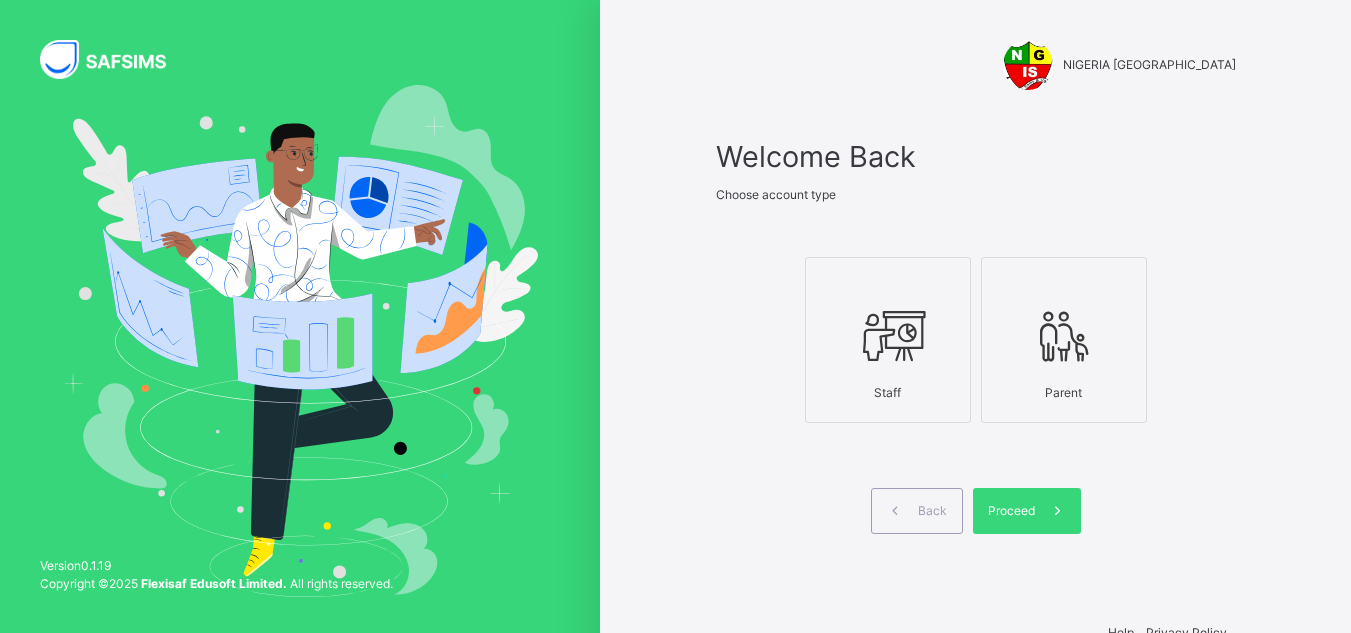 click on "Staff" at bounding box center (888, 393) 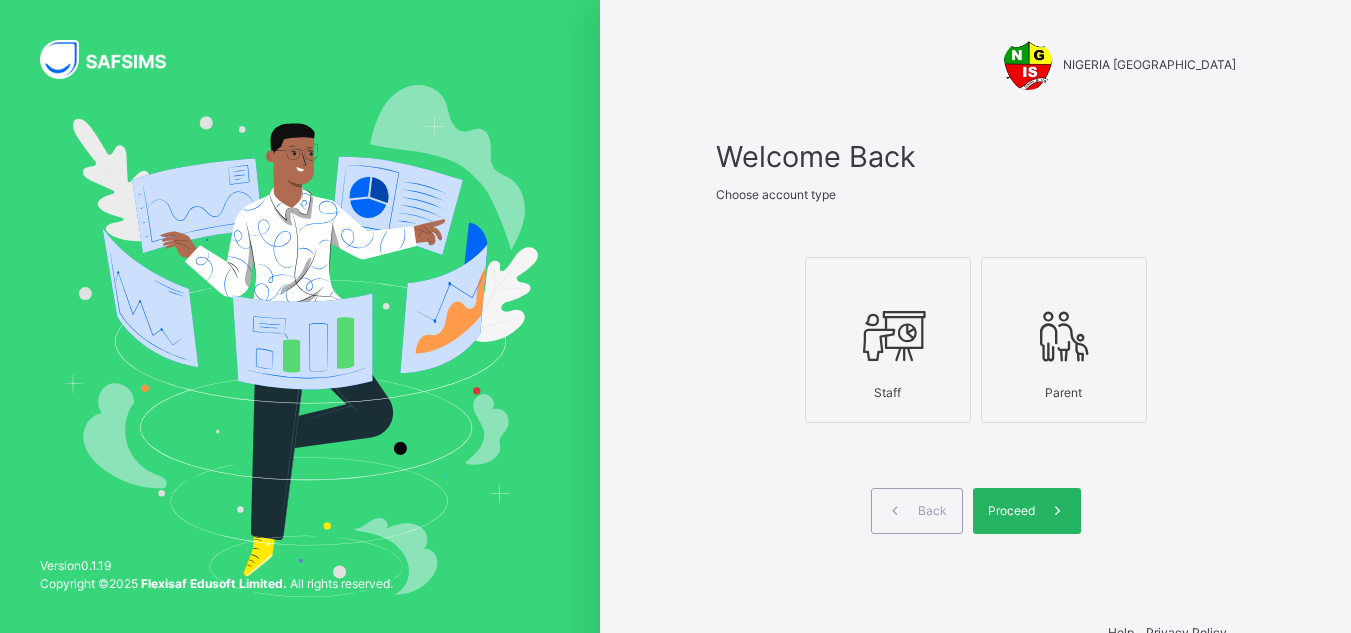 click on "Proceed" at bounding box center (1027, 511) 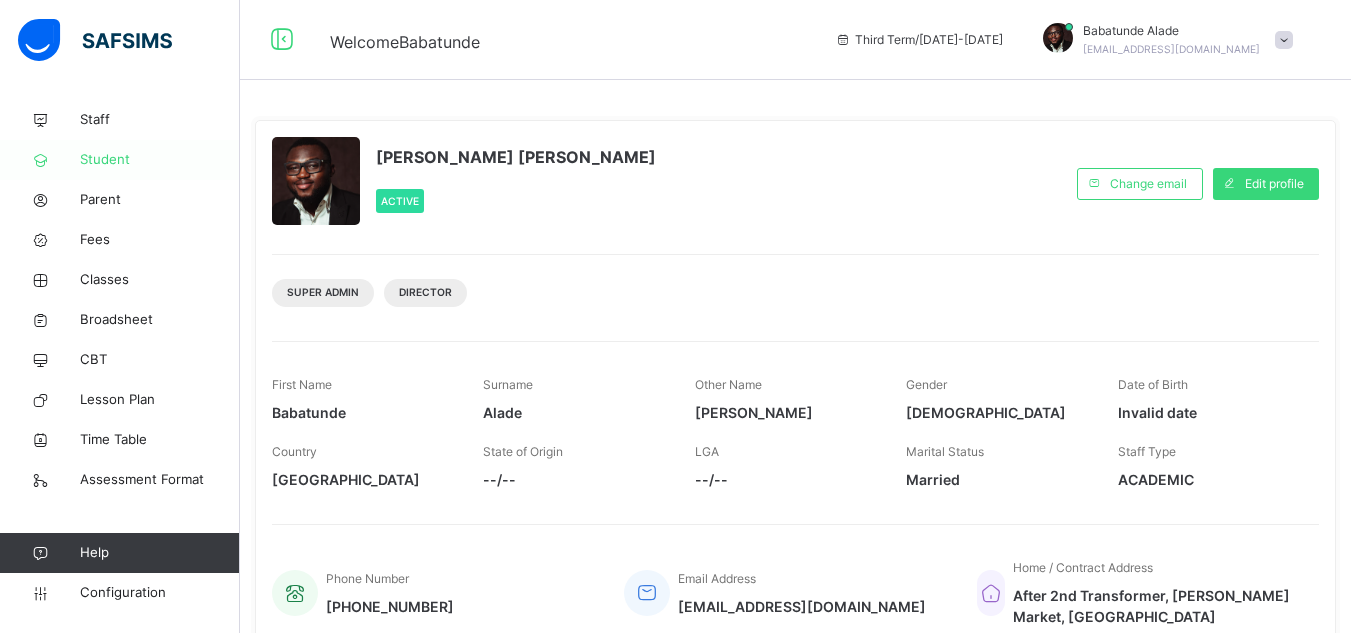click on "Student" at bounding box center (160, 160) 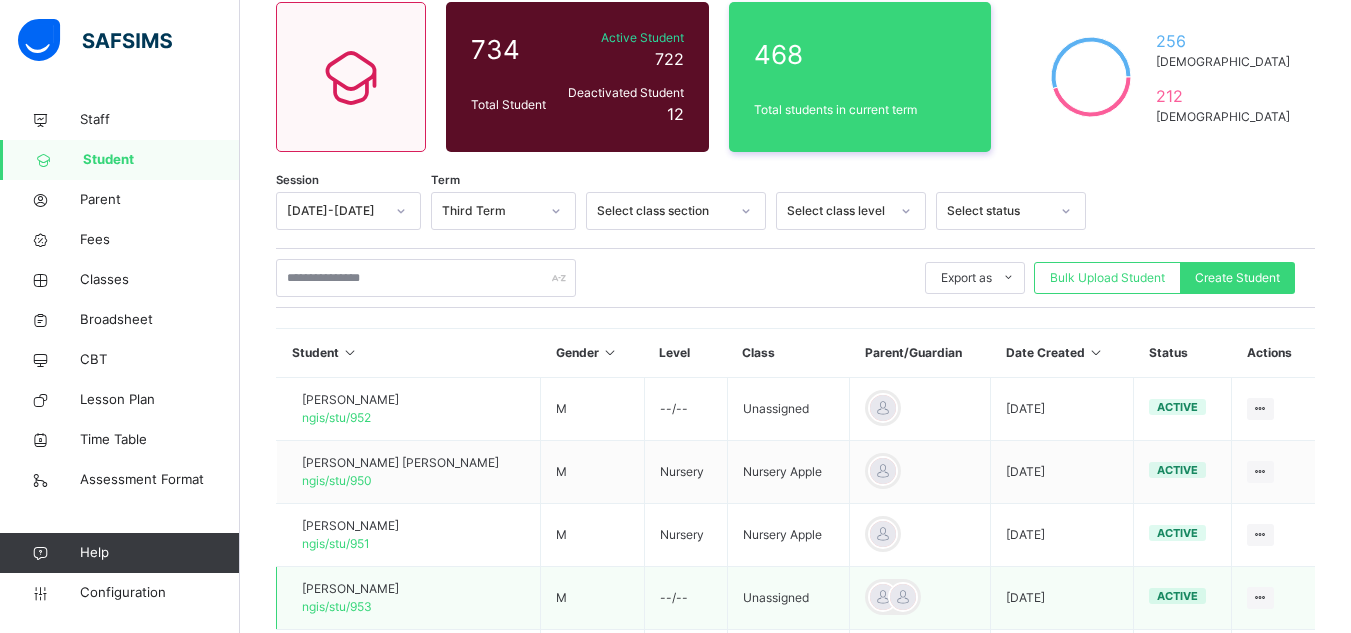 scroll, scrollTop: 300, scrollLeft: 0, axis: vertical 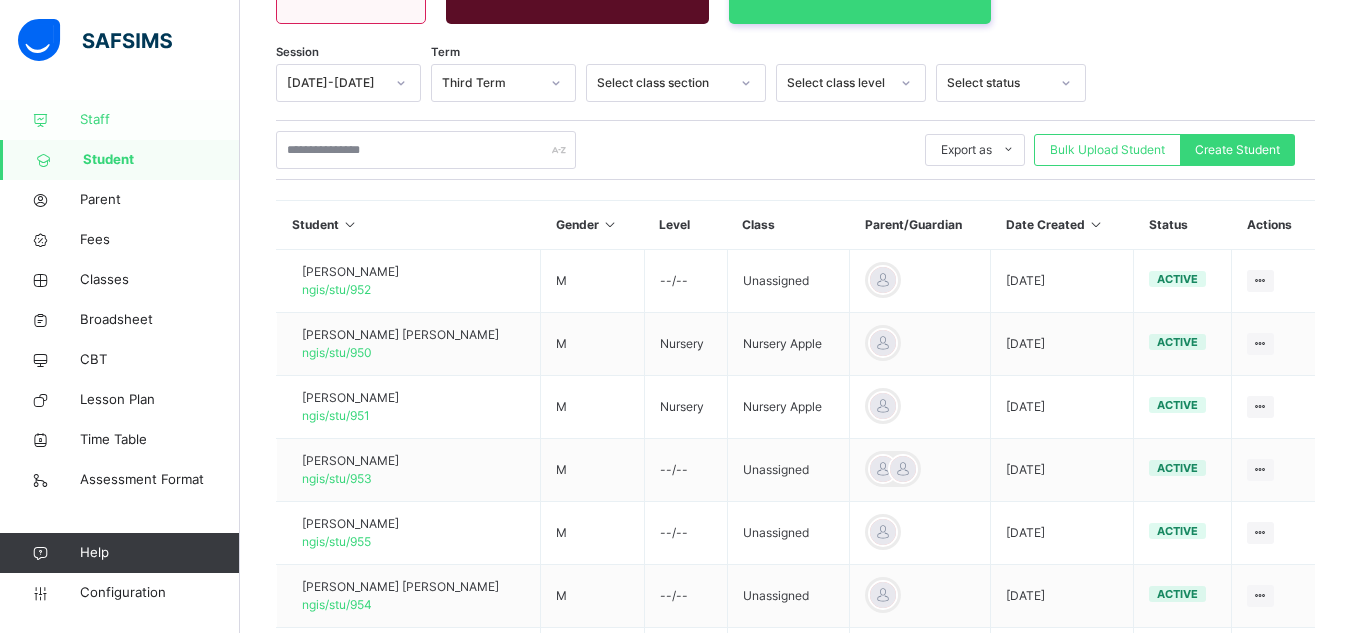 click on "Staff" at bounding box center [160, 120] 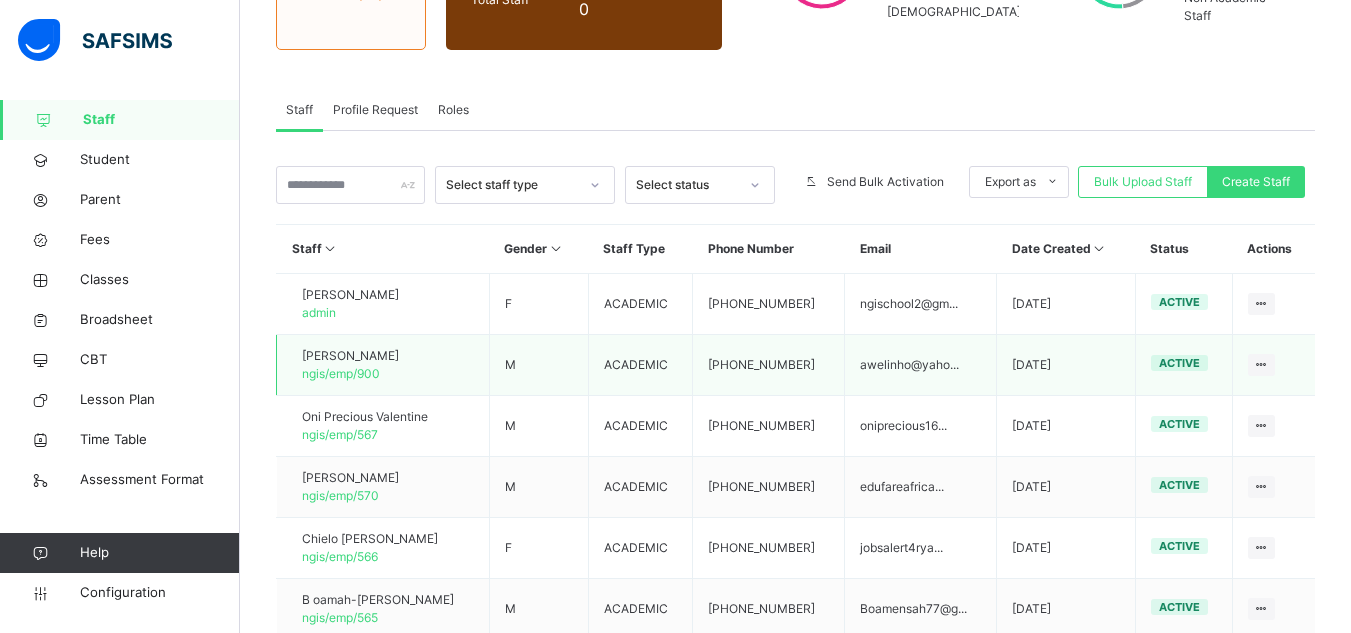 scroll, scrollTop: 257, scrollLeft: 0, axis: vertical 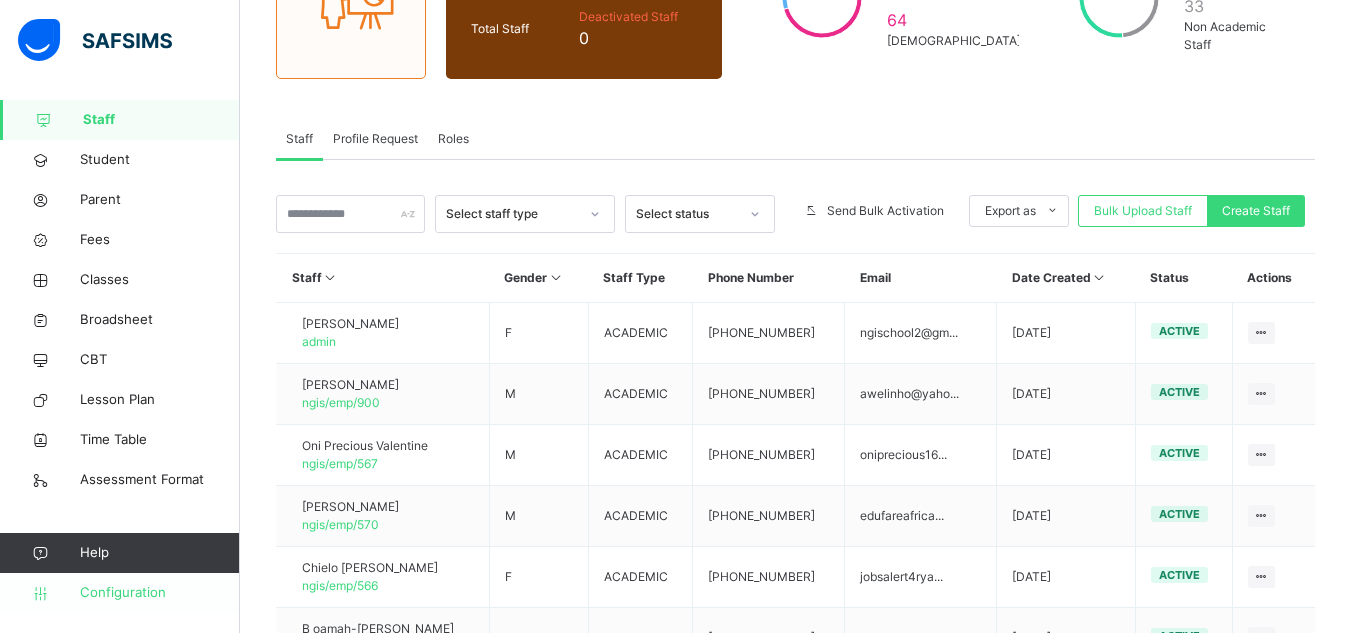 click on "Configuration" at bounding box center (159, 593) 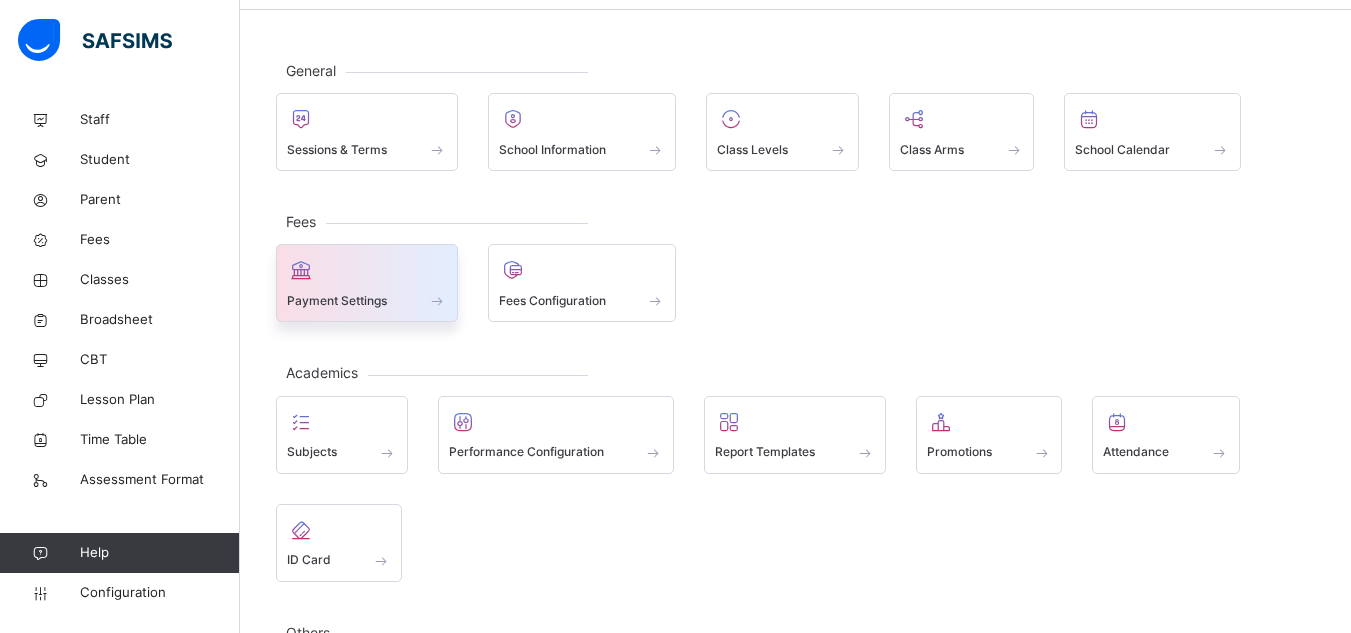 scroll, scrollTop: 0, scrollLeft: 0, axis: both 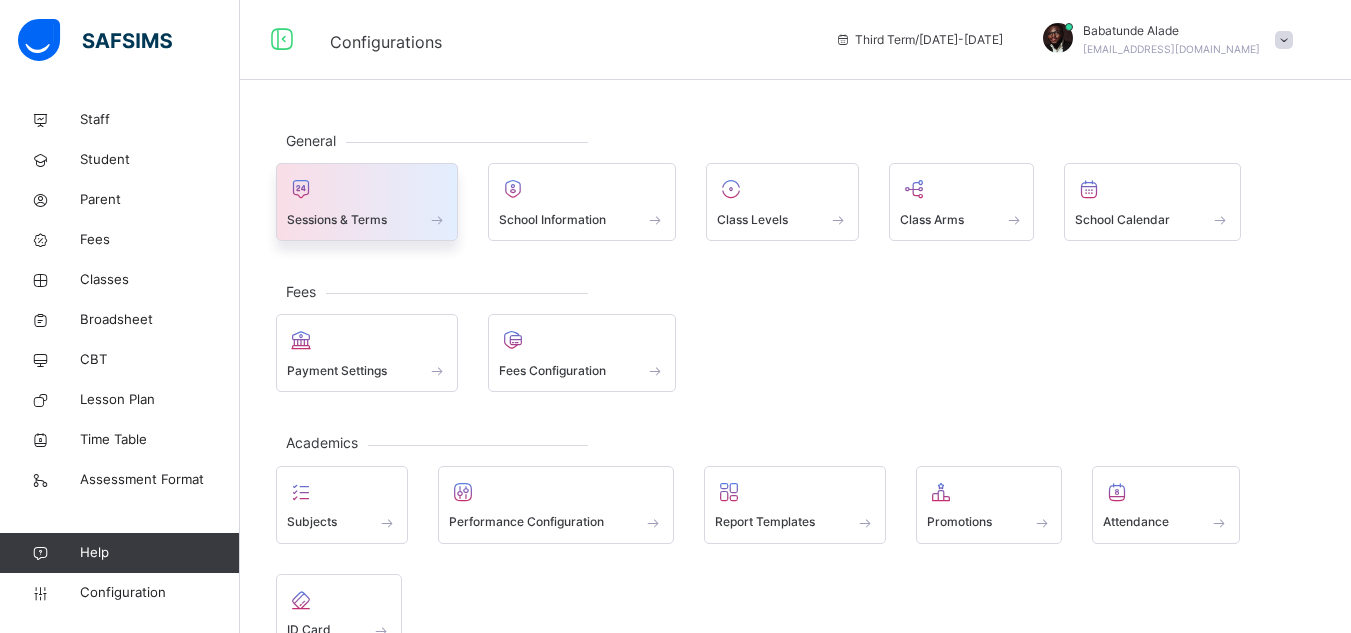 click at bounding box center [367, 206] 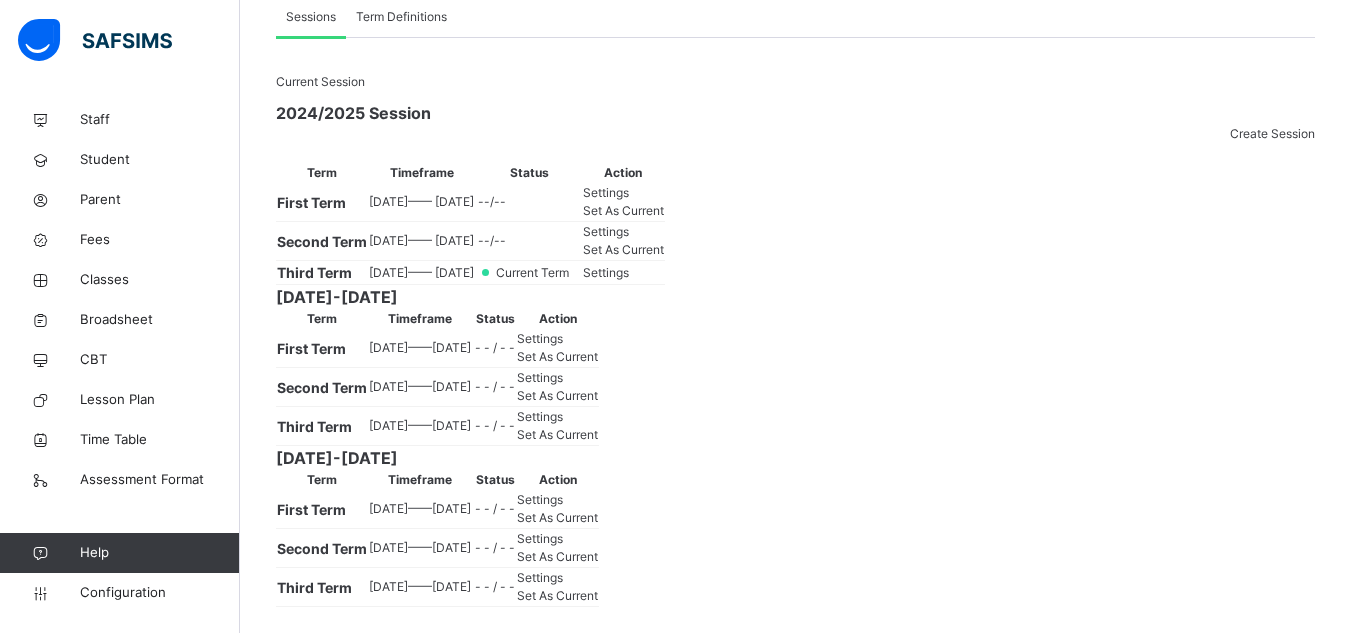 scroll, scrollTop: 200, scrollLeft: 0, axis: vertical 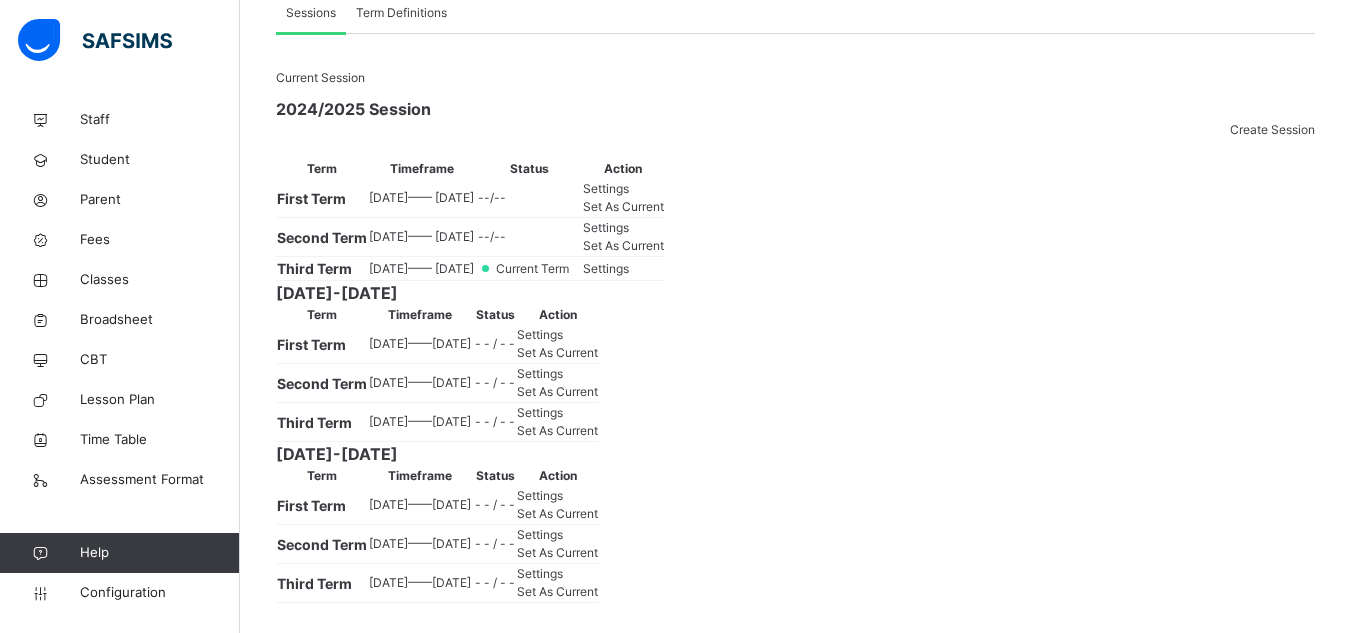 click on "Settings" at bounding box center [606, 268] 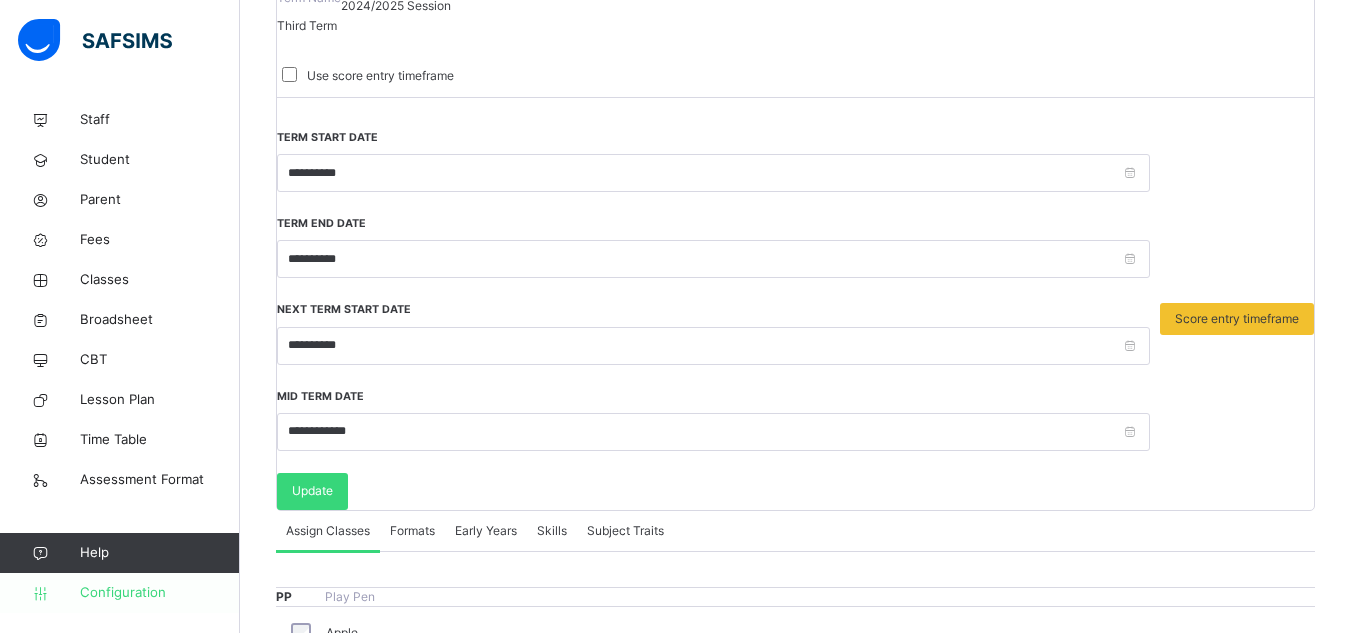 click on "Configuration" at bounding box center [119, 593] 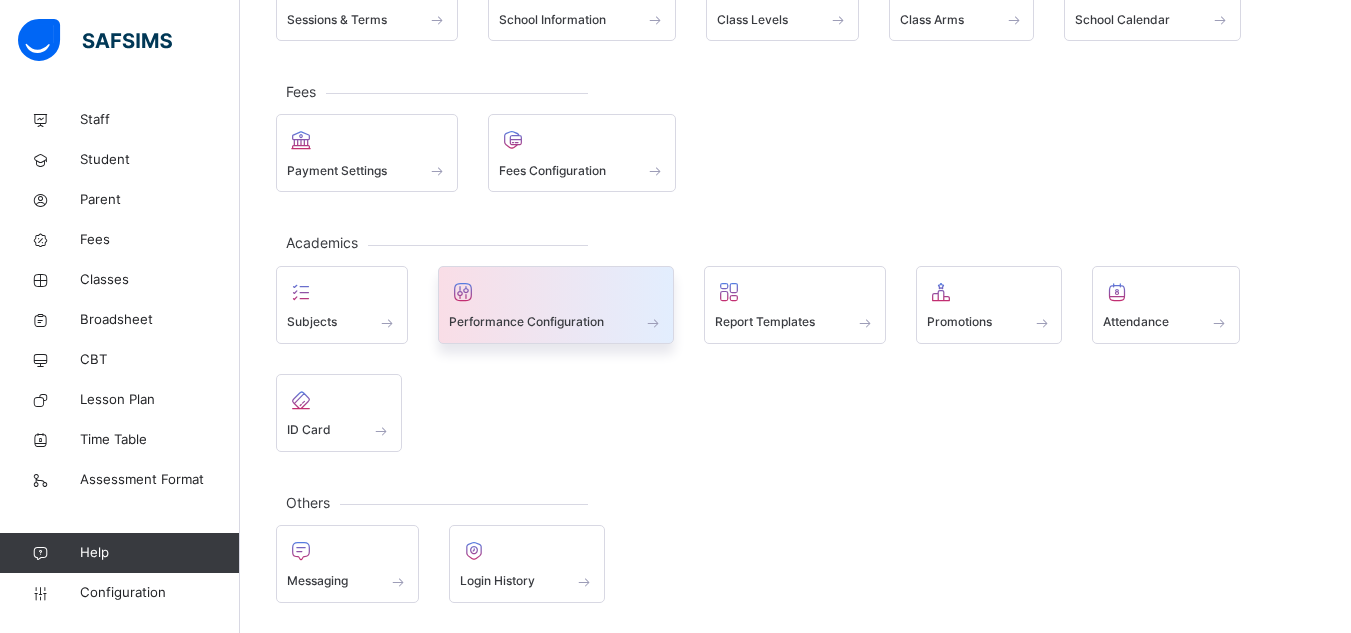 click at bounding box center (556, 292) 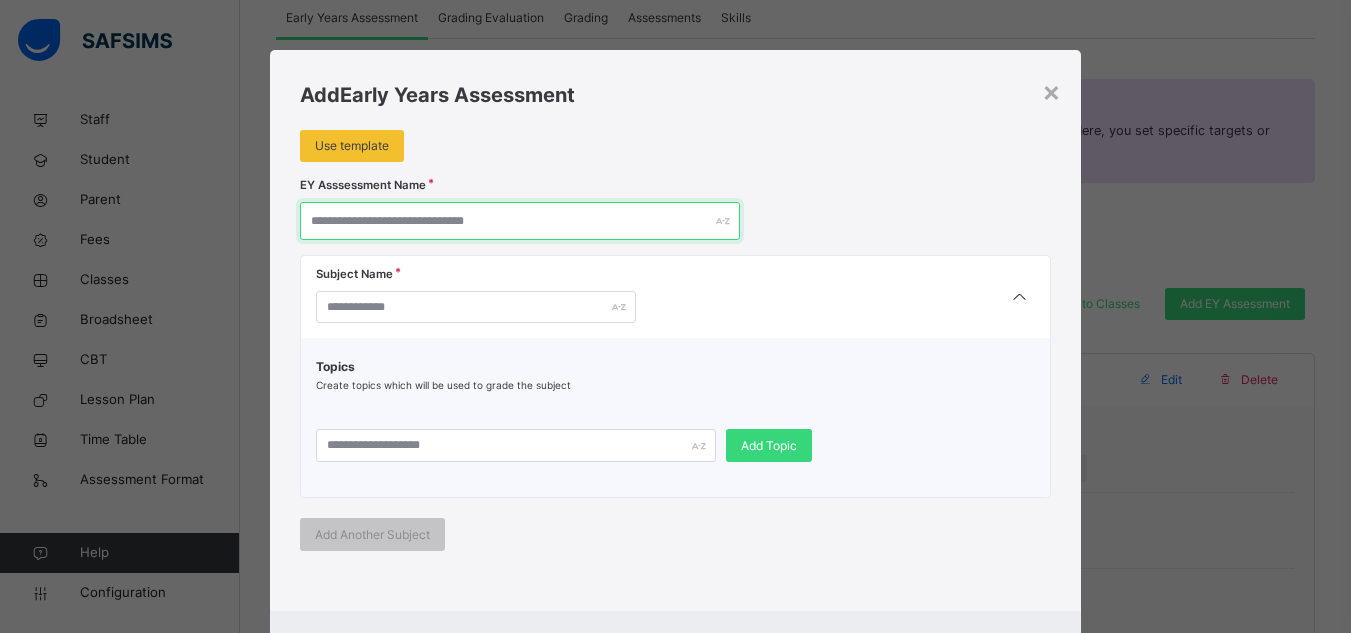 click at bounding box center (520, 221) 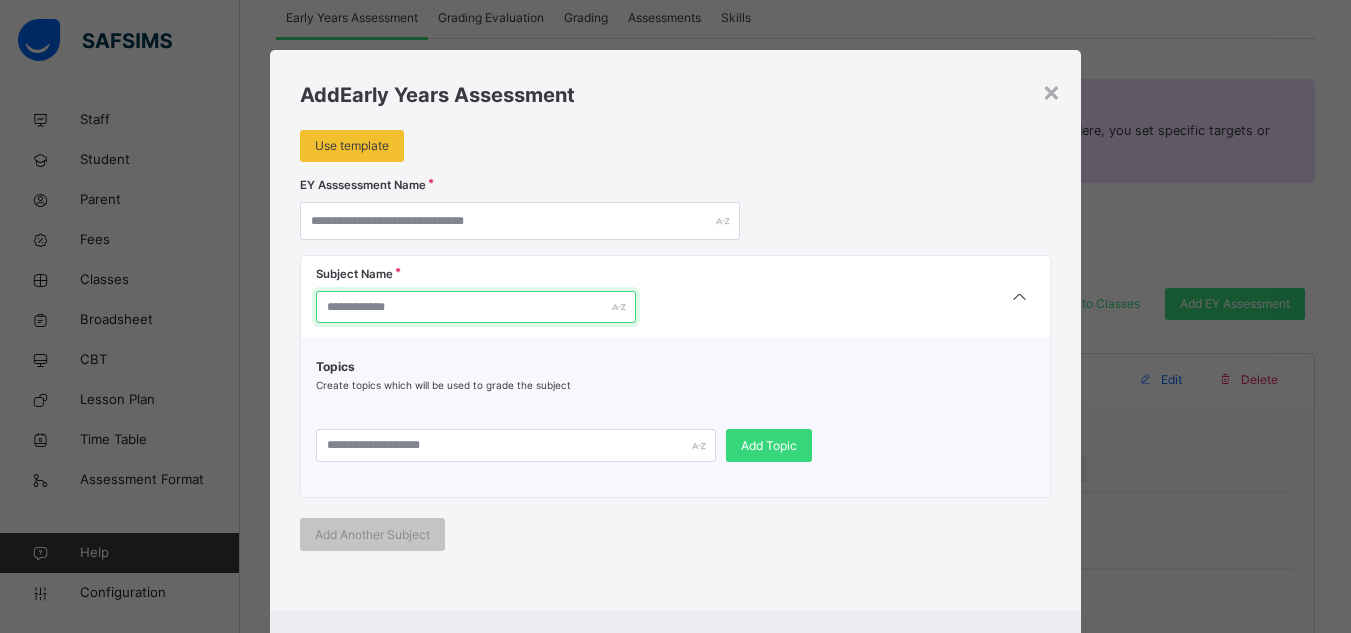 click at bounding box center (476, 307) 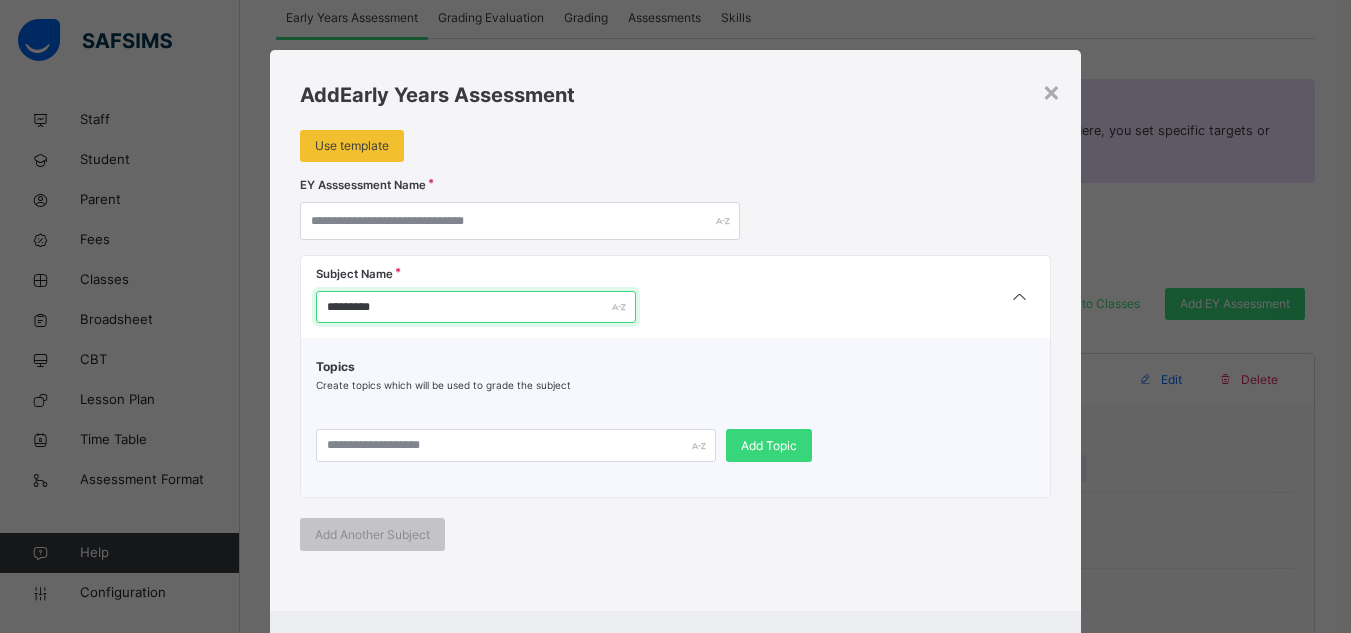 type on "*********" 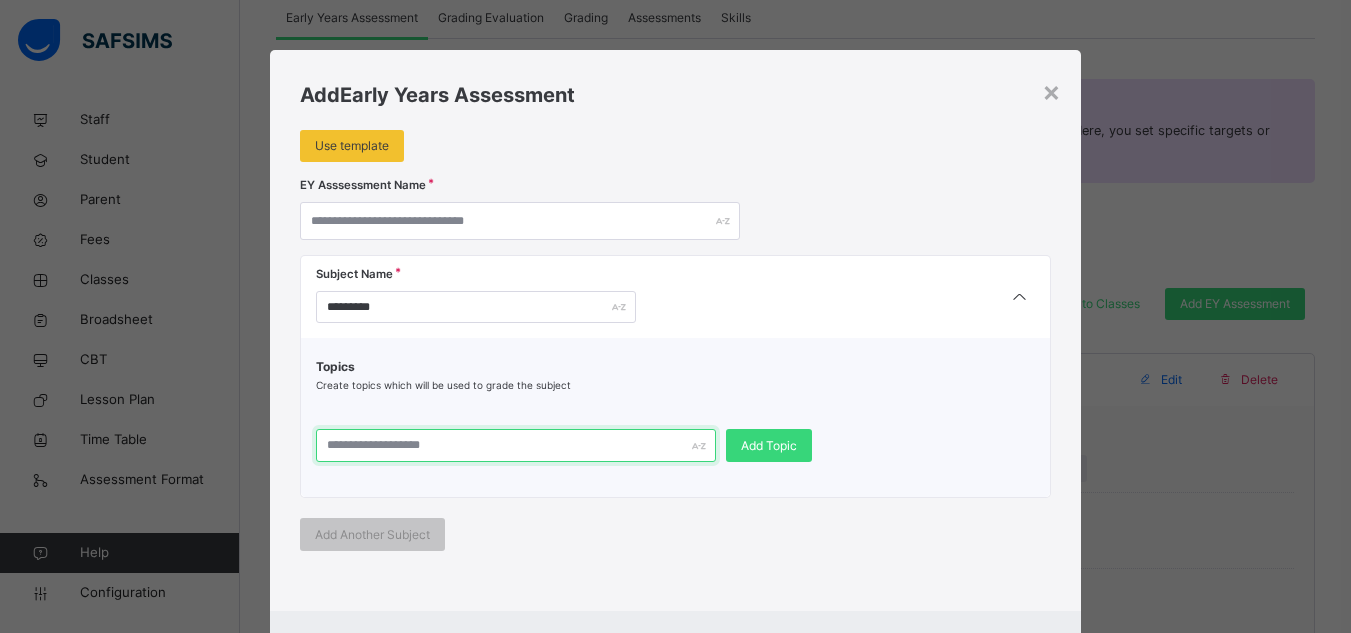 click at bounding box center (516, 445) 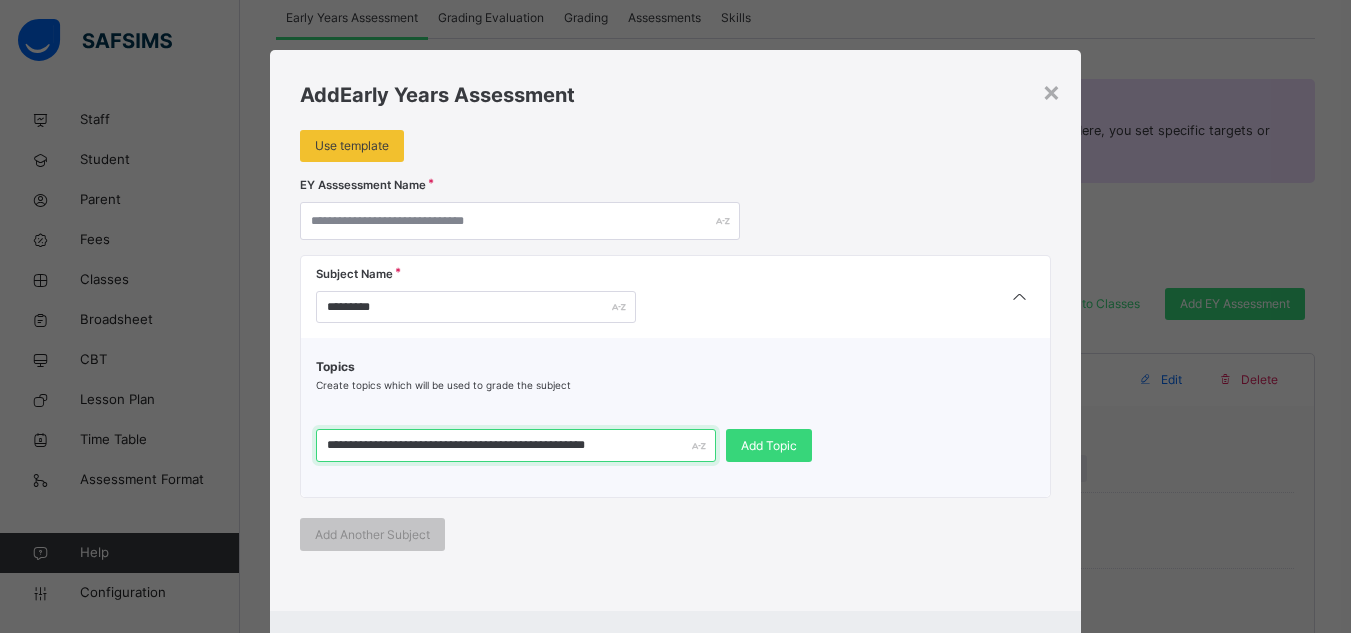 type on "**********" 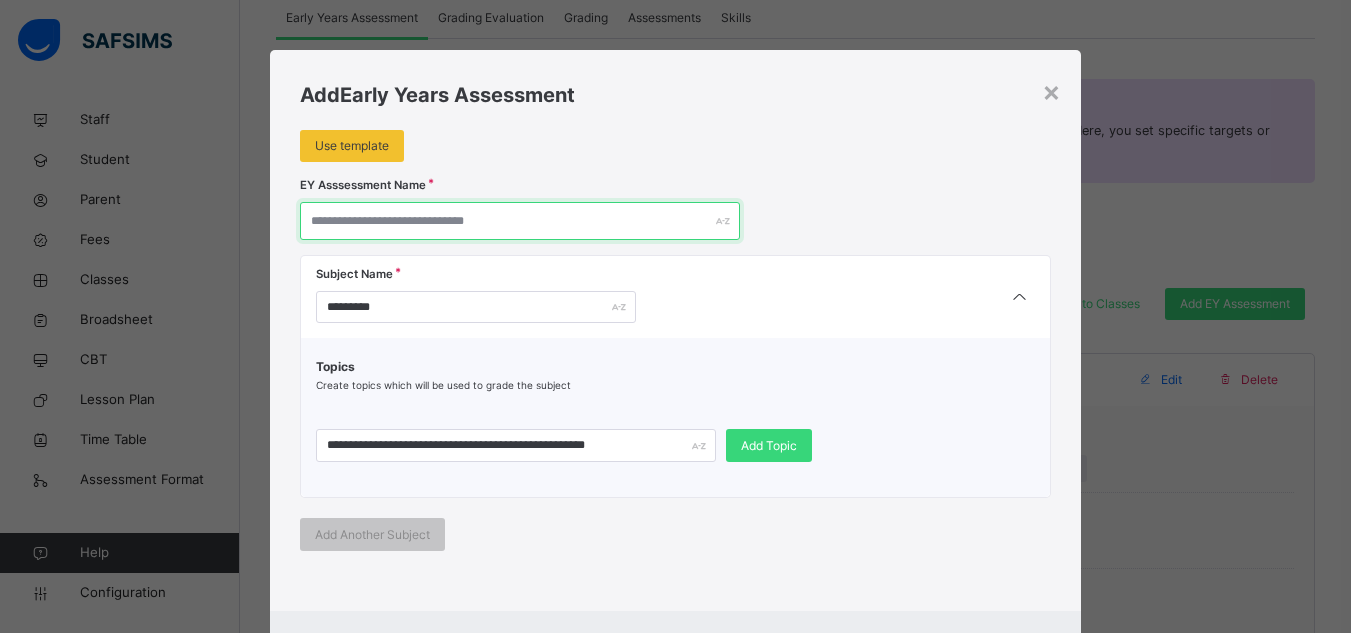 click at bounding box center [520, 221] 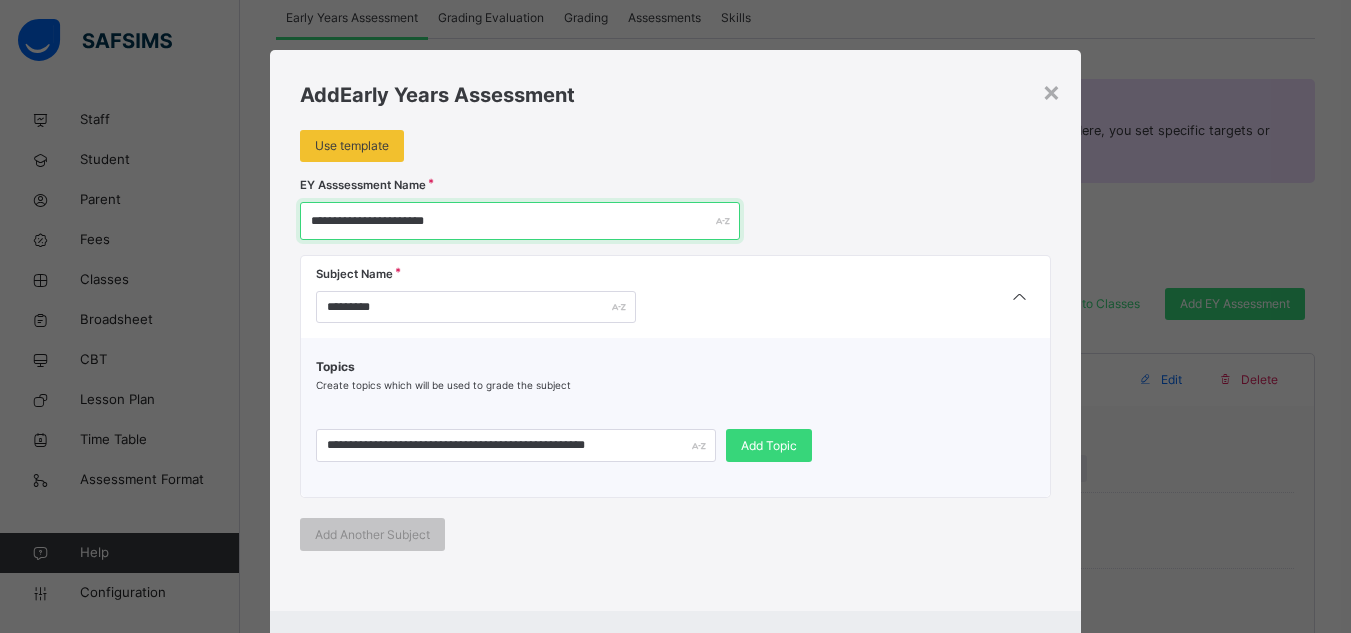 type on "**********" 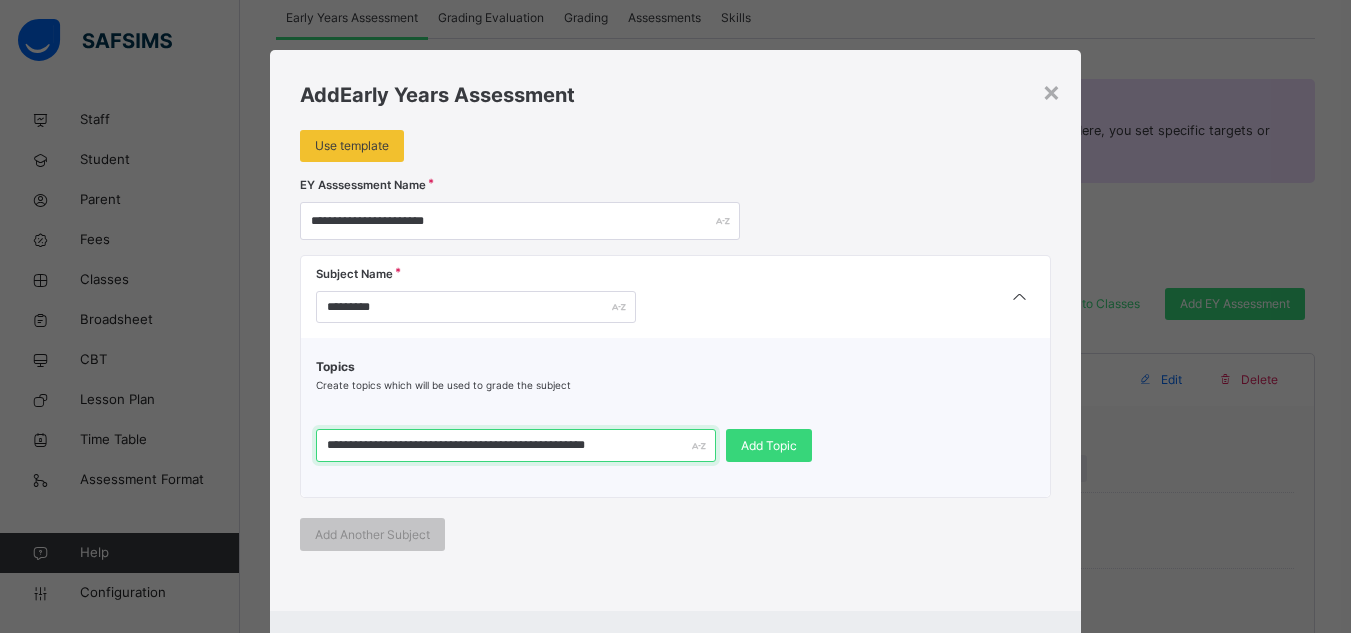 click on "**********" at bounding box center (516, 445) 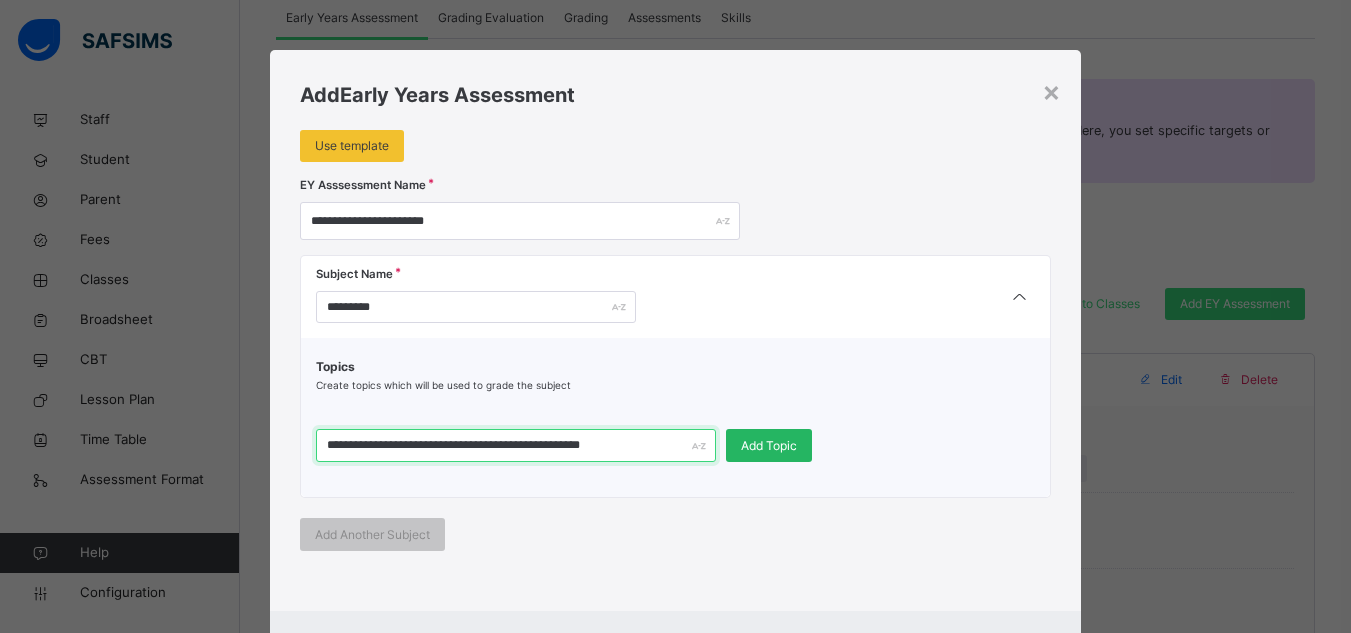 type on "**********" 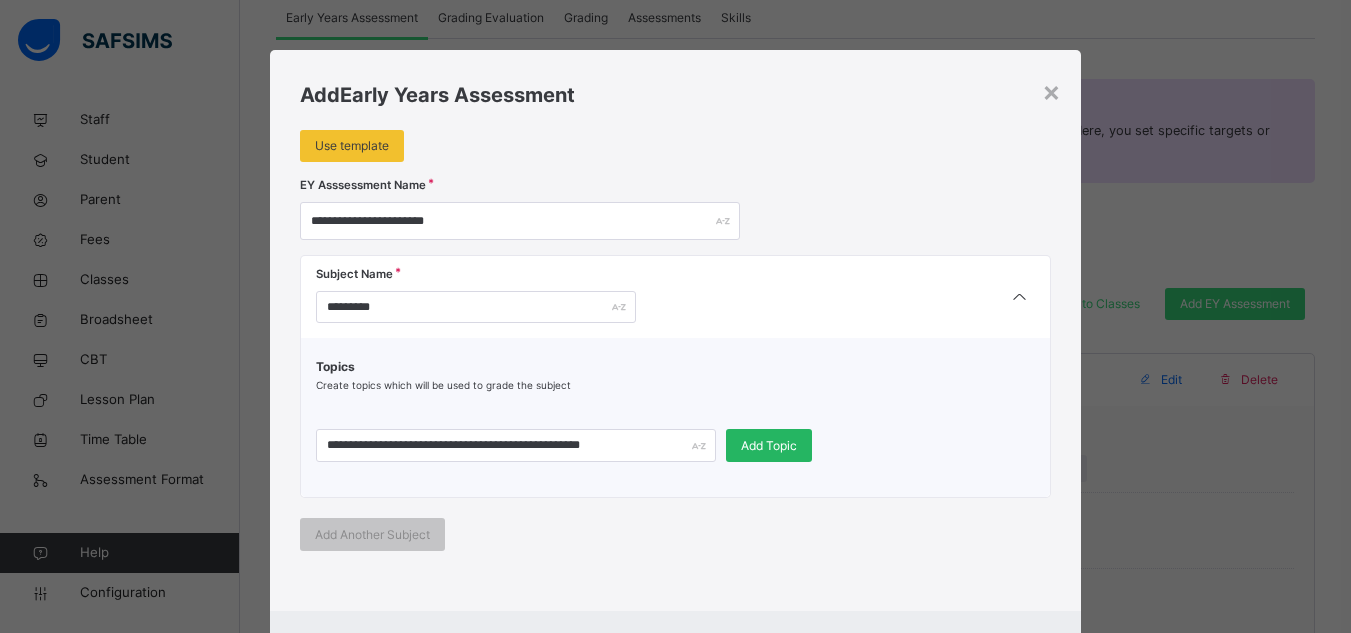 click on "Add Topic" at bounding box center (769, 446) 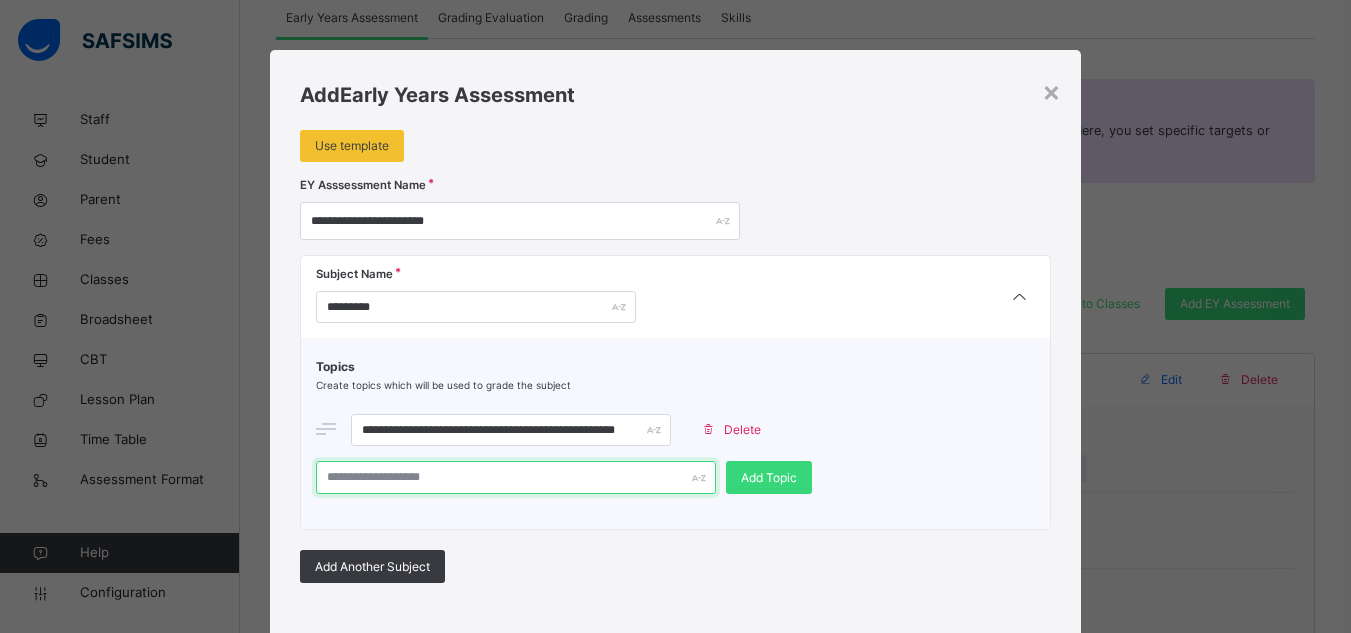 click at bounding box center (516, 477) 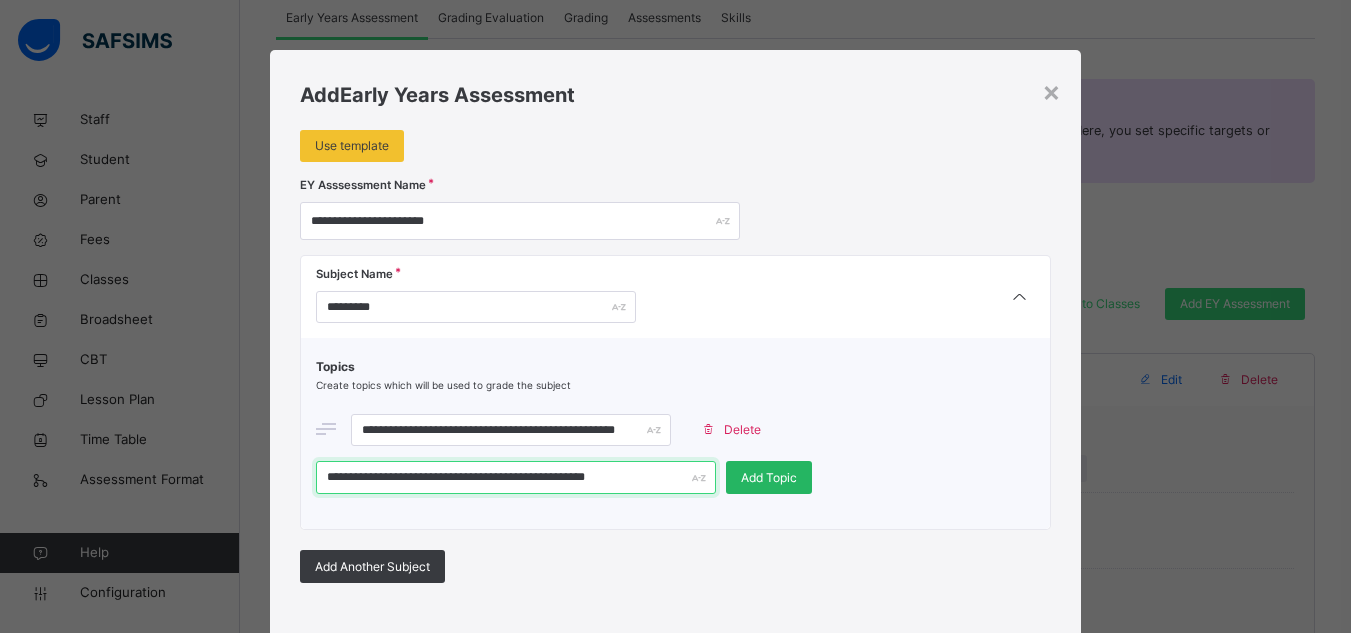 type on "**********" 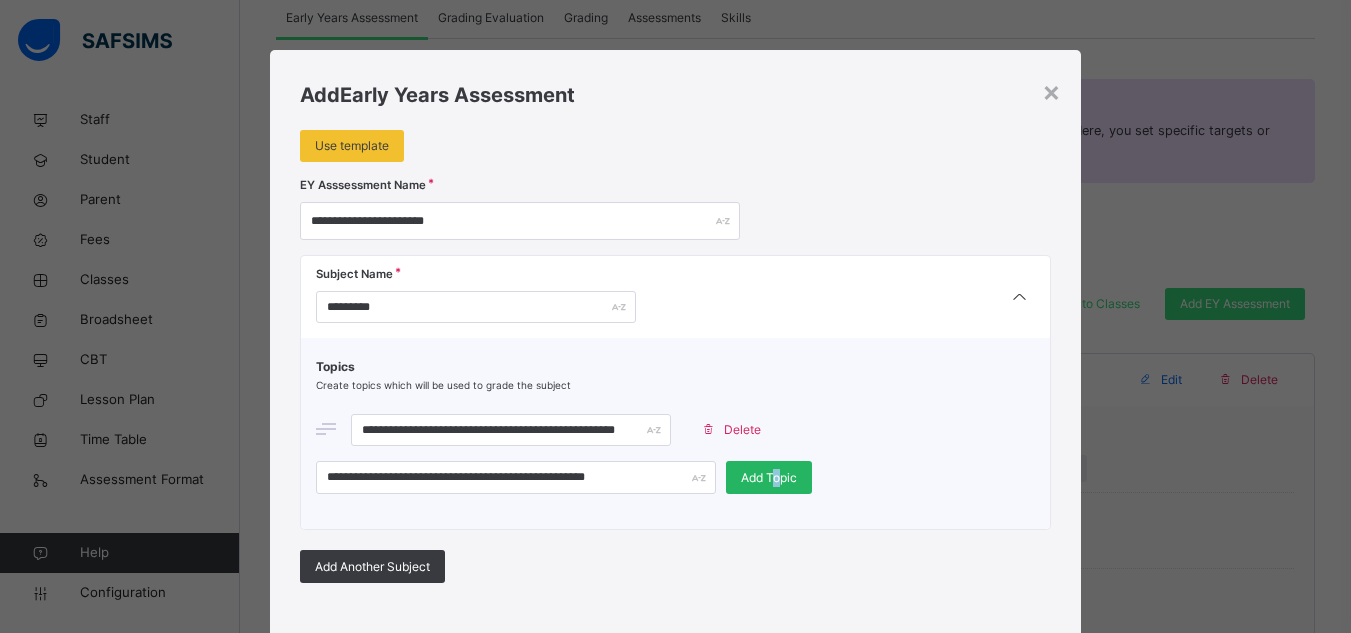 click on "Add Topic" at bounding box center (769, 478) 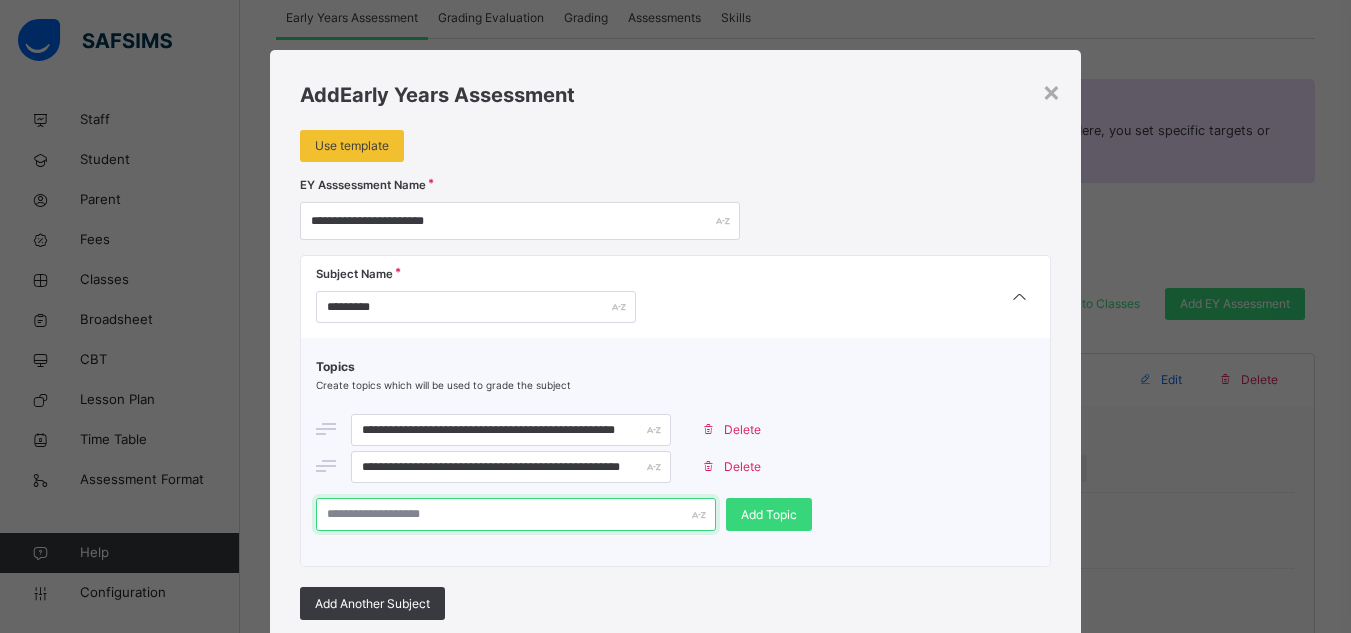 click at bounding box center (516, 514) 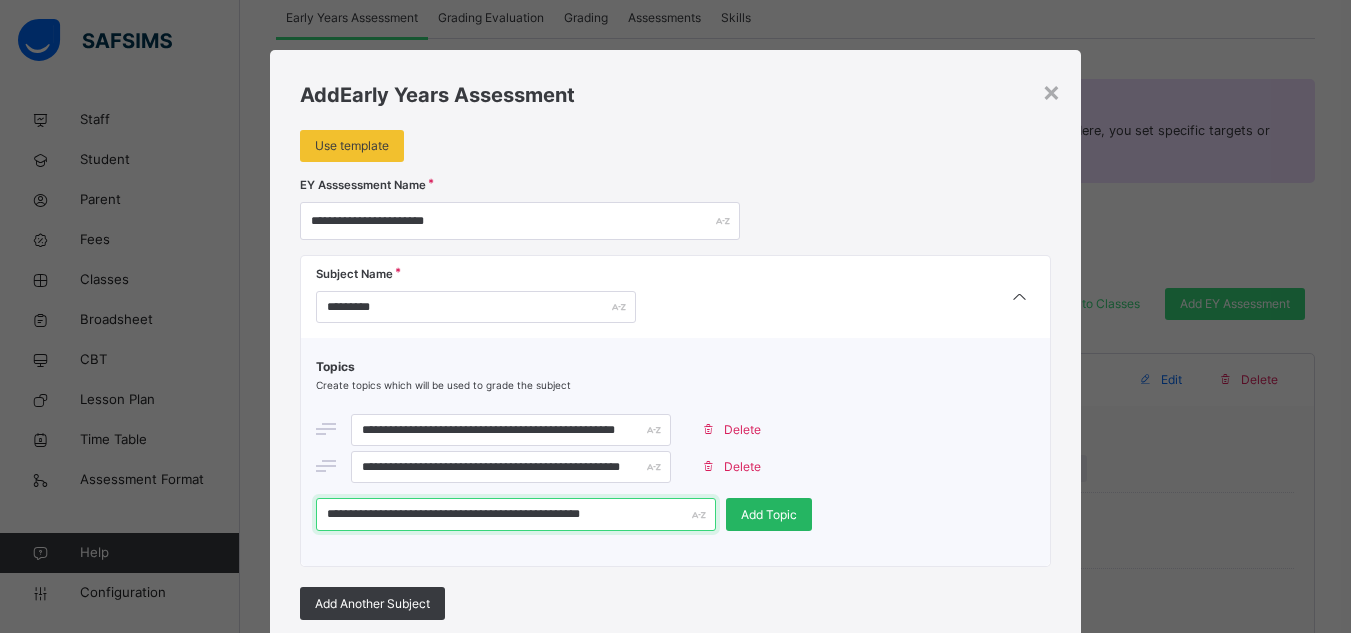 type on "**********" 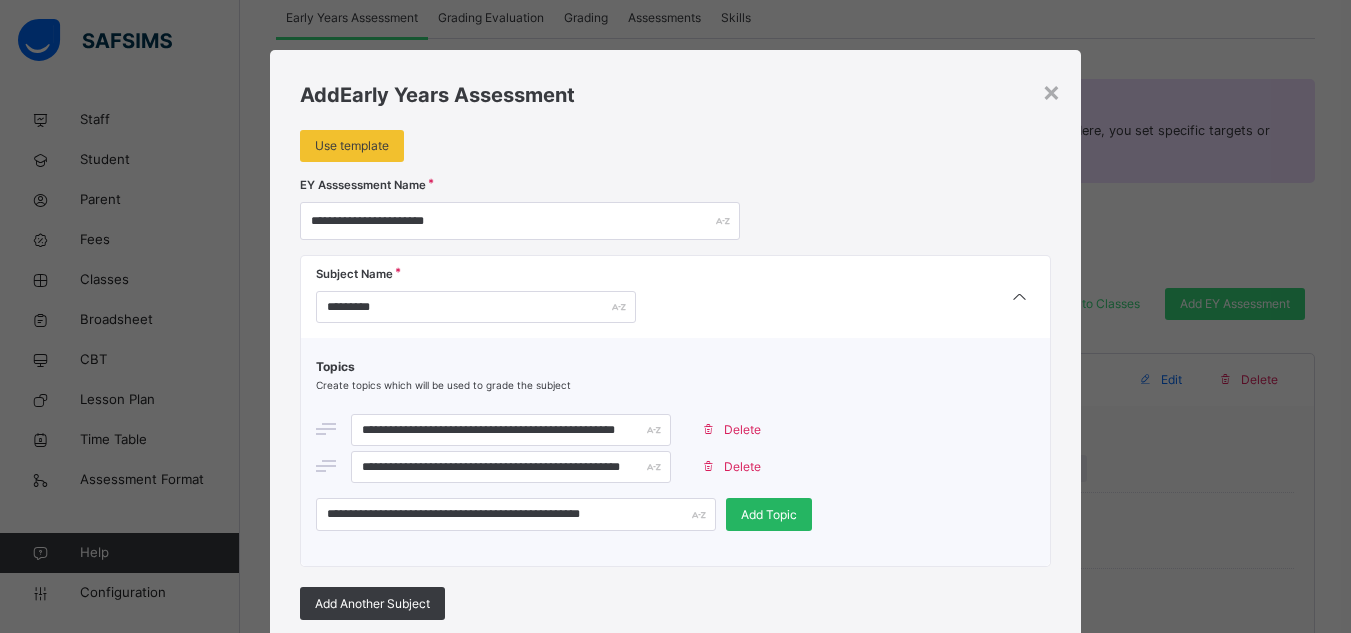 click on "Add Topic" at bounding box center (769, 515) 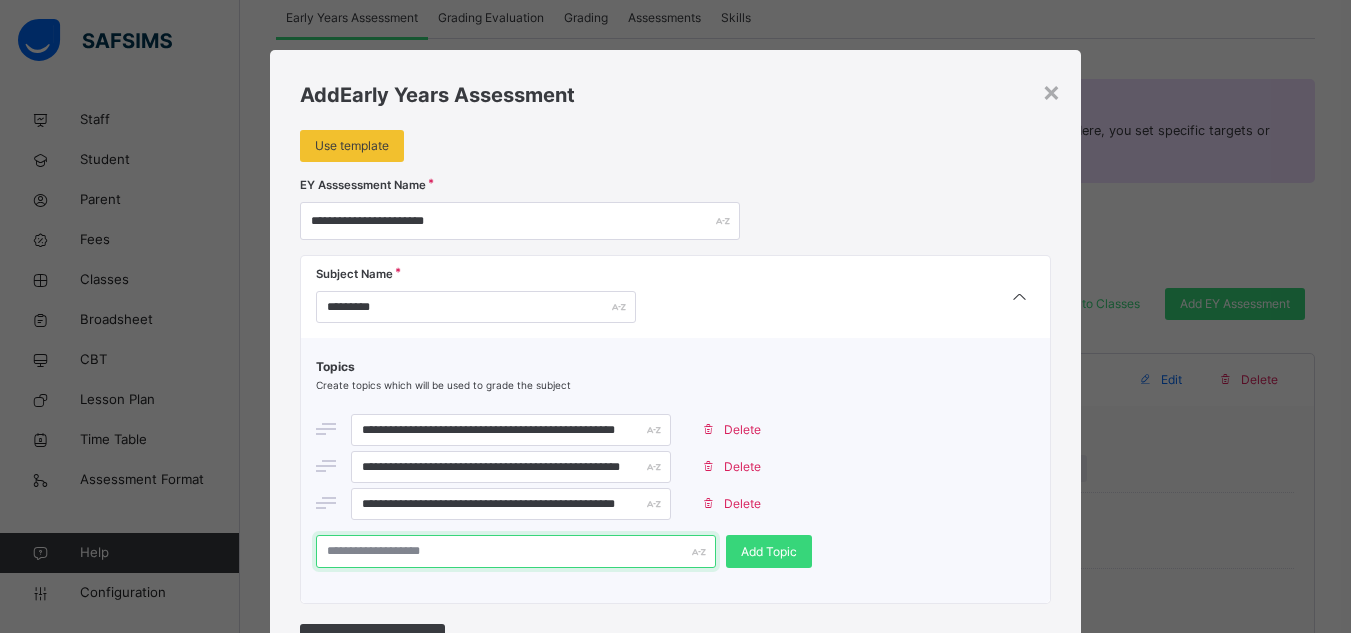 click at bounding box center (516, 551) 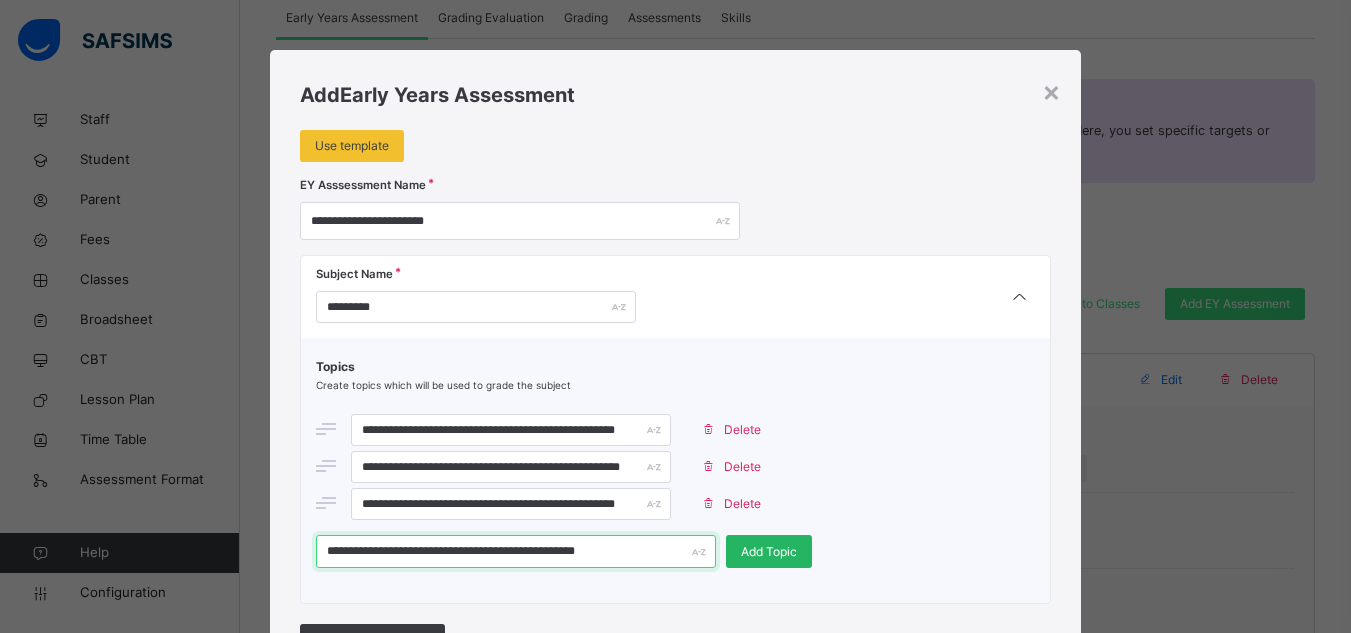 type on "**********" 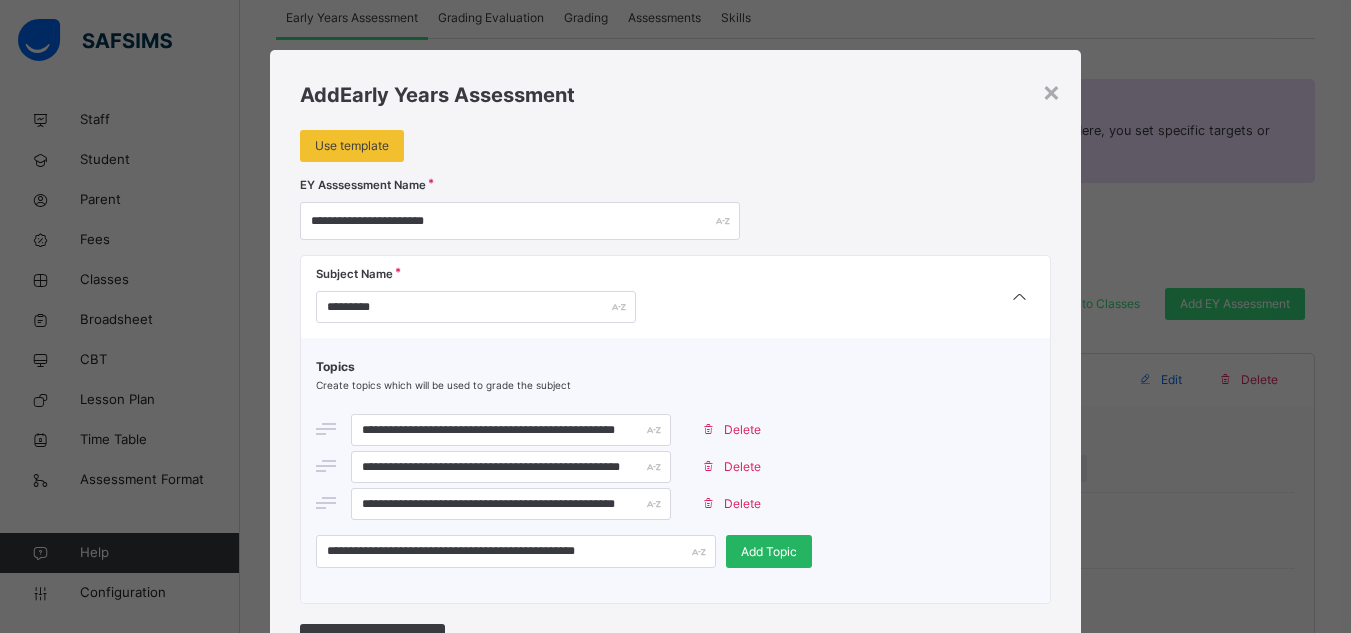 click on "Add Topic" at bounding box center [769, 552] 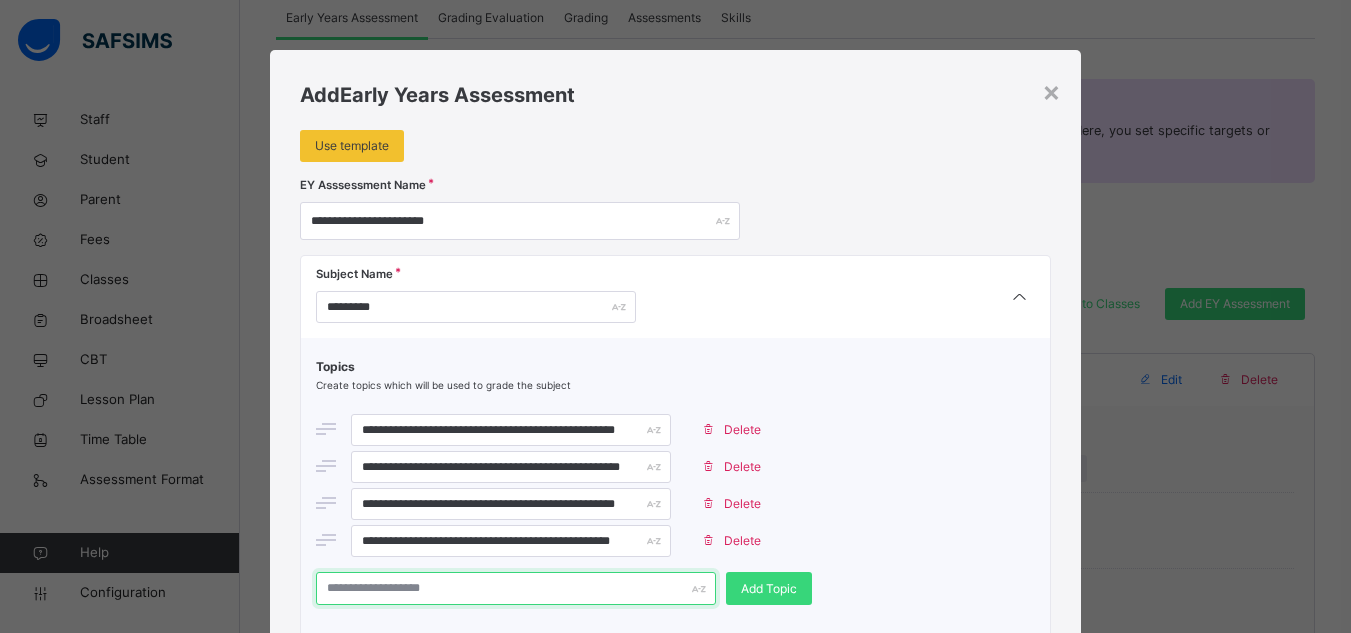 click at bounding box center (516, 588) 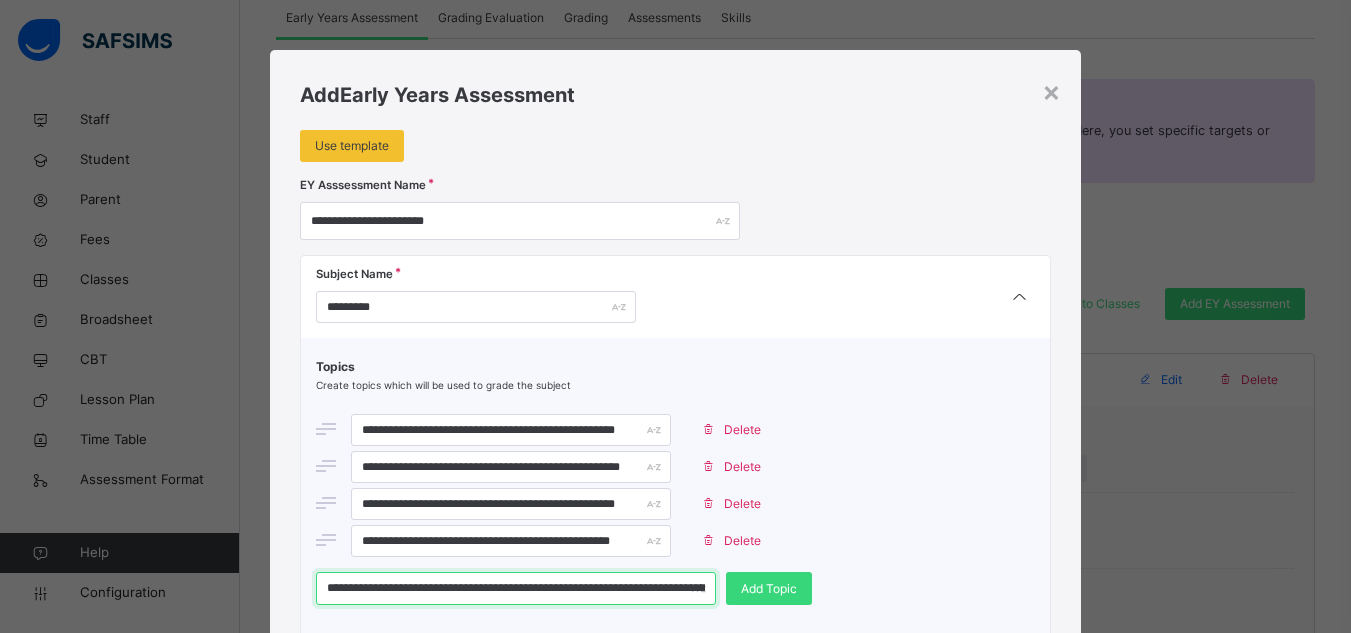 scroll, scrollTop: 0, scrollLeft: 52, axis: horizontal 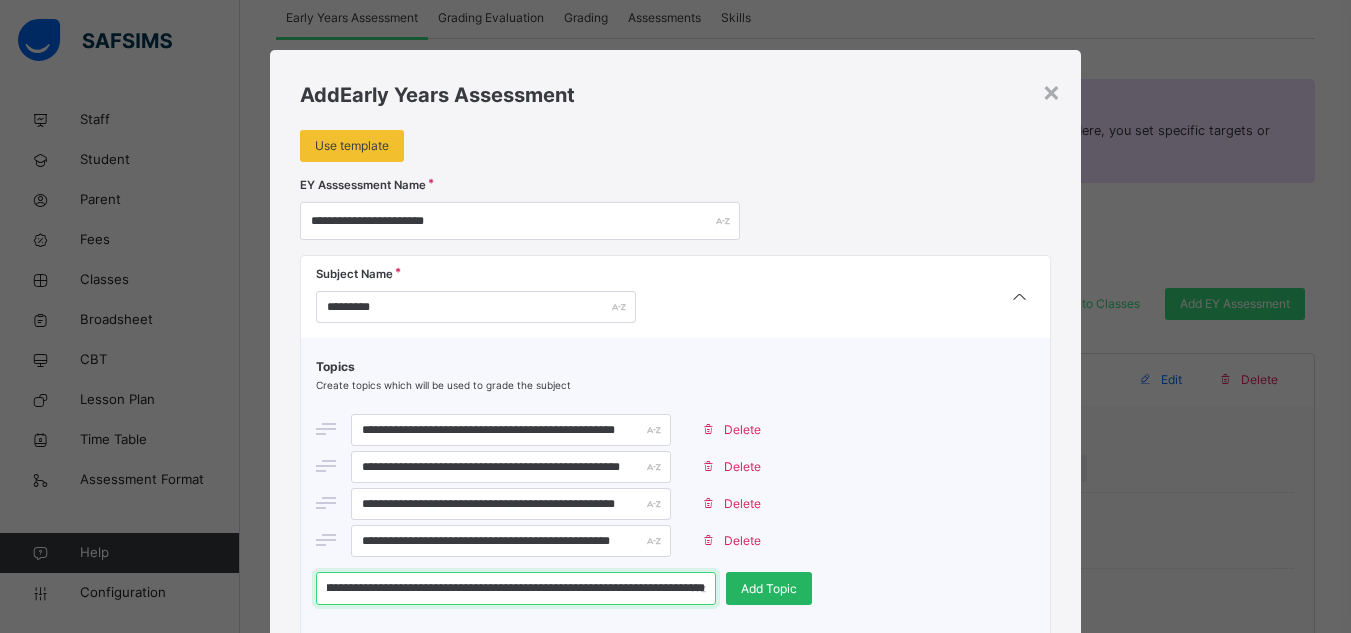 type on "**********" 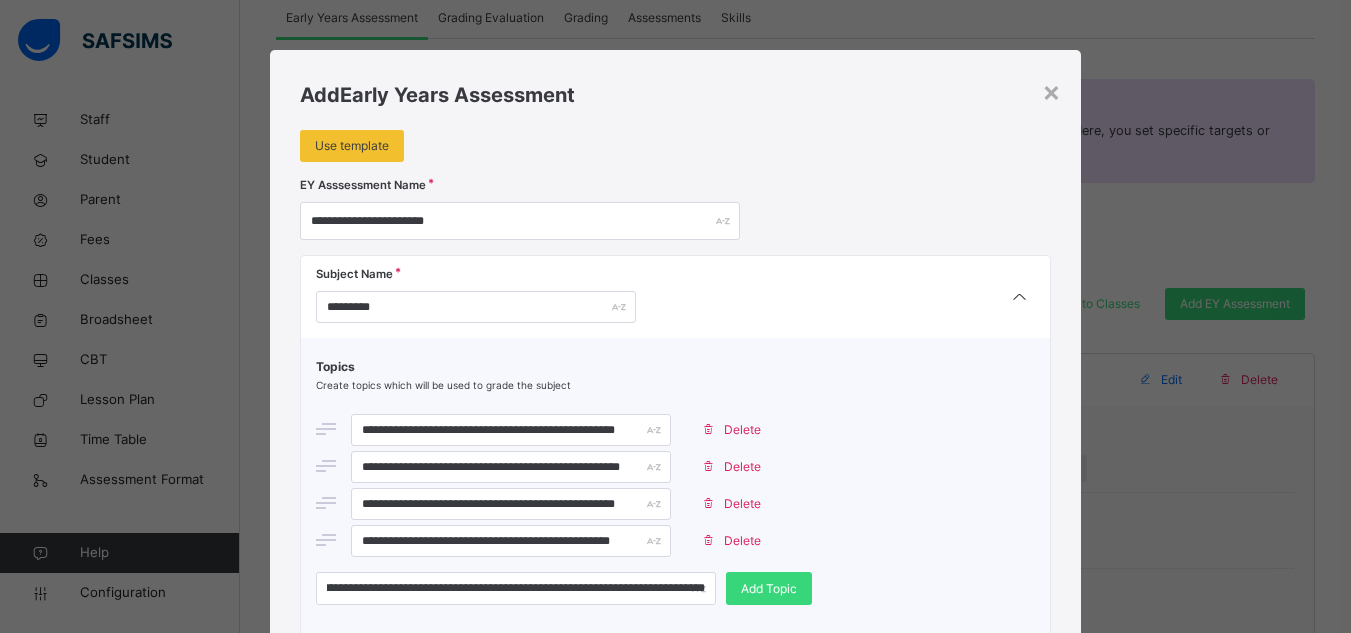scroll, scrollTop: 0, scrollLeft: 0, axis: both 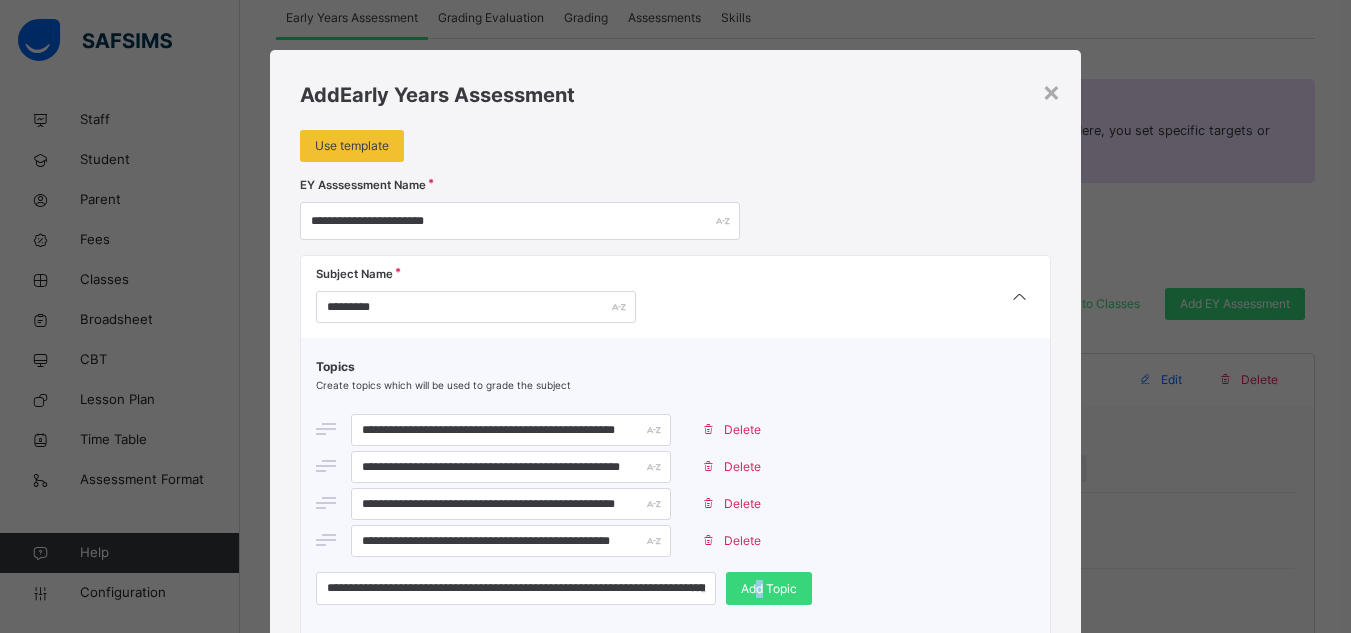 drag, startPoint x: 750, startPoint y: 577, endPoint x: 757, endPoint y: 558, distance: 20.248457 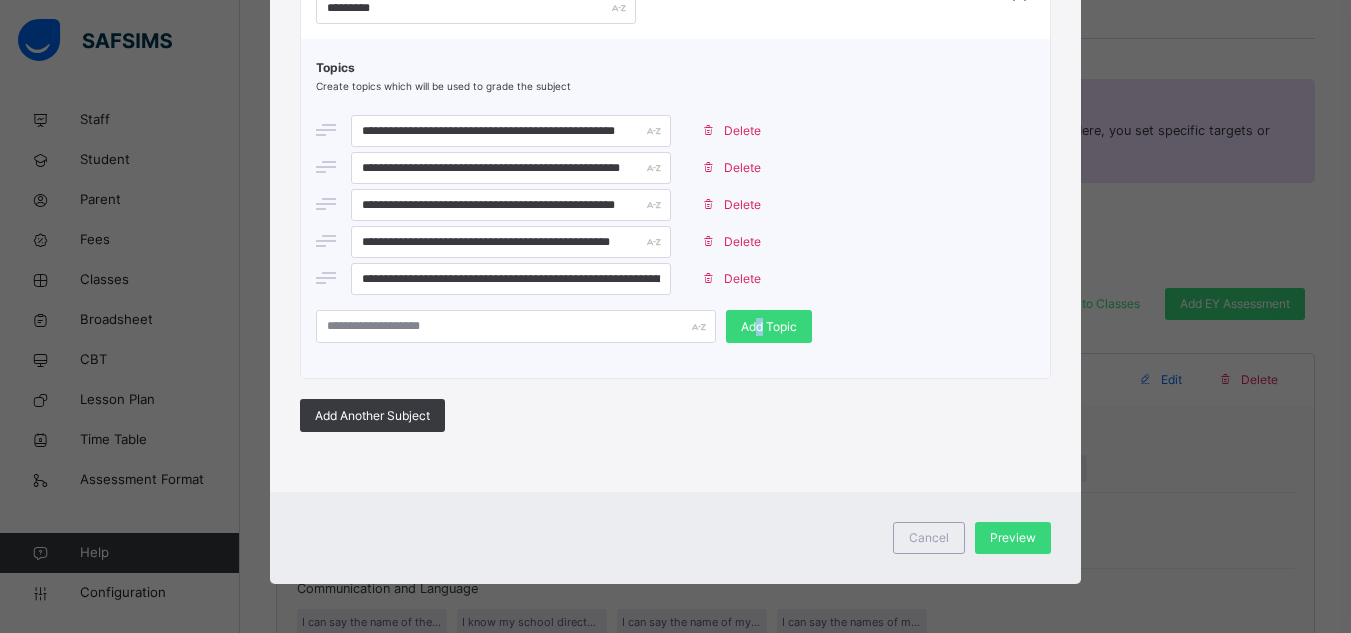 scroll, scrollTop: 300, scrollLeft: 0, axis: vertical 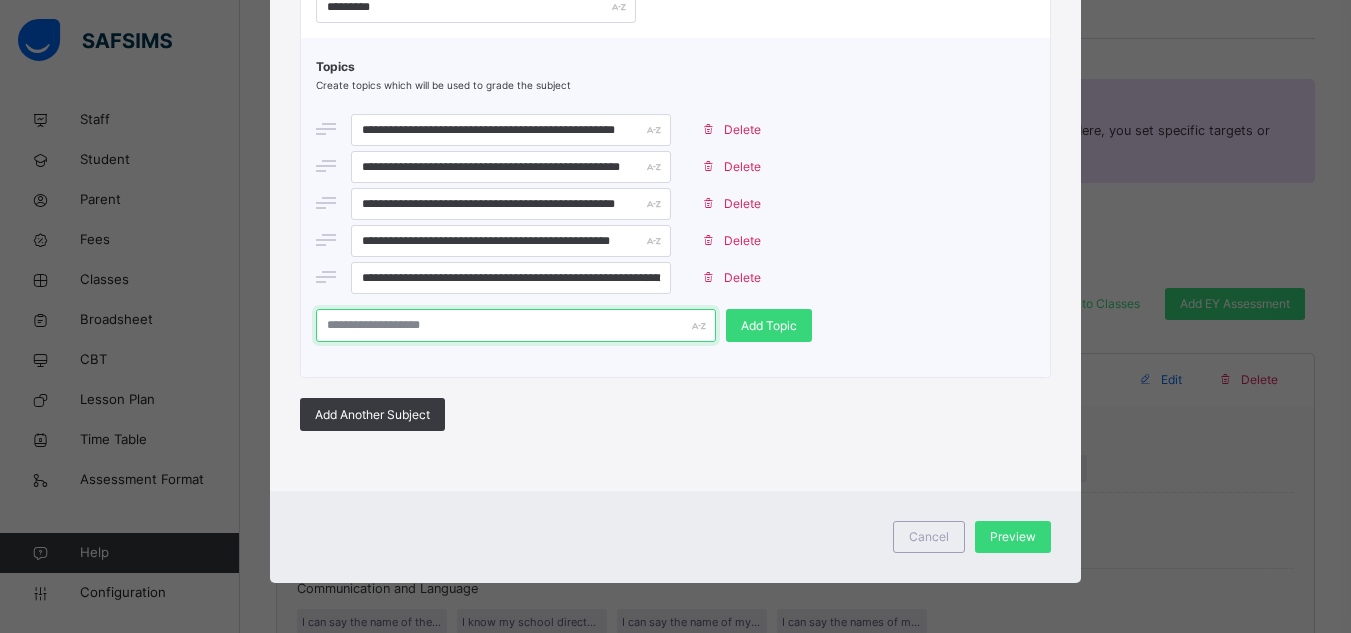 click at bounding box center [516, 325] 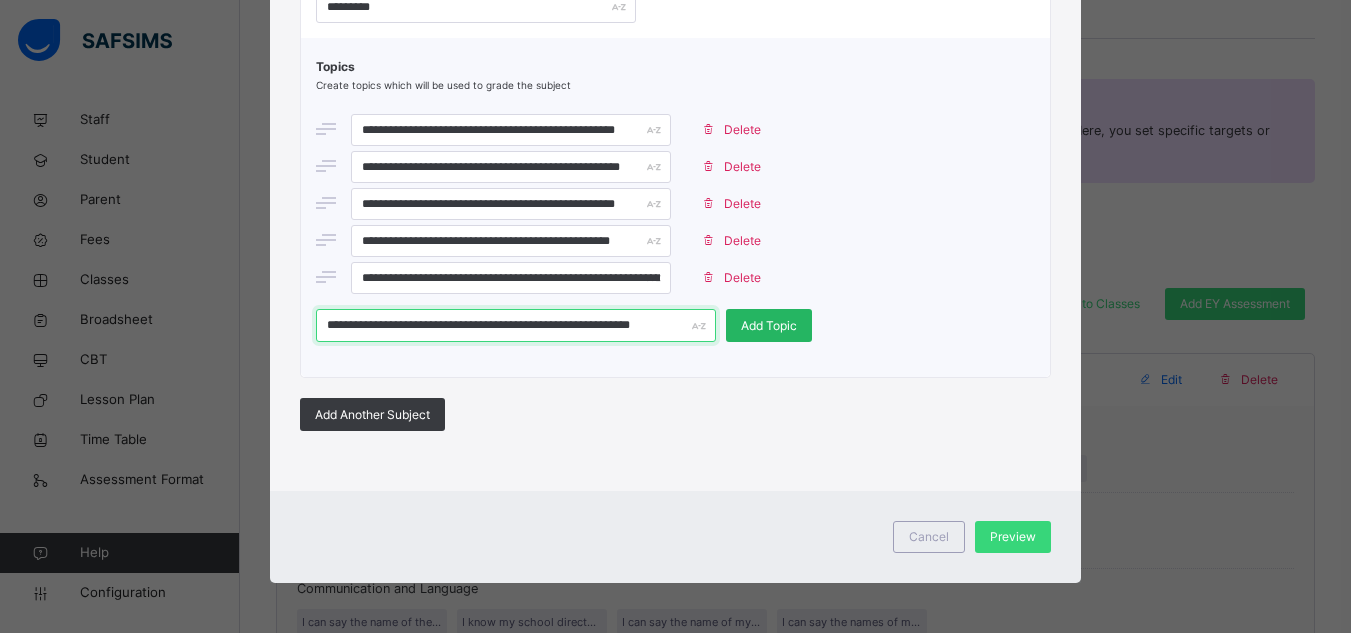 type on "**********" 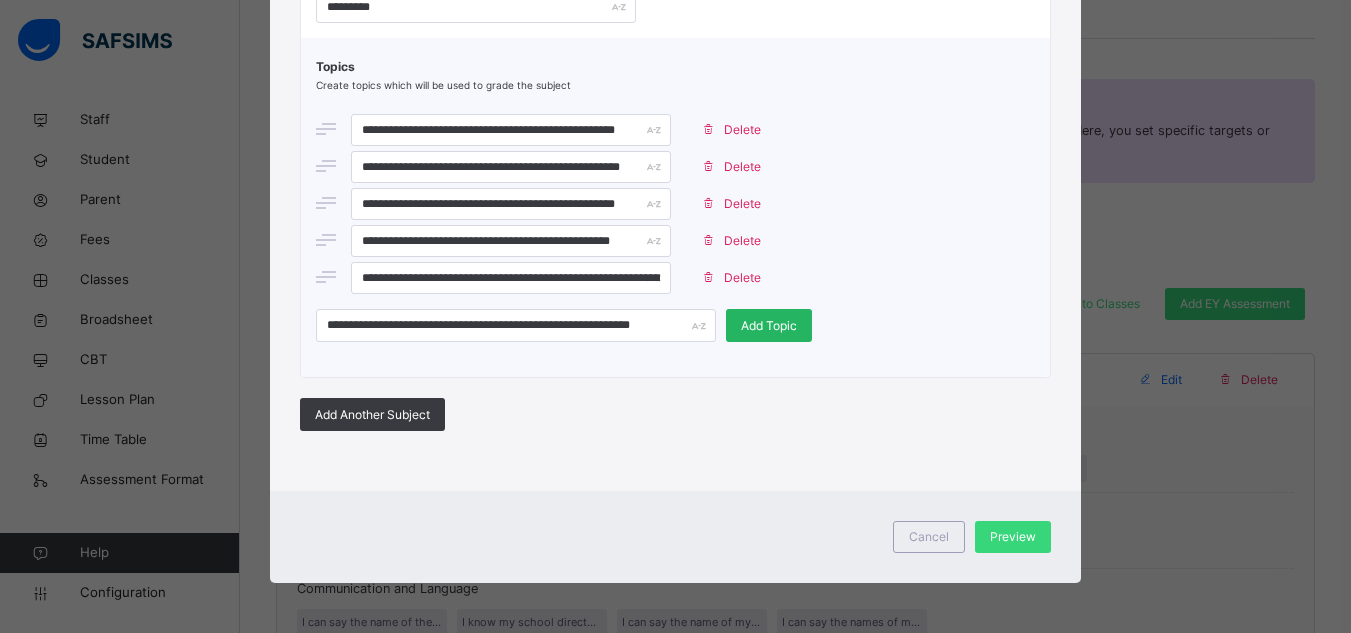 click on "Add Topic" at bounding box center (769, 326) 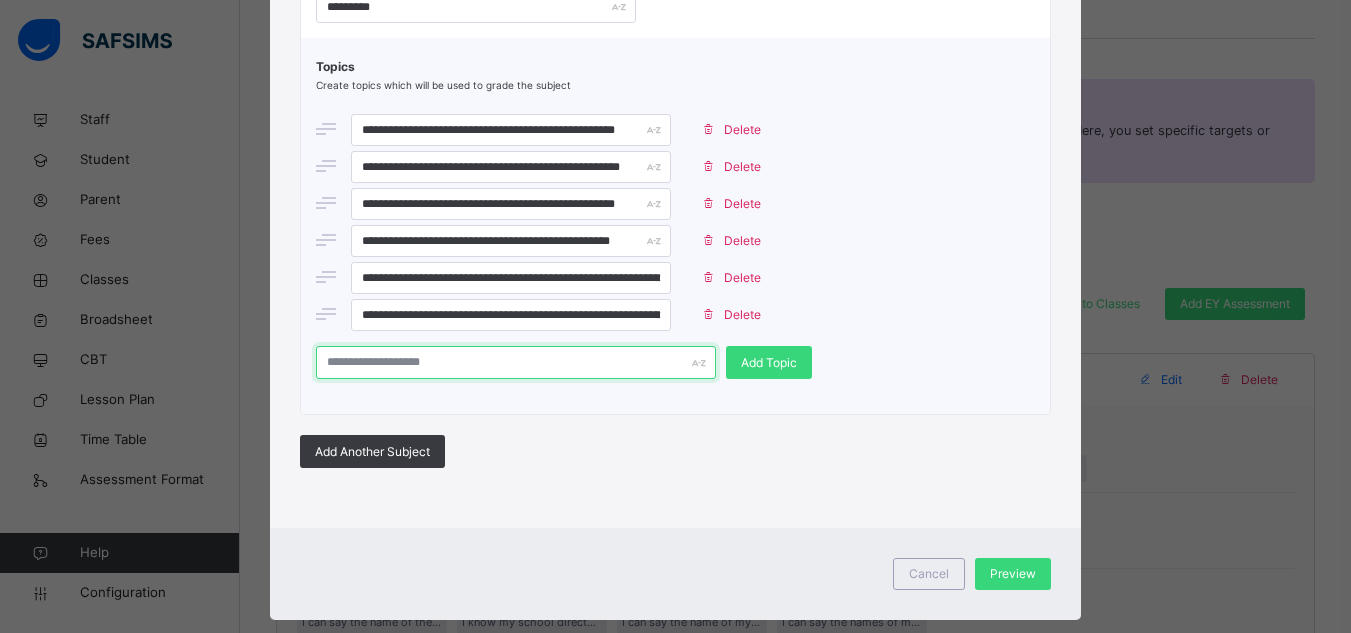 click at bounding box center (516, 362) 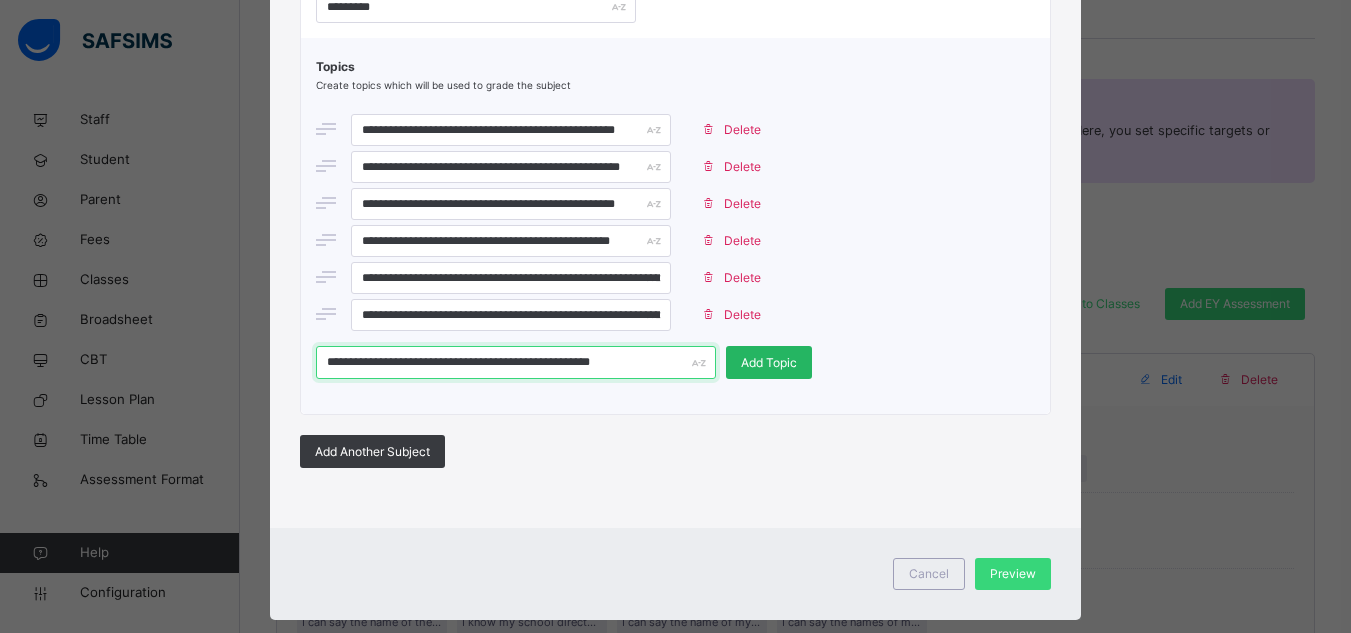 type on "**********" 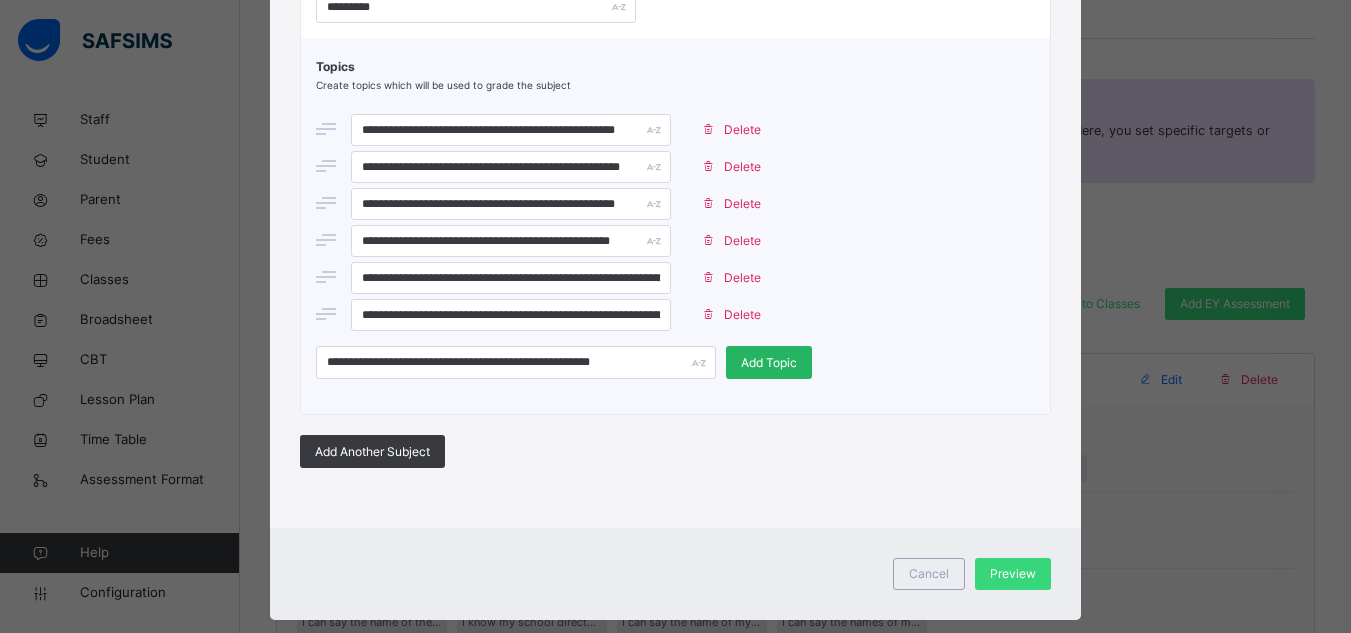 click on "Add Topic" at bounding box center [769, 363] 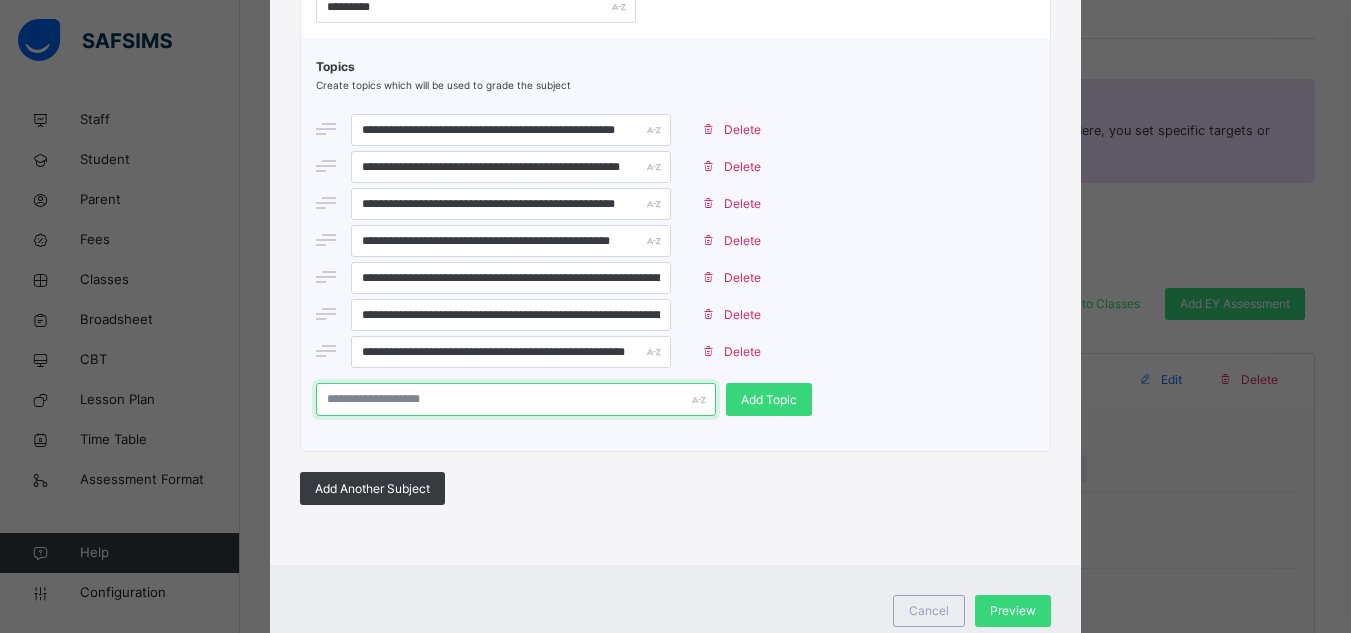 click at bounding box center (516, 399) 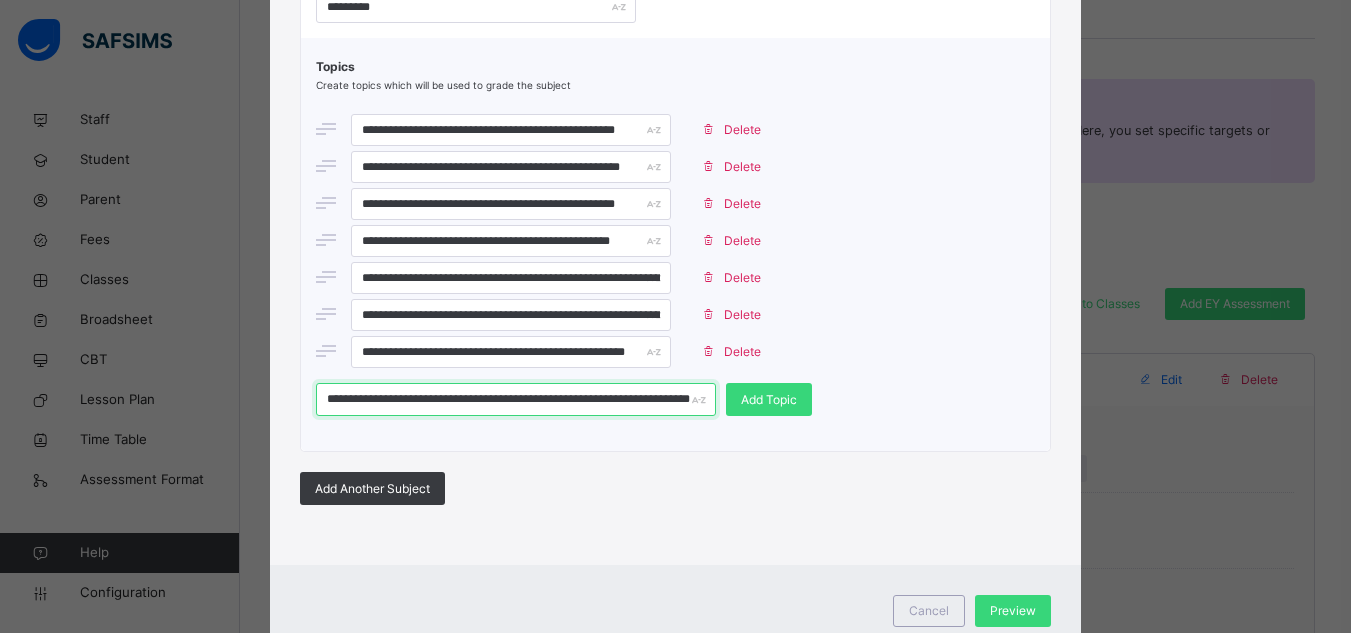 scroll, scrollTop: 0, scrollLeft: 23, axis: horizontal 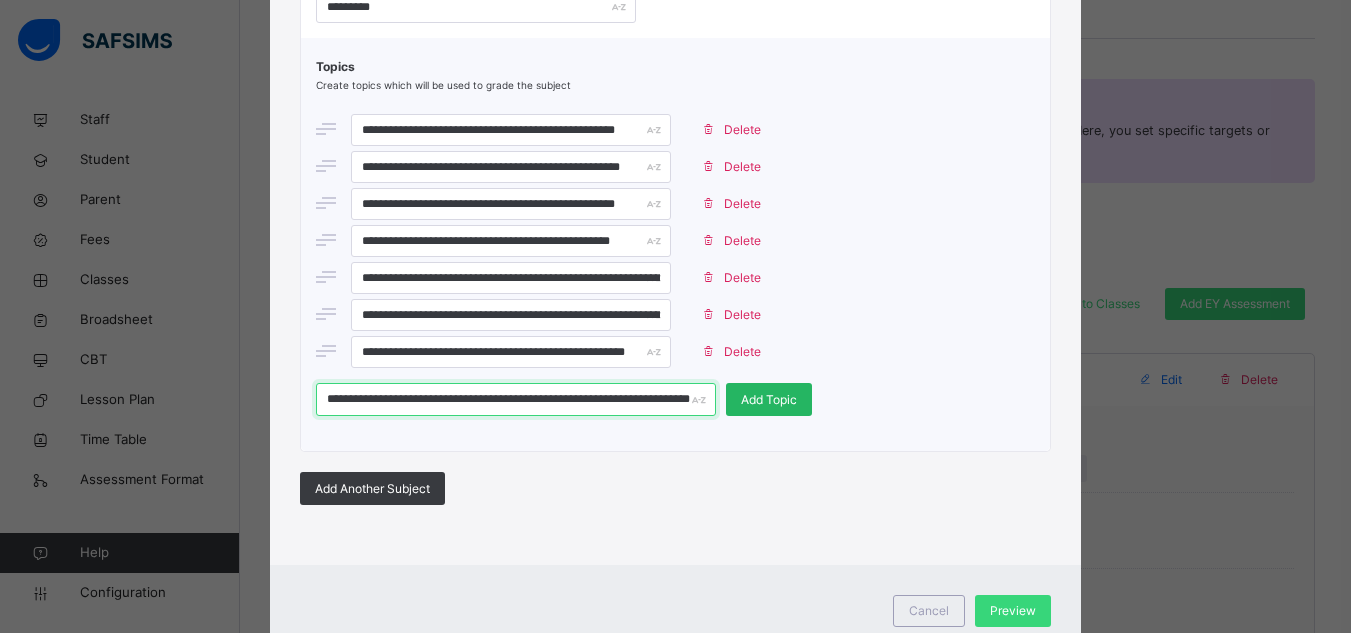 type on "**********" 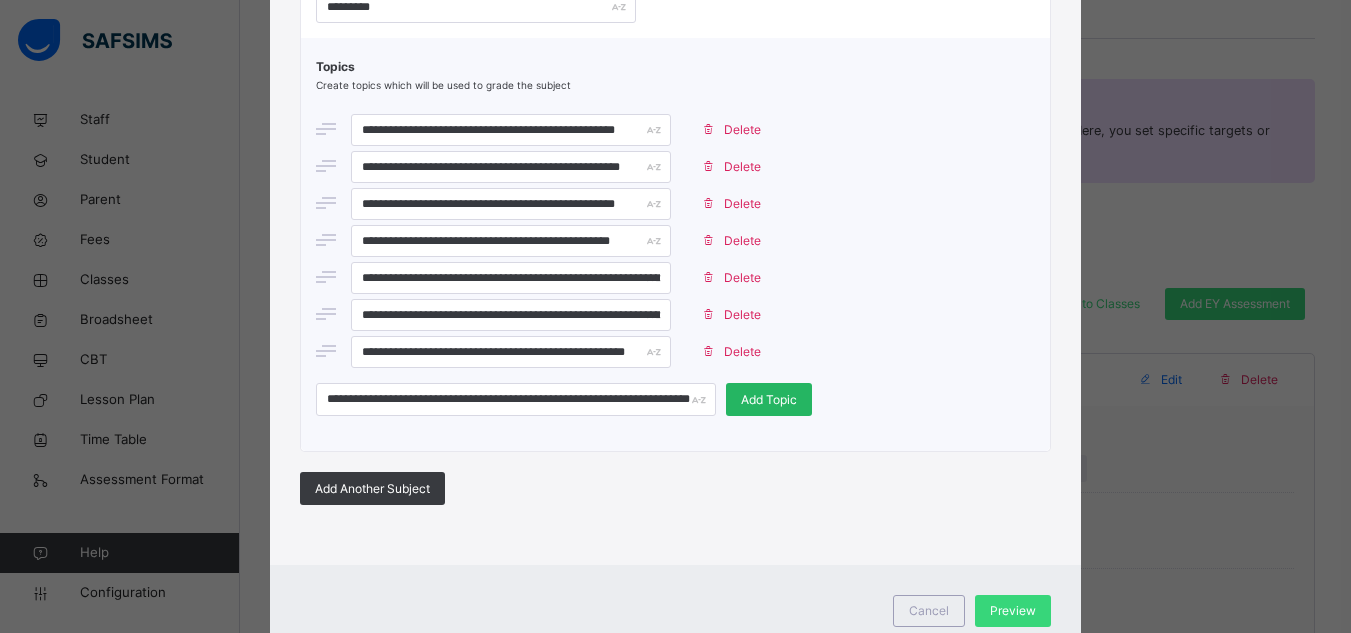 click on "Add Topic" at bounding box center (769, 400) 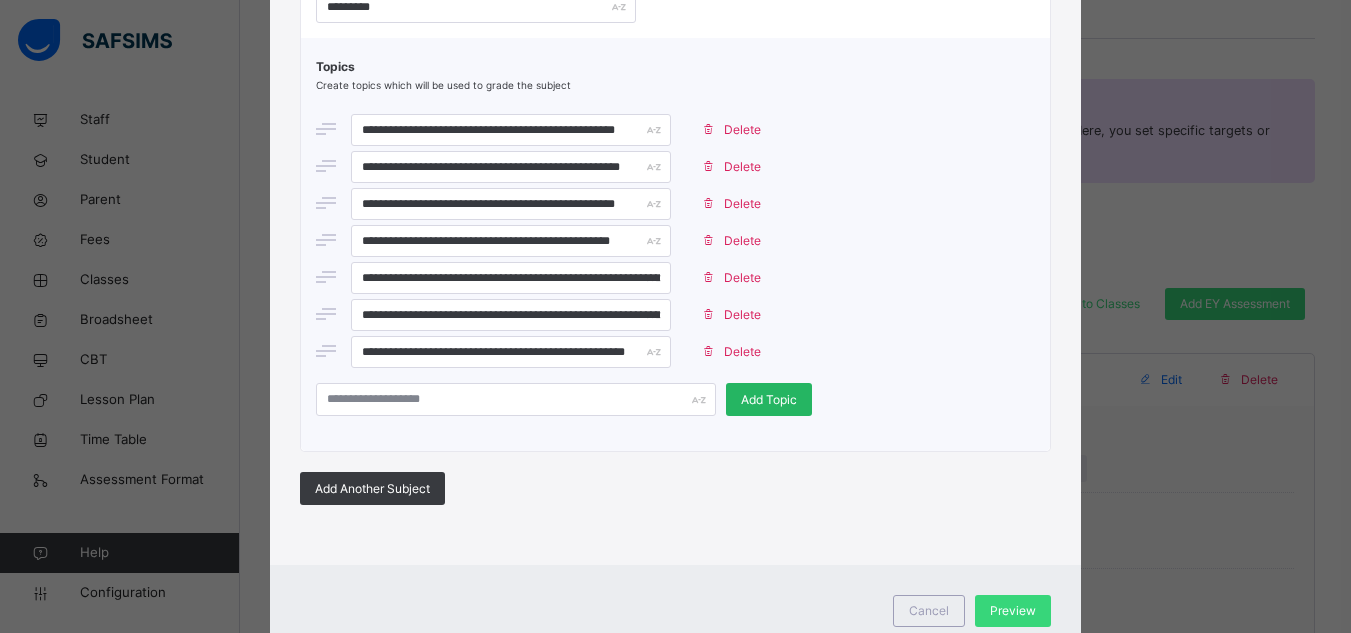 scroll, scrollTop: 0, scrollLeft: 0, axis: both 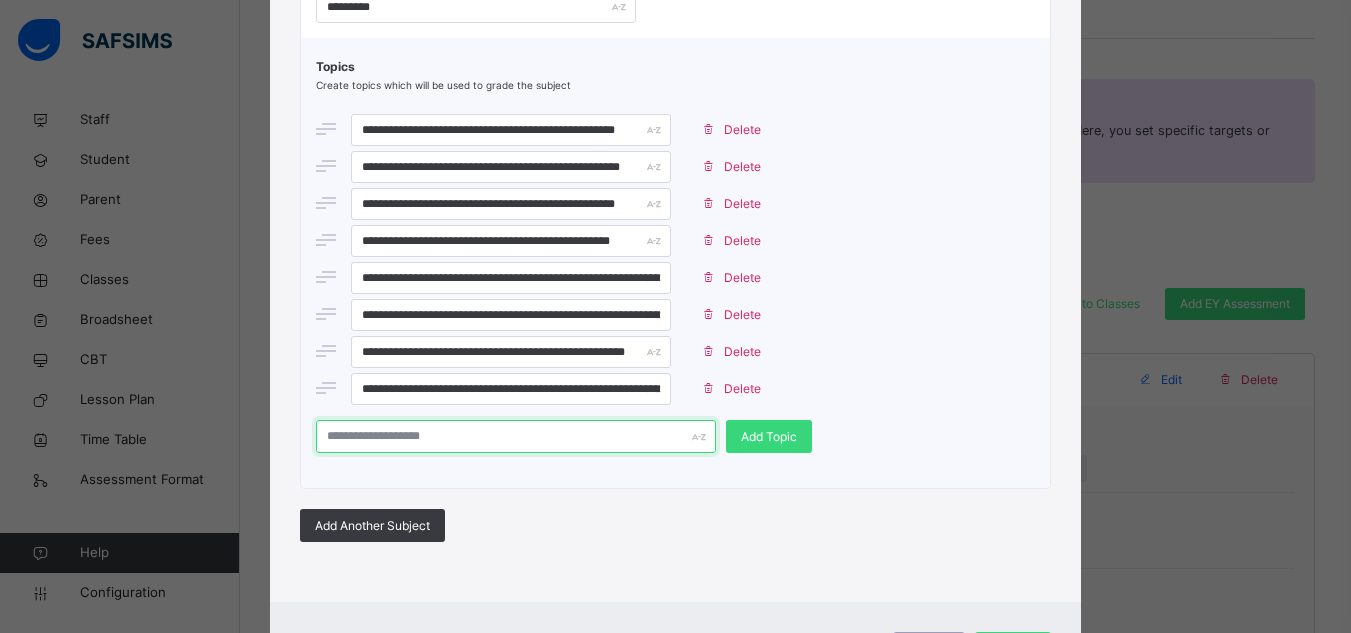 click at bounding box center (516, 436) 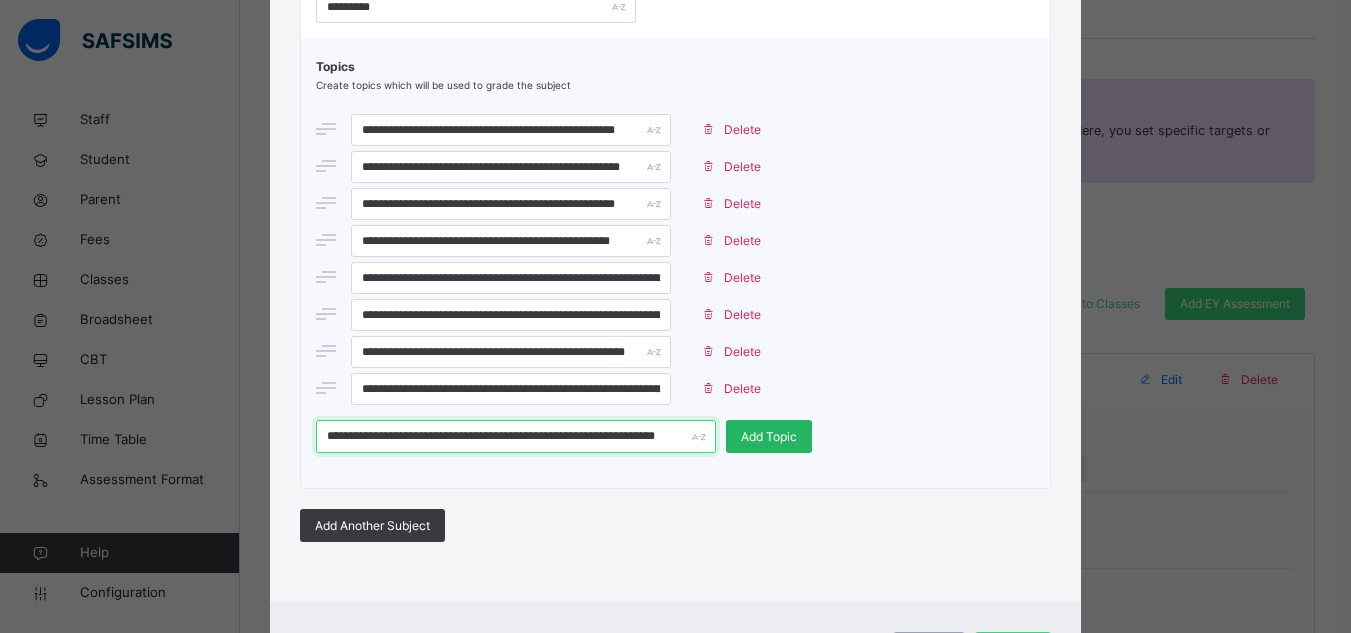 type on "**********" 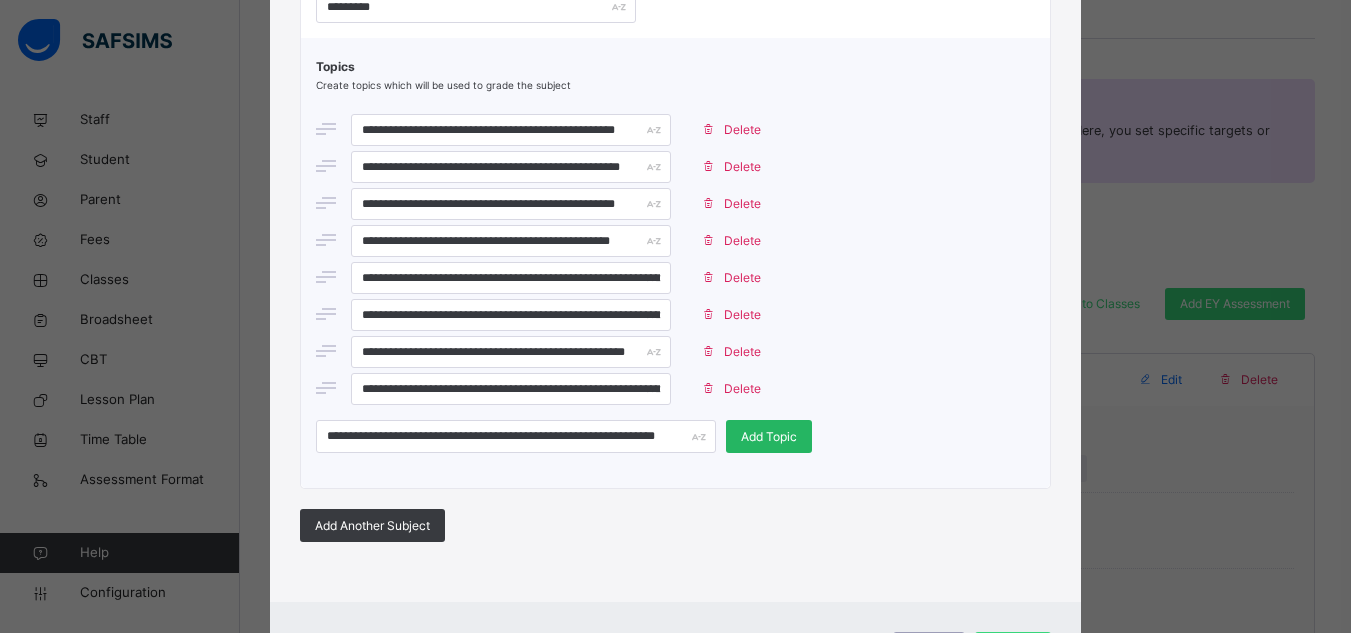 click on "Add Topic" at bounding box center [769, 437] 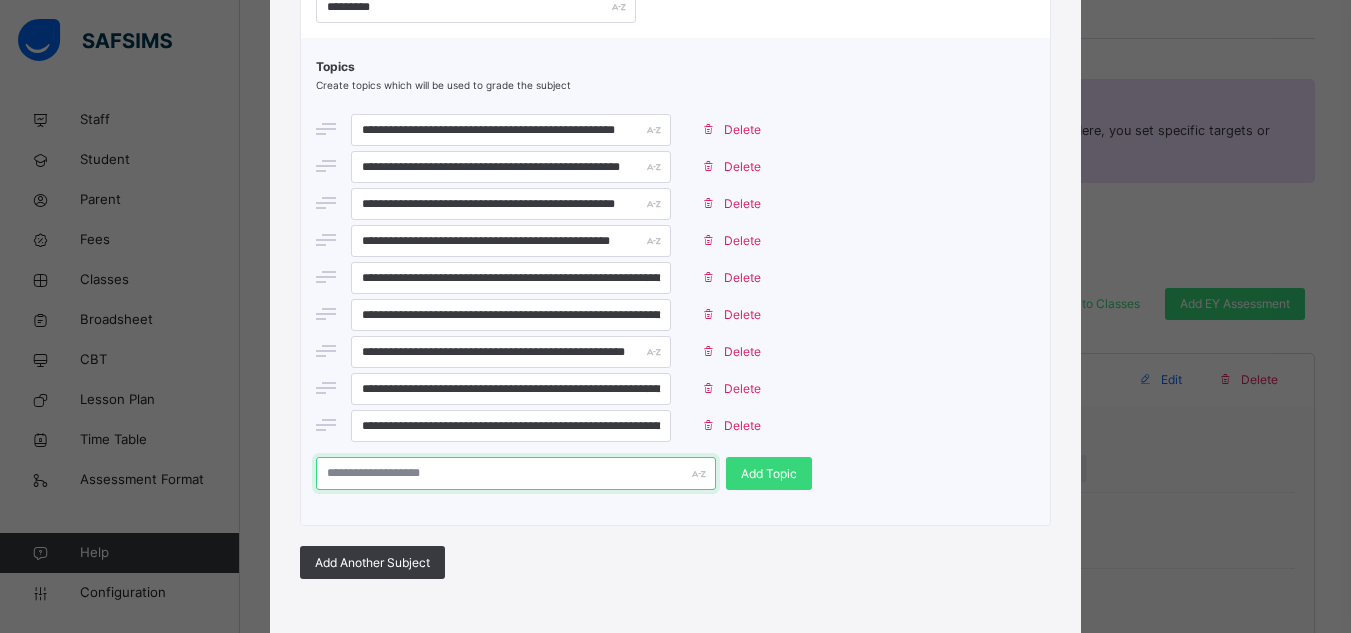 click at bounding box center [516, 473] 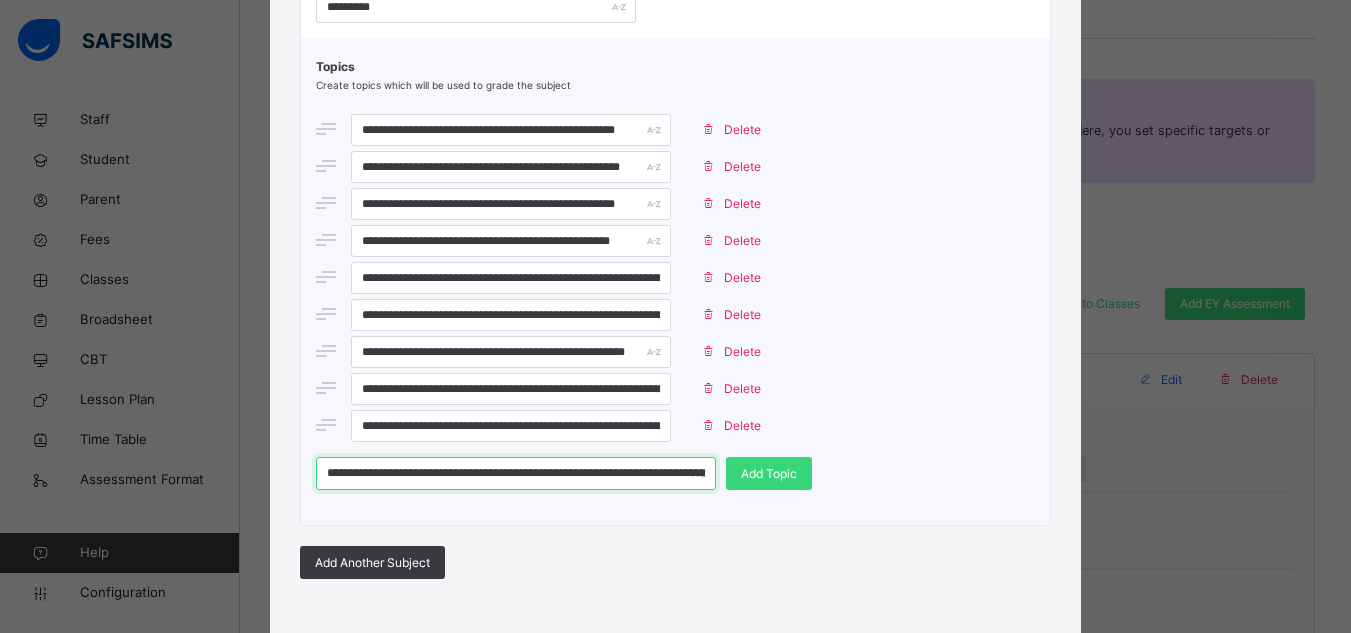 scroll, scrollTop: 0, scrollLeft: 110, axis: horizontal 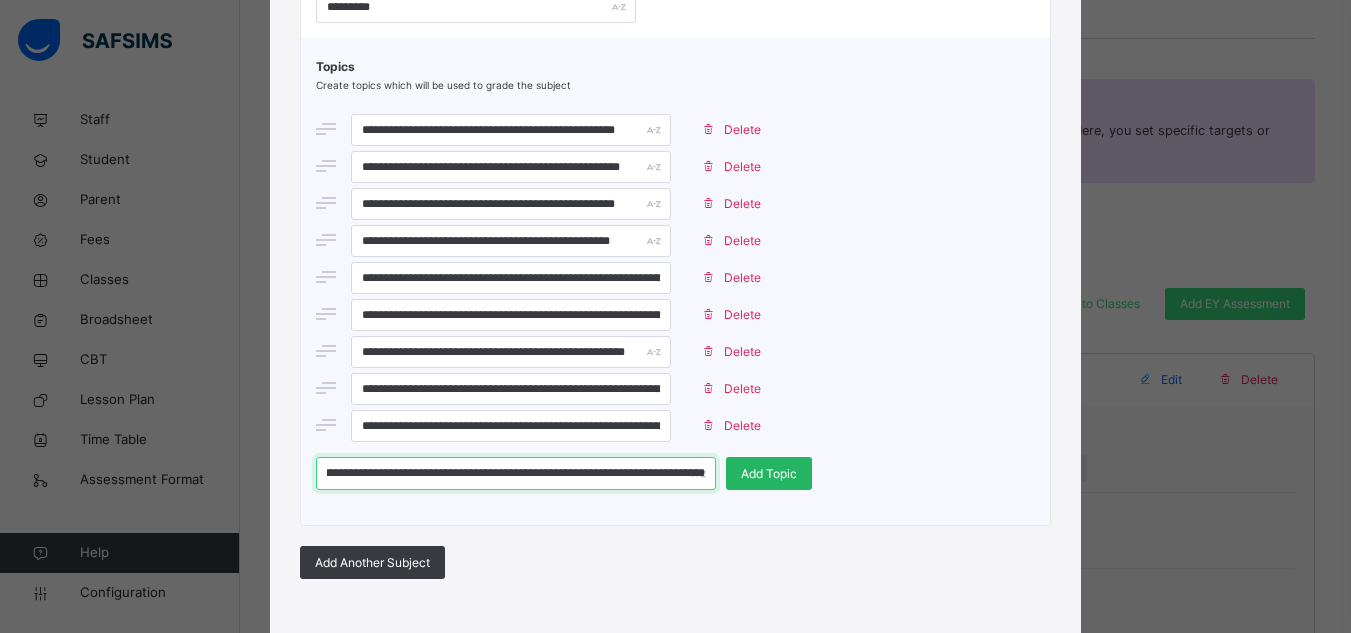 type on "**********" 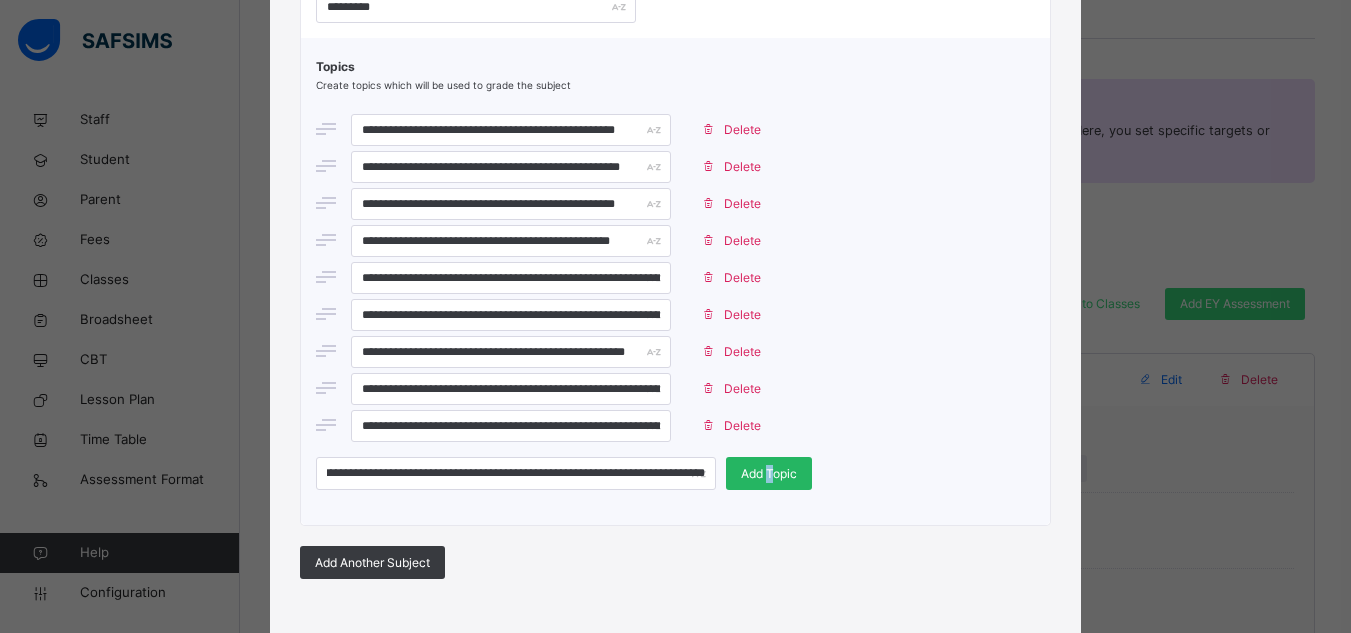 click on "Add Topic" at bounding box center [769, 473] 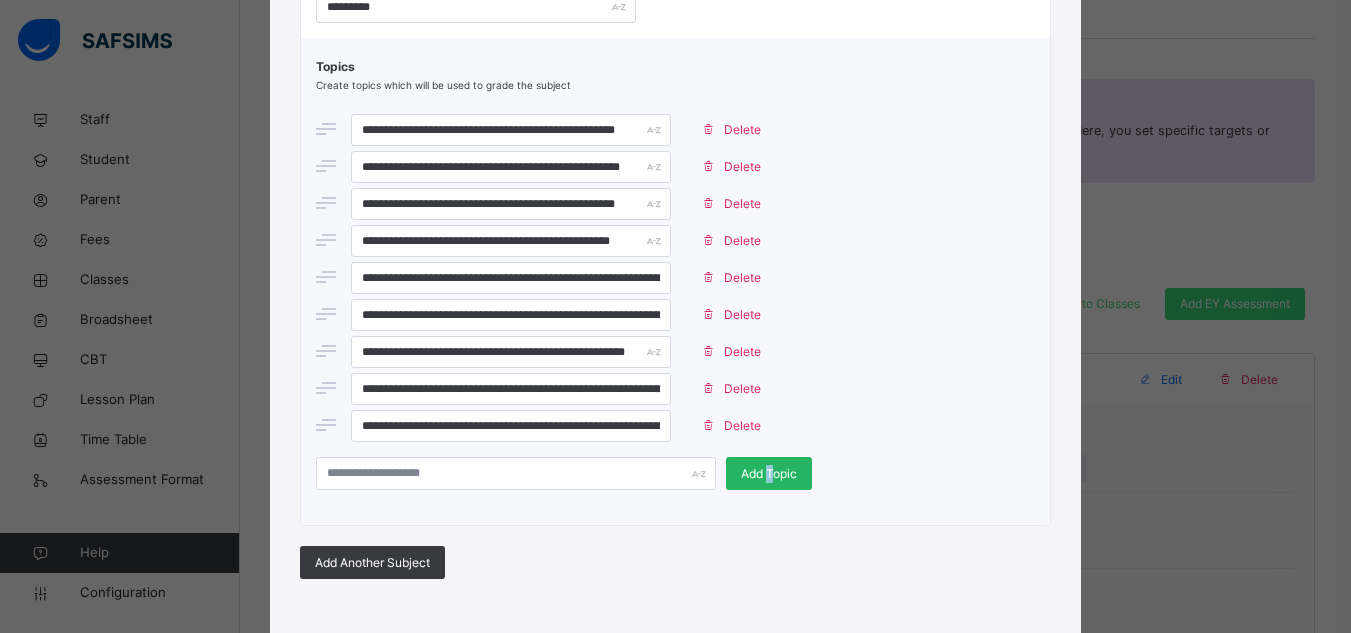 scroll, scrollTop: 0, scrollLeft: 0, axis: both 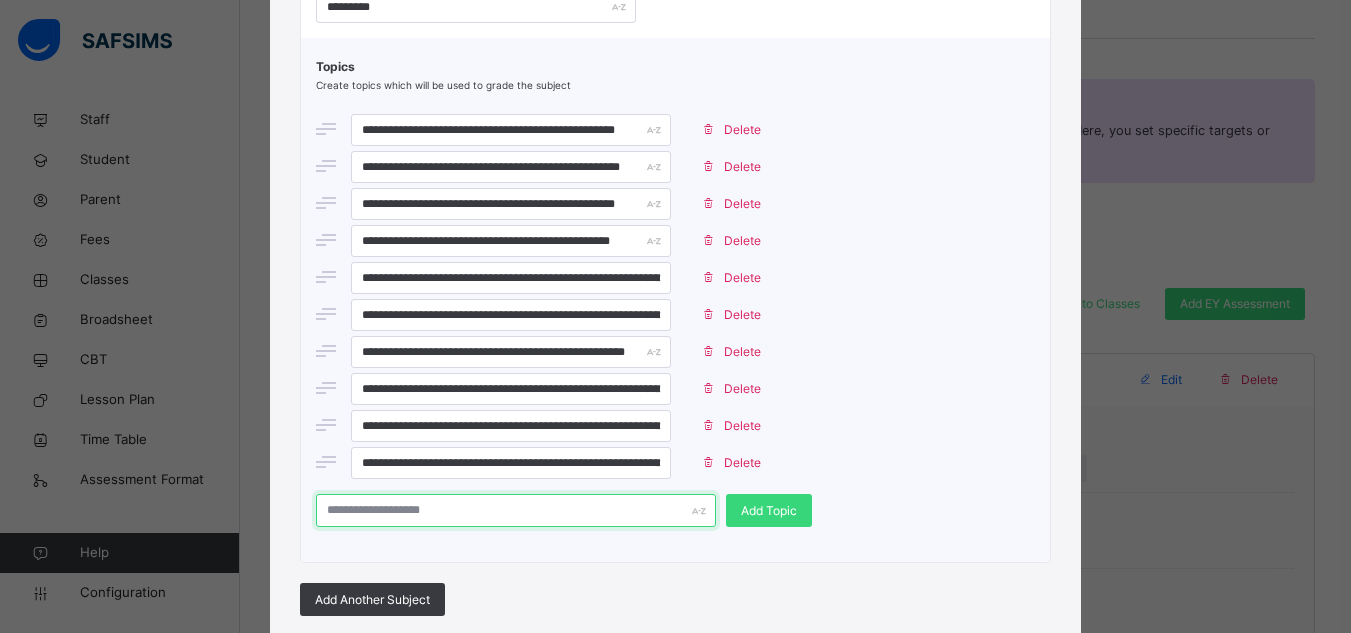 click at bounding box center [516, 510] 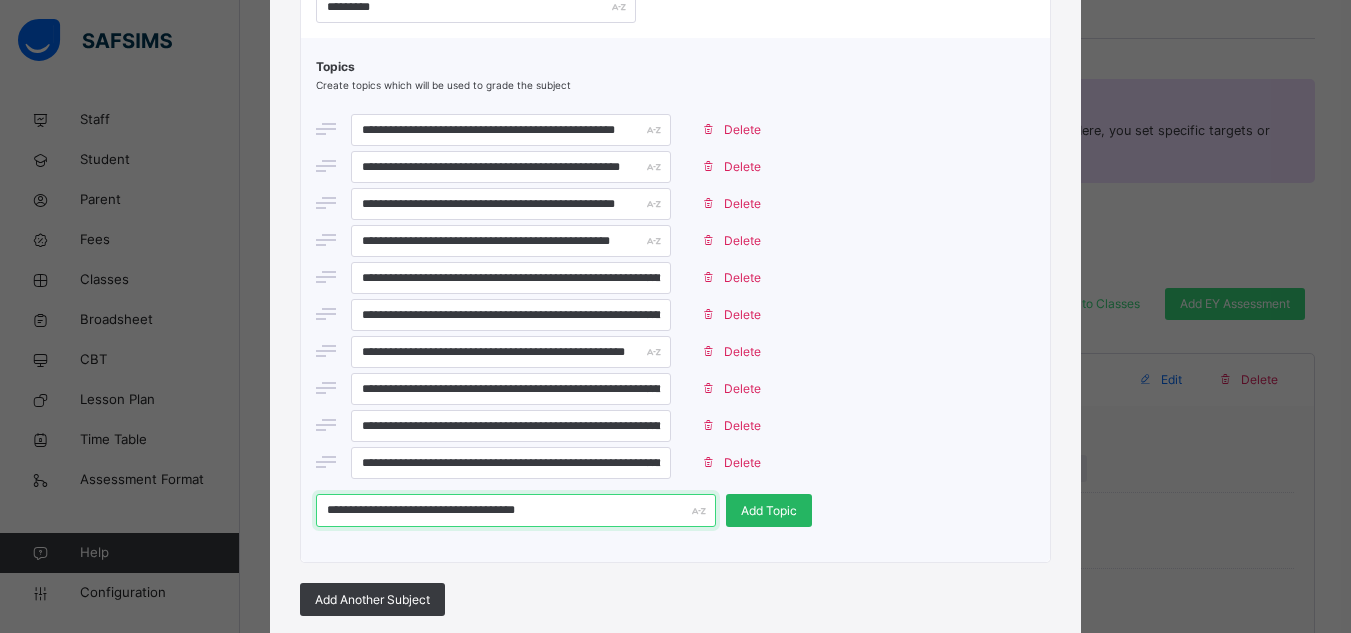 type on "**********" 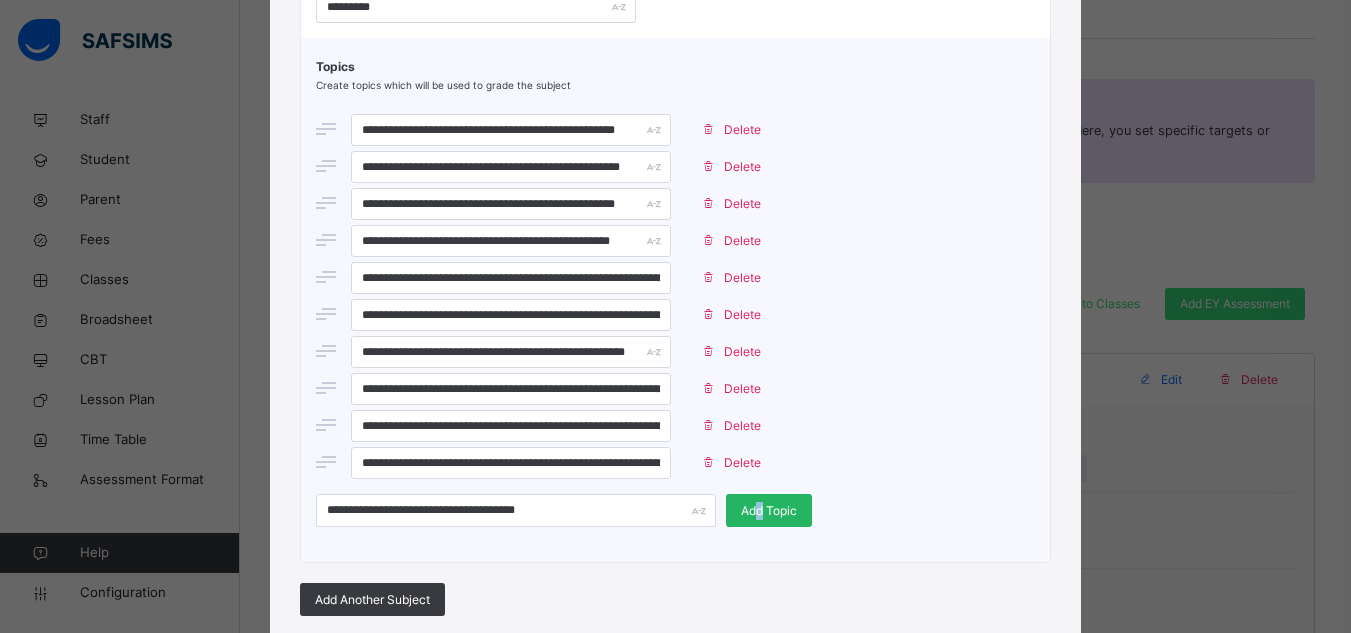 click on "Add Topic" at bounding box center (769, 511) 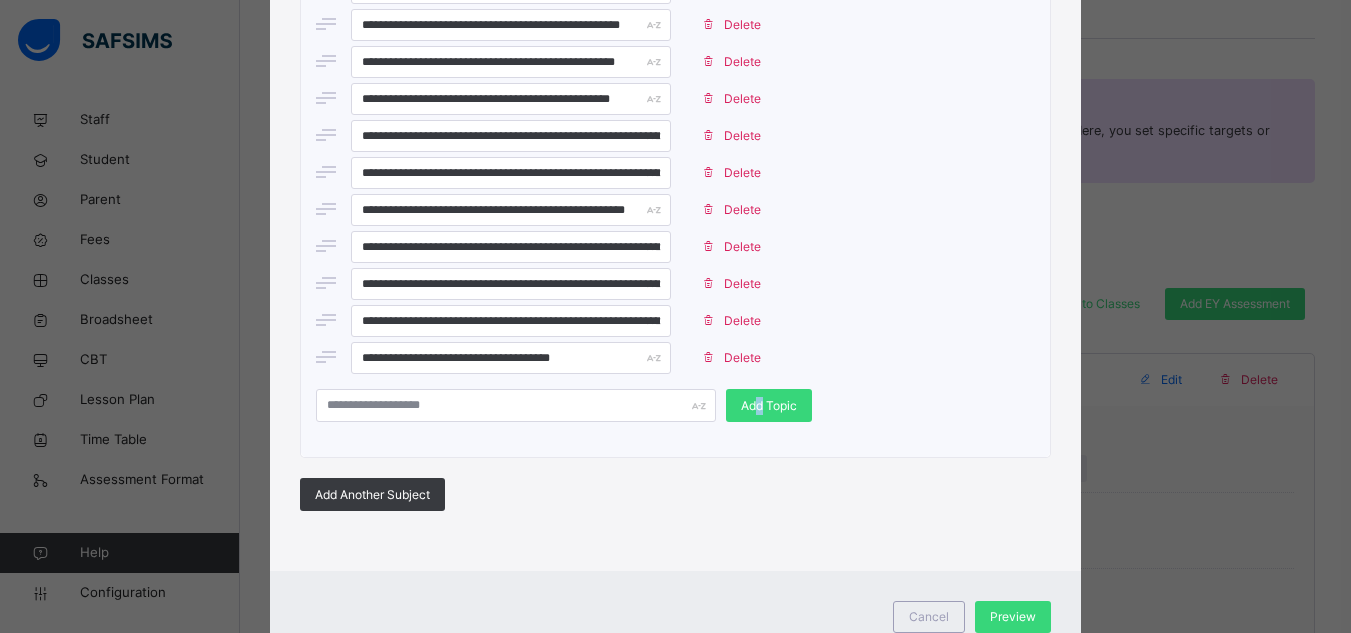 scroll, scrollTop: 522, scrollLeft: 0, axis: vertical 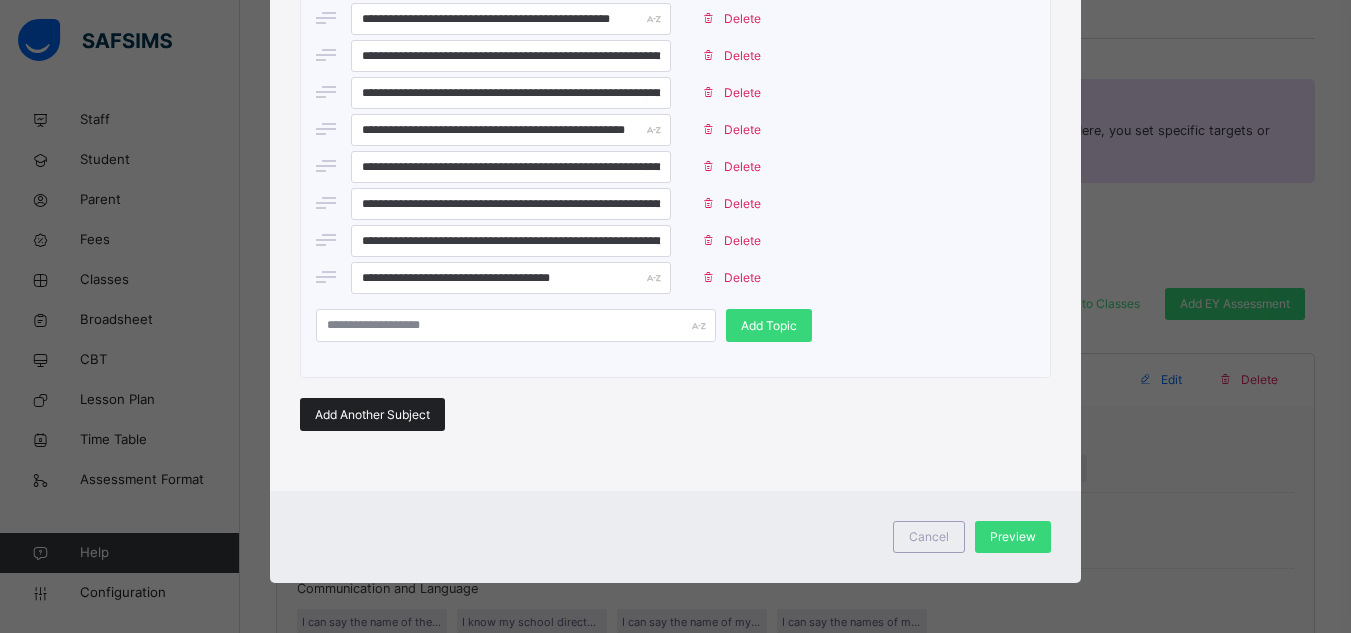 click on "Add Another Subject" at bounding box center [372, 415] 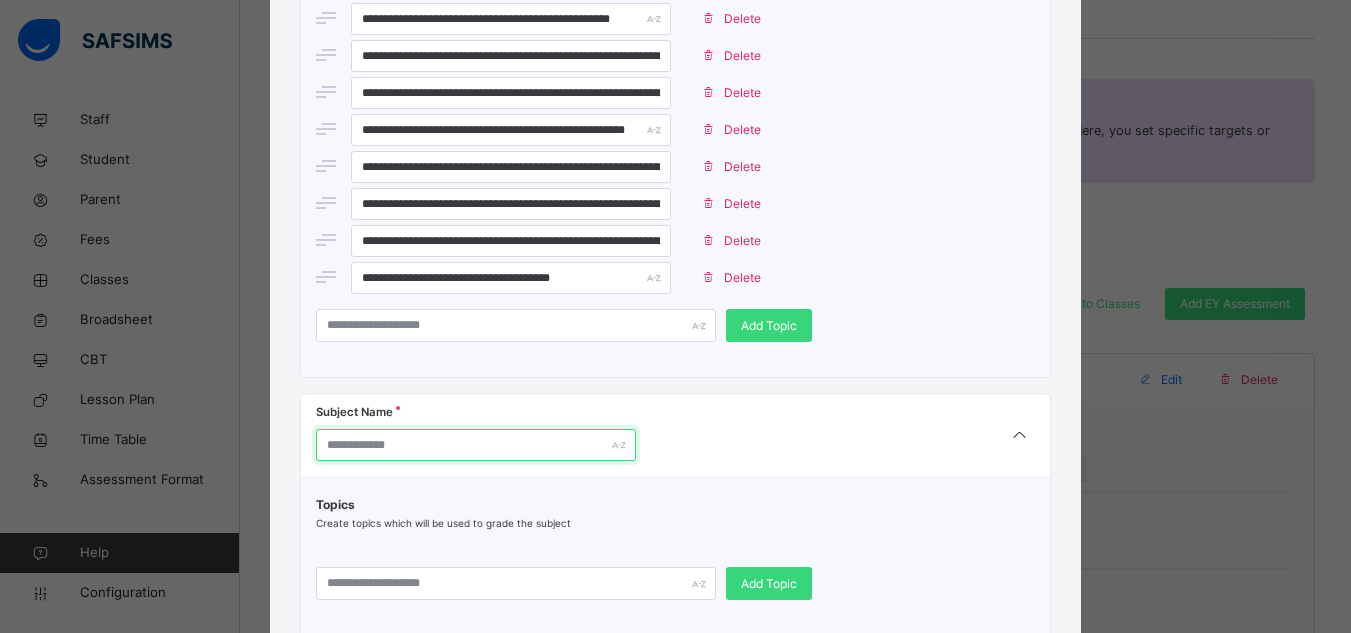 click at bounding box center (476, 445) 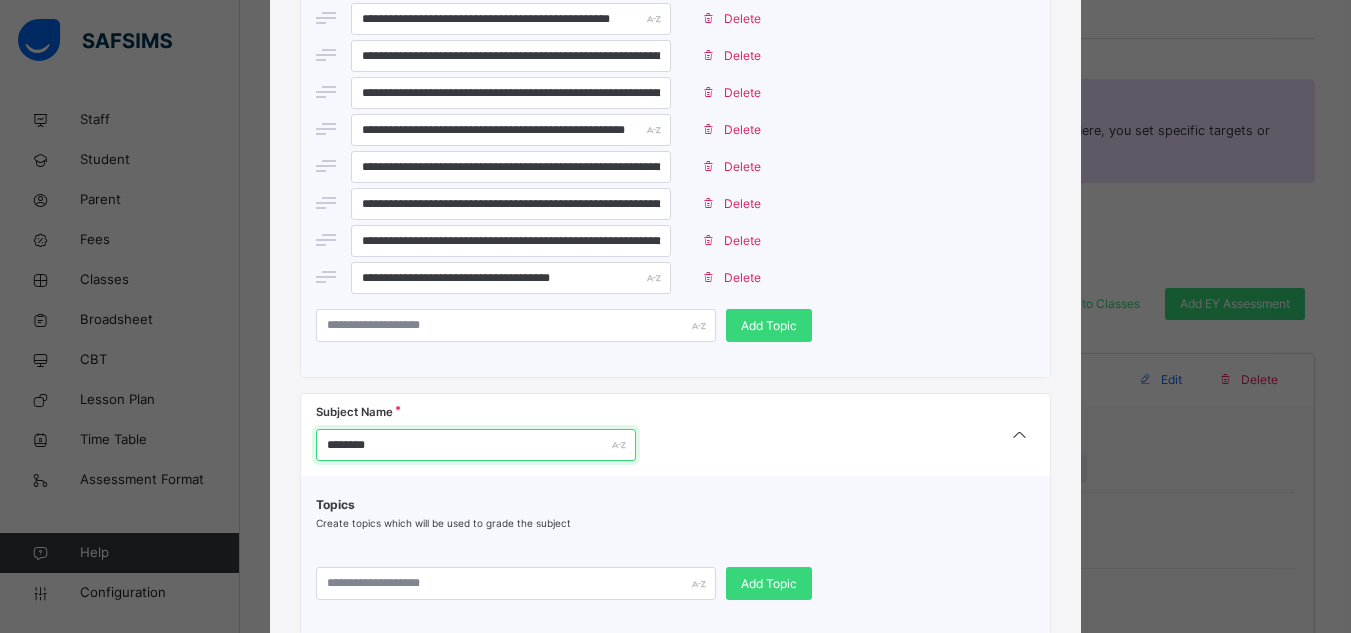 type on "********" 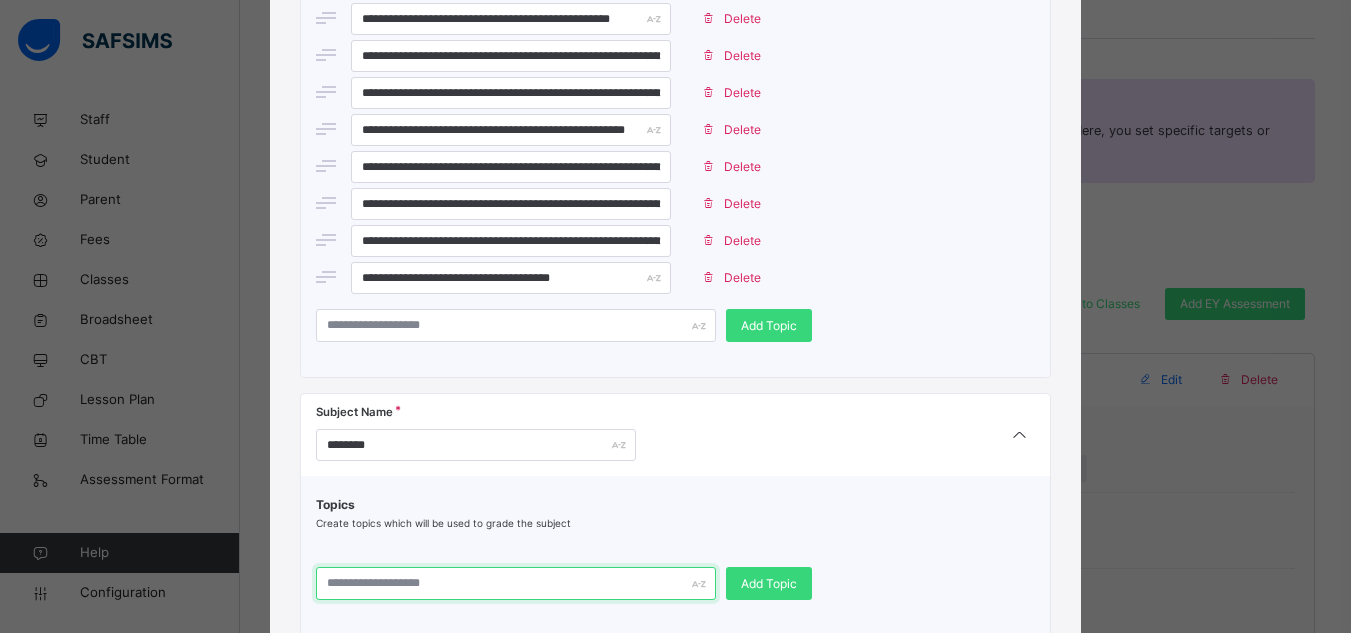 click at bounding box center (516, 583) 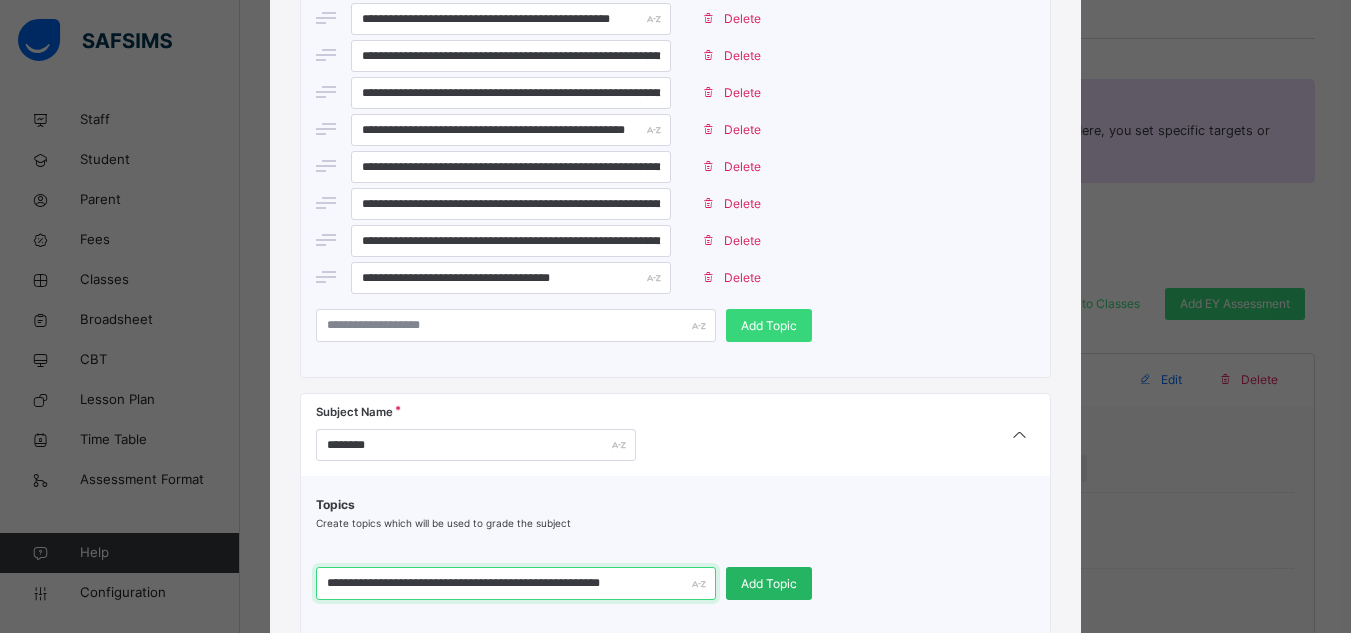 type on "**********" 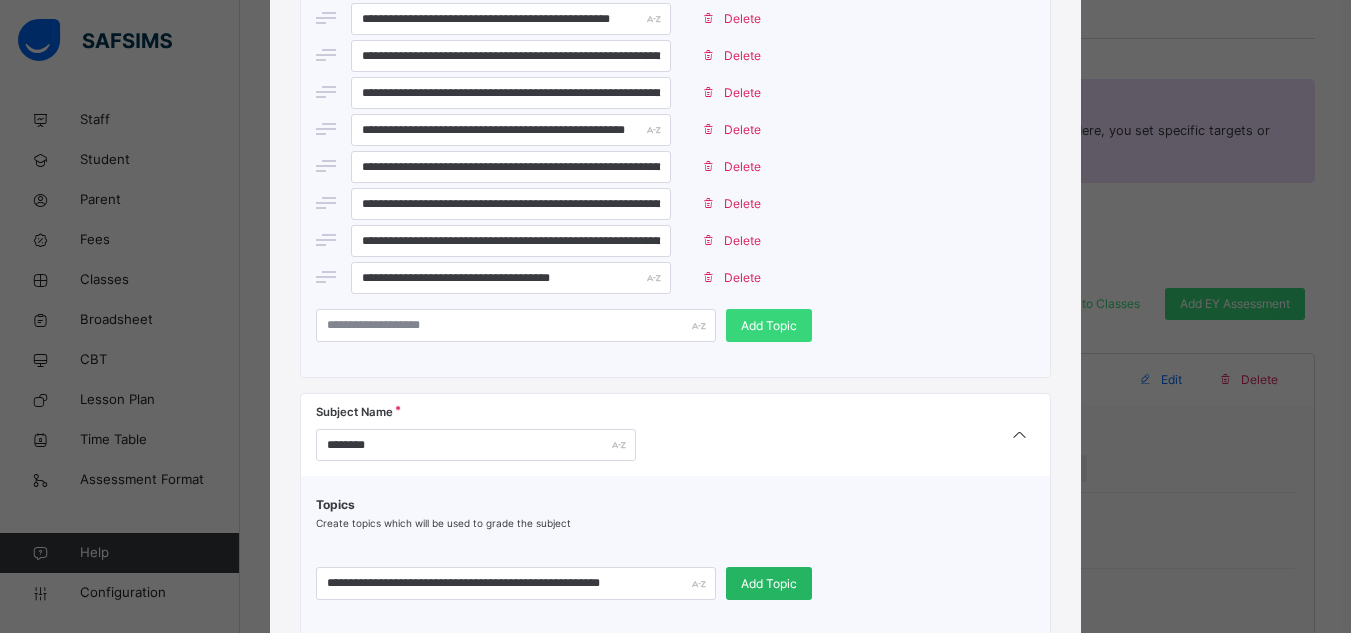 click on "Add Topic" at bounding box center (769, 584) 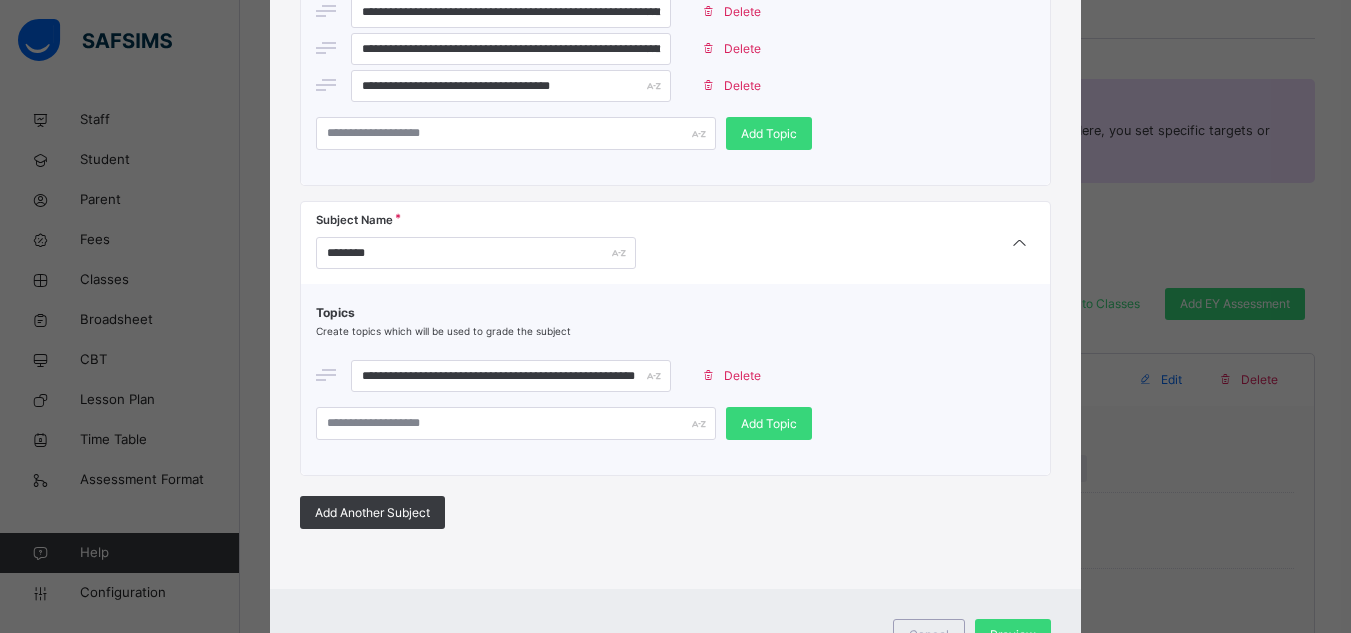 scroll, scrollTop: 722, scrollLeft: 0, axis: vertical 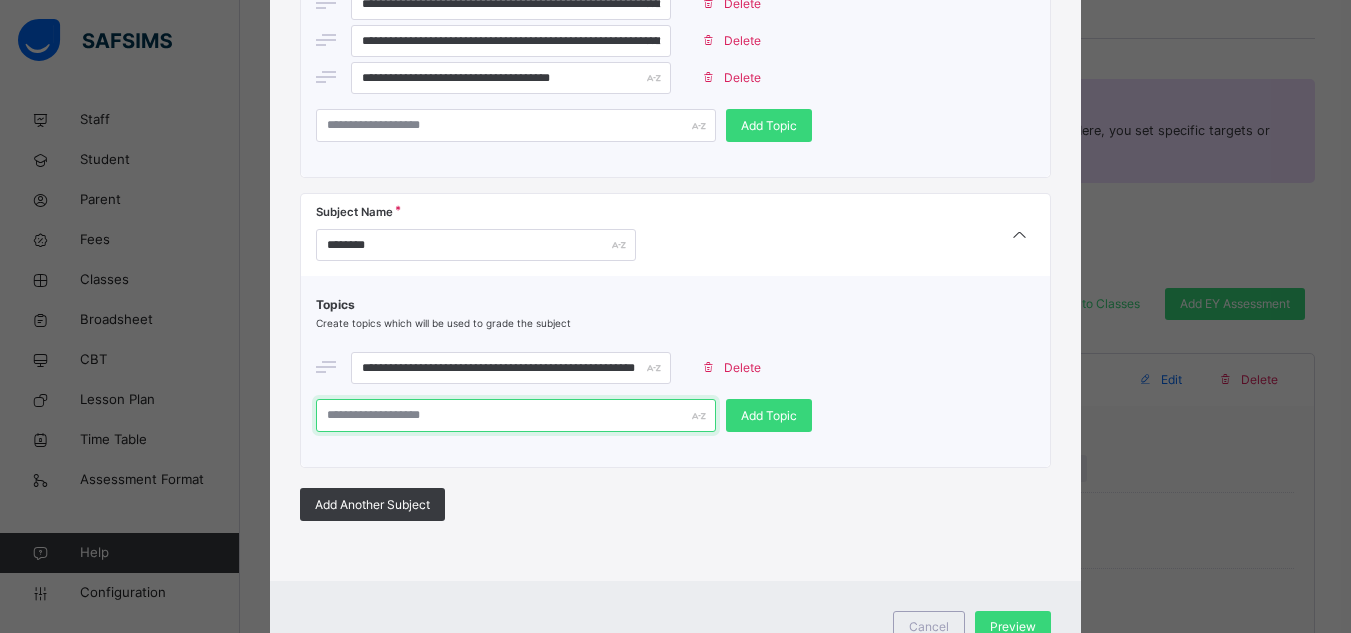 click at bounding box center (516, 415) 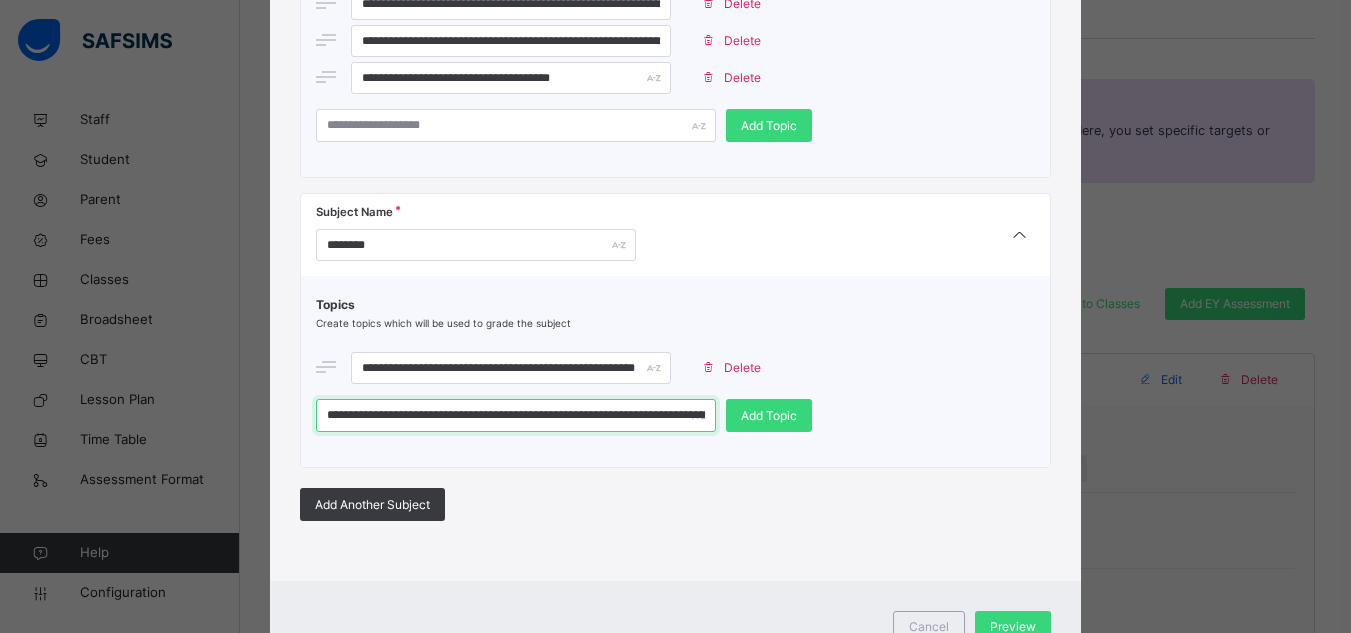 scroll, scrollTop: 0, scrollLeft: 249, axis: horizontal 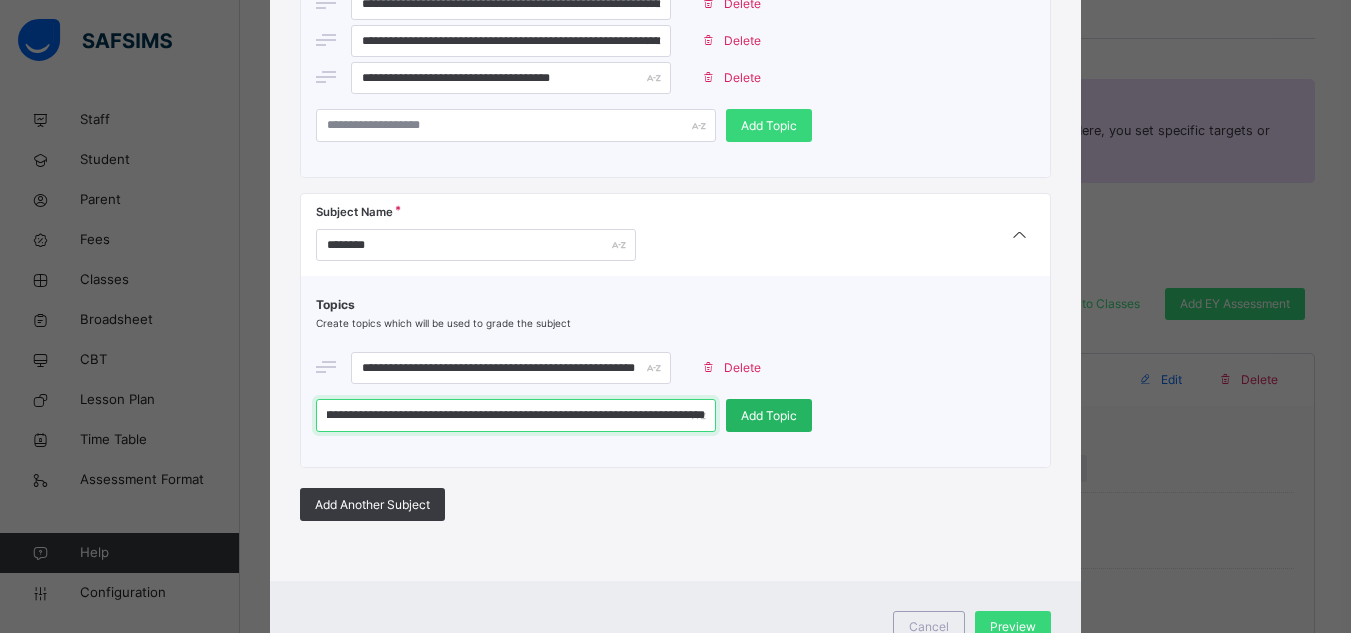 type on "**********" 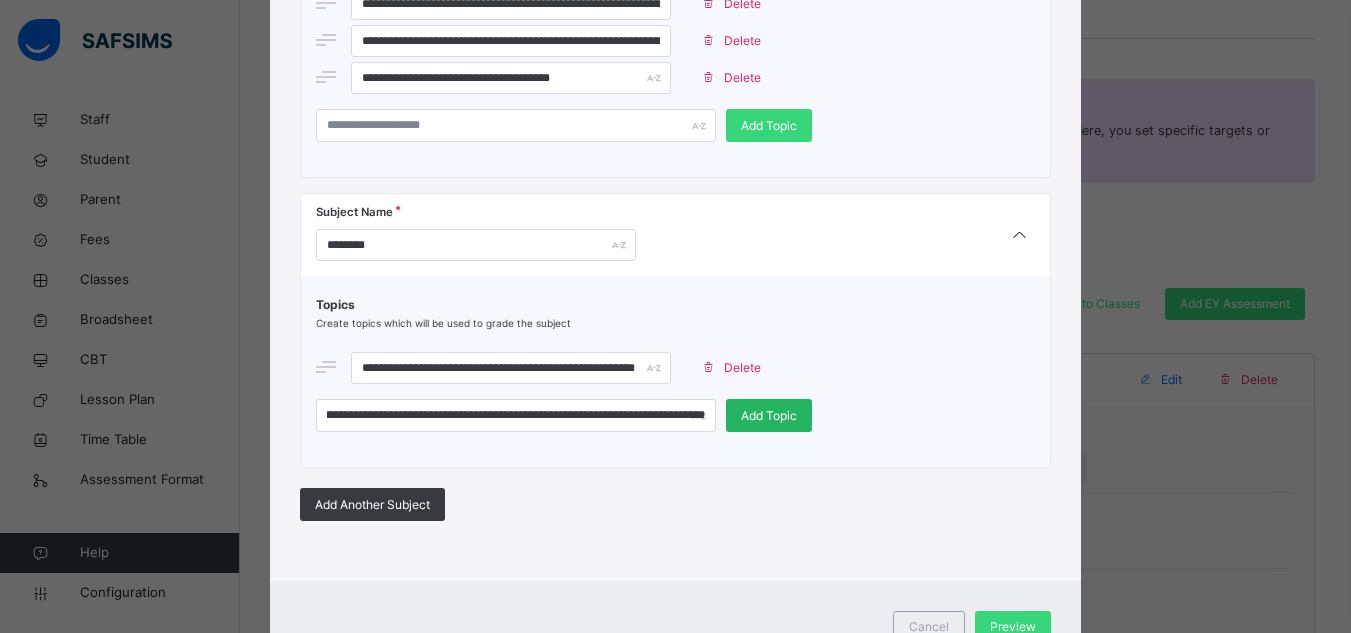 click on "Add Topic" at bounding box center (769, 415) 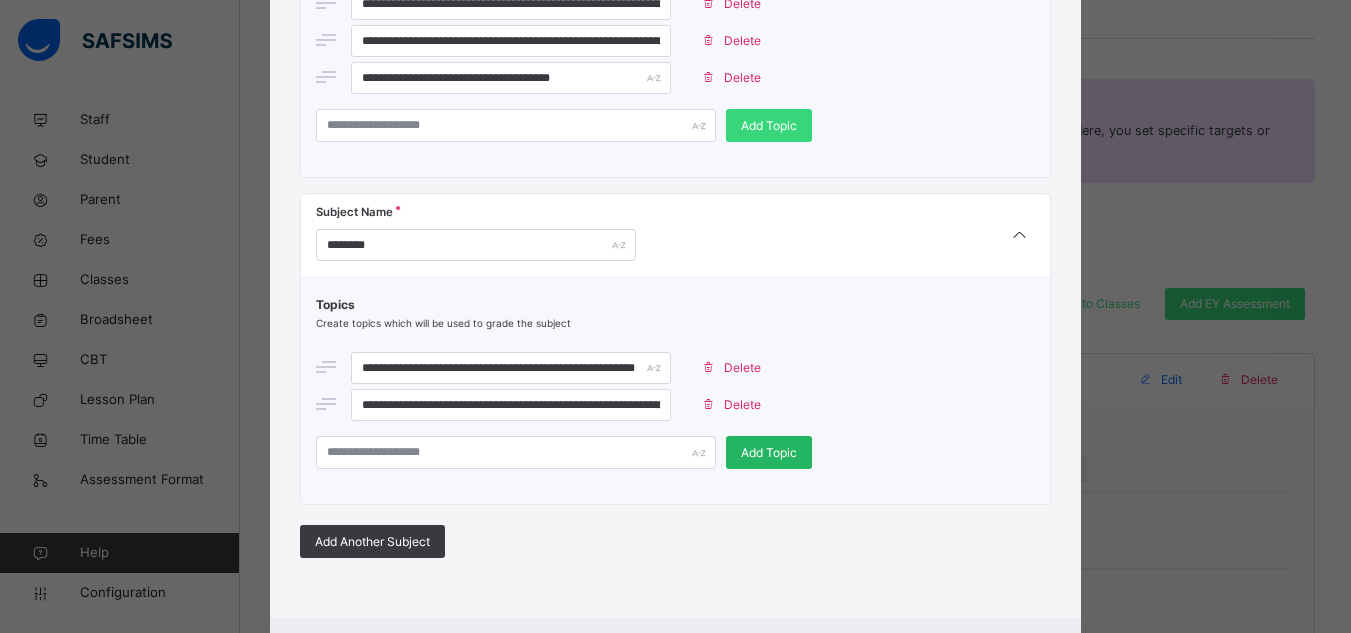 scroll, scrollTop: 0, scrollLeft: 0, axis: both 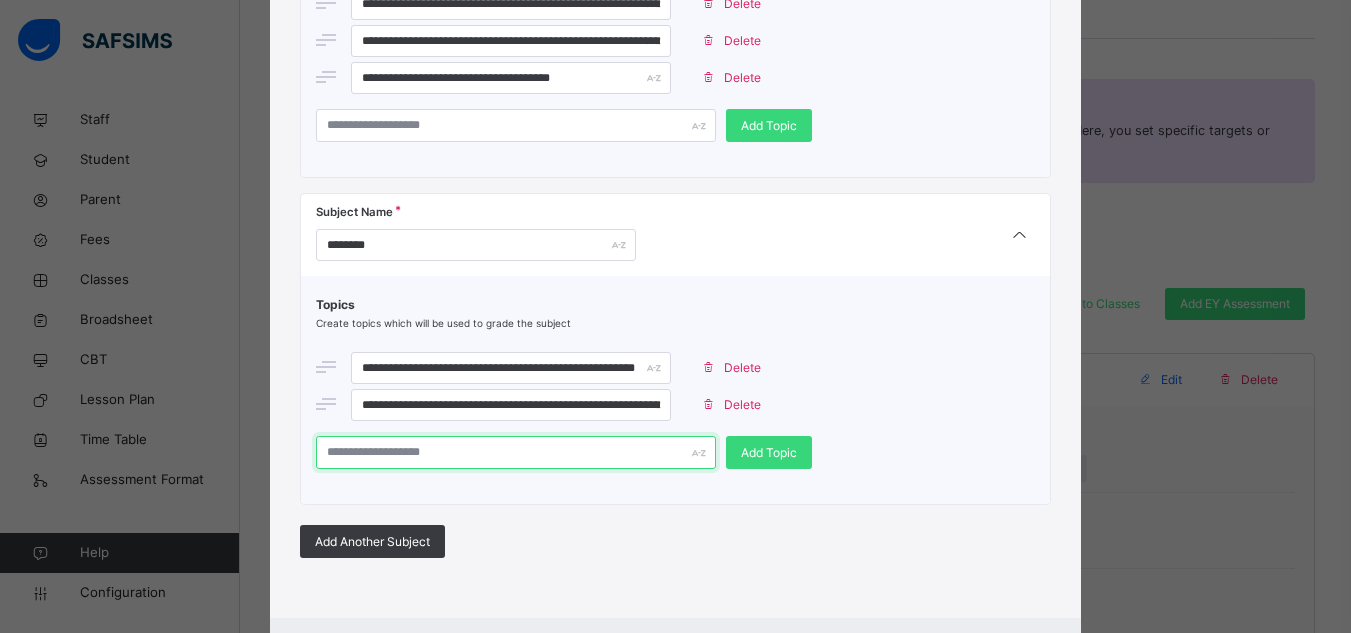 click at bounding box center [516, 452] 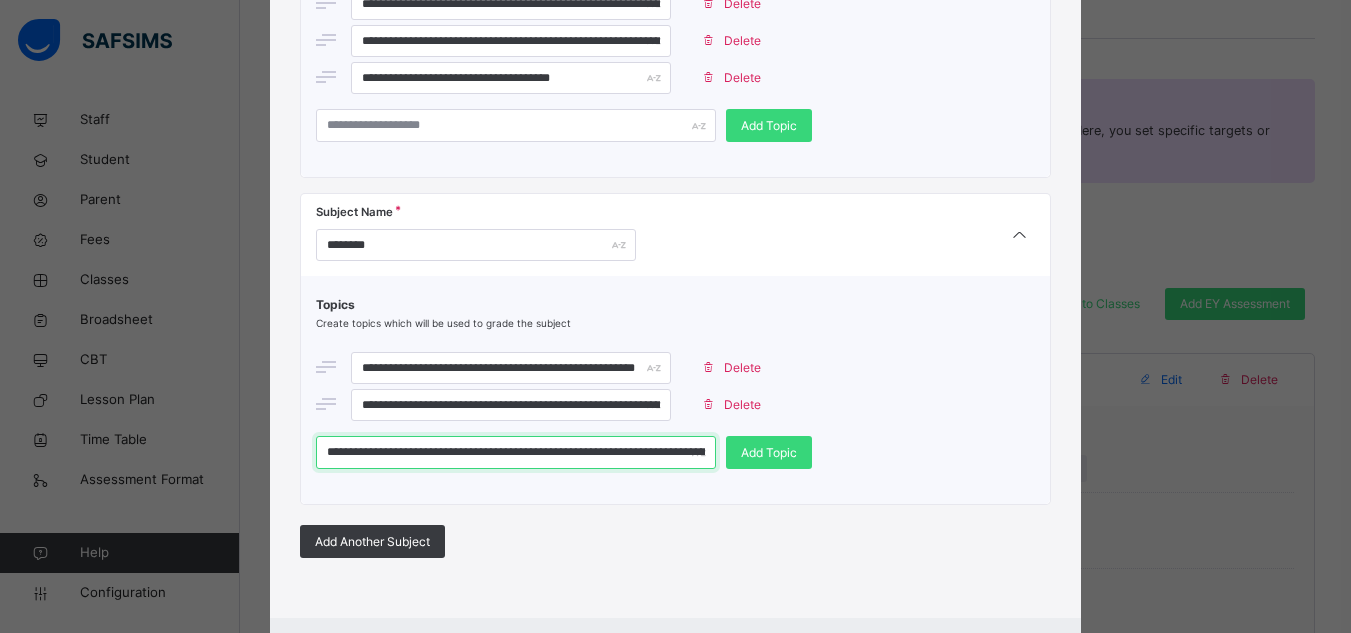 scroll, scrollTop: 0, scrollLeft: 46, axis: horizontal 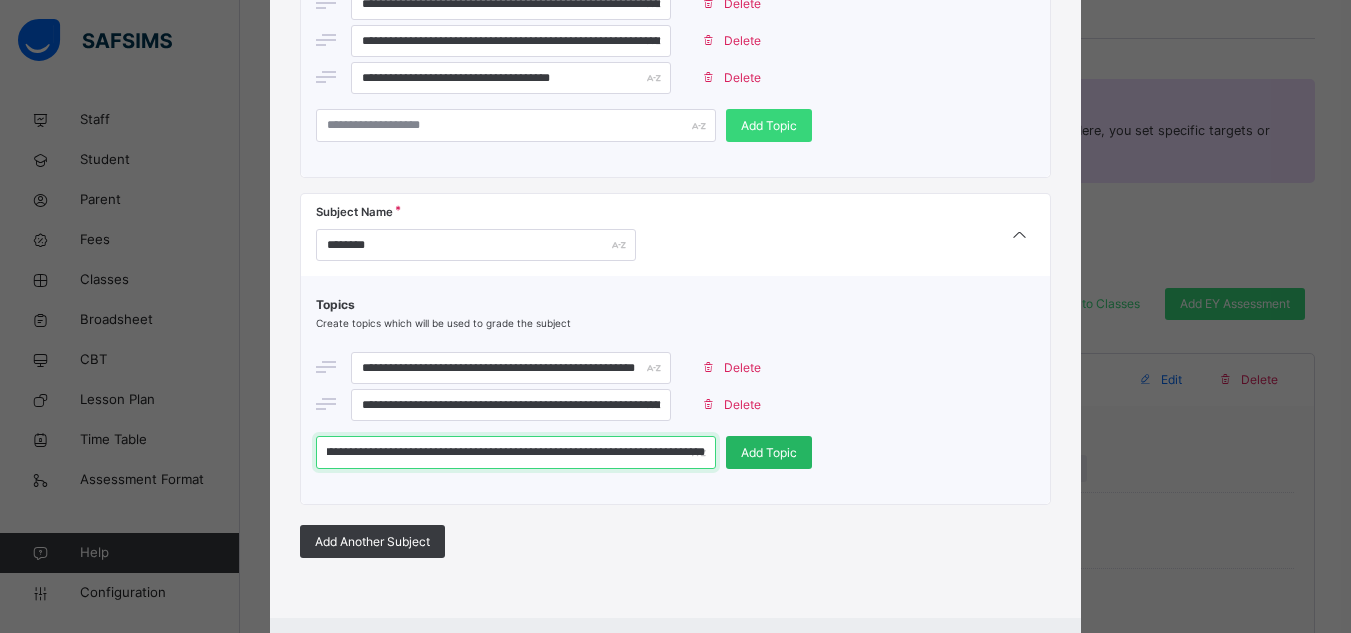 type on "**********" 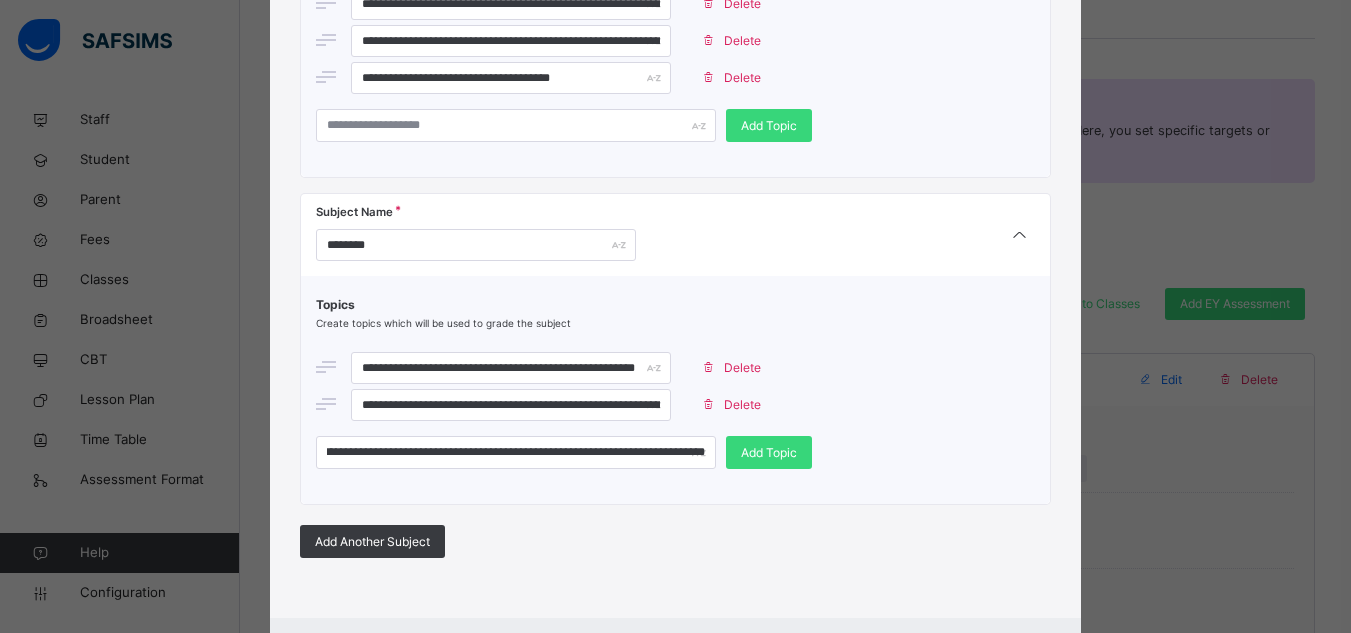 scroll, scrollTop: 0, scrollLeft: 0, axis: both 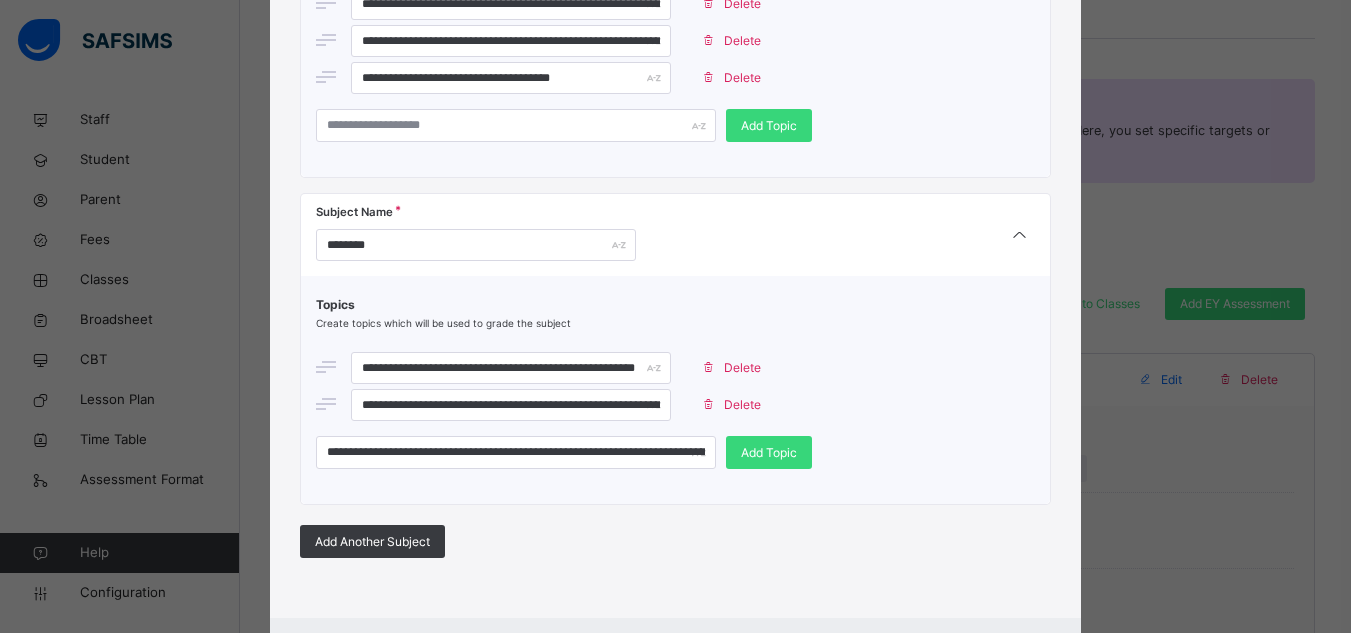 click on "Add Topic" at bounding box center [769, 453] 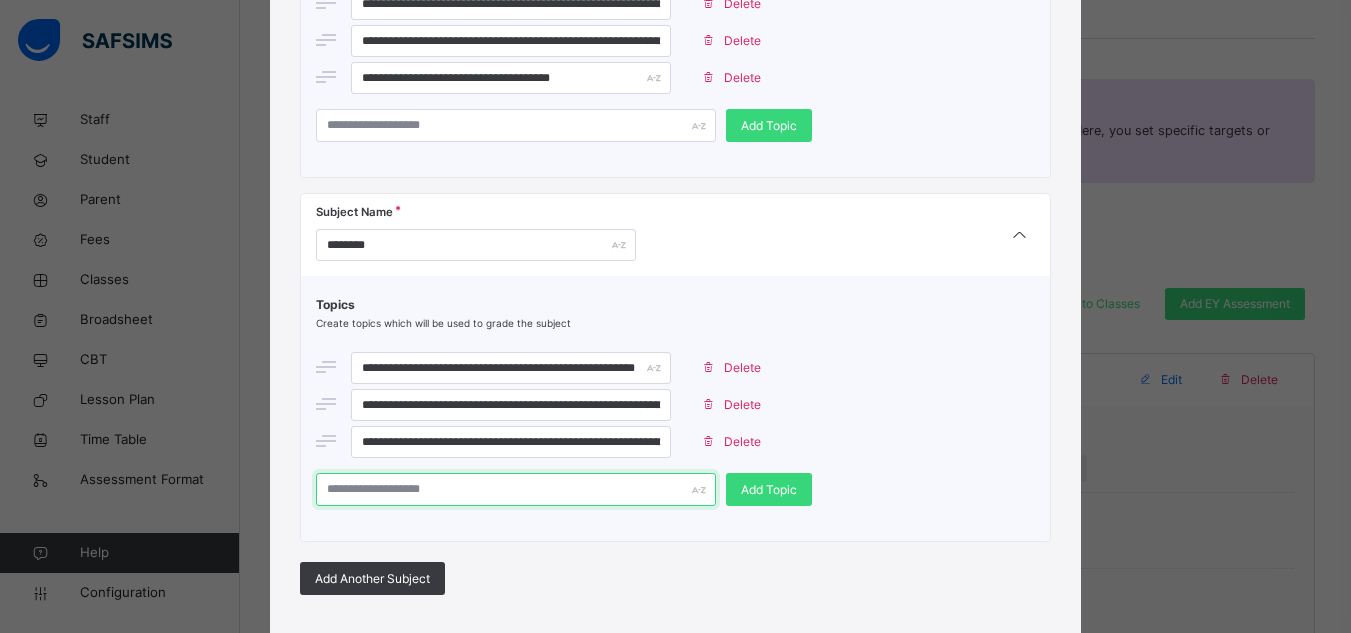 click at bounding box center (516, 489) 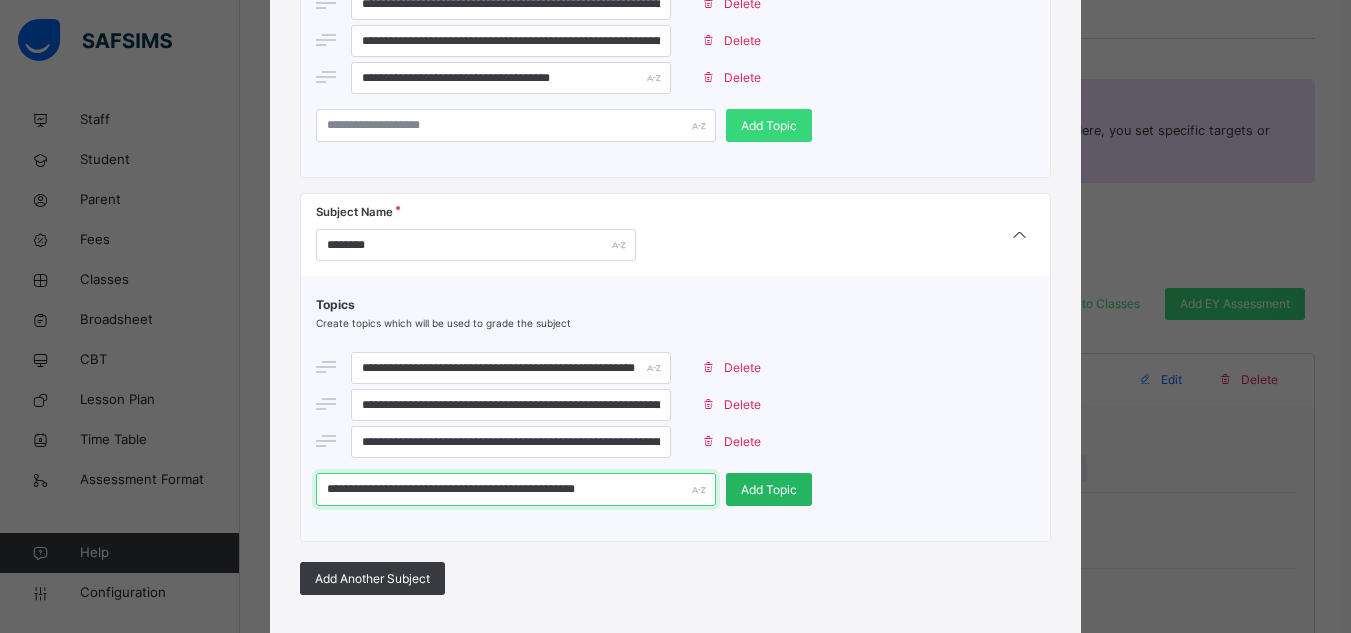 type on "**********" 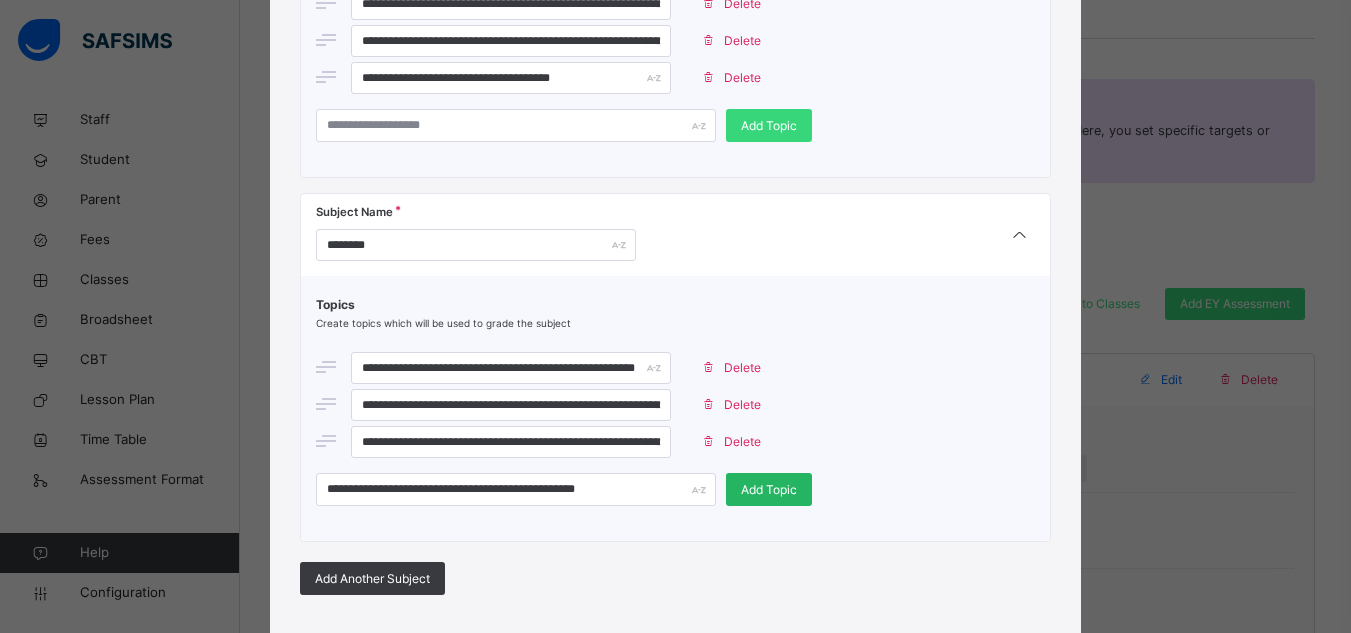 click on "Add Topic" at bounding box center [769, 490] 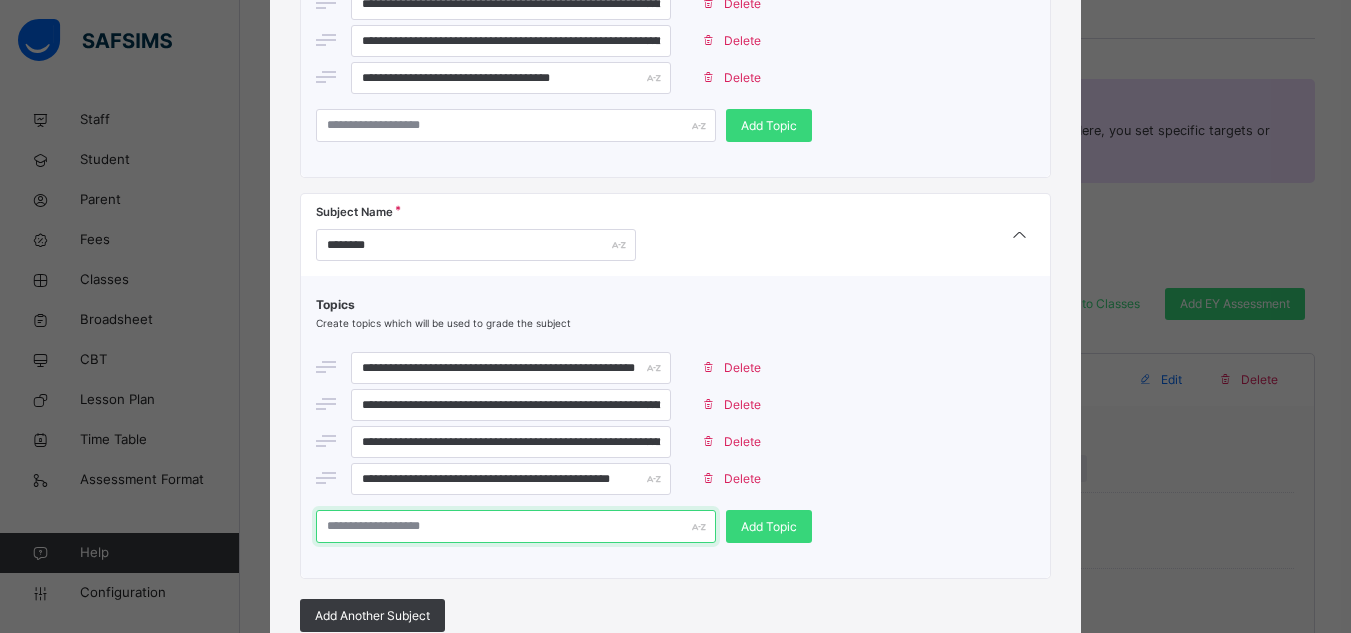 click at bounding box center [516, 526] 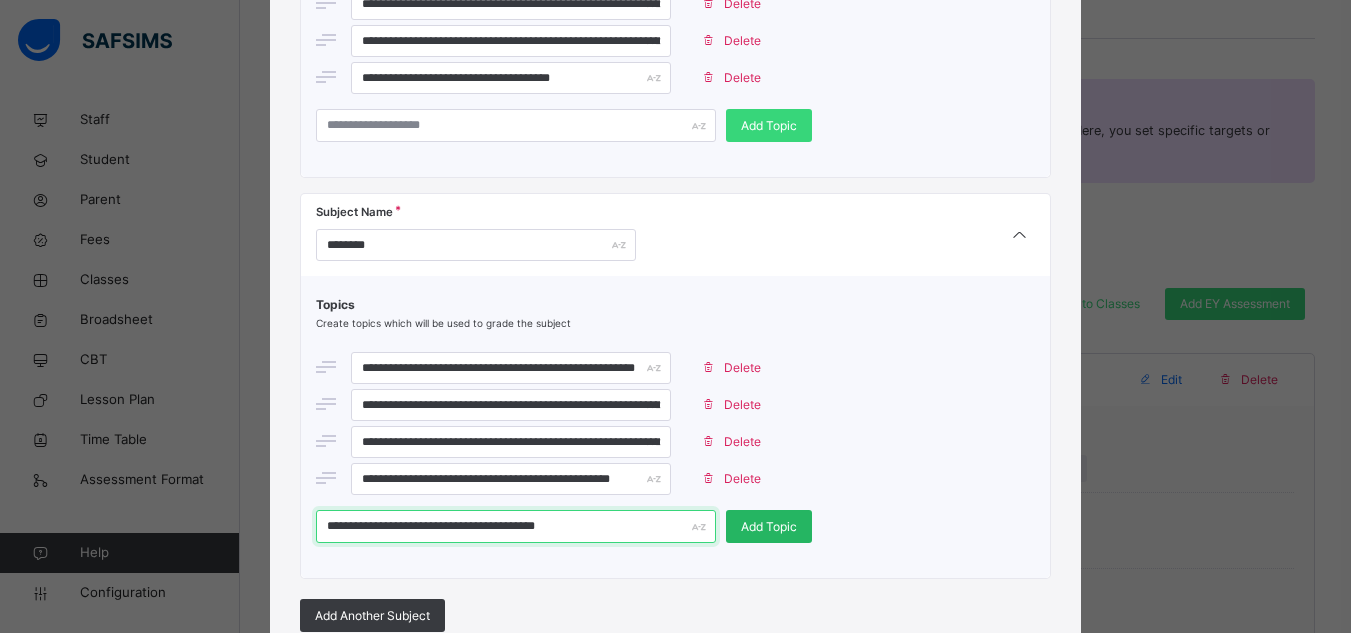 type on "**********" 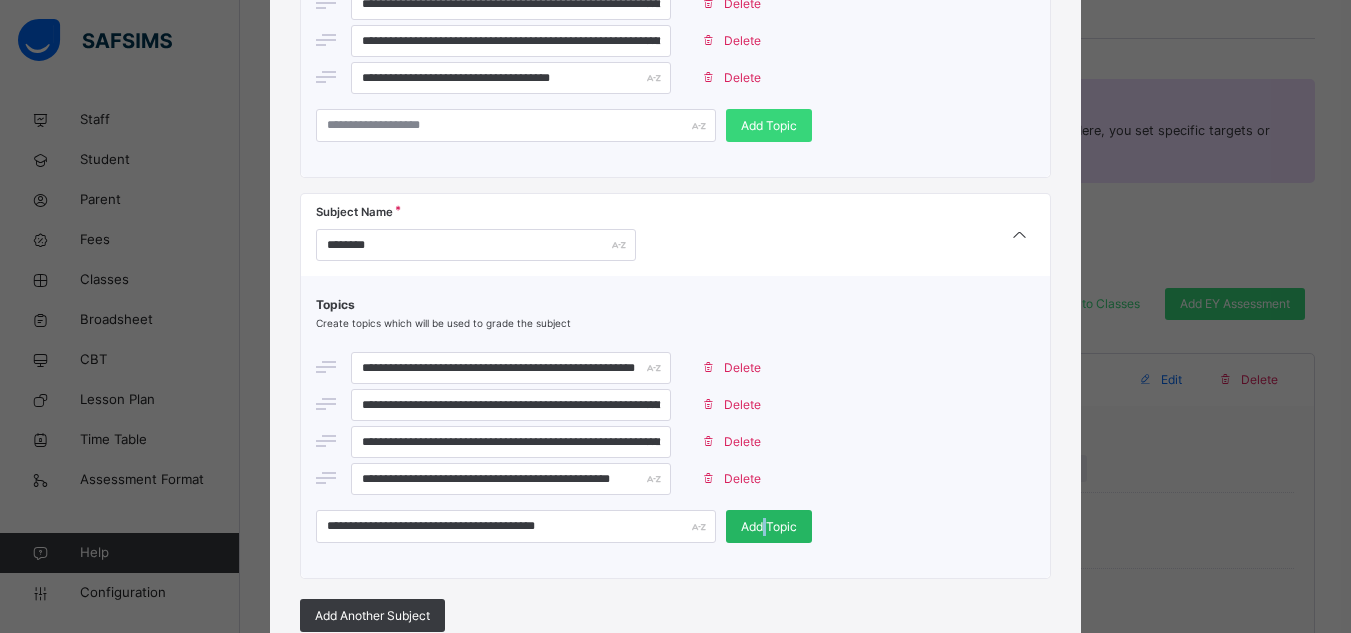 click on "Add Topic" at bounding box center (769, 527) 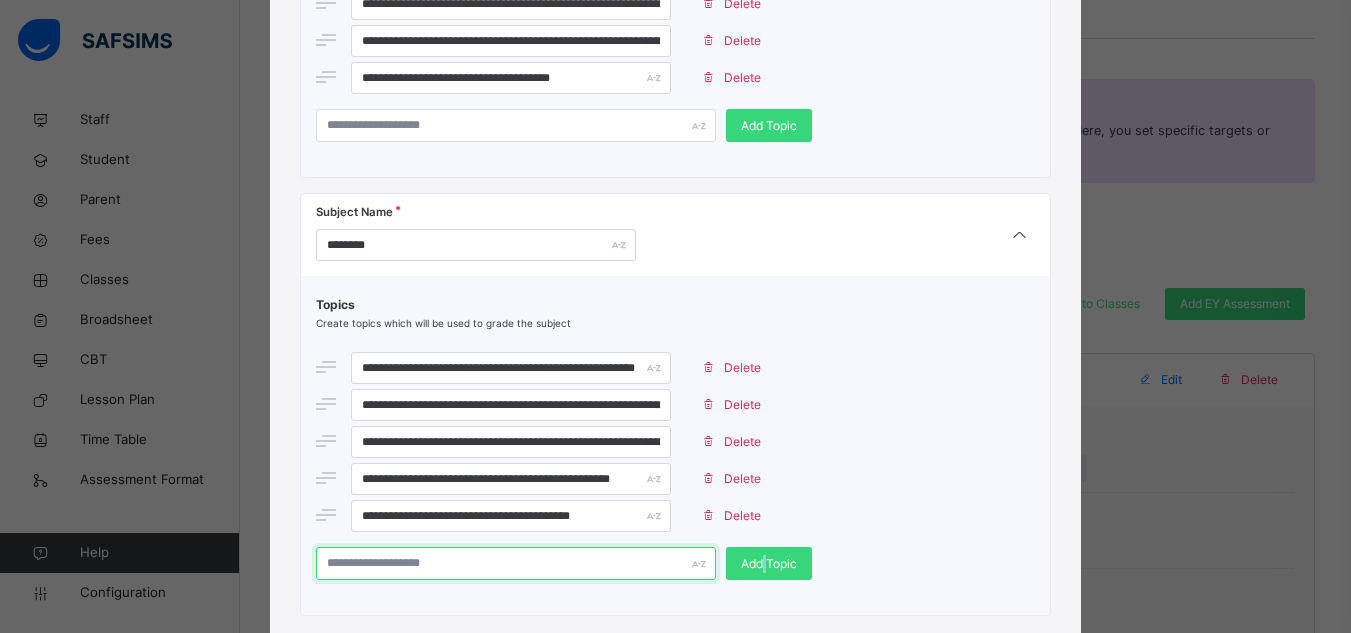 click at bounding box center (516, 563) 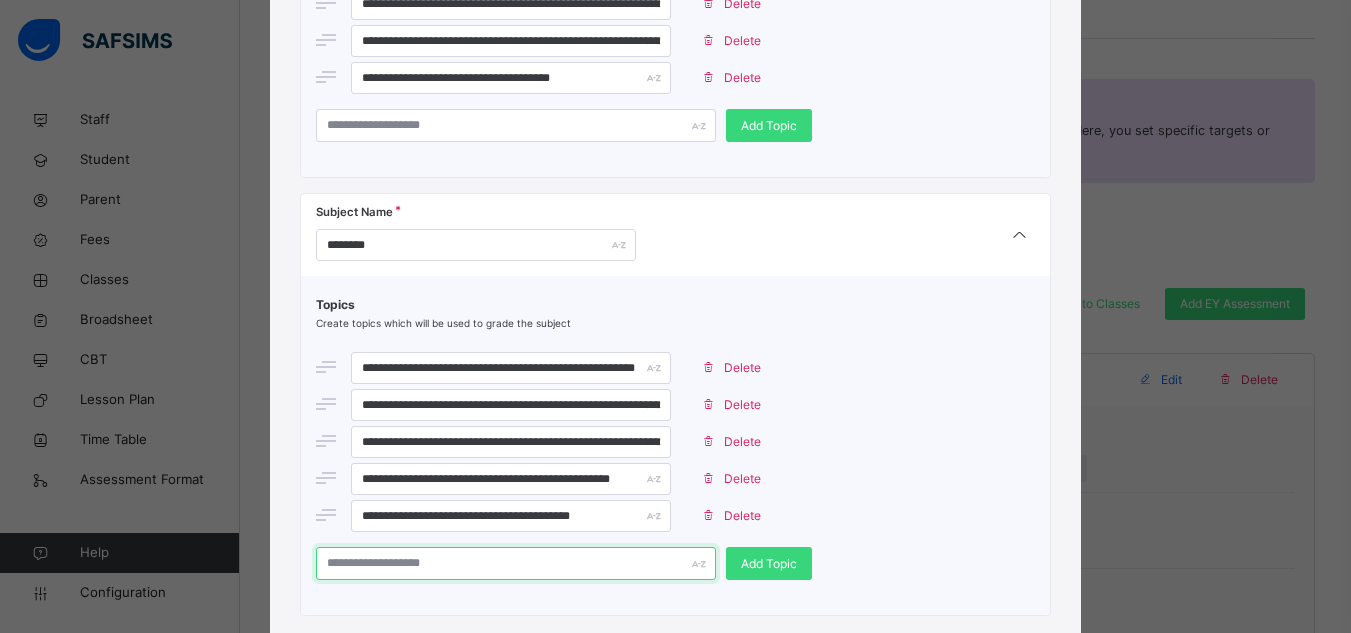 paste on "**********" 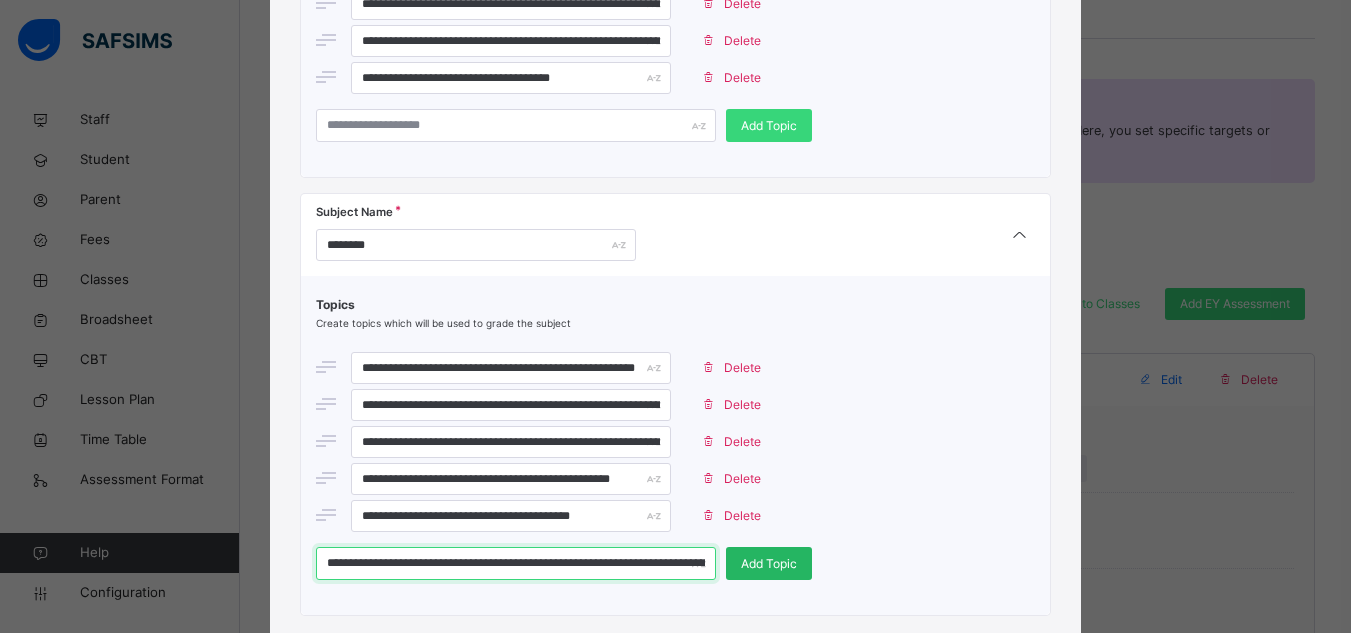 scroll, scrollTop: 0, scrollLeft: 221, axis: horizontal 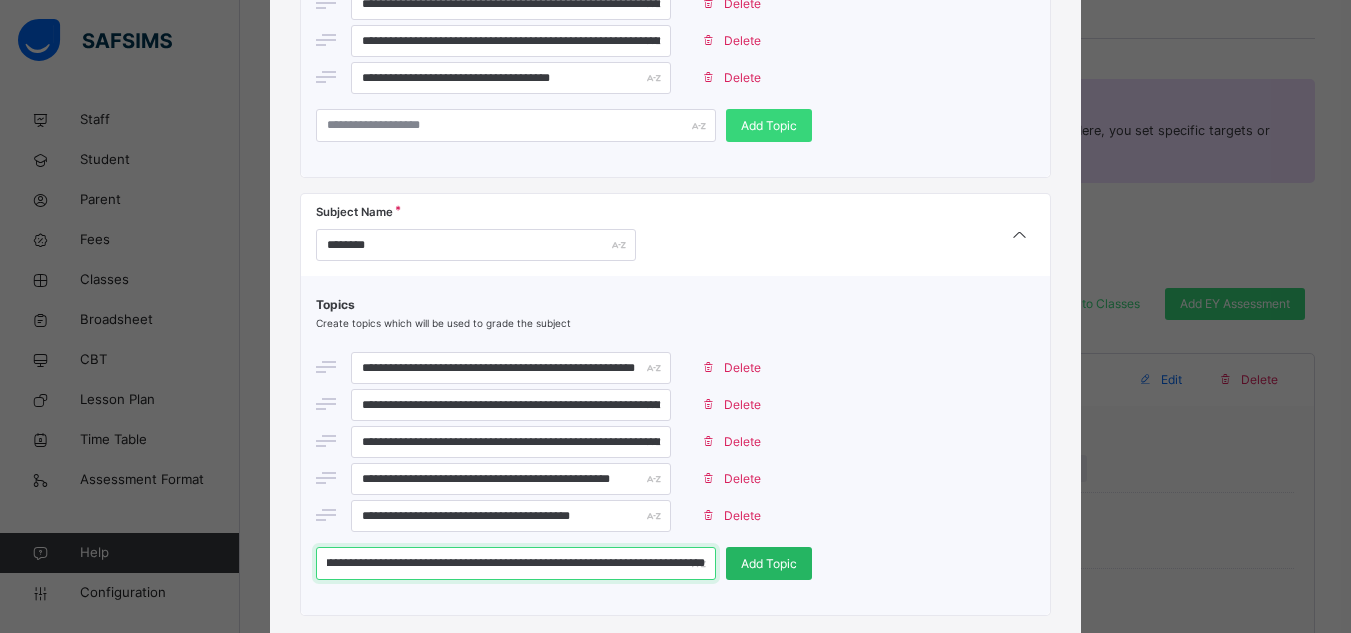 type on "**********" 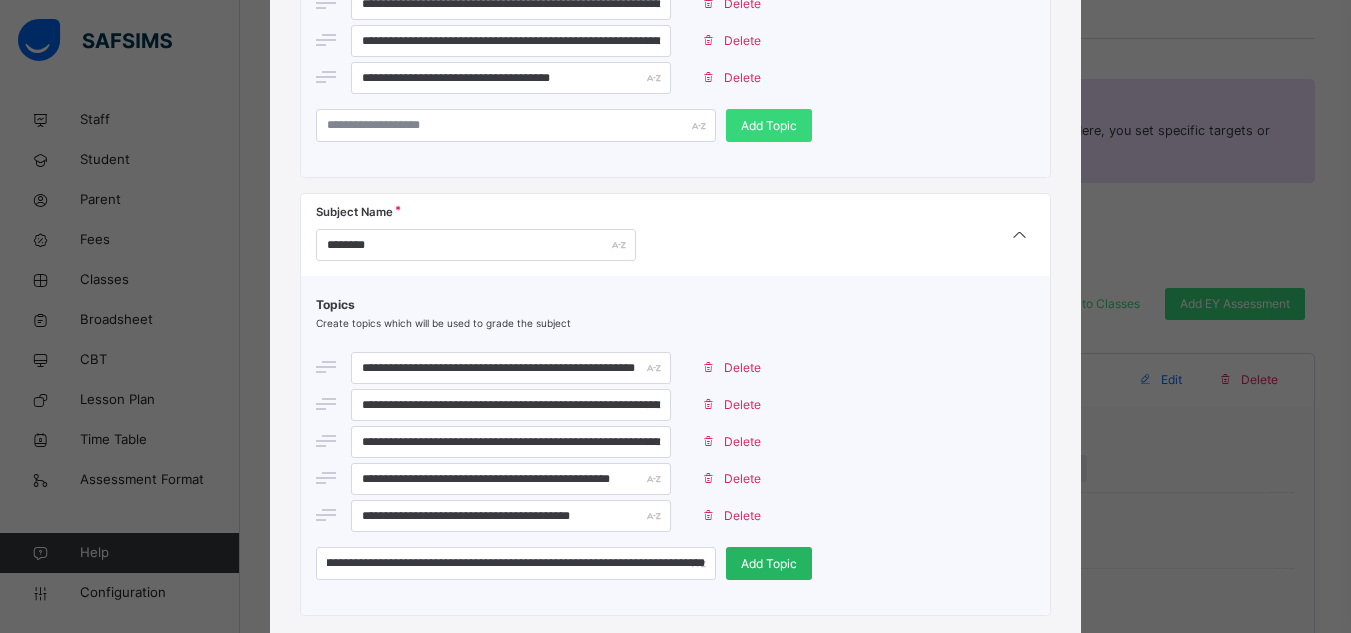 click on "Add Topic" at bounding box center (769, 564) 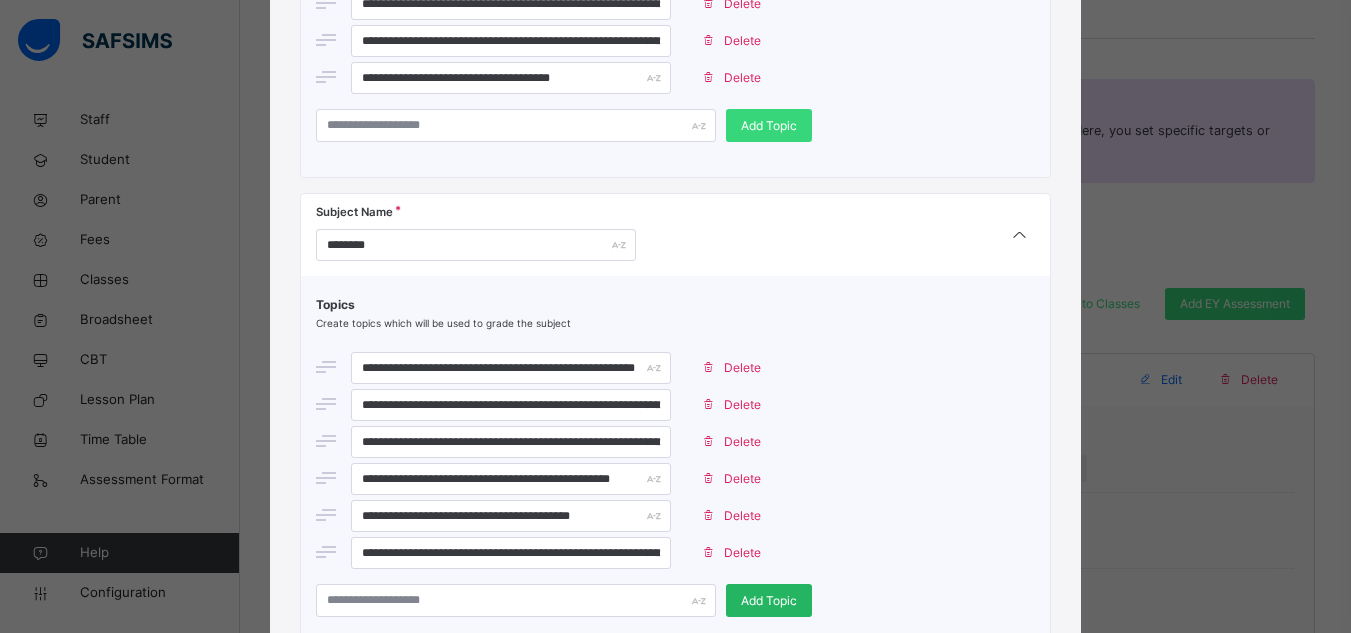 scroll, scrollTop: 0, scrollLeft: 0, axis: both 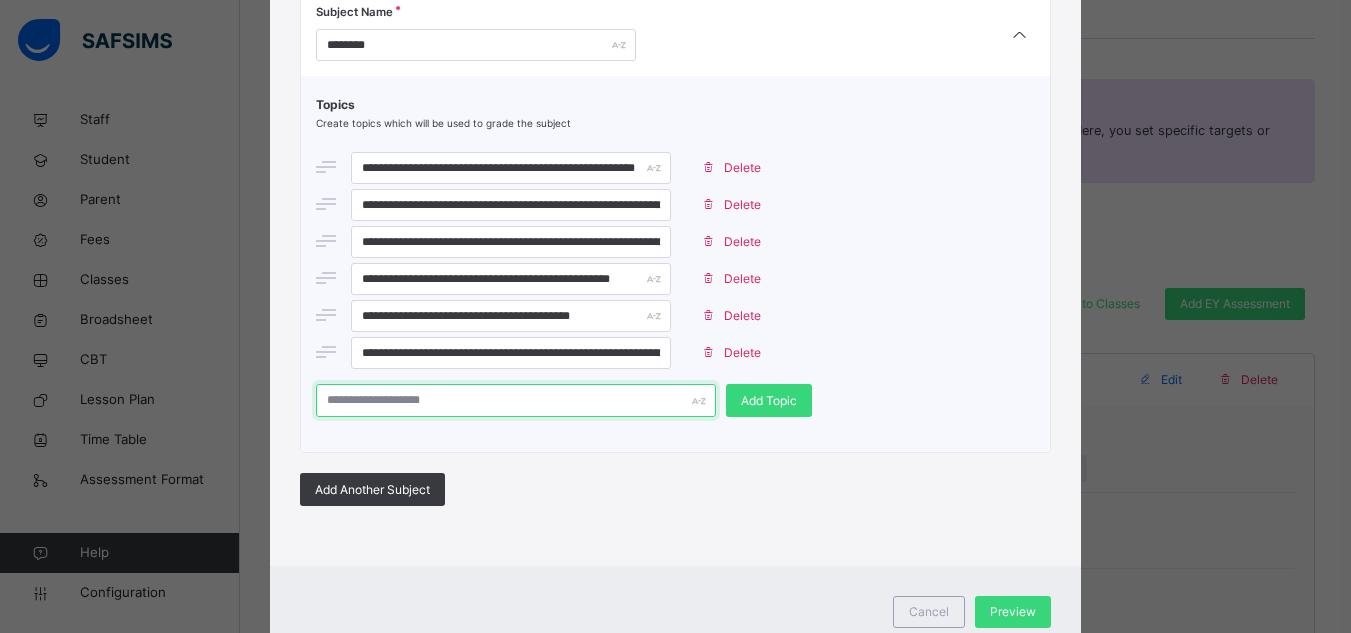 click at bounding box center [516, 400] 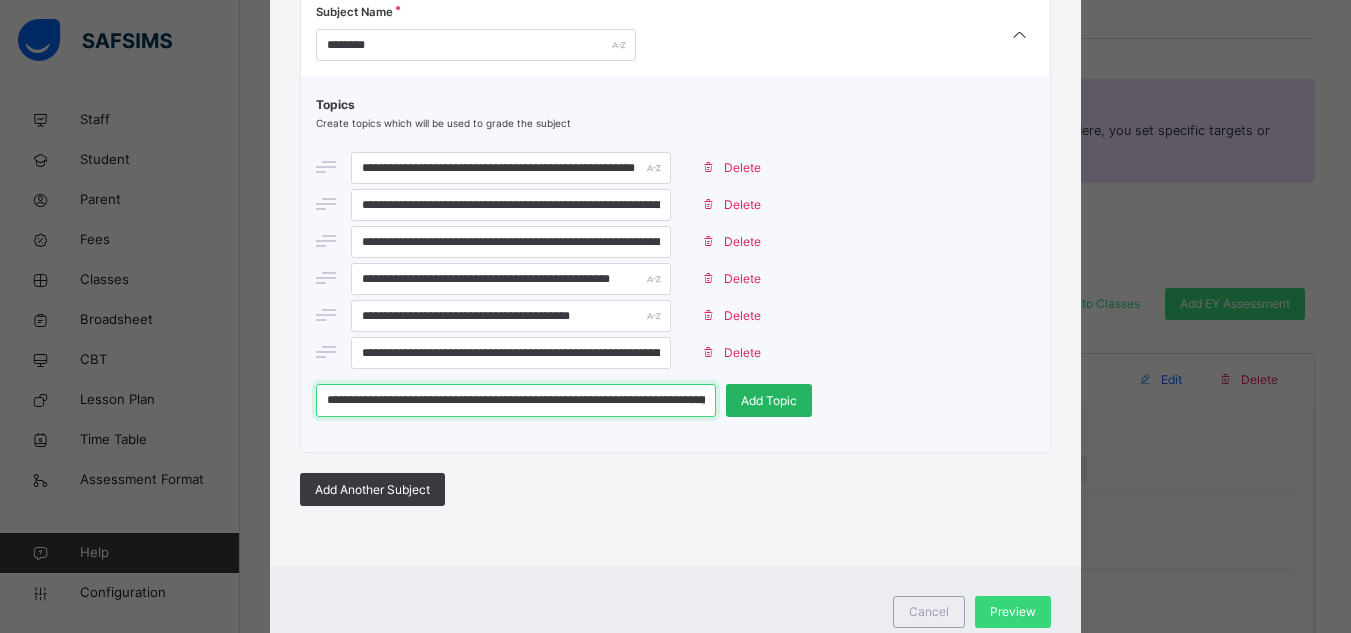 scroll, scrollTop: 0, scrollLeft: 349, axis: horizontal 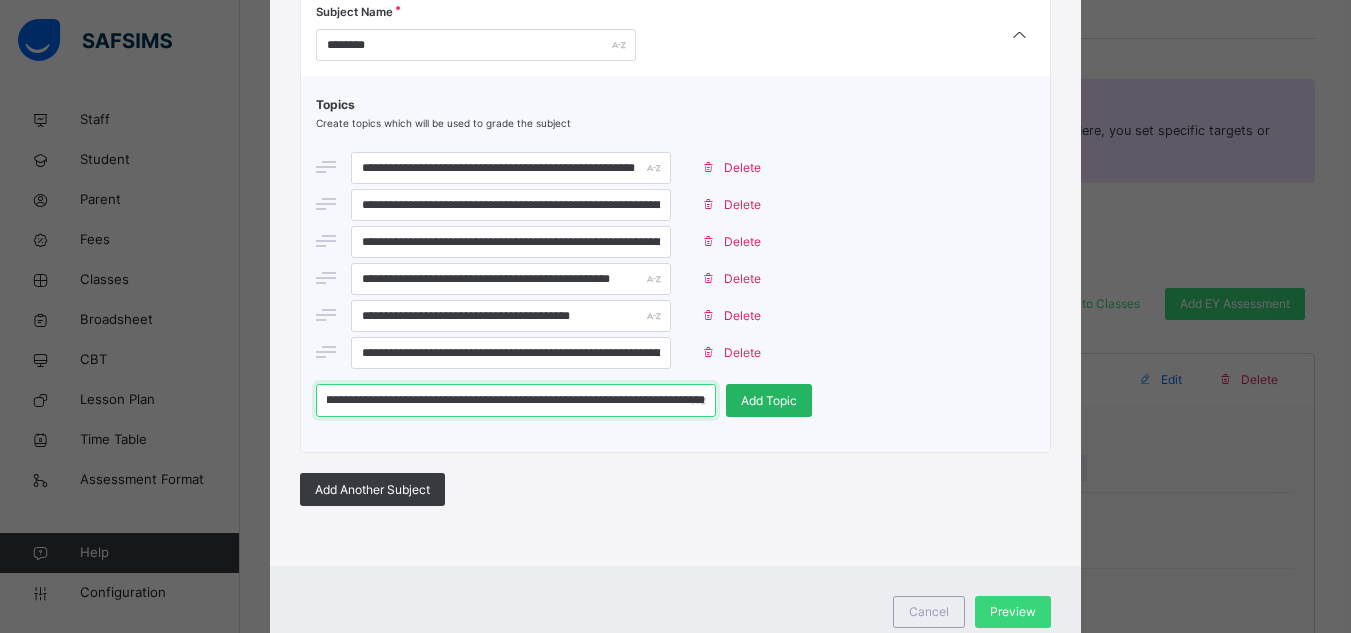 type on "**********" 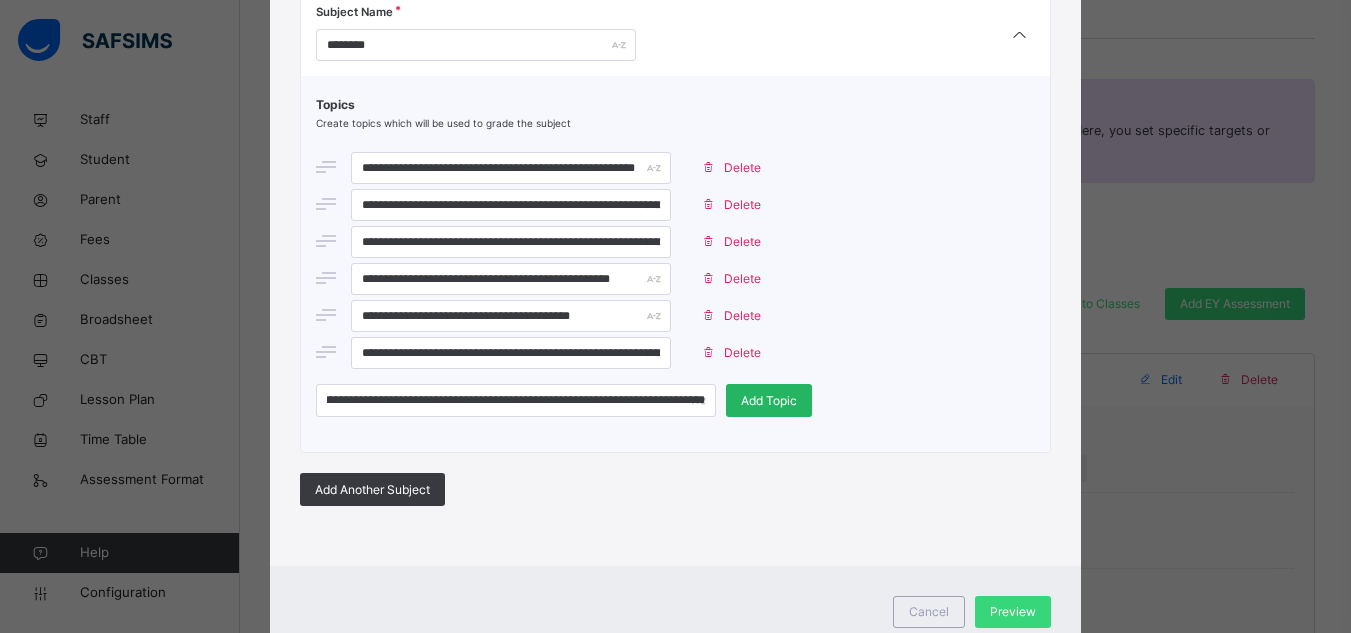 click on "Add Topic" at bounding box center [769, 401] 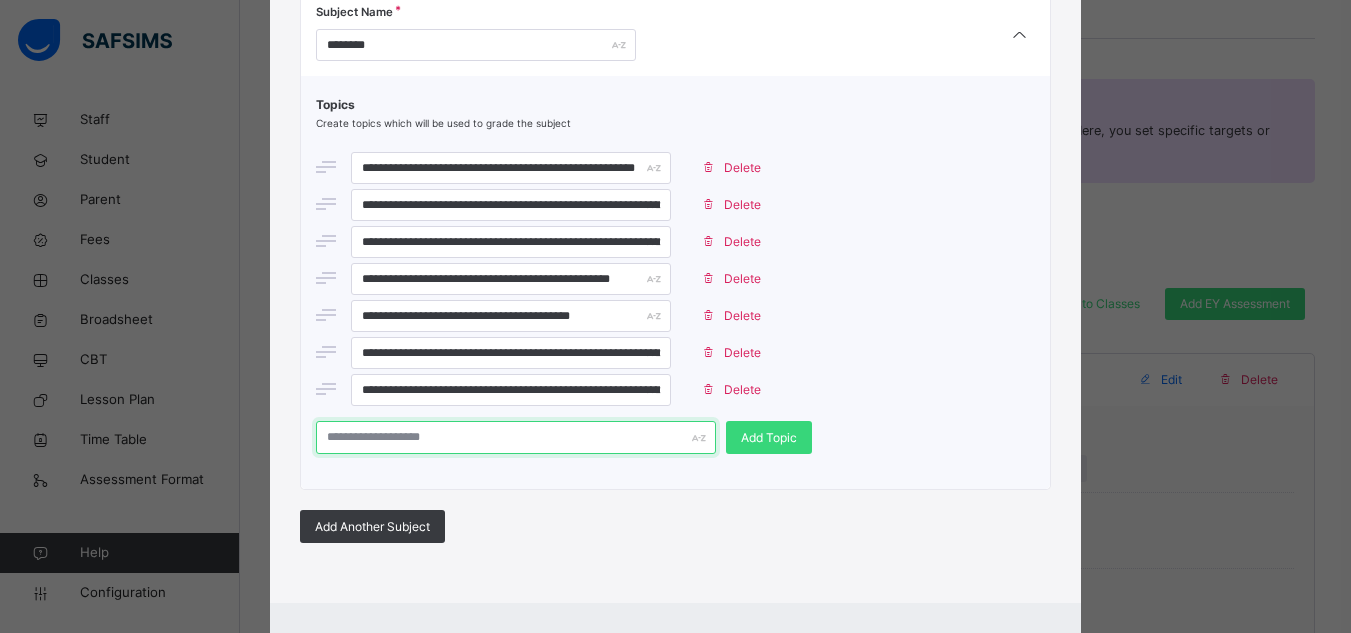 click at bounding box center [516, 437] 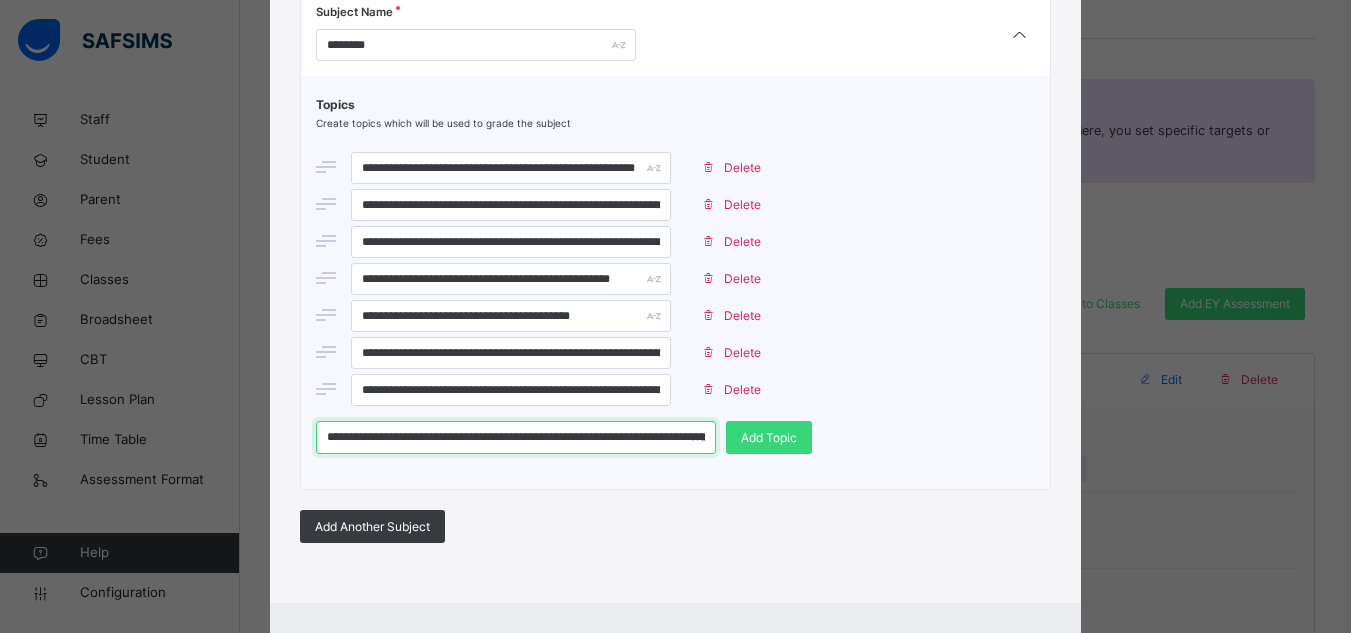 scroll, scrollTop: 0, scrollLeft: 103, axis: horizontal 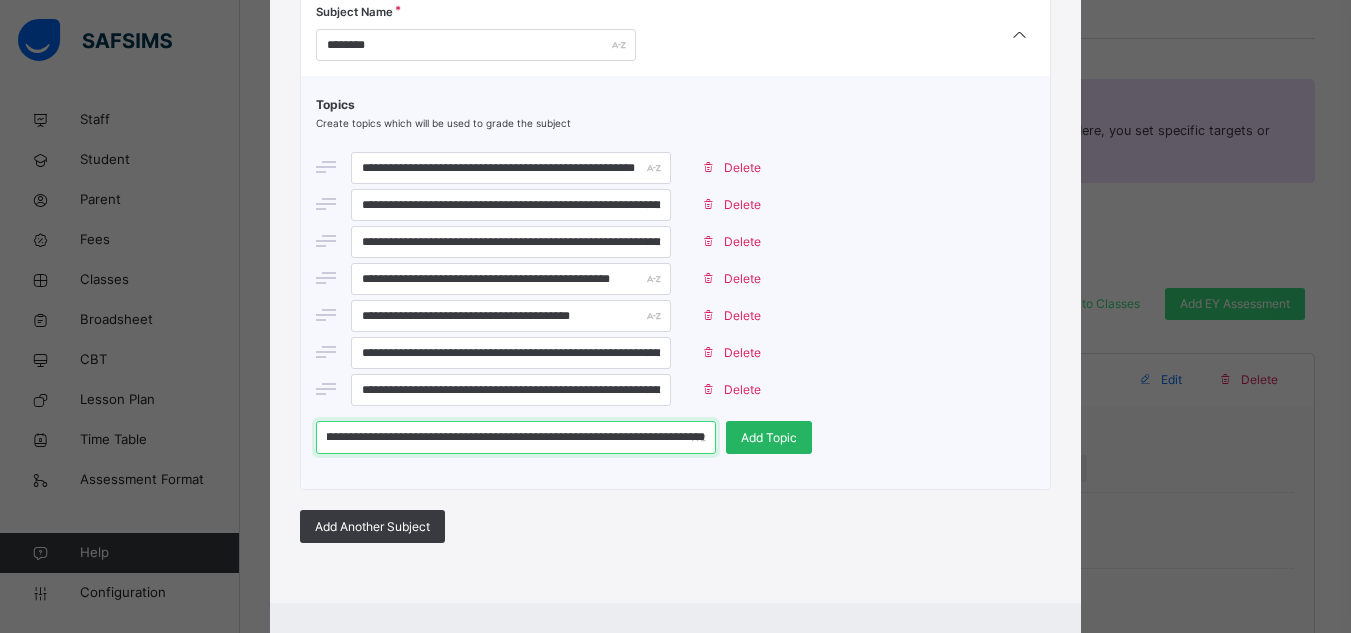 type on "**********" 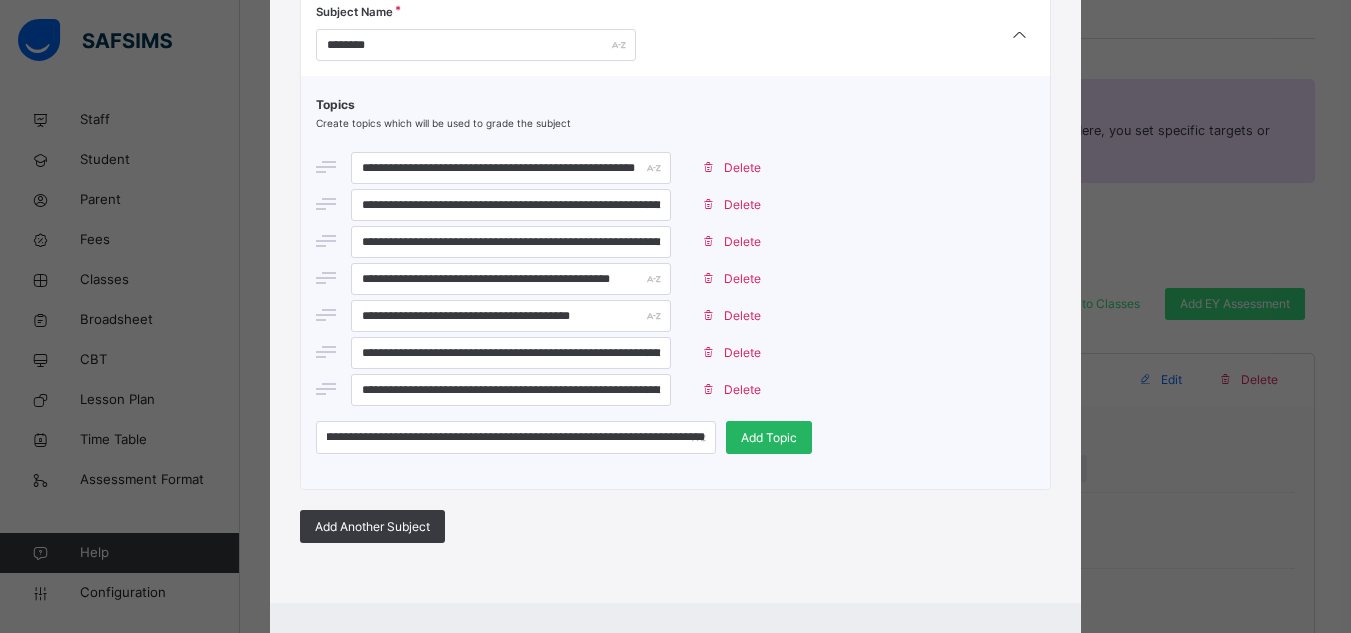 scroll, scrollTop: 0, scrollLeft: 0, axis: both 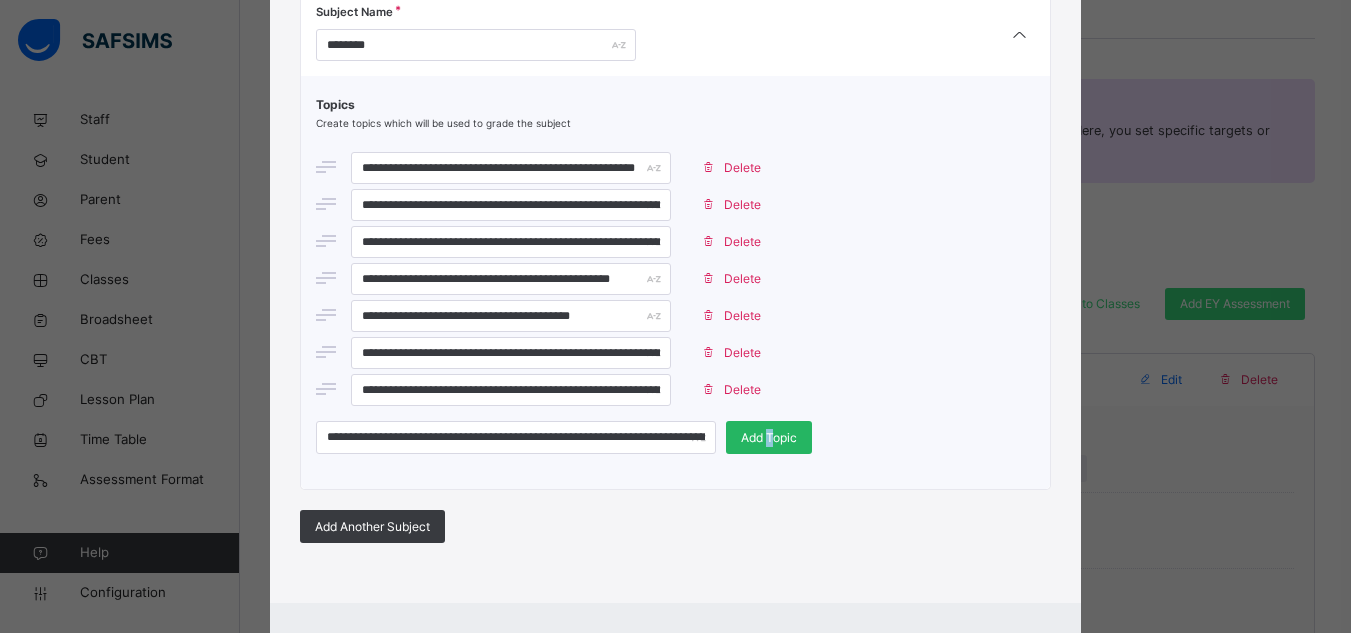 click on "Add Topic" at bounding box center (769, 438) 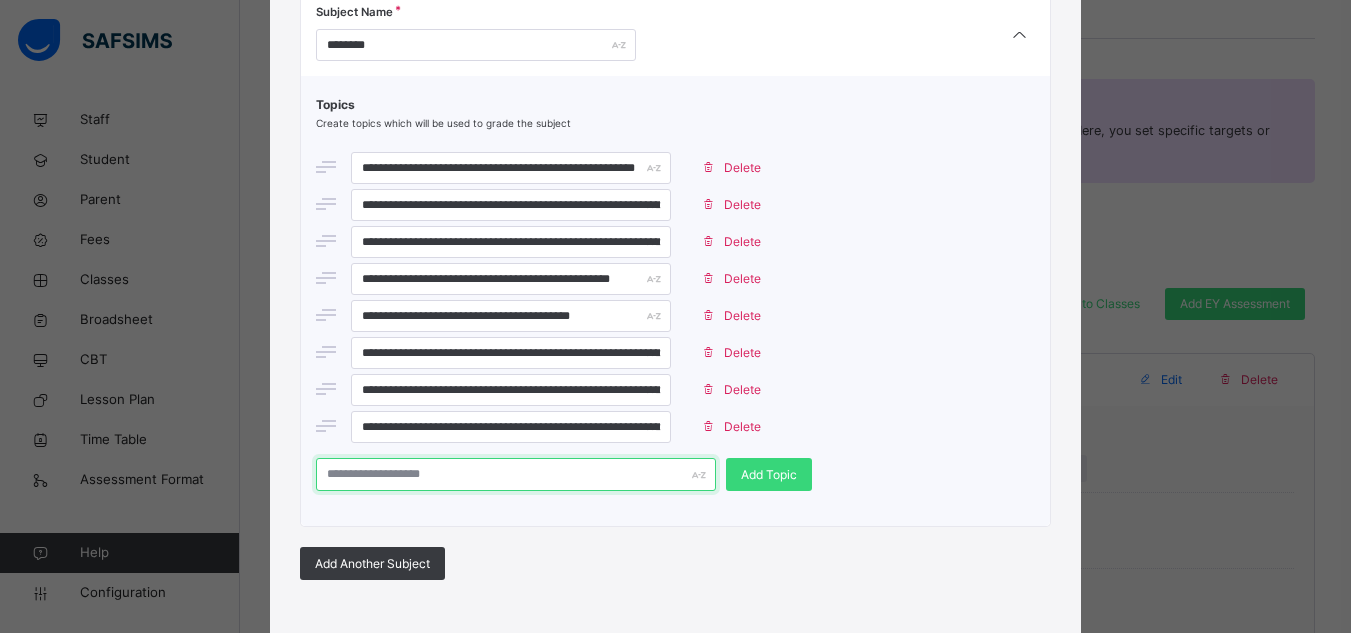 click at bounding box center [516, 474] 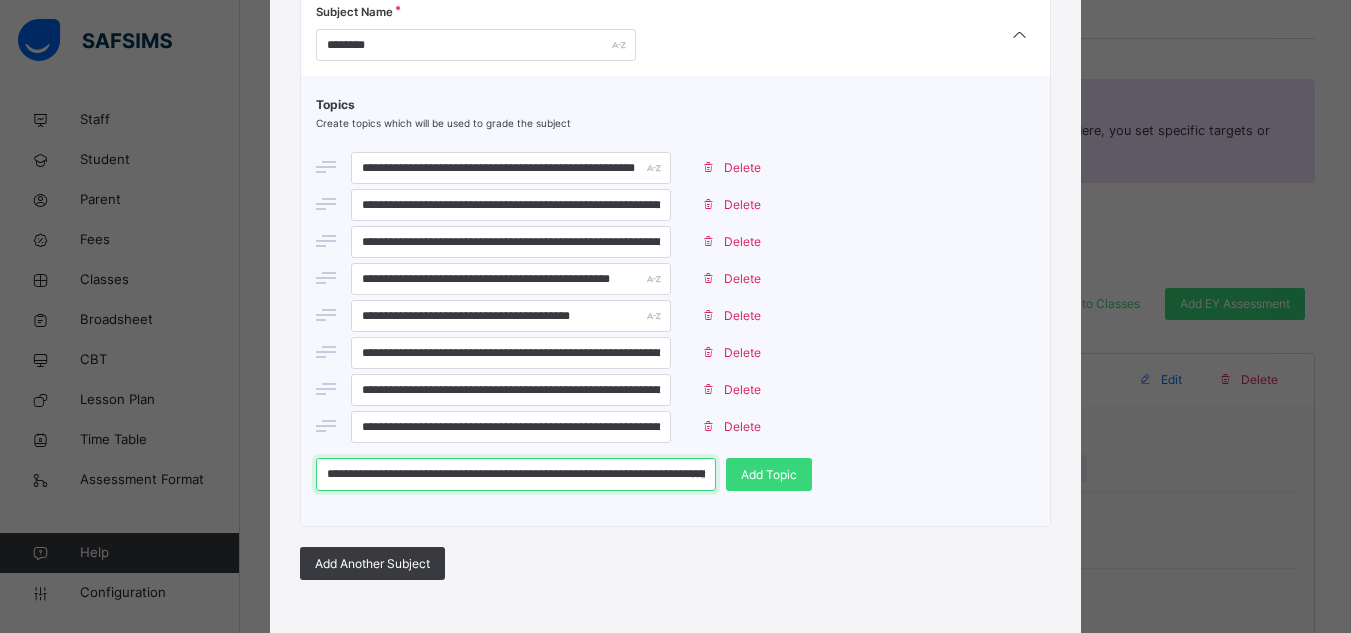 scroll, scrollTop: 0, scrollLeft: 272, axis: horizontal 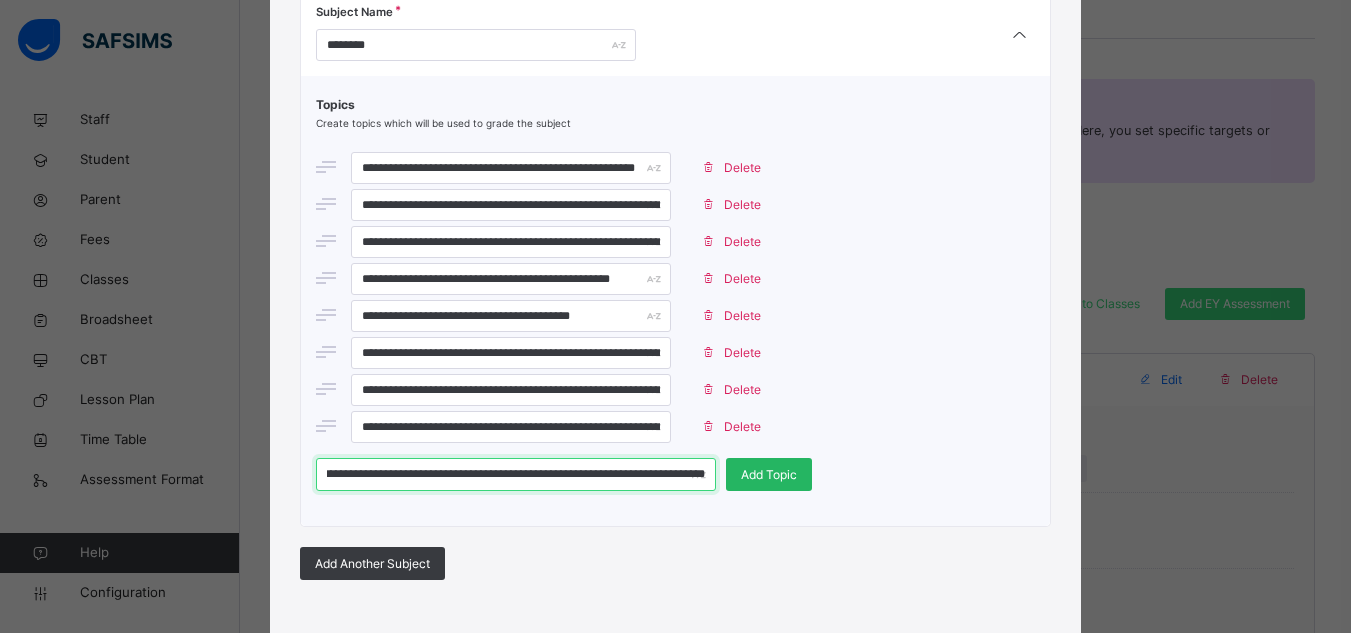 type on "**********" 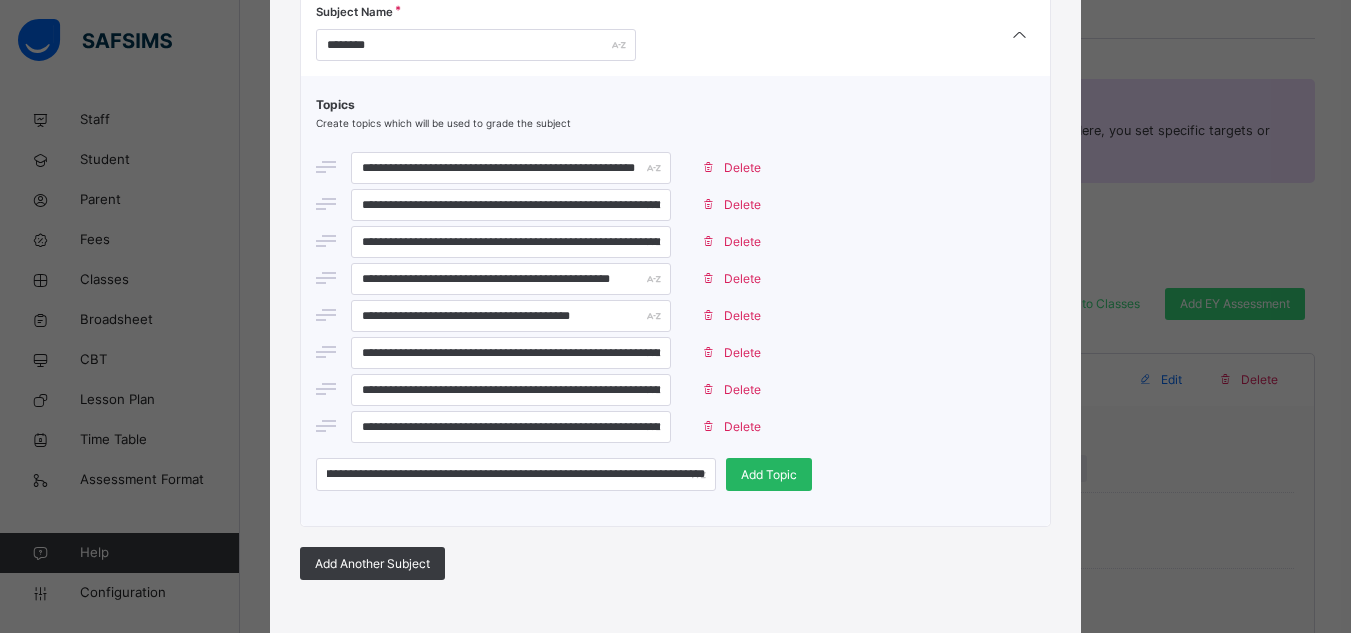scroll, scrollTop: 0, scrollLeft: 0, axis: both 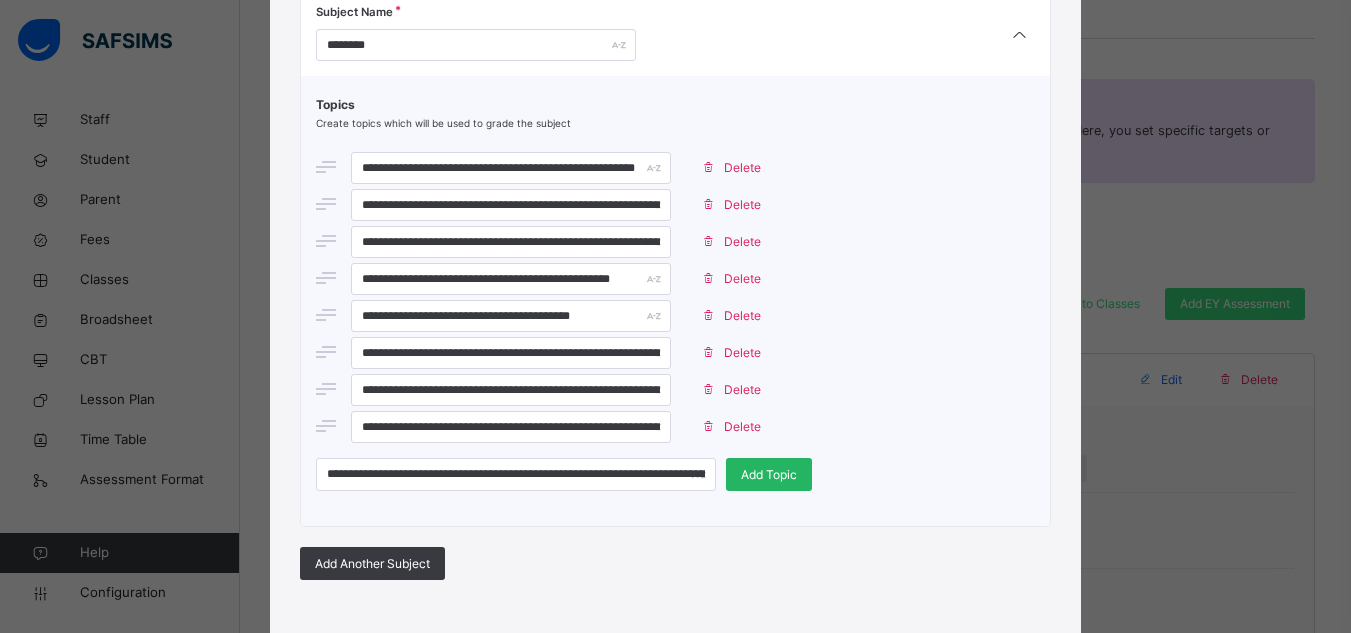 click on "Add Topic" at bounding box center (769, 475) 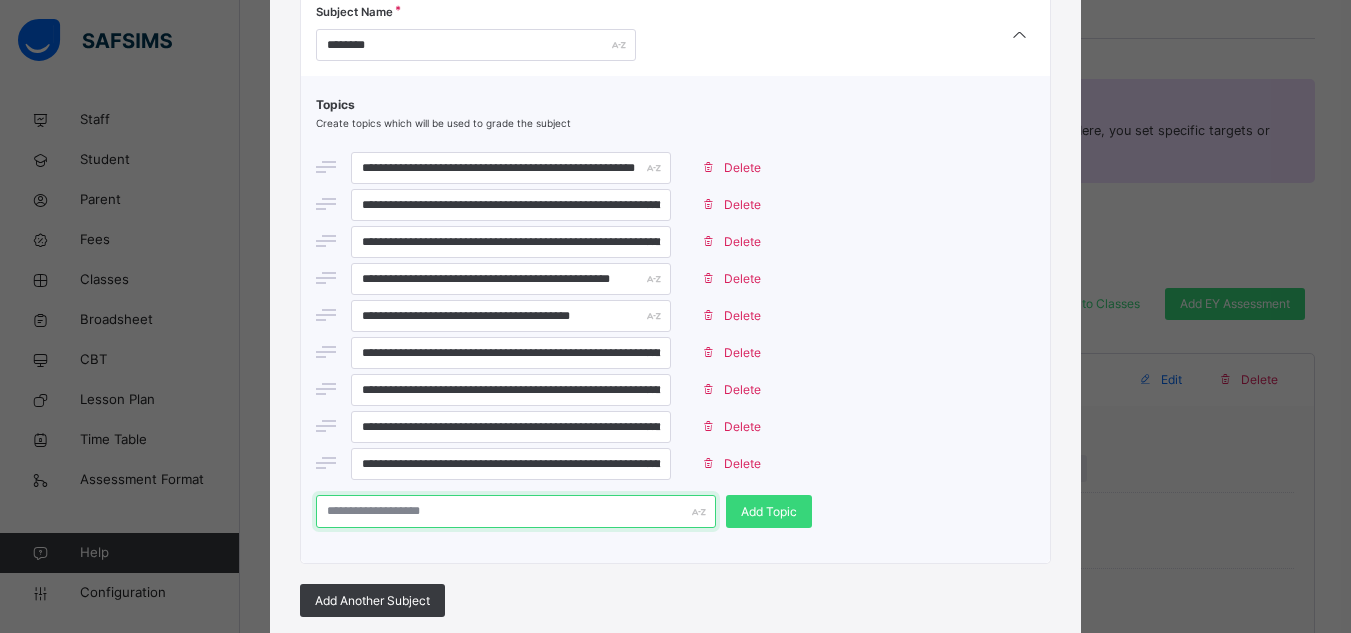 click at bounding box center [516, 511] 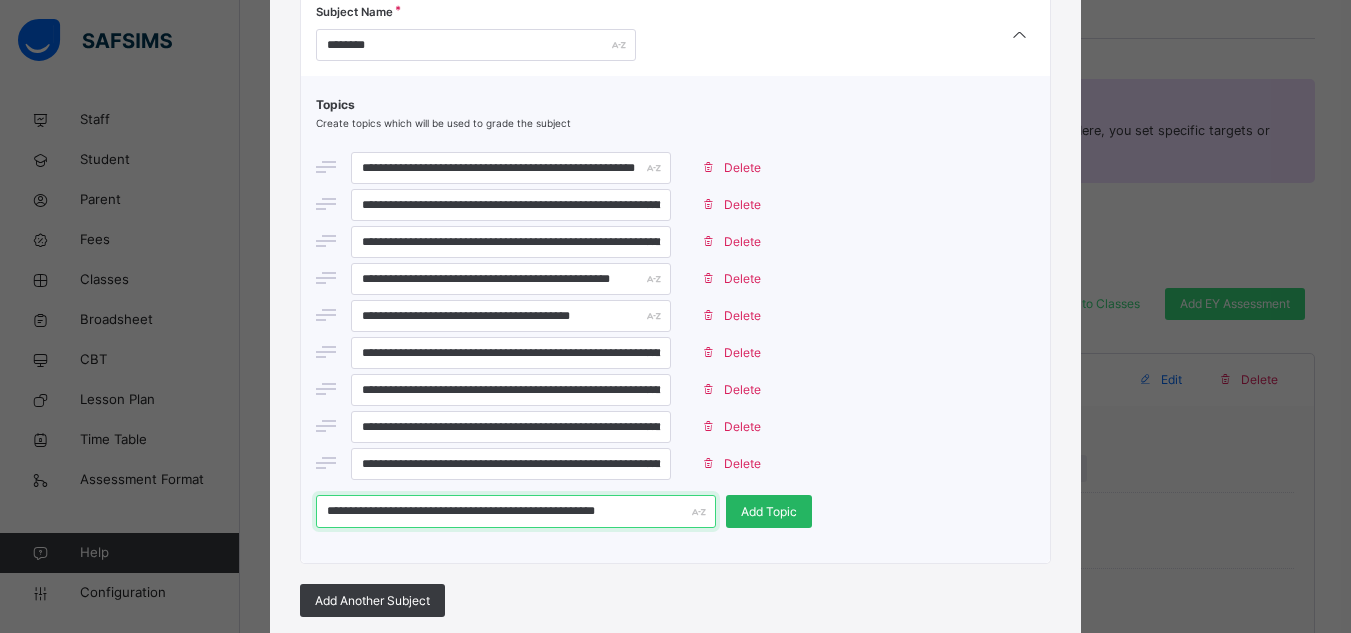 type on "**********" 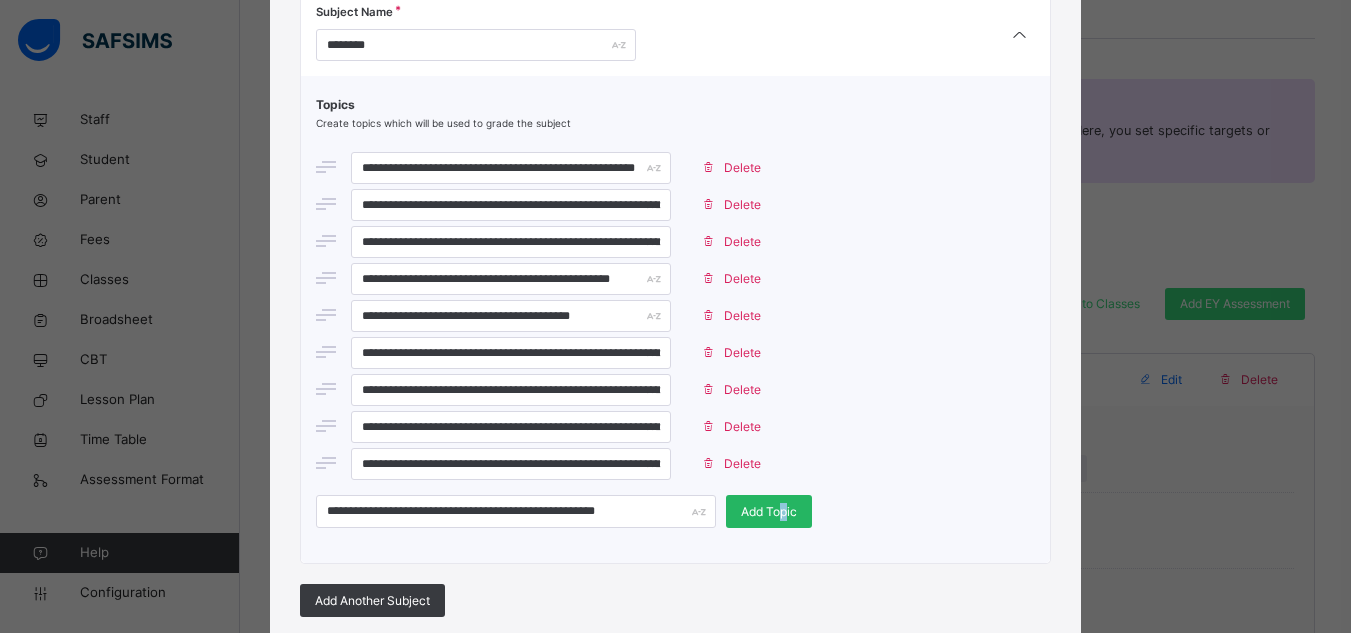 click on "Add Topic" at bounding box center (769, 512) 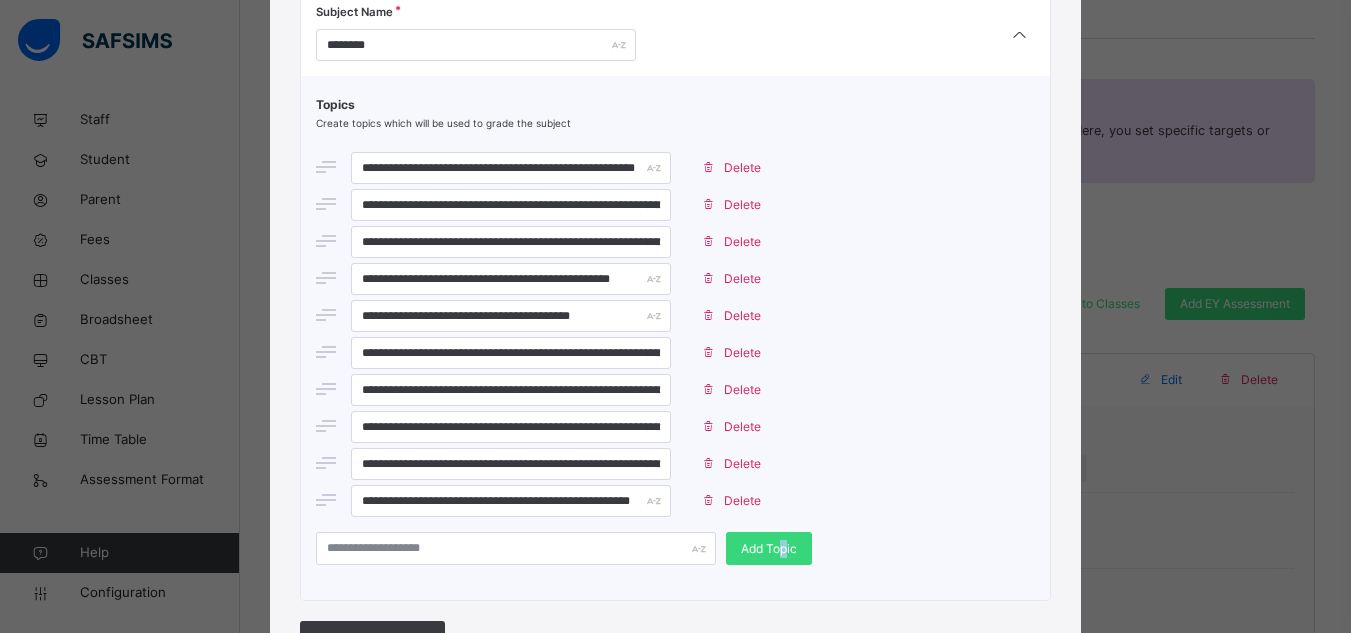 scroll, scrollTop: 1122, scrollLeft: 0, axis: vertical 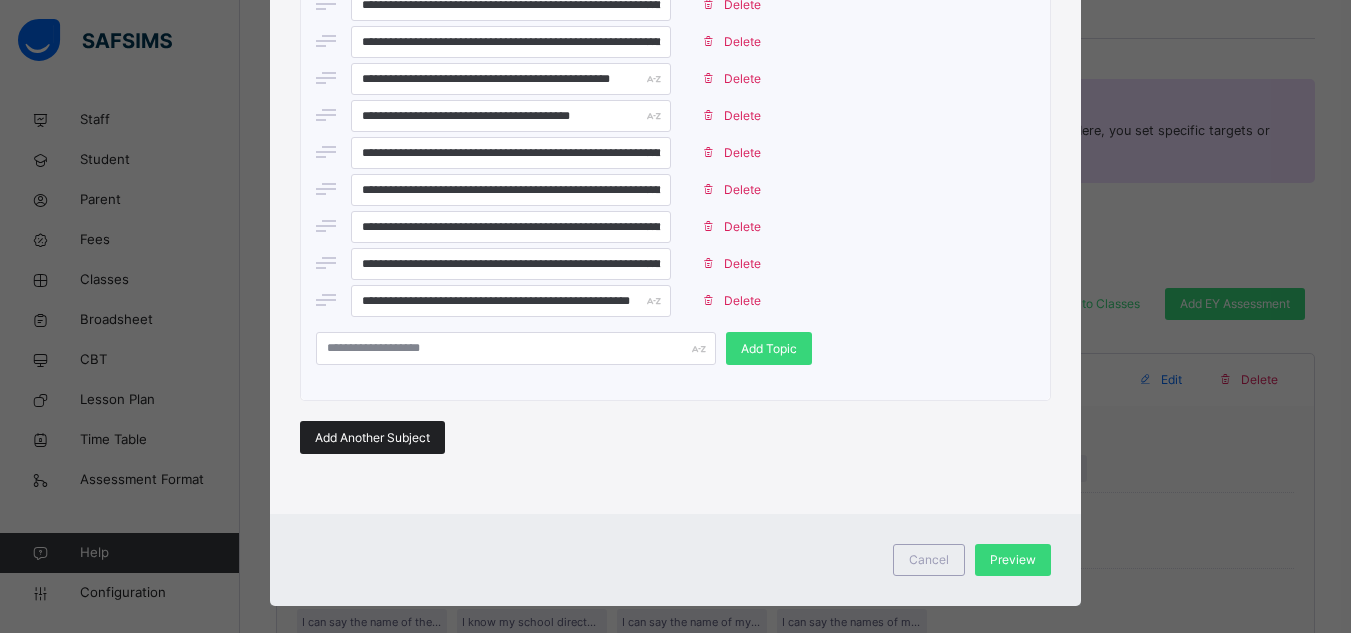 click on "Add Another Subject" at bounding box center [372, 438] 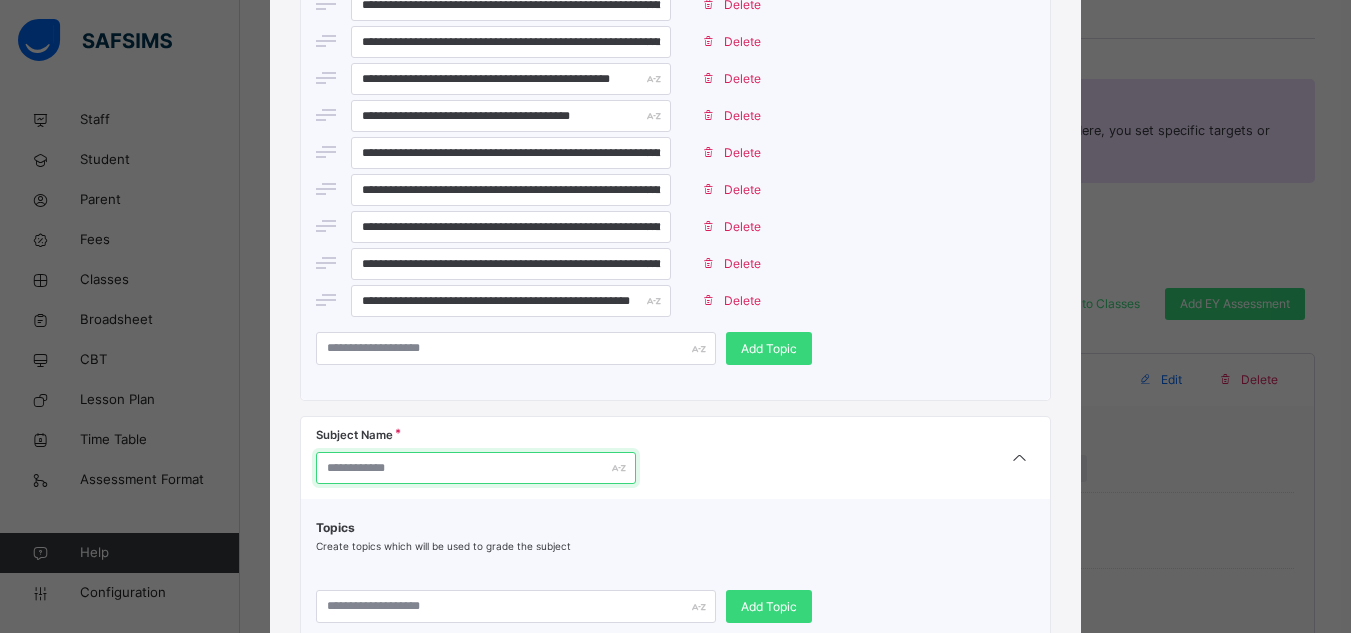 click at bounding box center [476, 468] 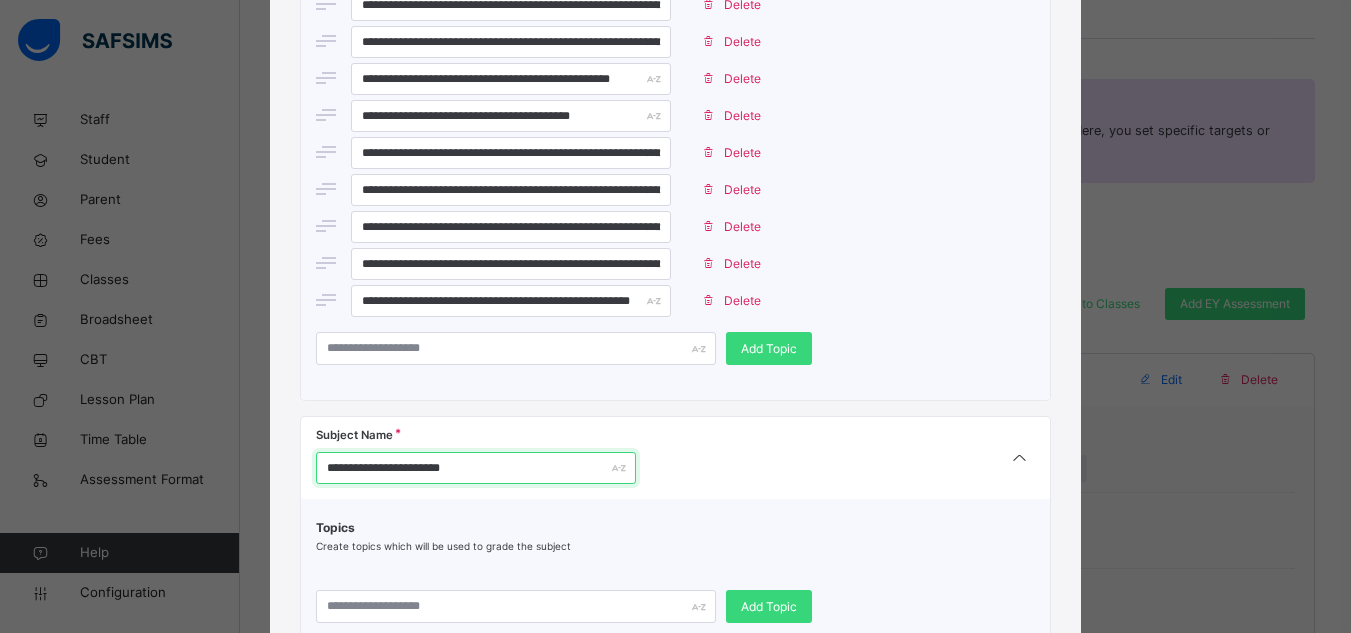 type on "**********" 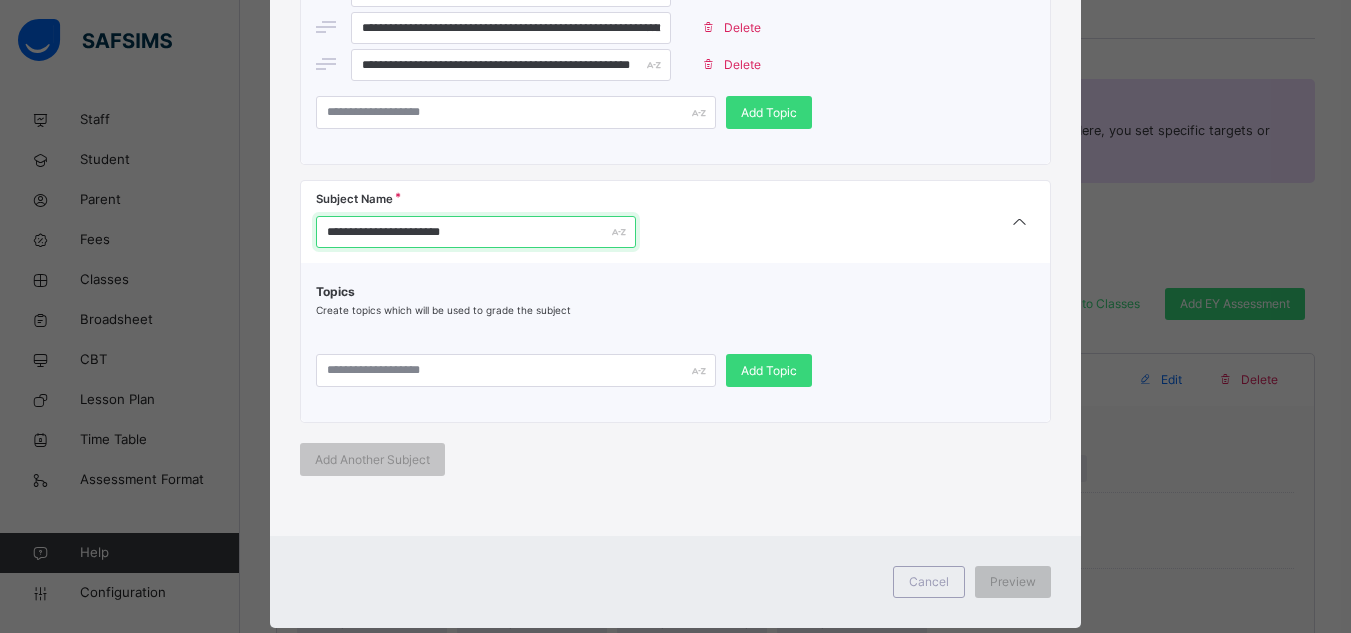 scroll, scrollTop: 1403, scrollLeft: 0, axis: vertical 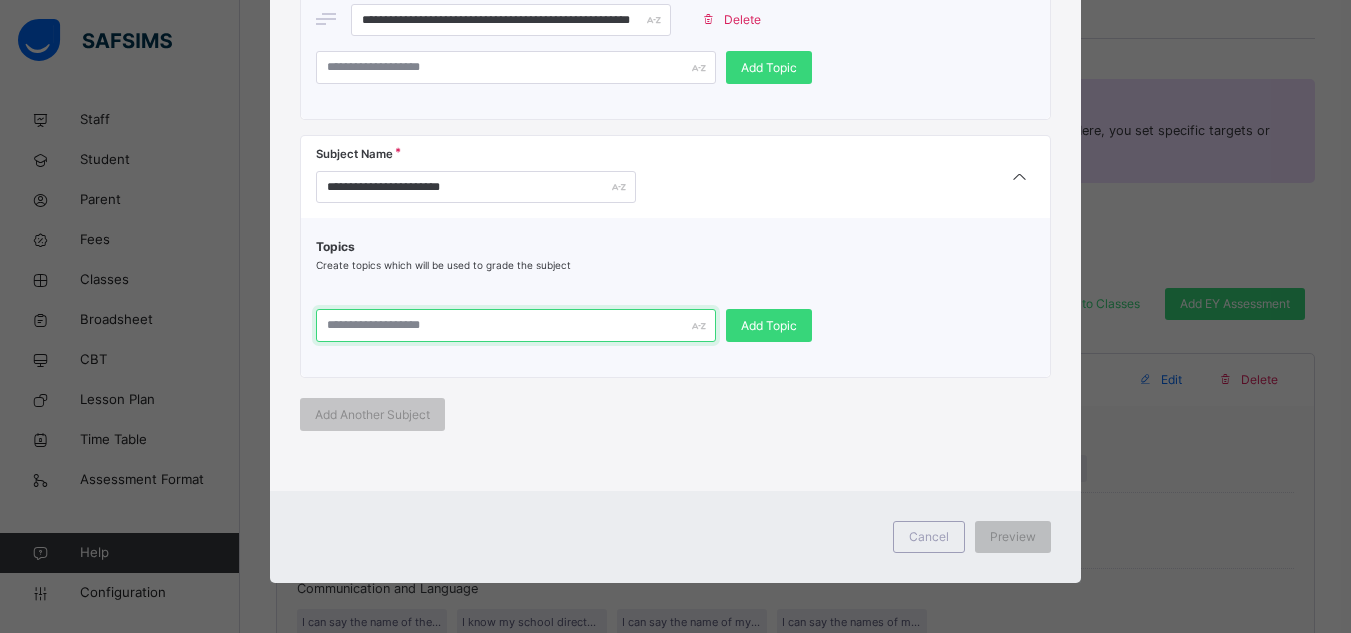 click at bounding box center [516, 325] 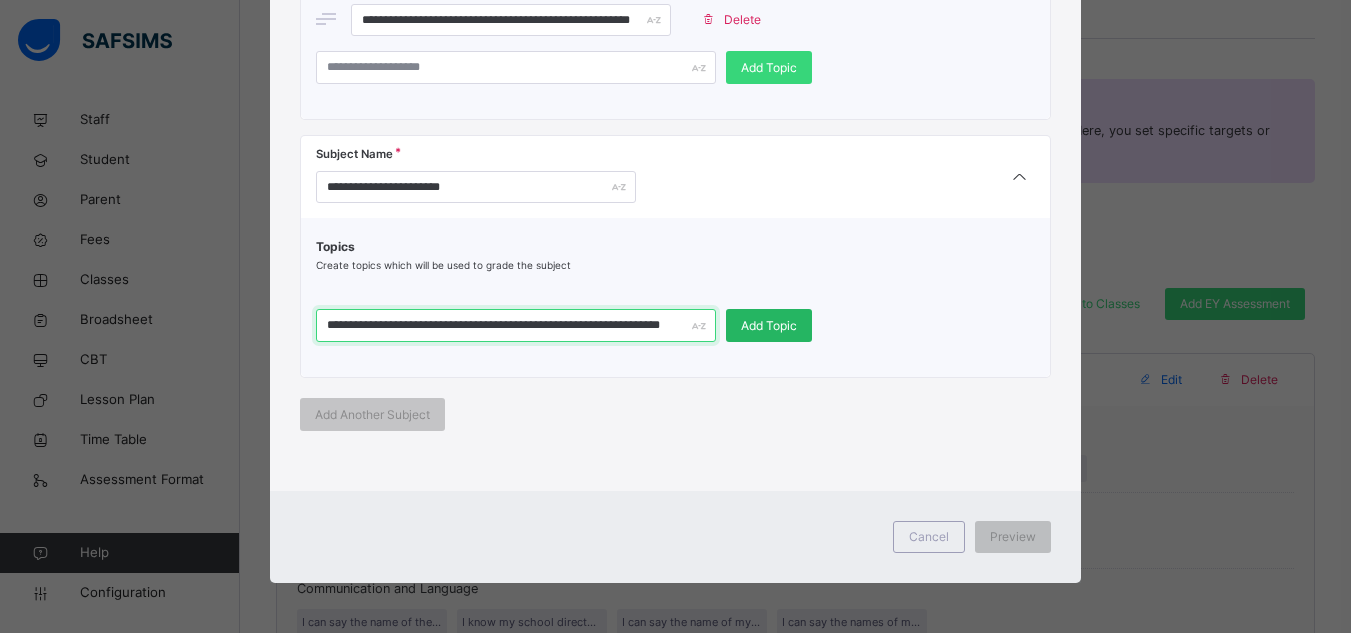 type on "**********" 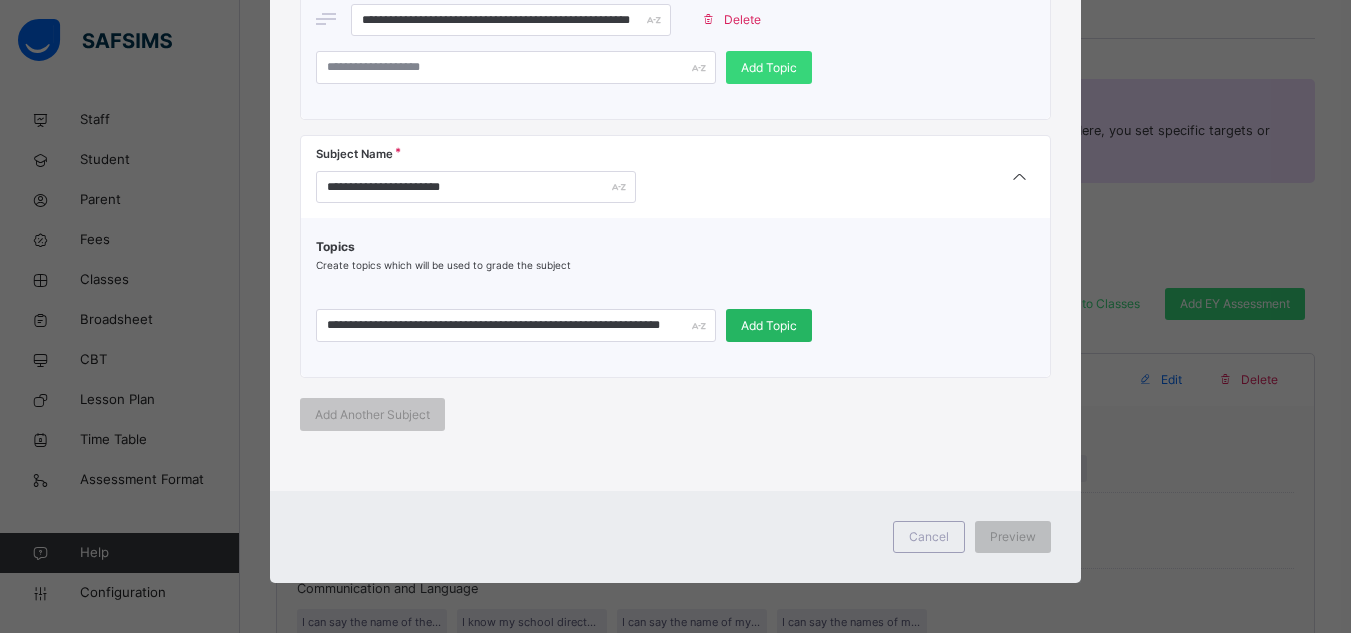 click on "Add Topic" at bounding box center (769, 325) 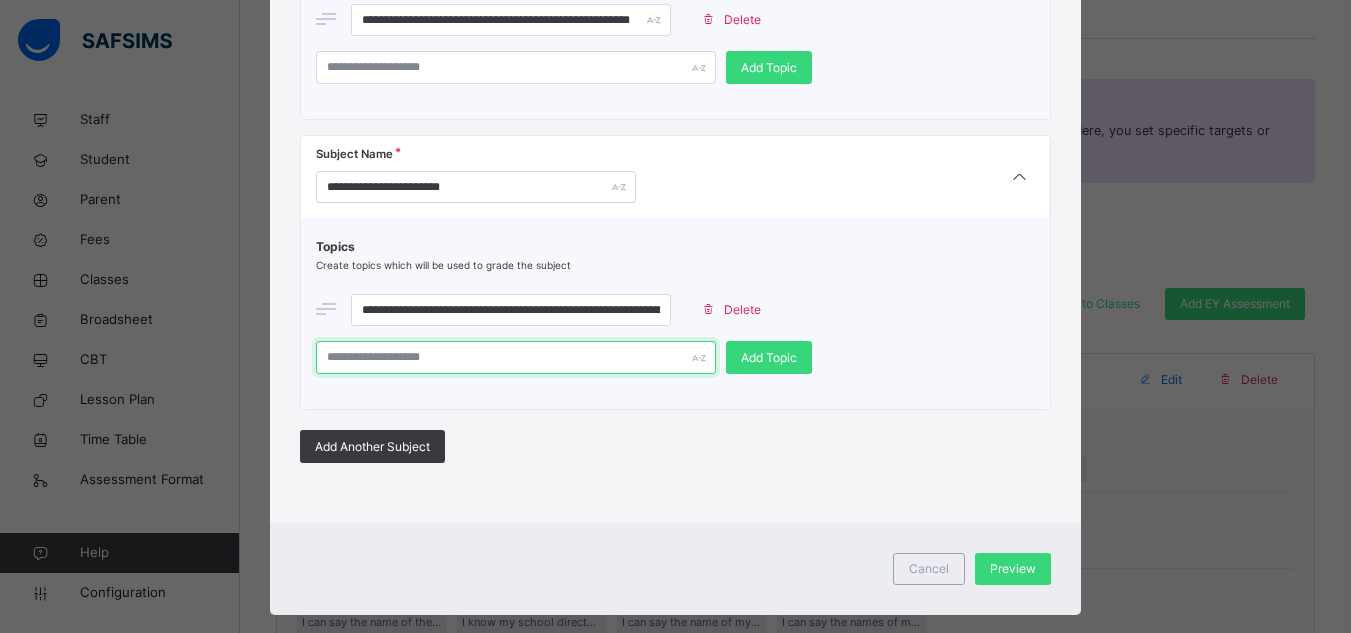 click at bounding box center (516, 357) 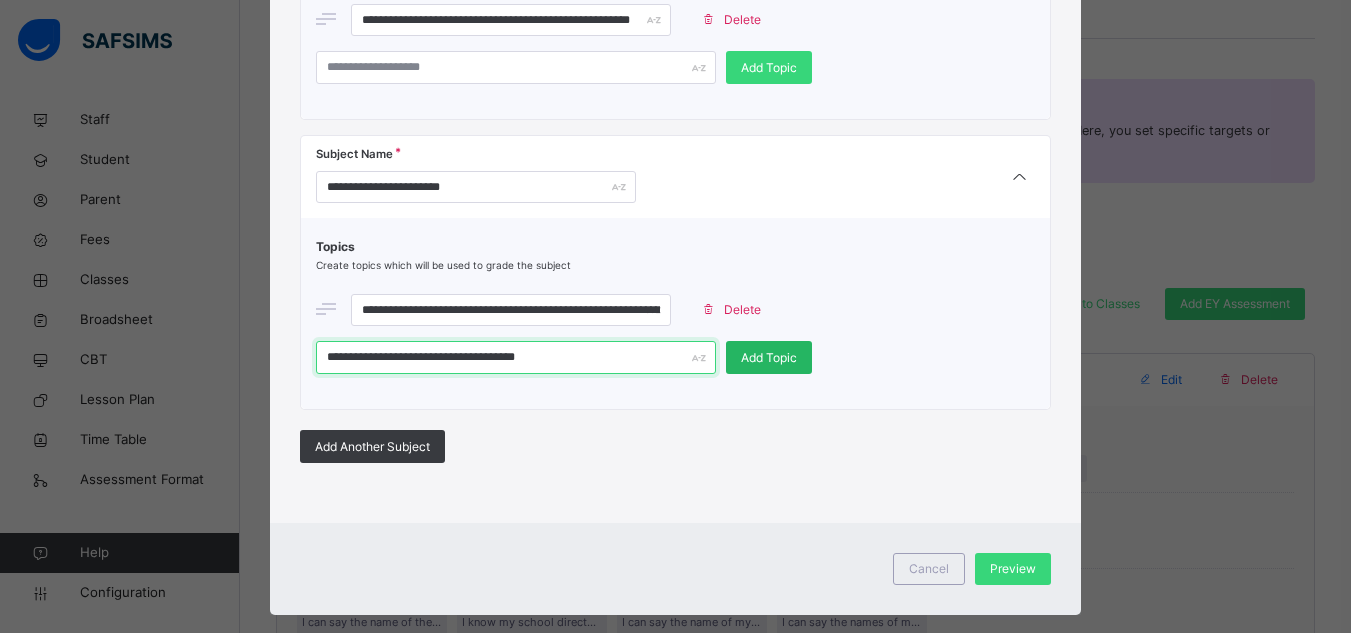 type on "**********" 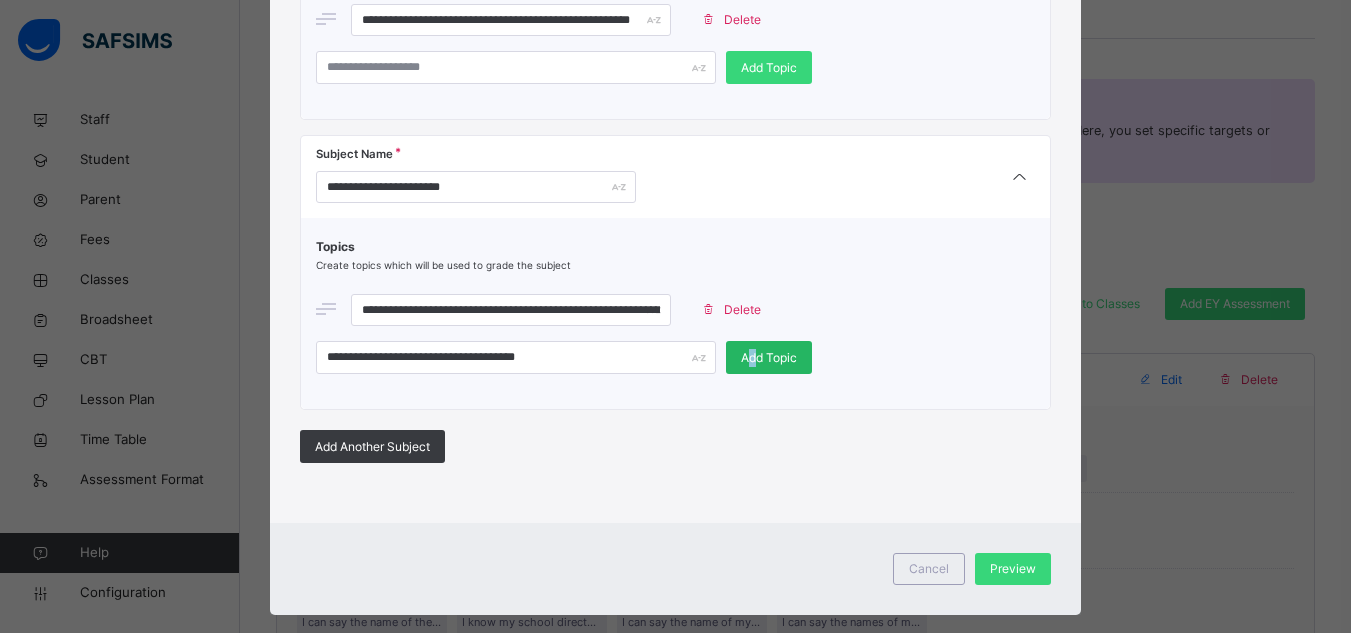 click on "Add Topic" at bounding box center (769, 358) 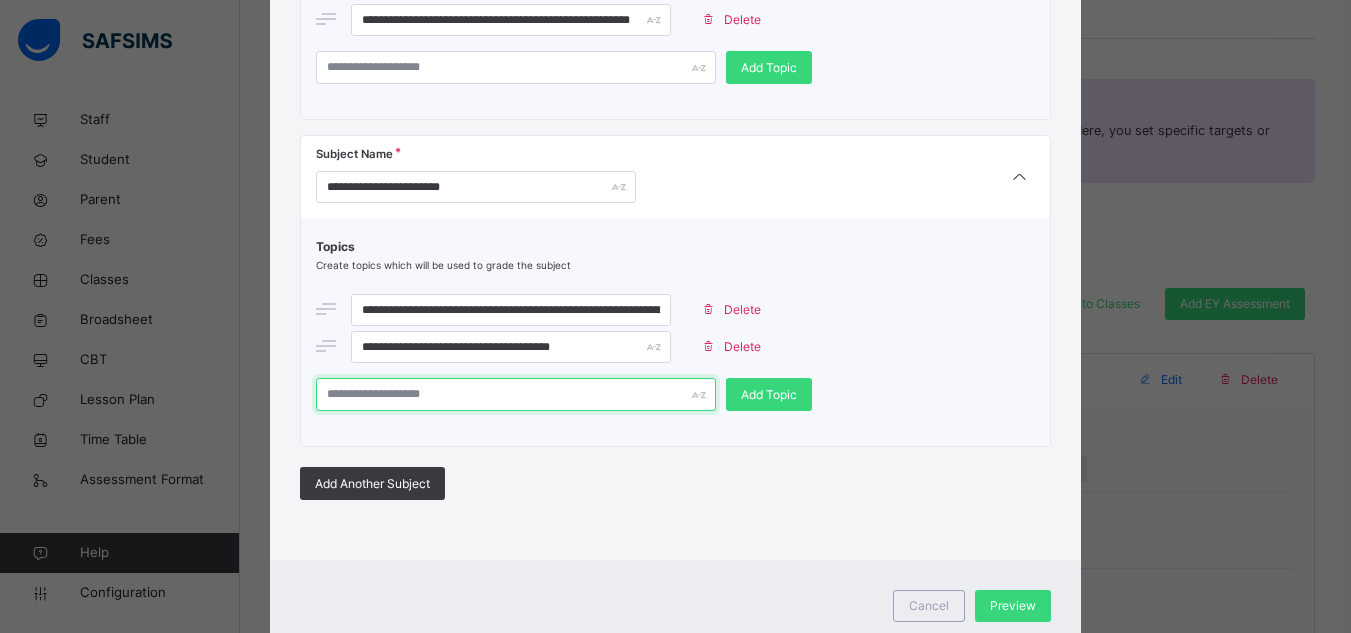 click at bounding box center (516, 394) 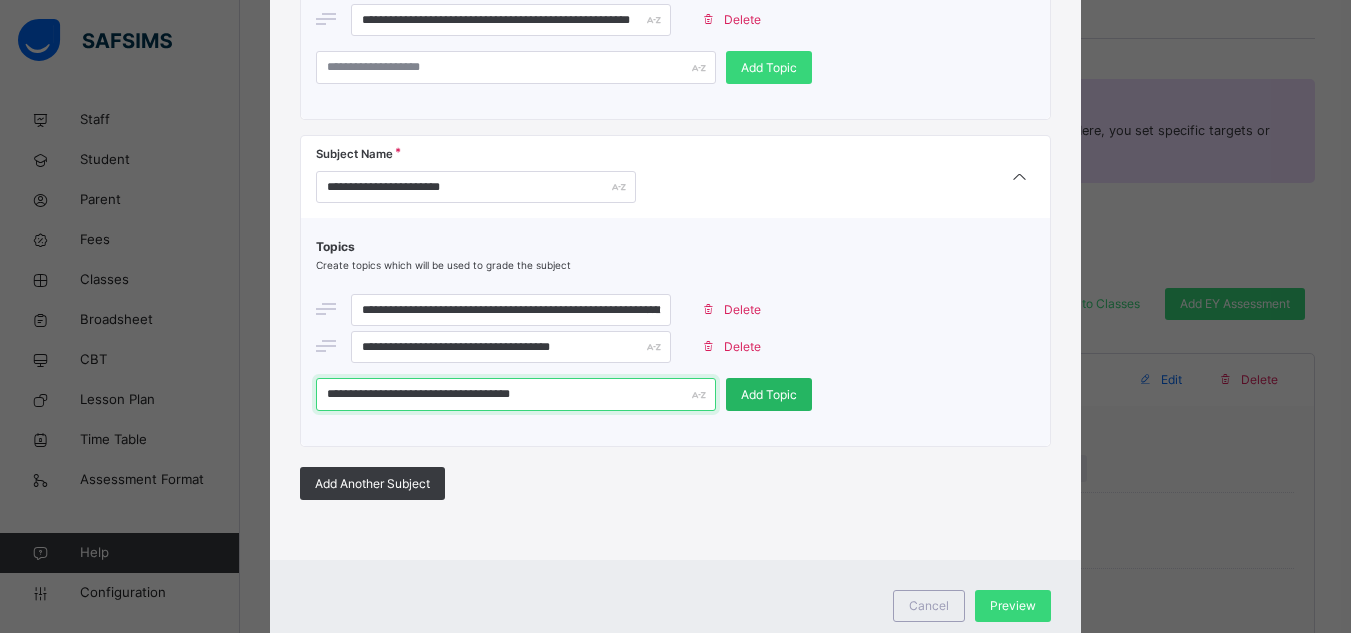 type on "**********" 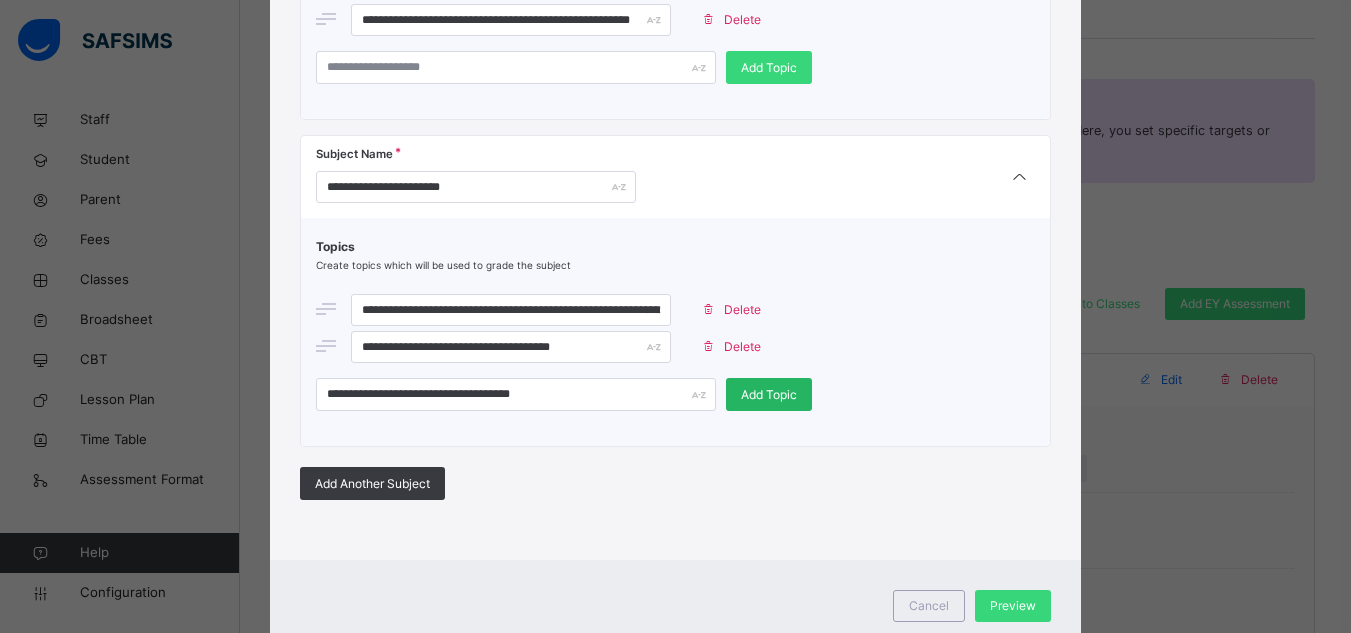 click on "Add Topic" at bounding box center [769, 395] 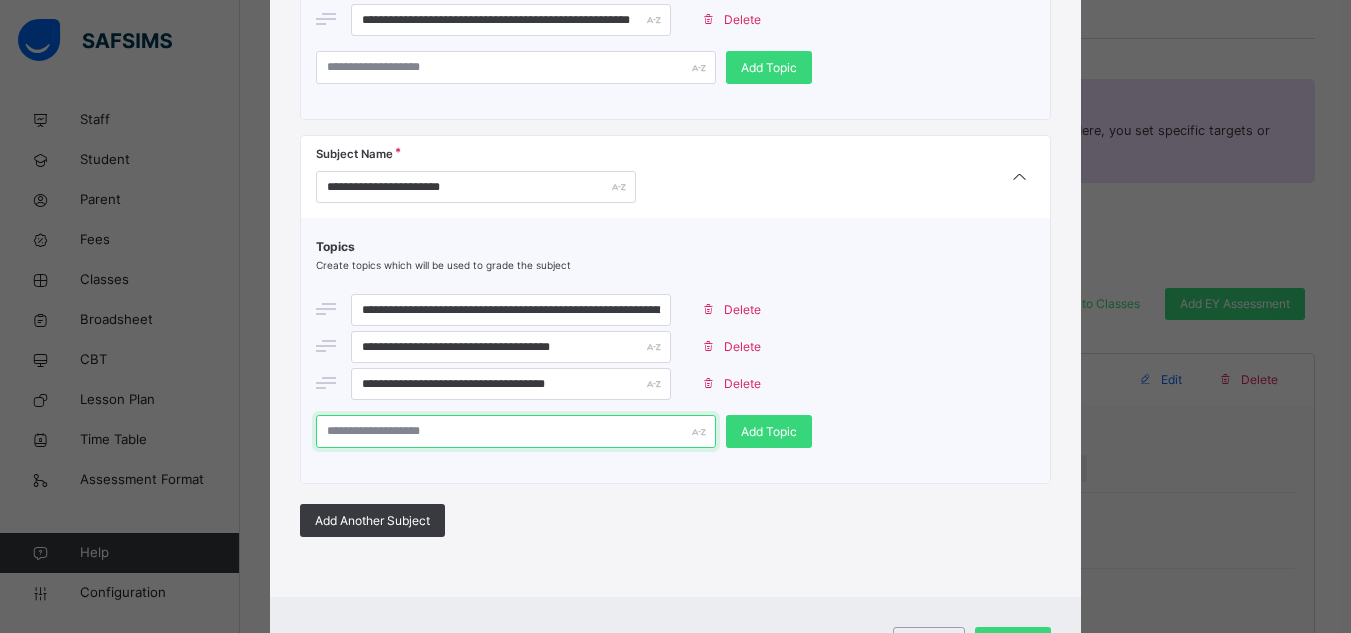 click at bounding box center (516, 431) 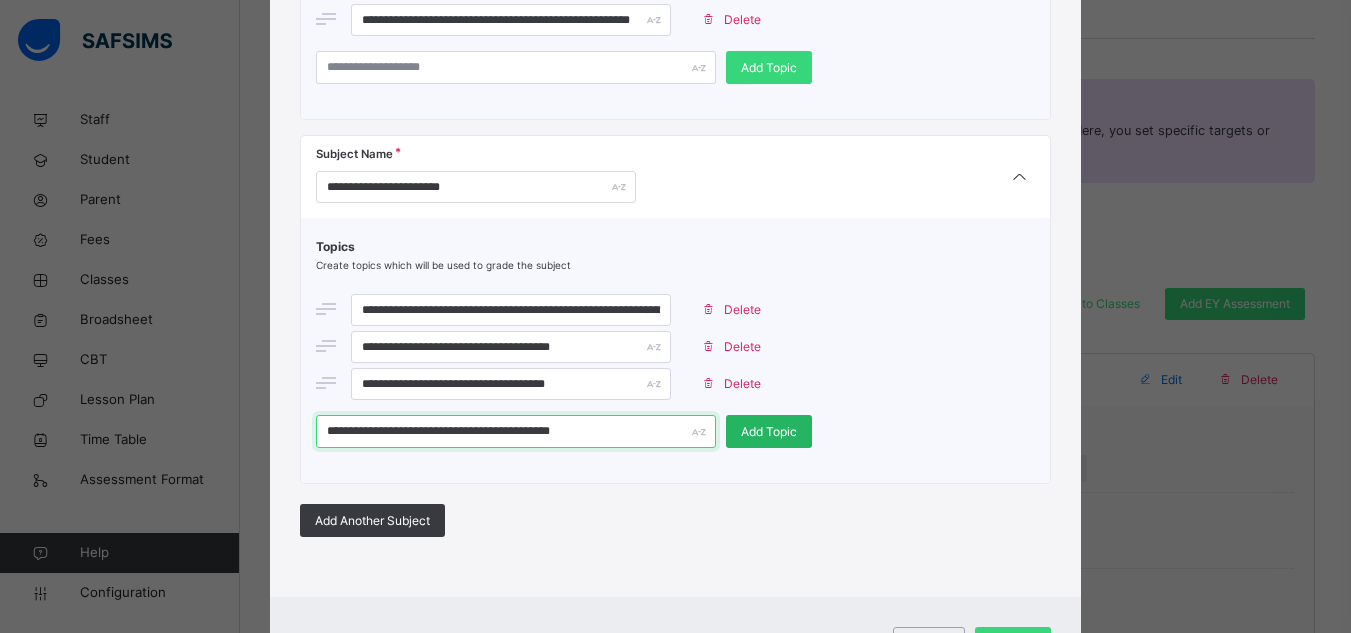 type on "**********" 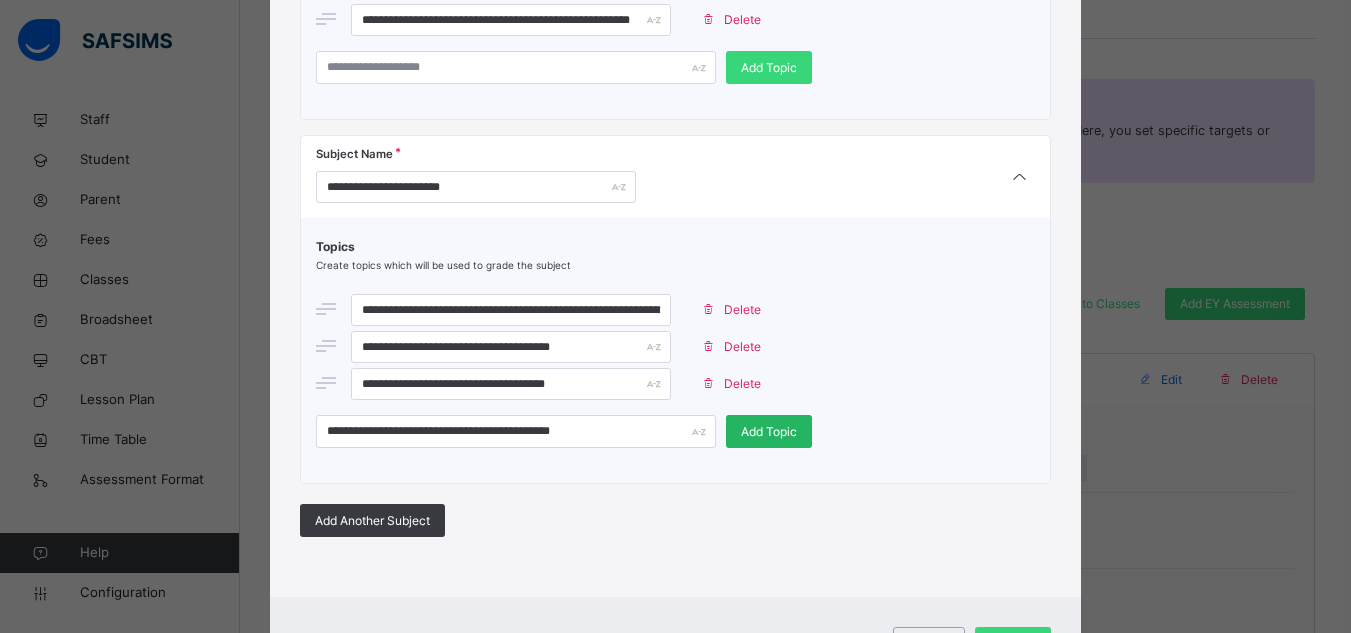 click on "Add Topic" at bounding box center (769, 432) 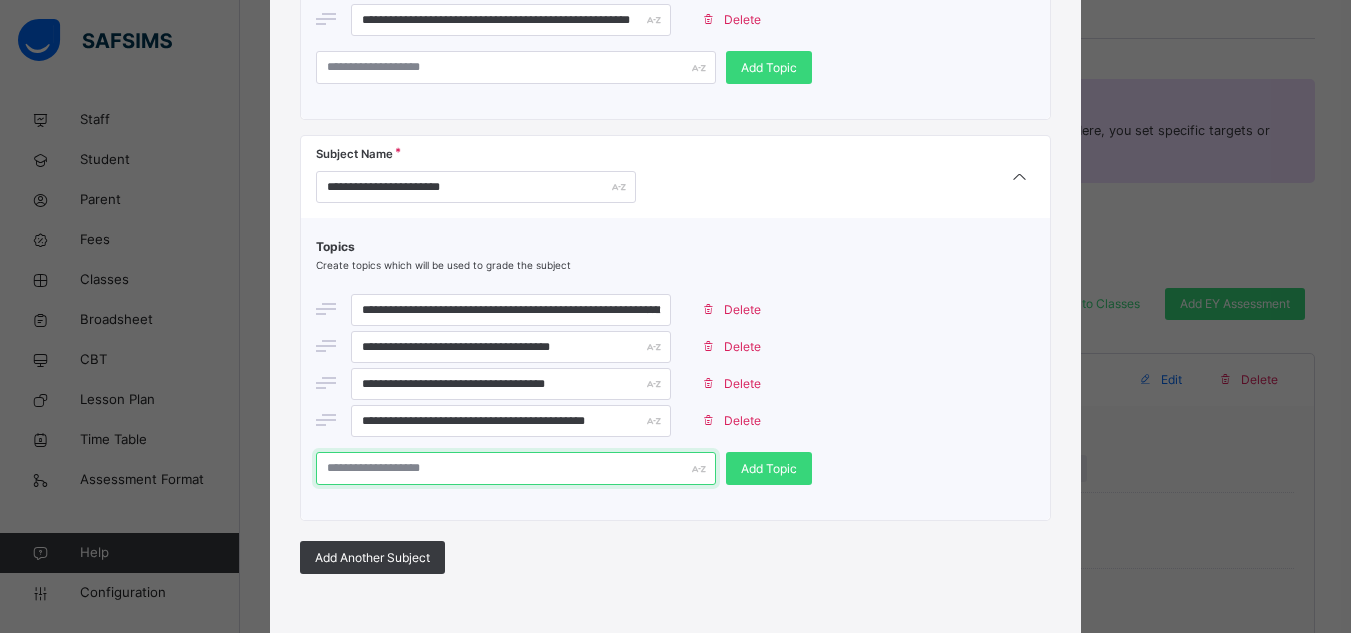 click at bounding box center [516, 468] 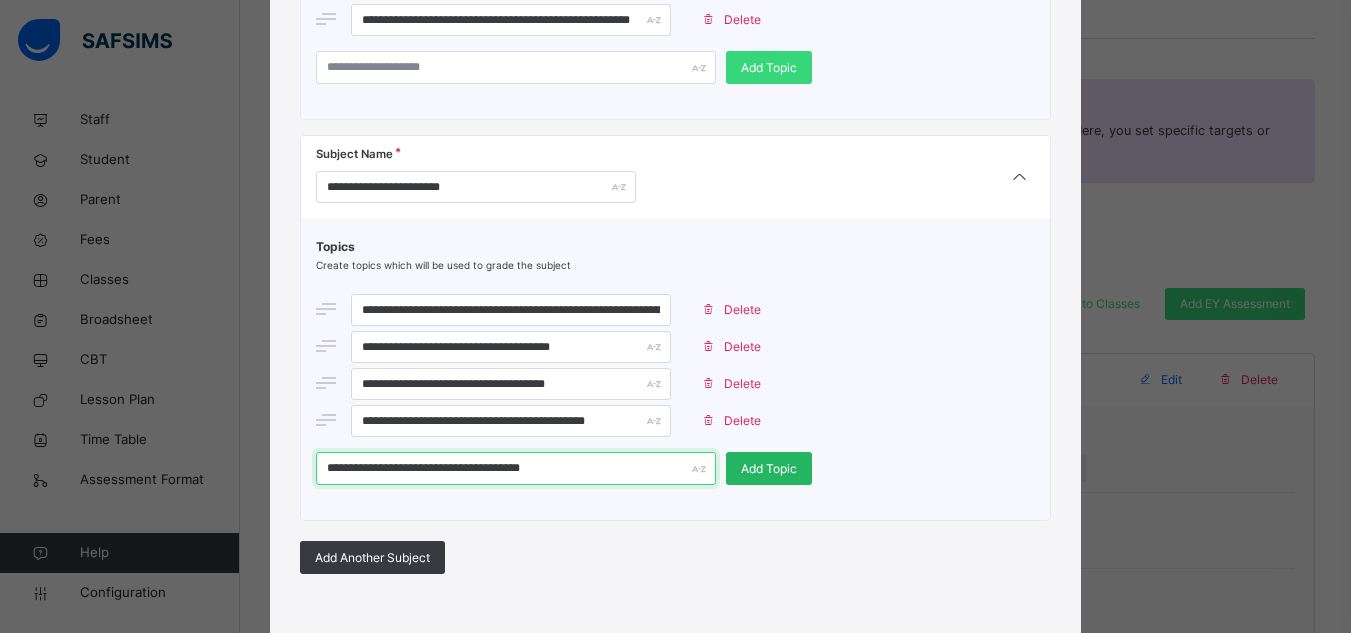 type on "**********" 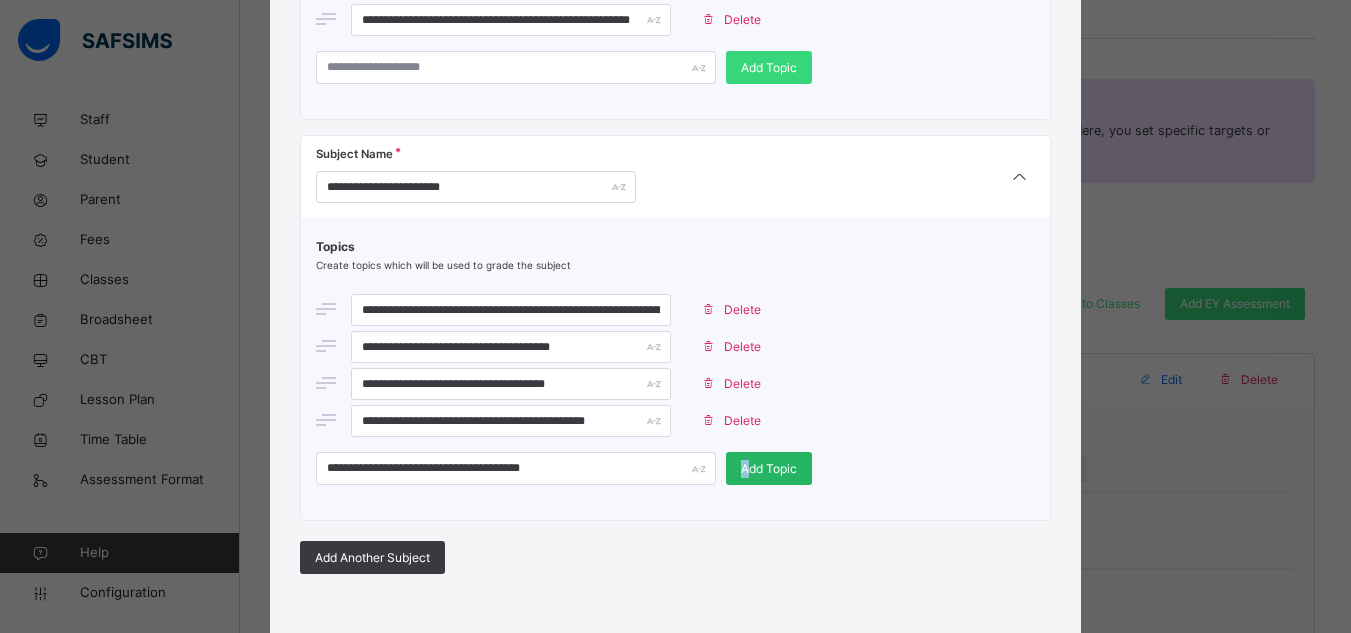 click on "Add Topic" at bounding box center (769, 469) 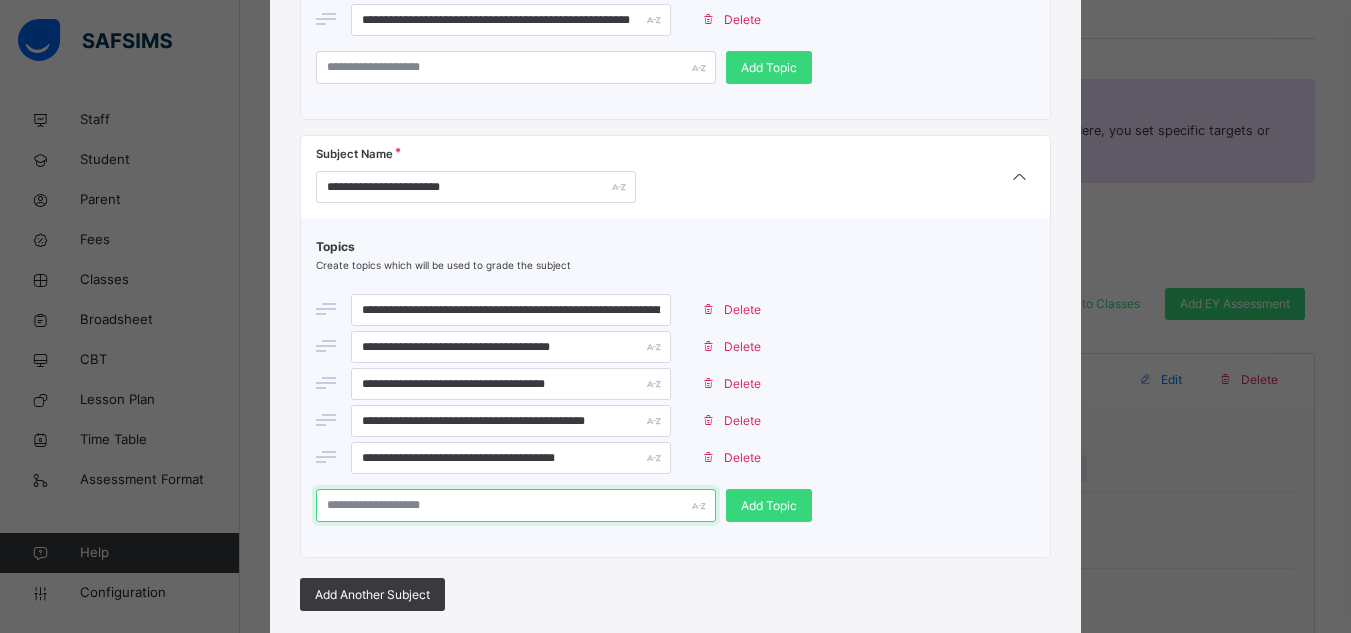 click at bounding box center (516, 505) 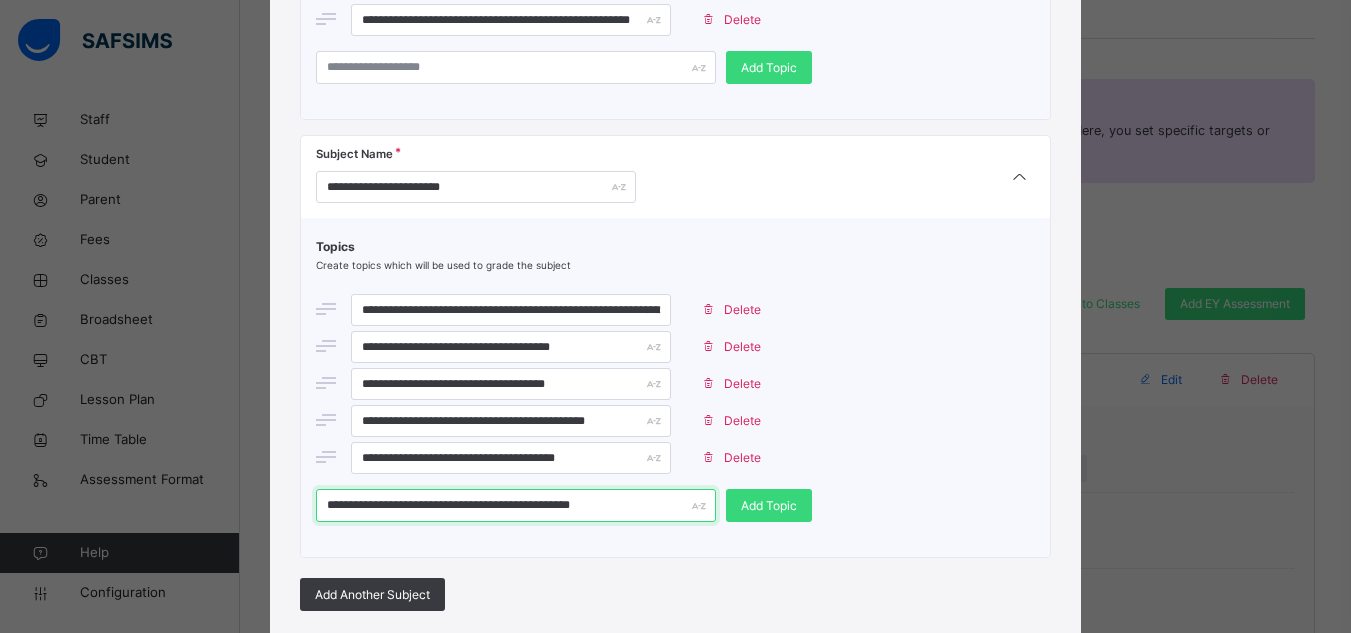 type on "**********" 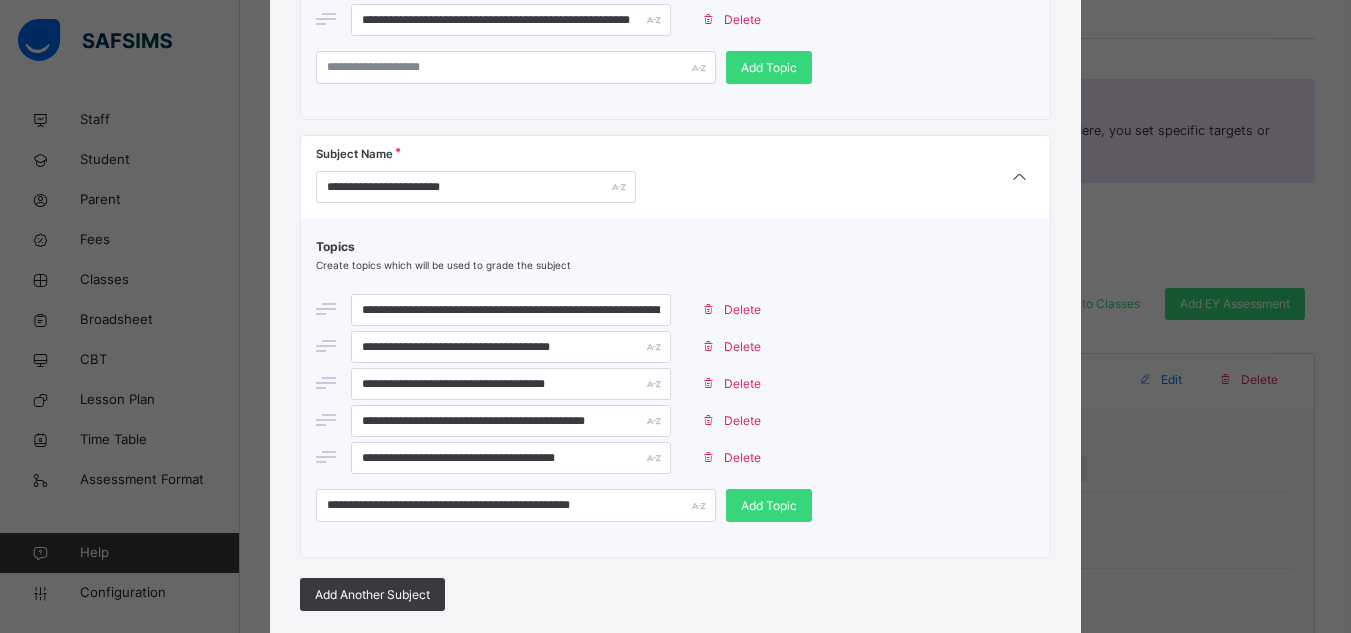 click on "**********" at bounding box center (675, 505) 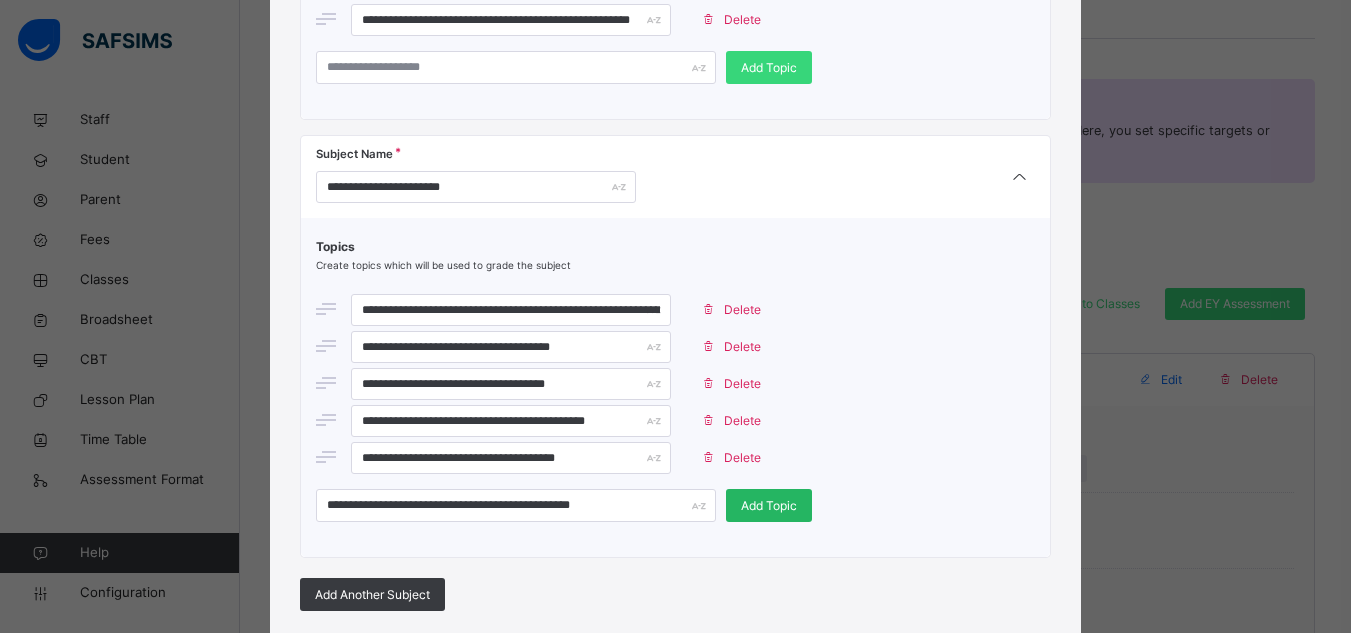 click on "Add Topic" at bounding box center (769, 506) 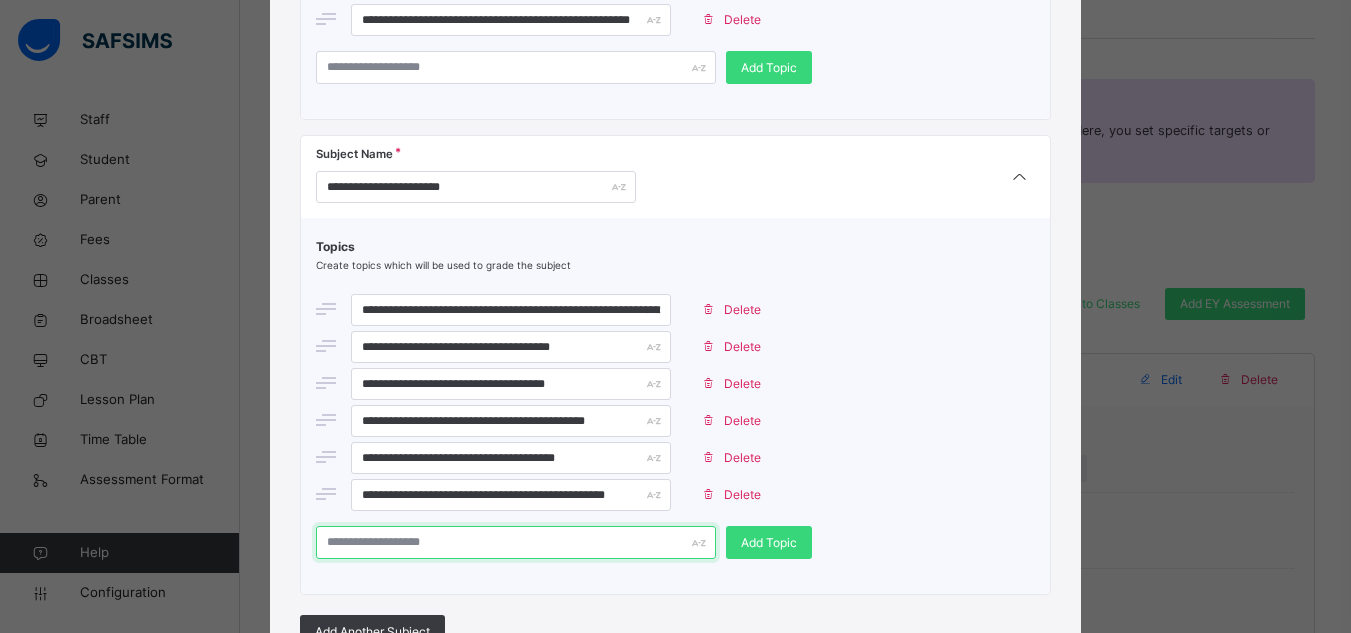 click at bounding box center (516, 542) 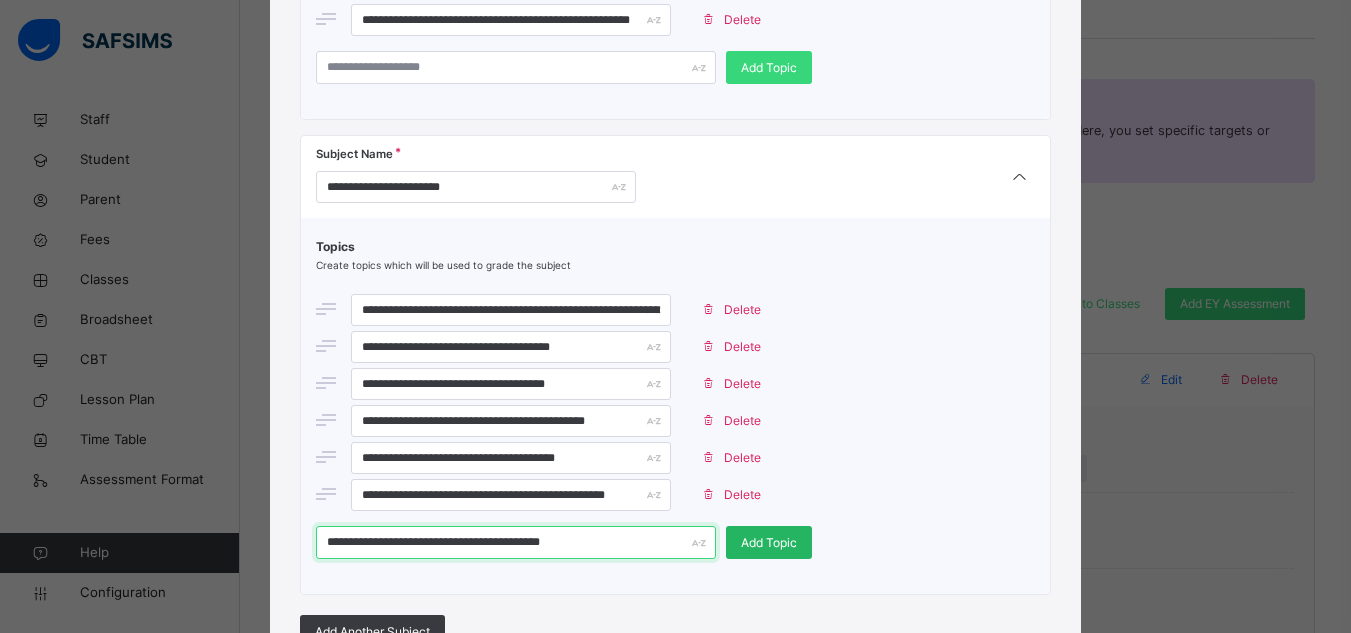 type on "**********" 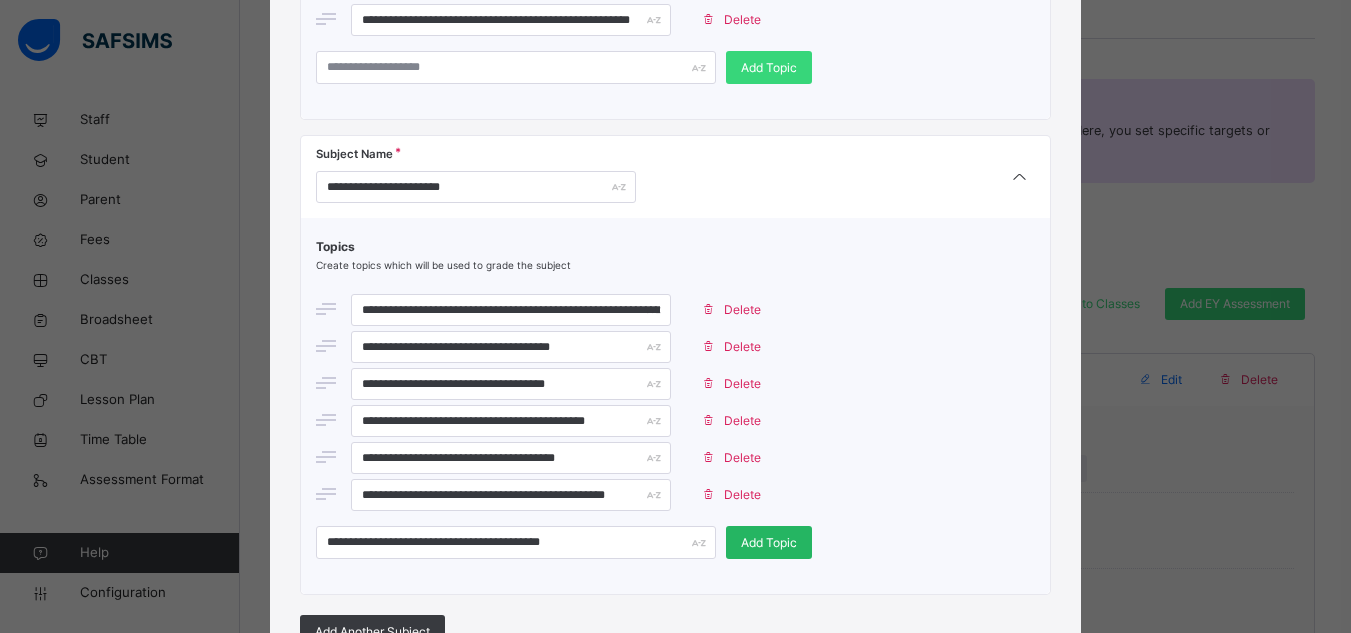 click on "Add Topic" at bounding box center (769, 542) 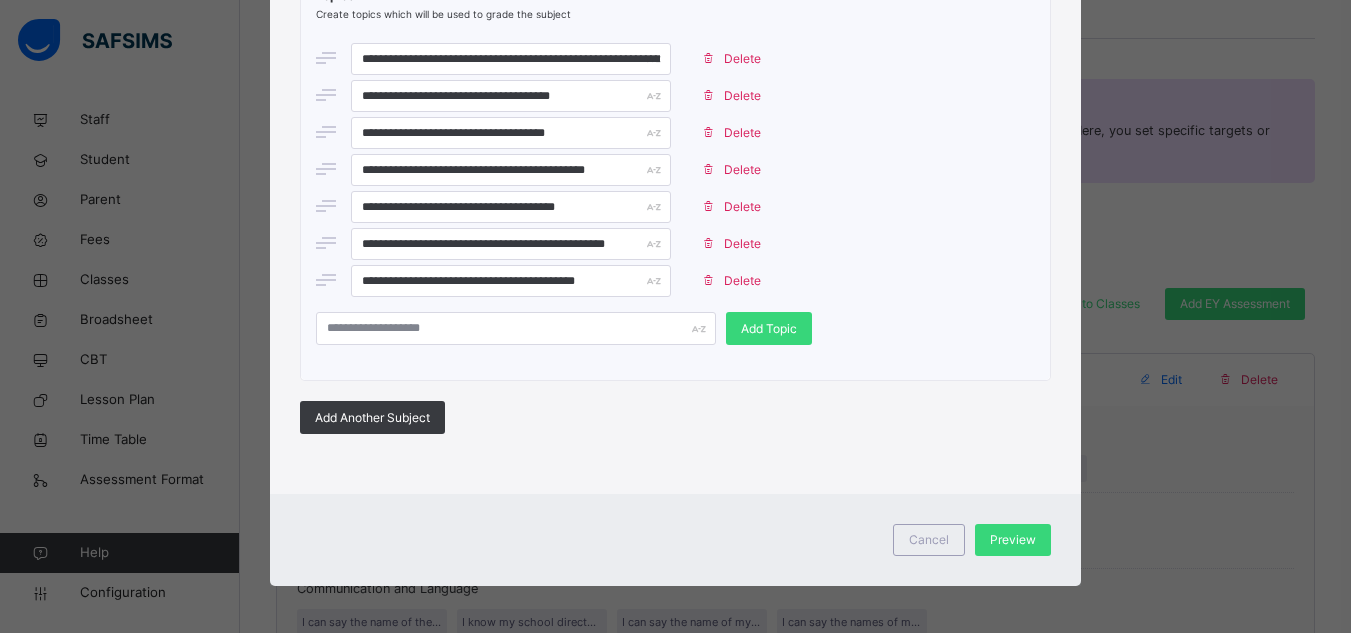 scroll, scrollTop: 1657, scrollLeft: 0, axis: vertical 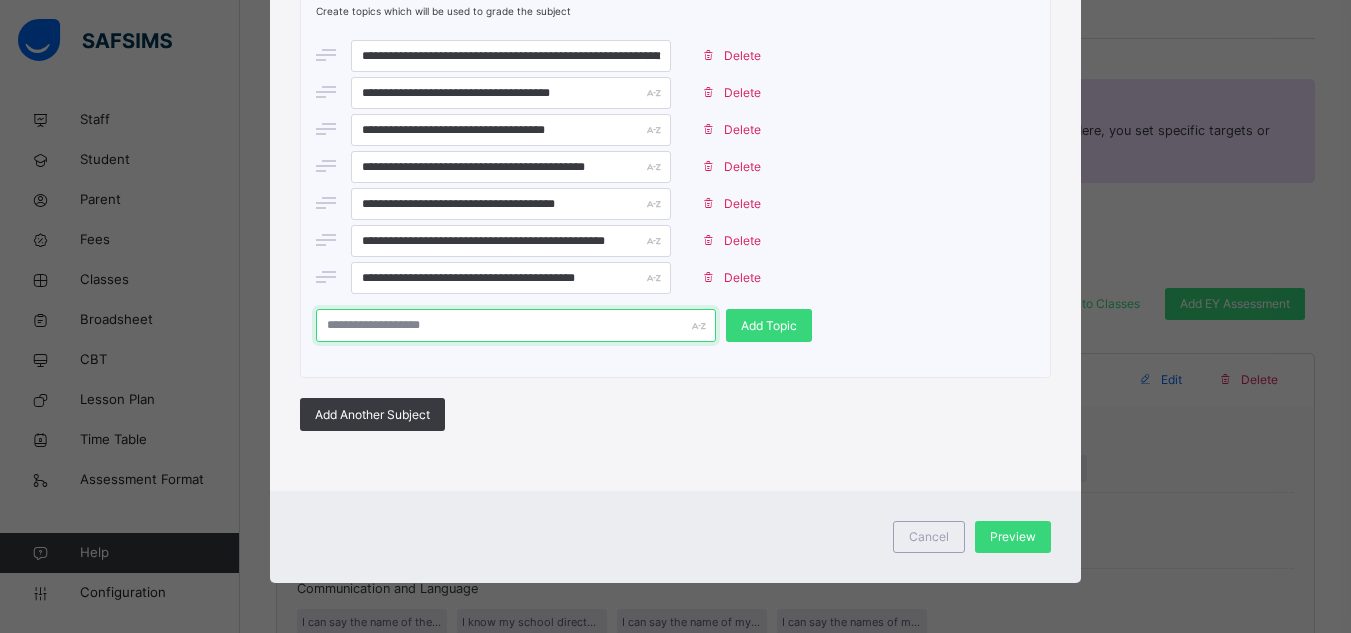 click at bounding box center [516, 325] 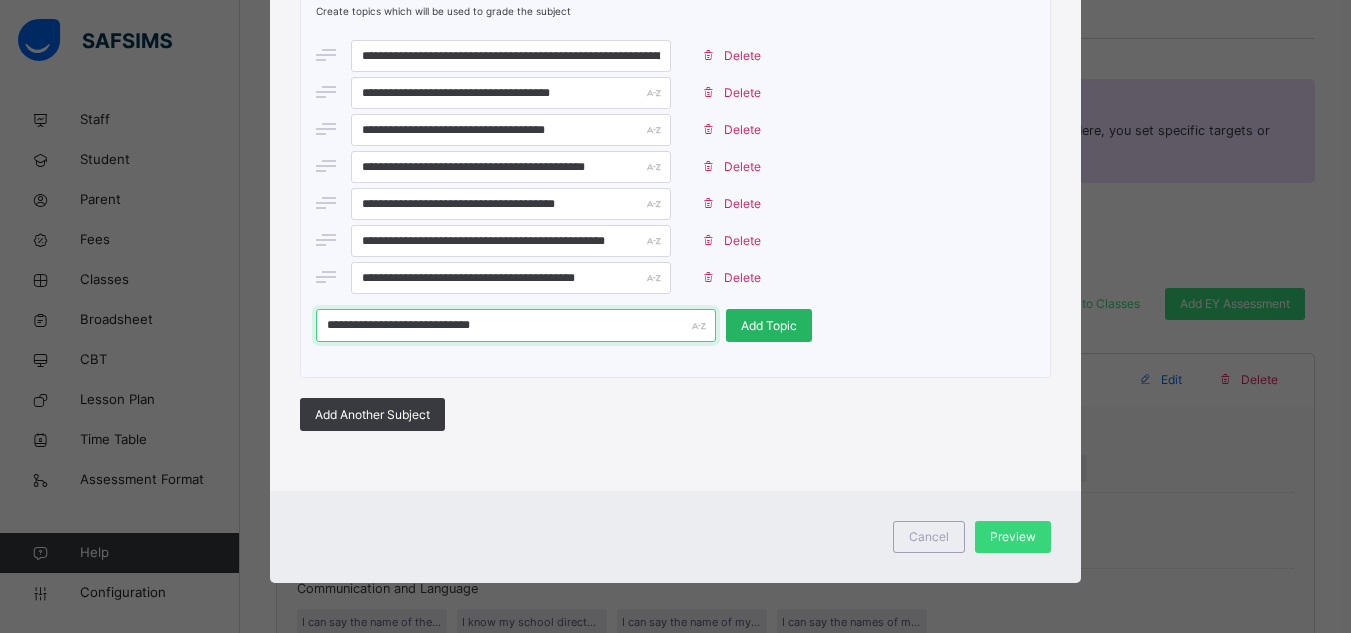 type on "**********" 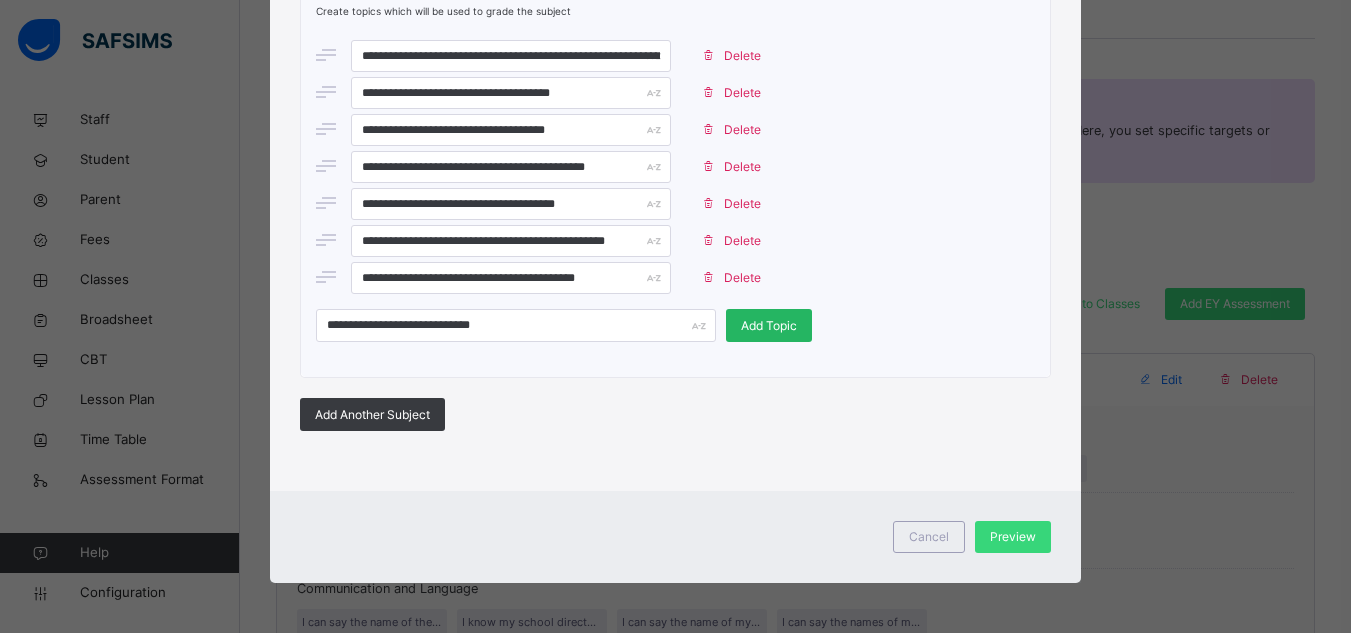 click on "Add Topic" at bounding box center [769, 325] 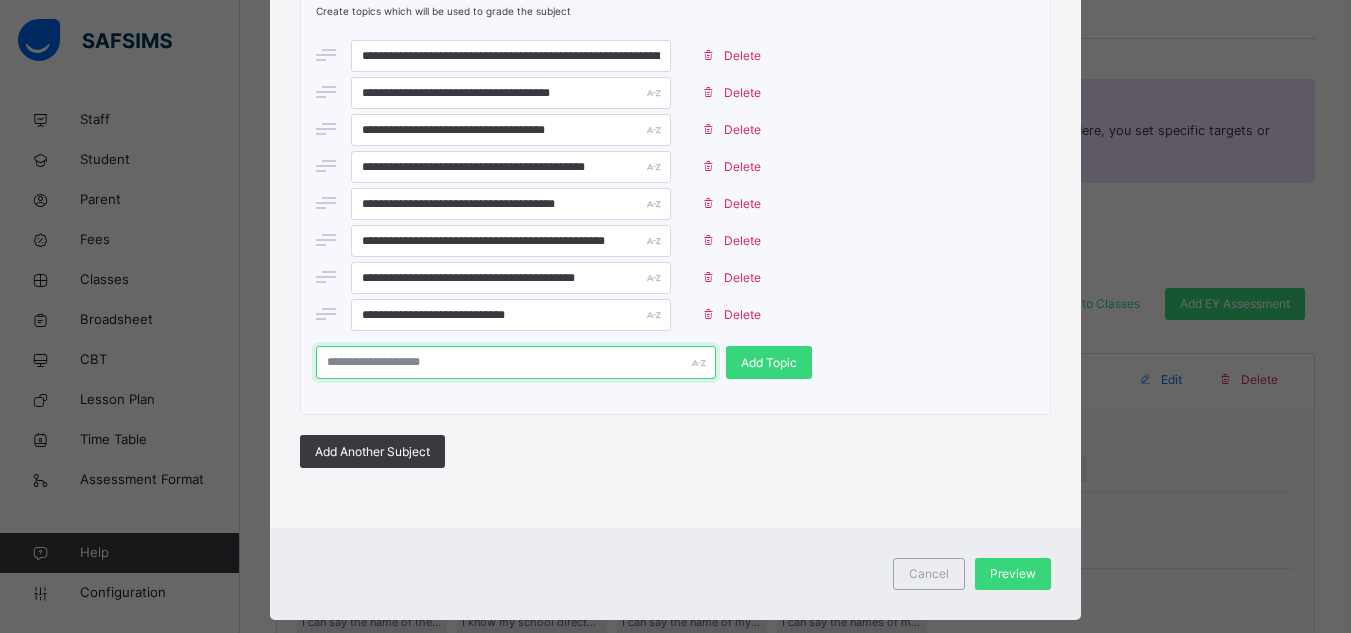 click at bounding box center (516, 362) 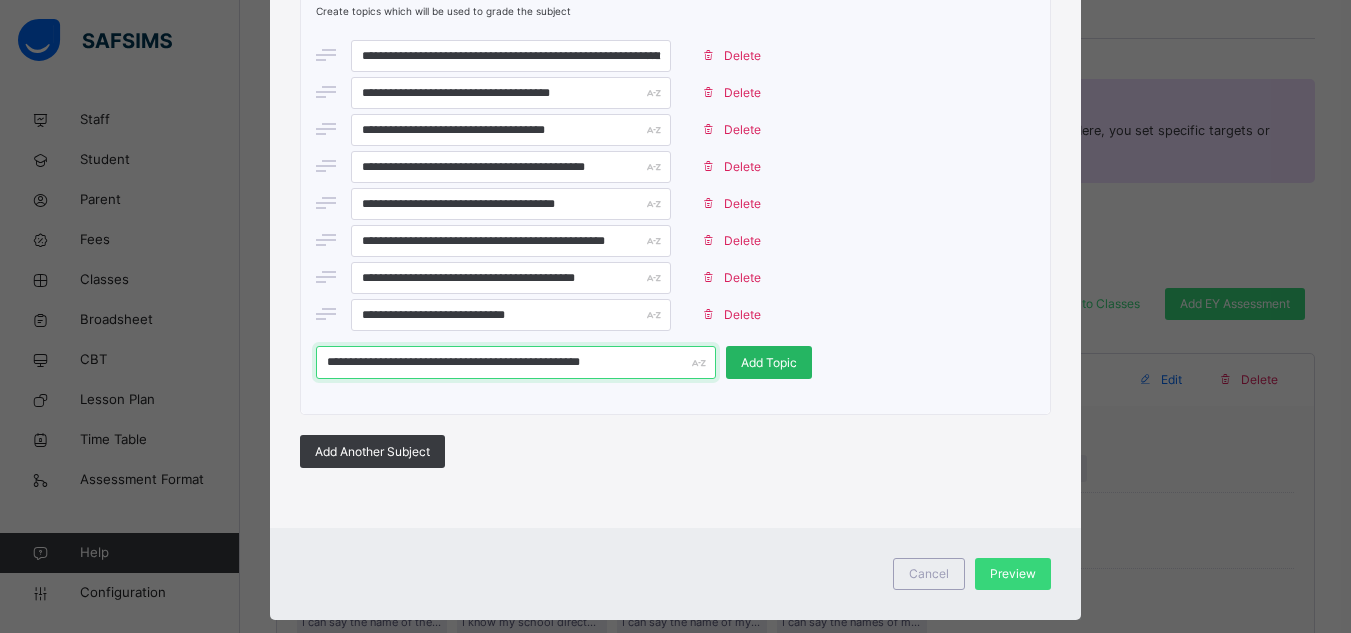type on "**********" 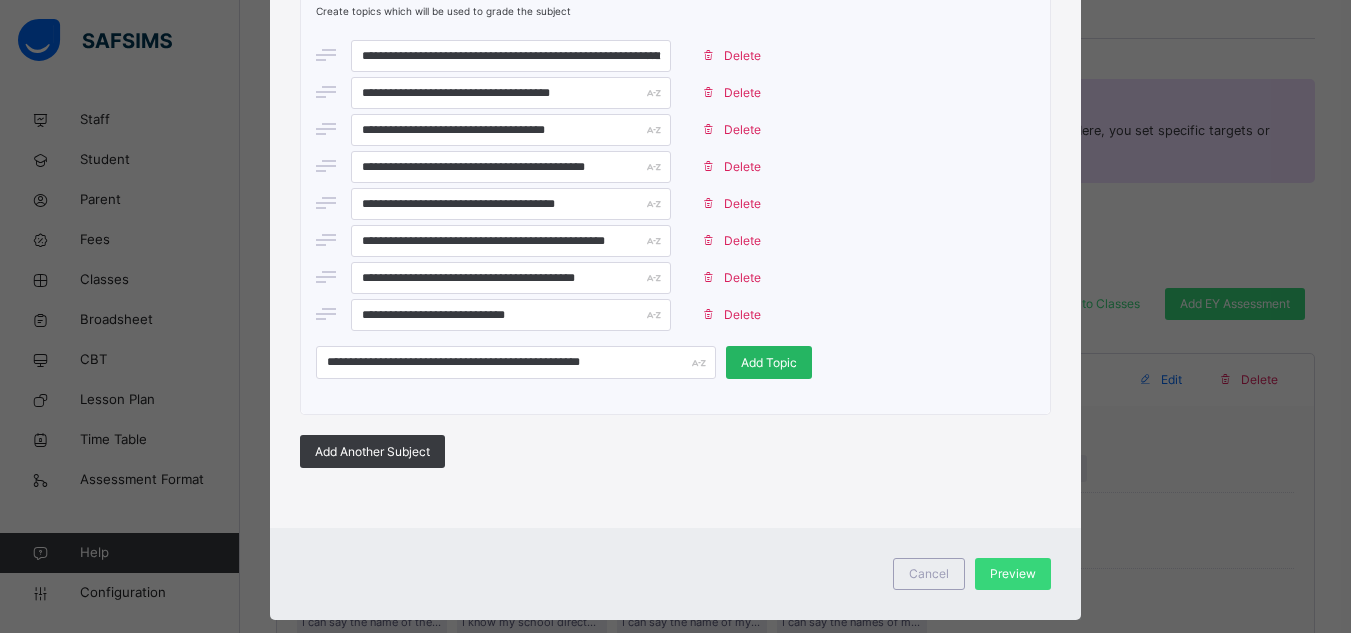 click on "Add Topic" at bounding box center (769, 363) 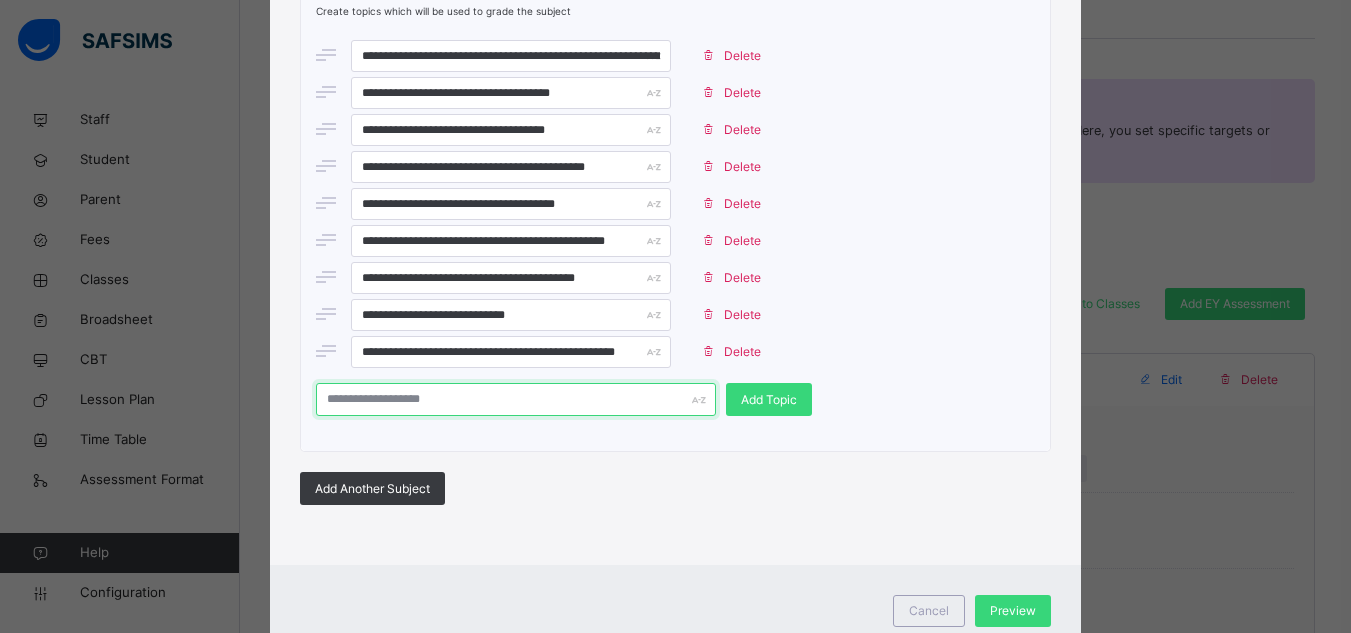 click at bounding box center (516, 399) 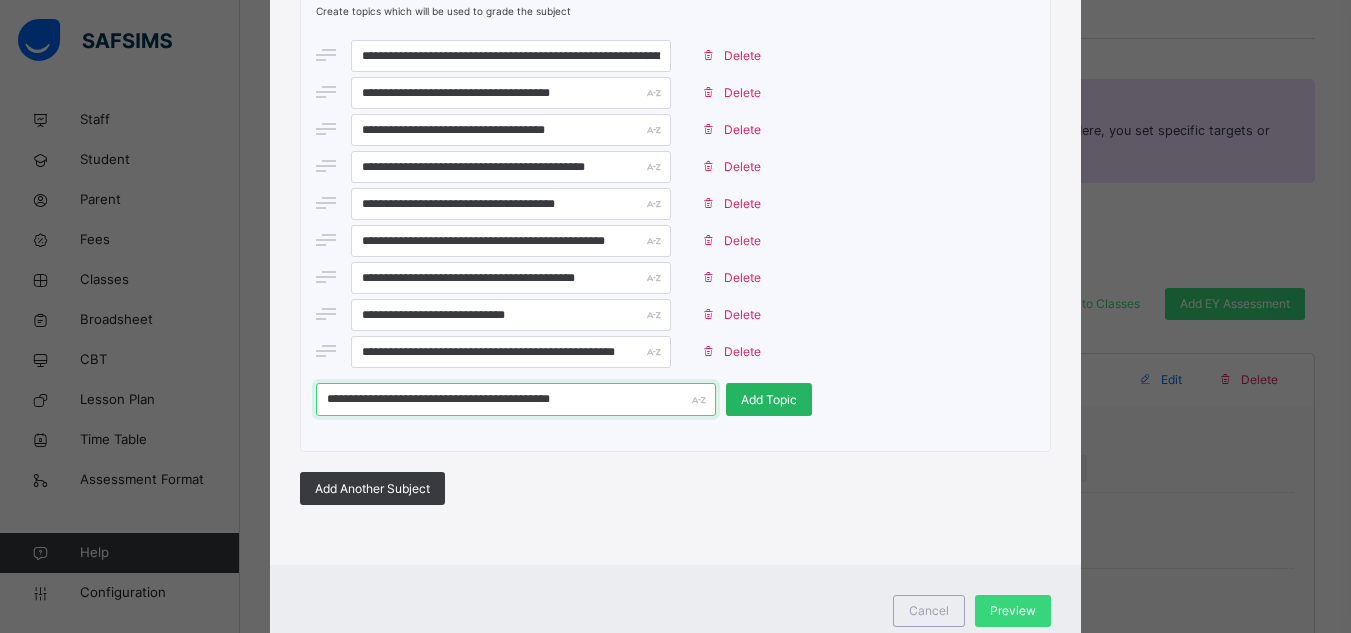 type on "**********" 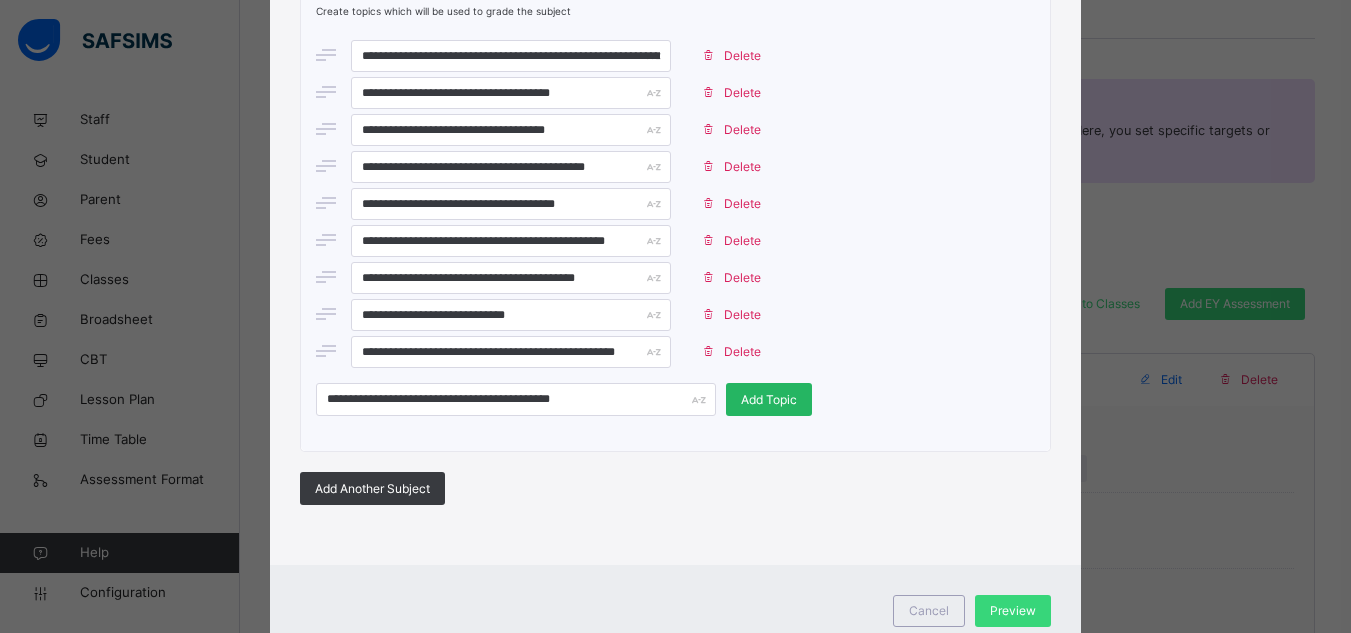 click on "Add Topic" at bounding box center (769, 399) 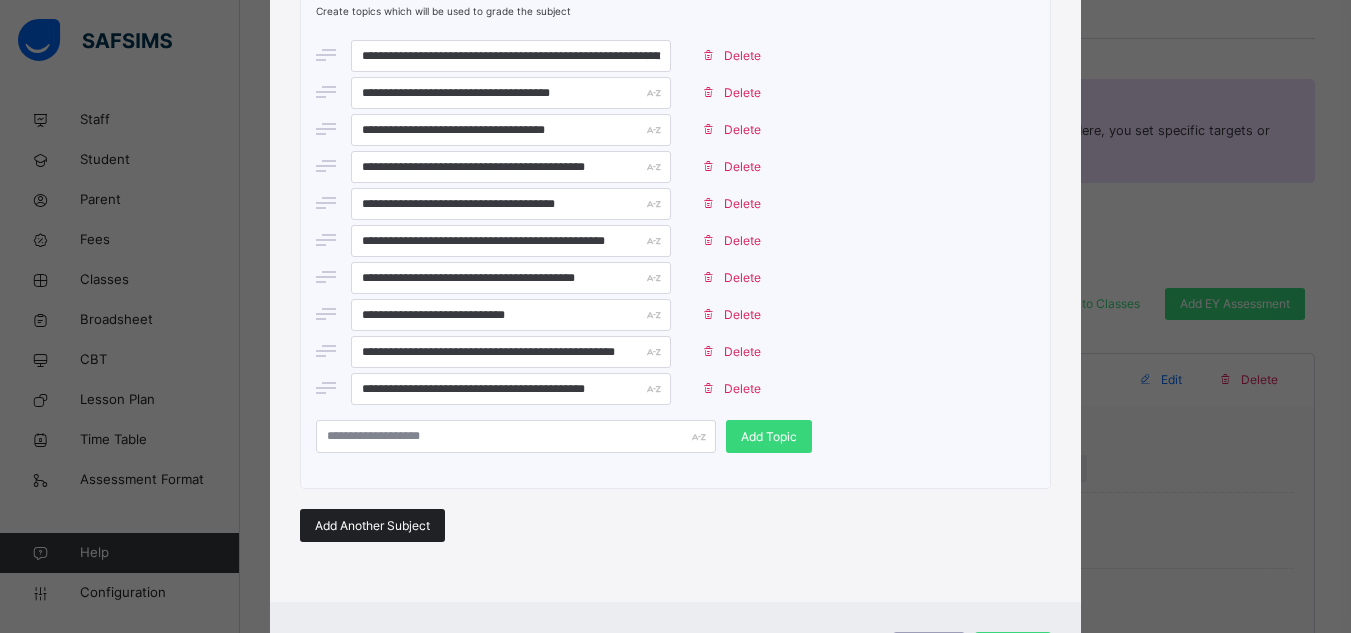 click on "Add Another Subject" at bounding box center (372, 526) 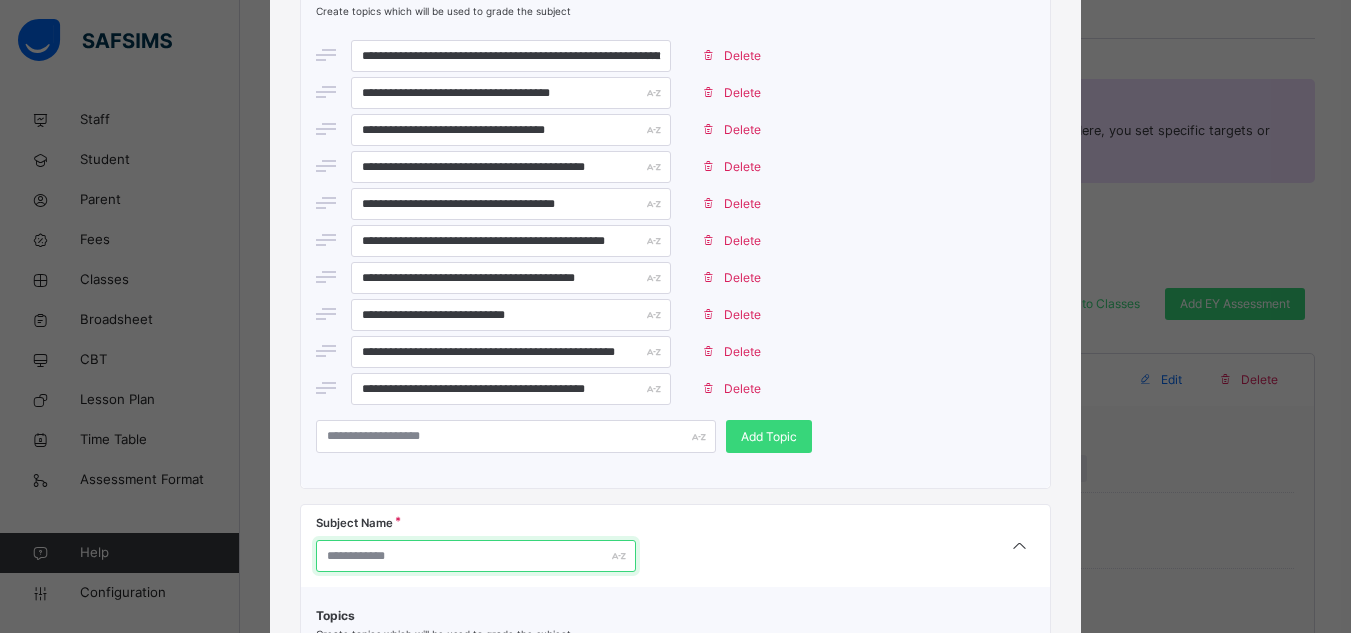 click at bounding box center (476, 556) 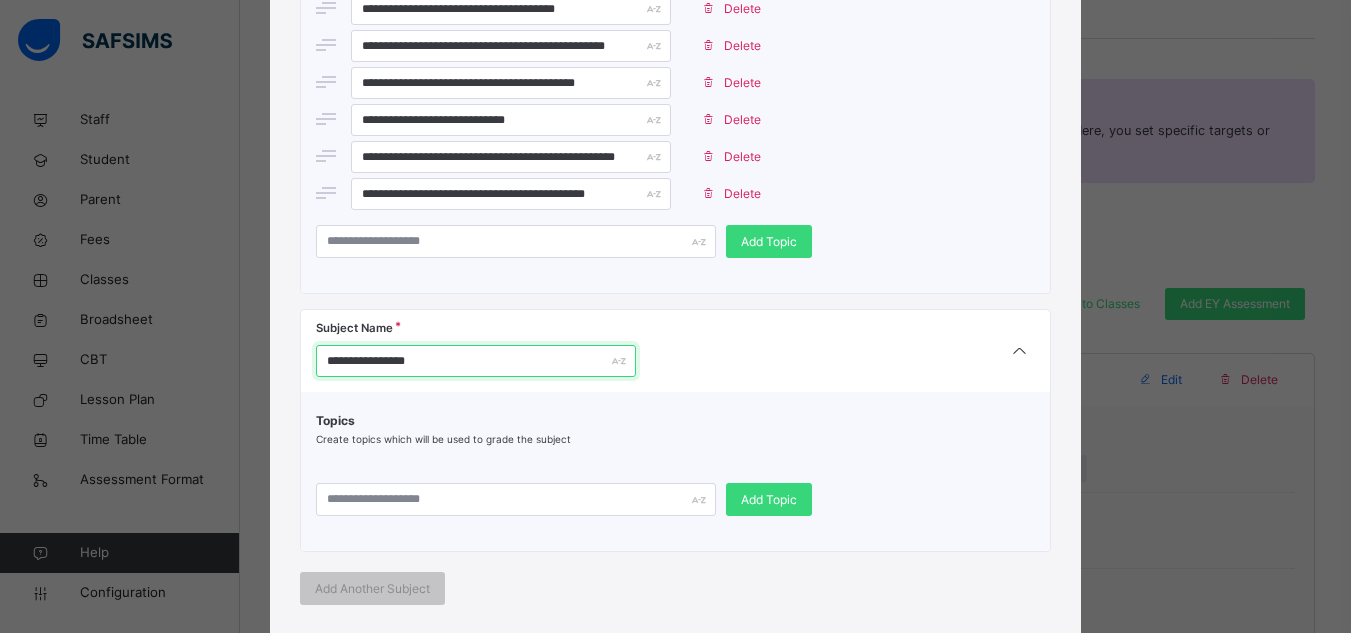 scroll, scrollTop: 1857, scrollLeft: 0, axis: vertical 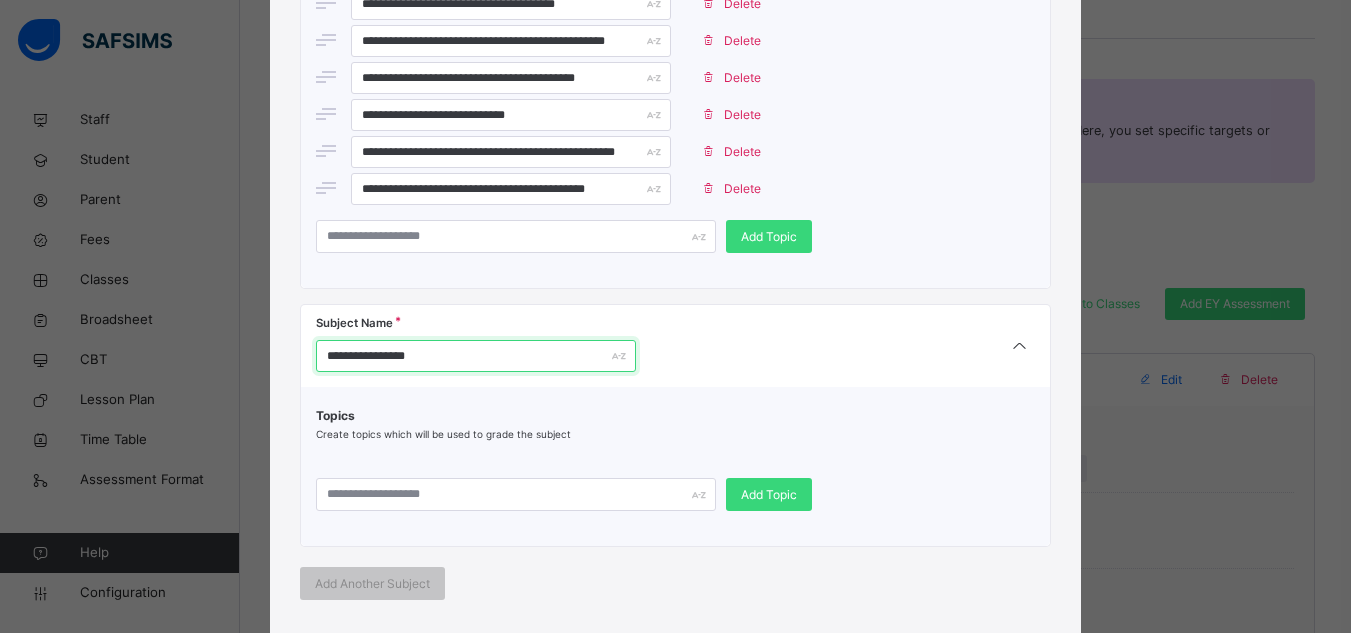 type on "**********" 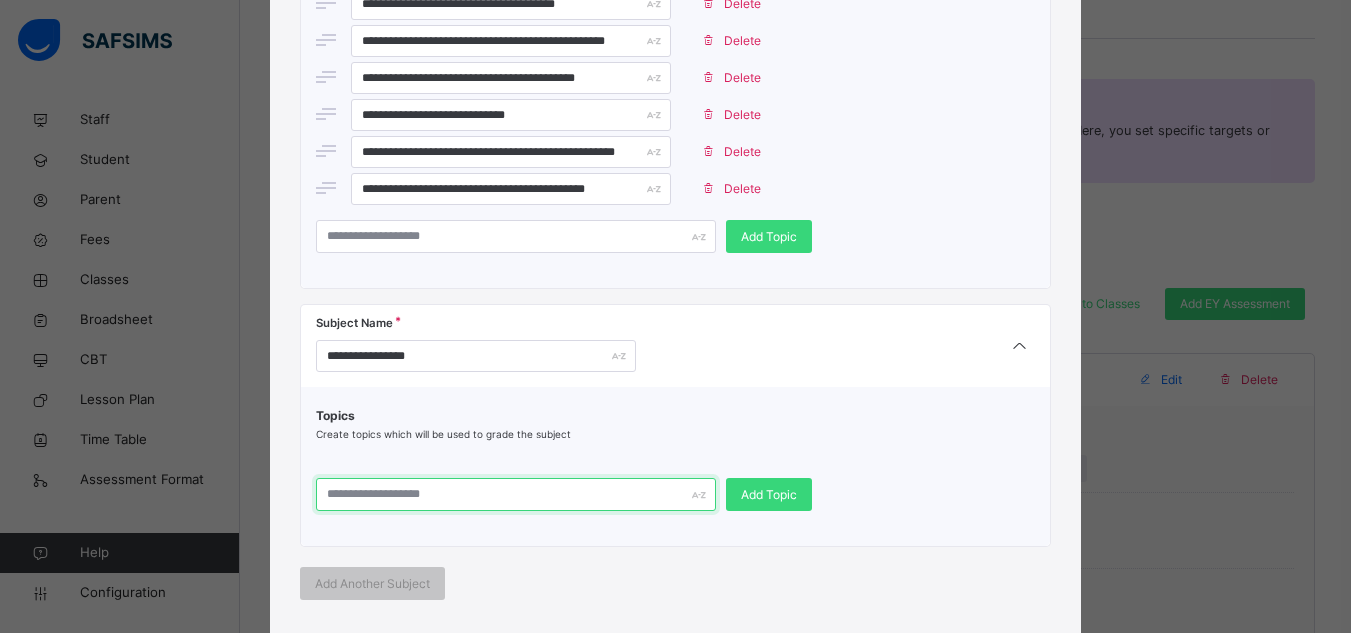 click at bounding box center (516, 494) 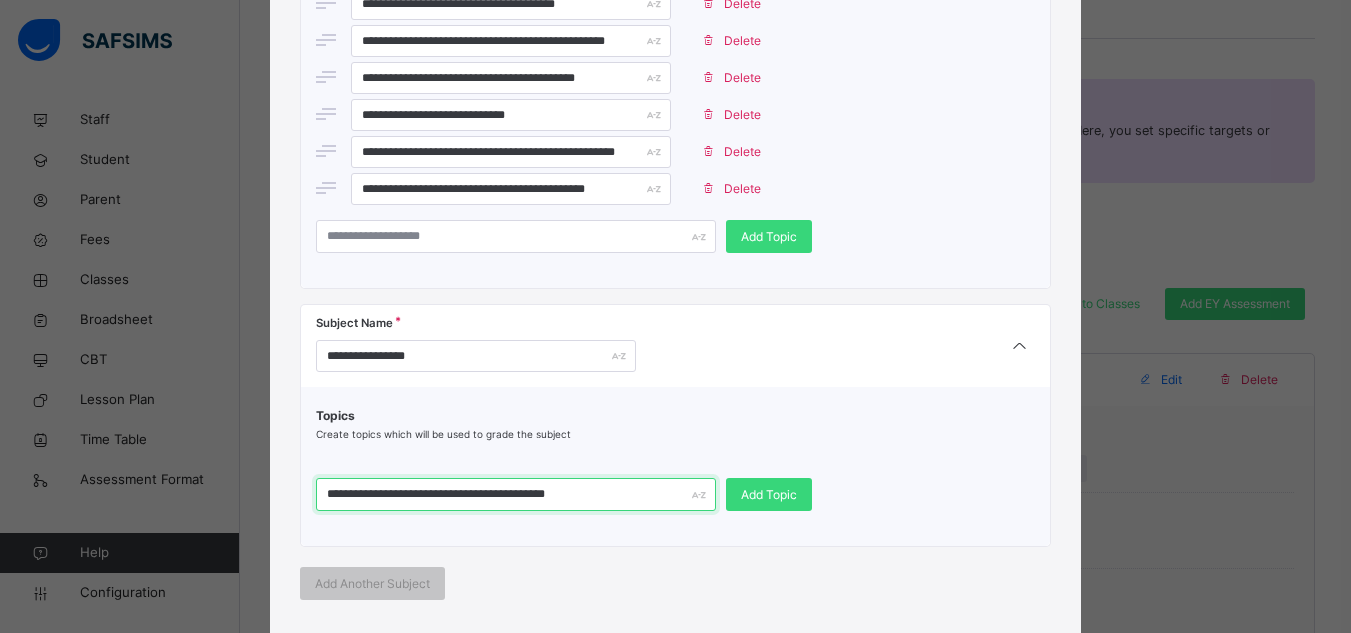 type on "**********" 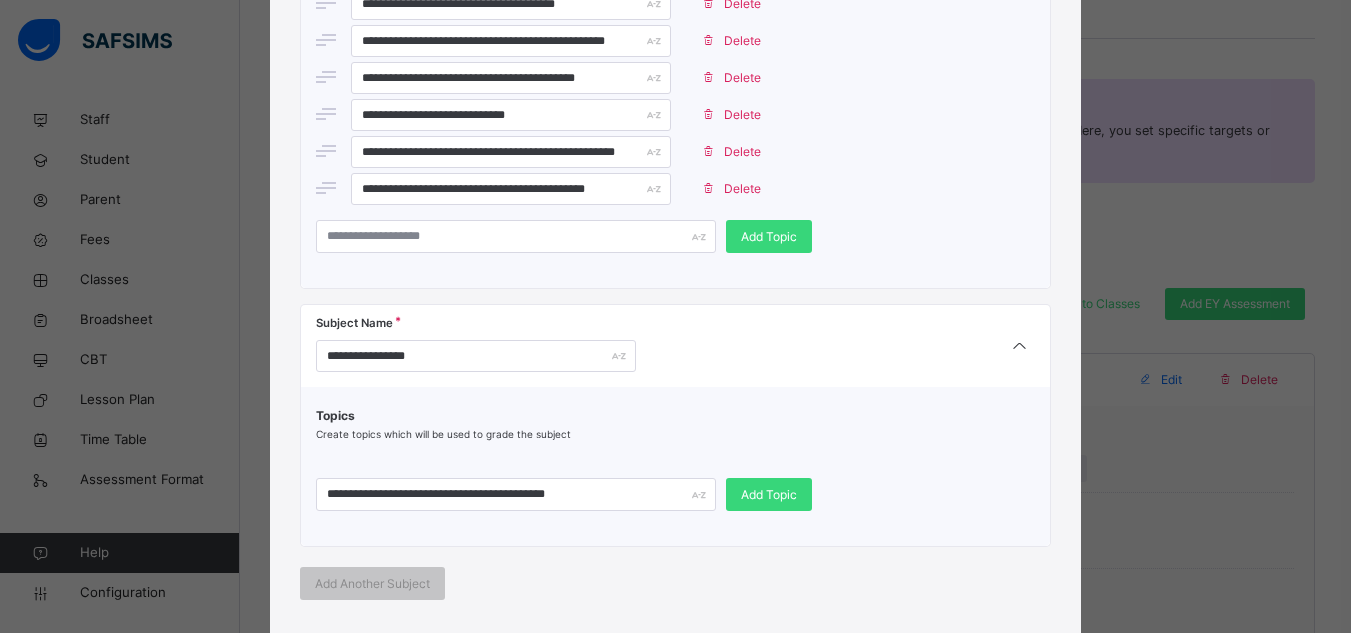 click on "**********" at bounding box center (675, 494) 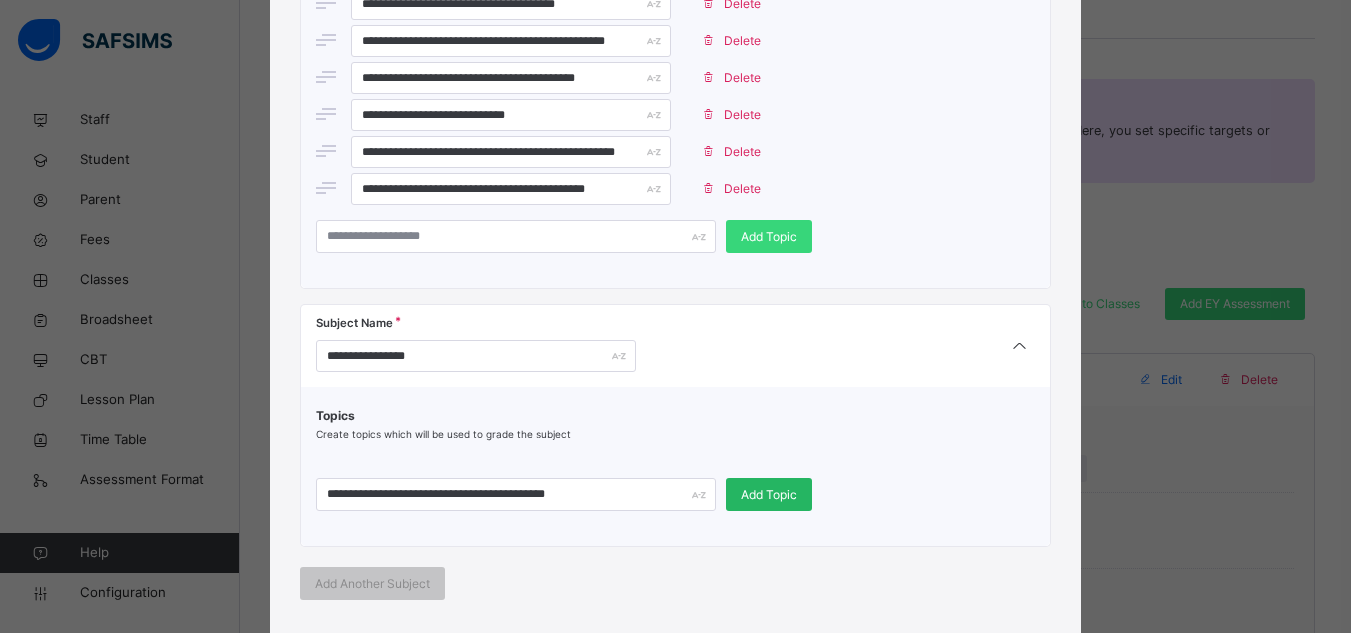 click on "Add Topic" at bounding box center [769, 495] 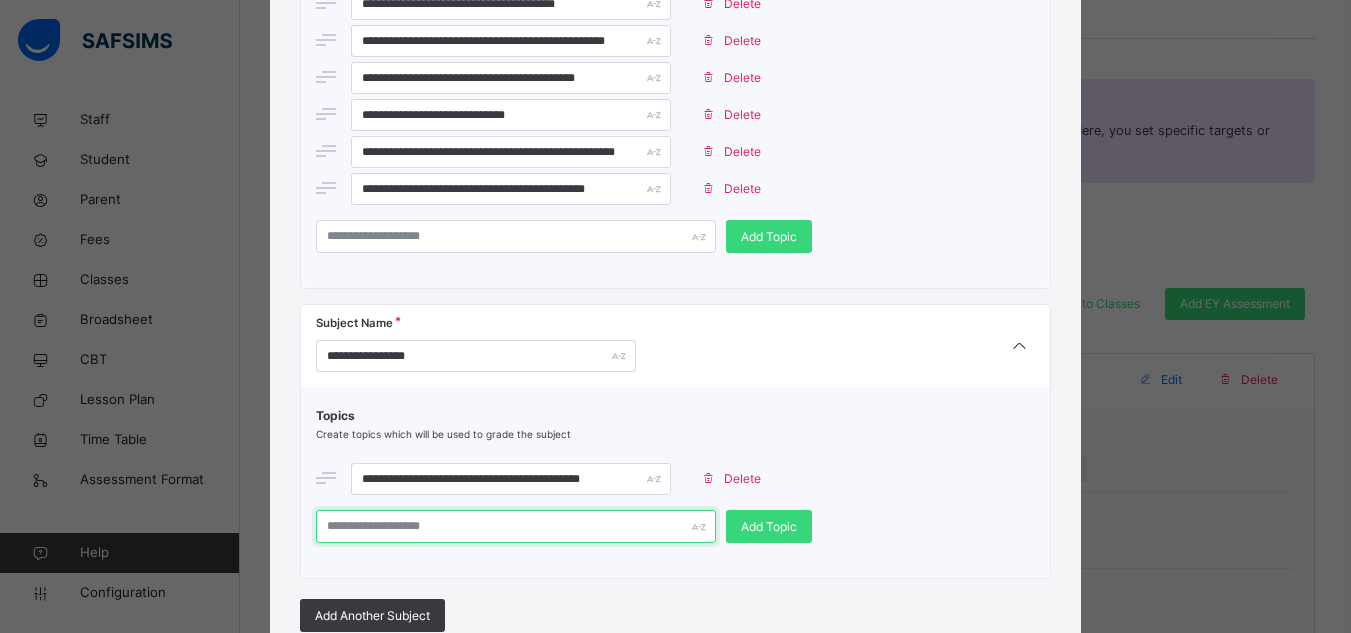 click at bounding box center [516, 526] 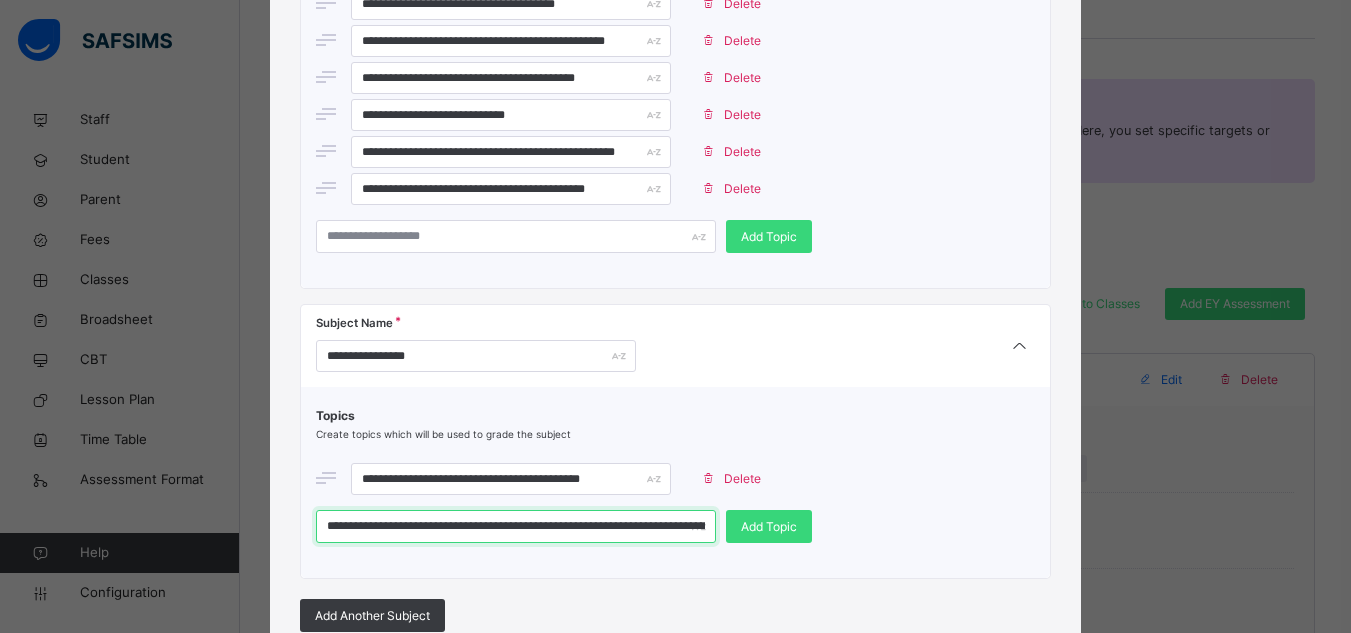 scroll, scrollTop: 0, scrollLeft: 65, axis: horizontal 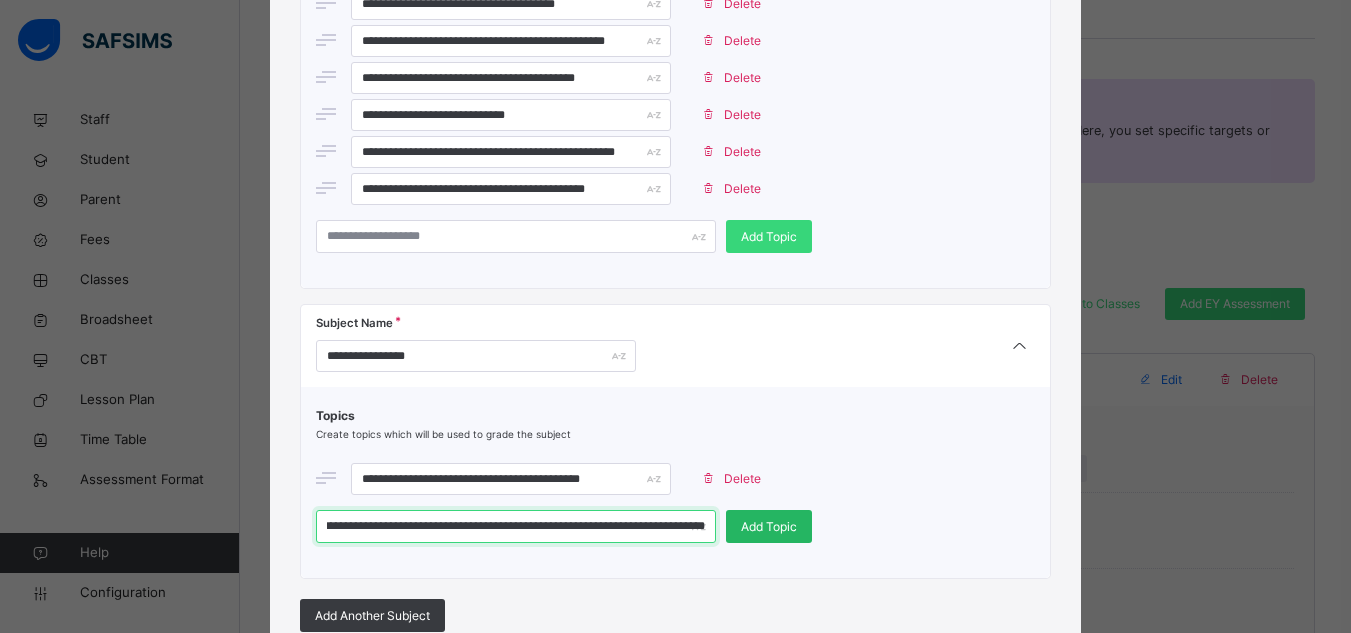 type on "**********" 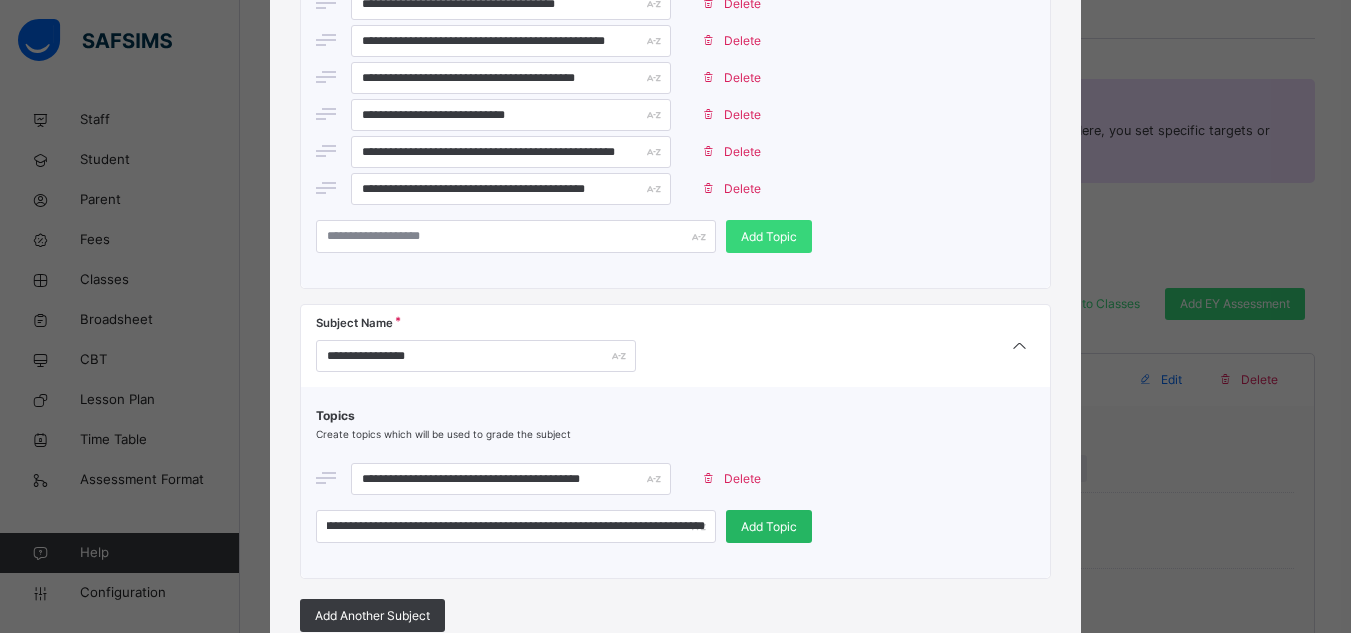 scroll, scrollTop: 0, scrollLeft: 0, axis: both 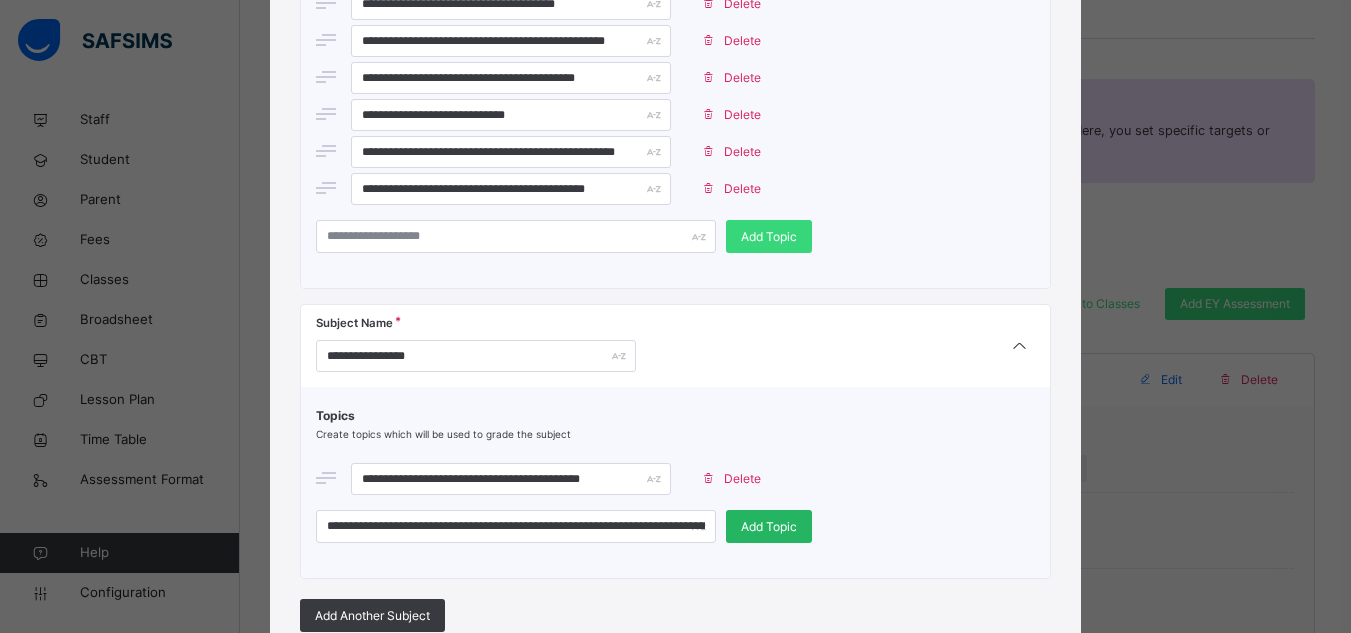 click on "Add Topic" at bounding box center (769, 527) 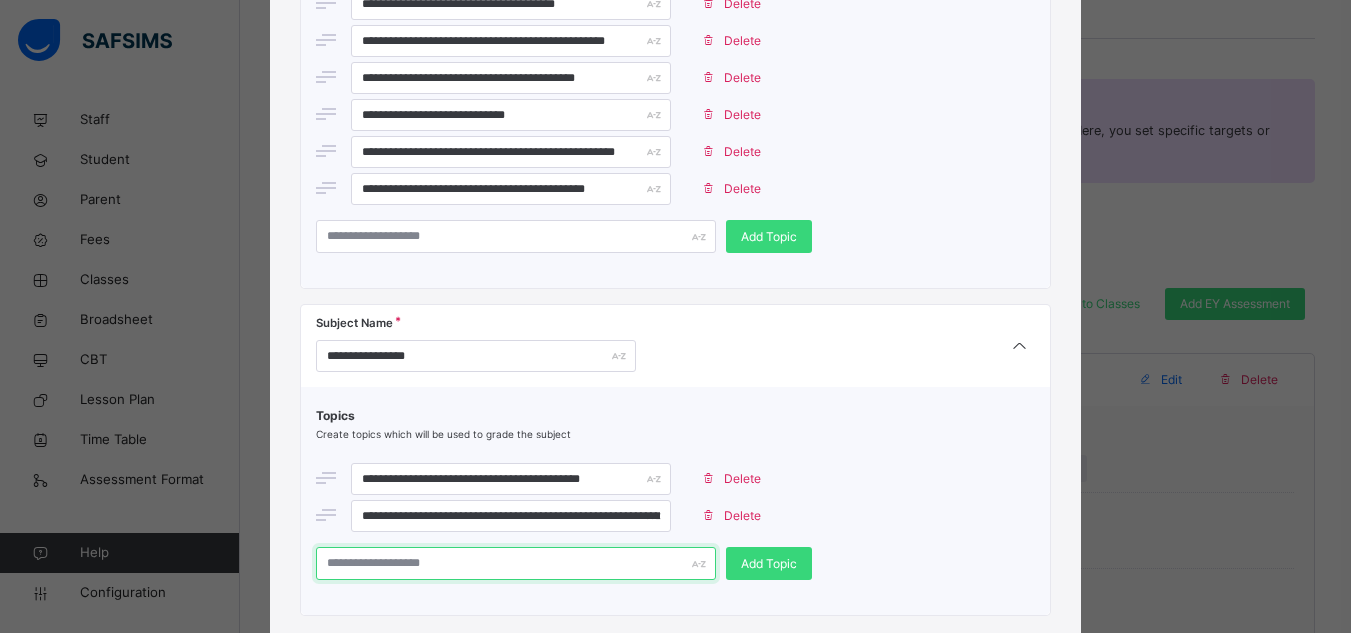 click at bounding box center (516, 563) 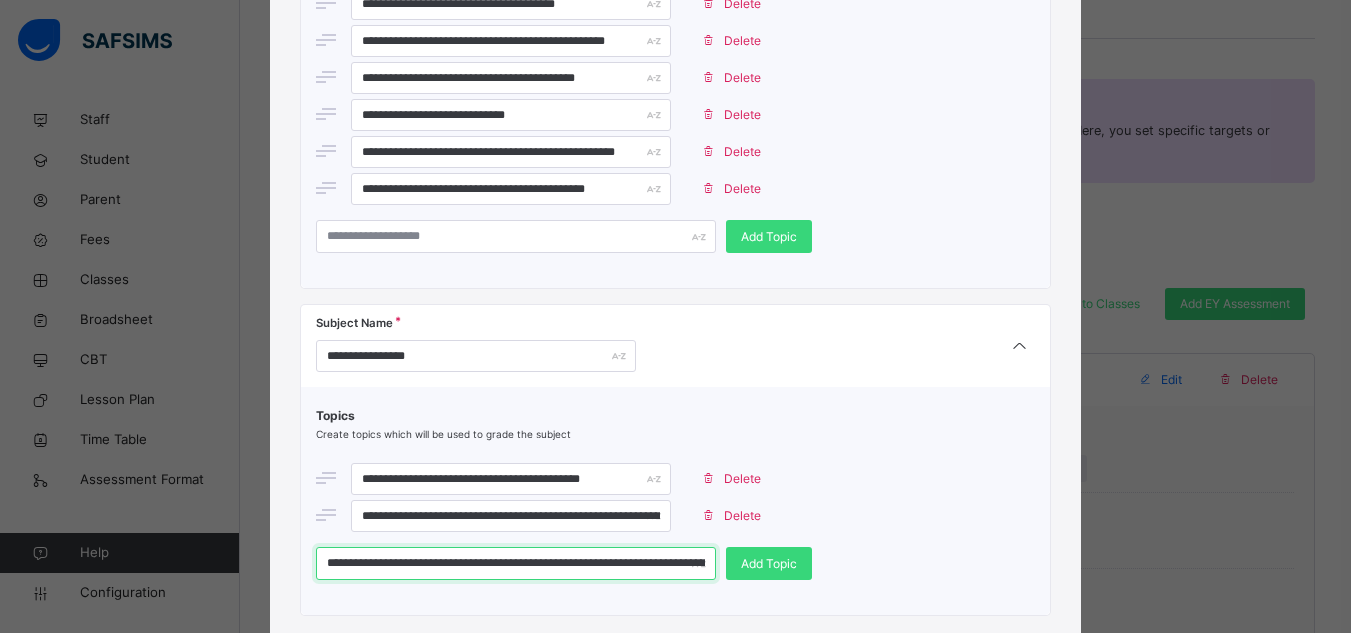 scroll, scrollTop: 0, scrollLeft: 65, axis: horizontal 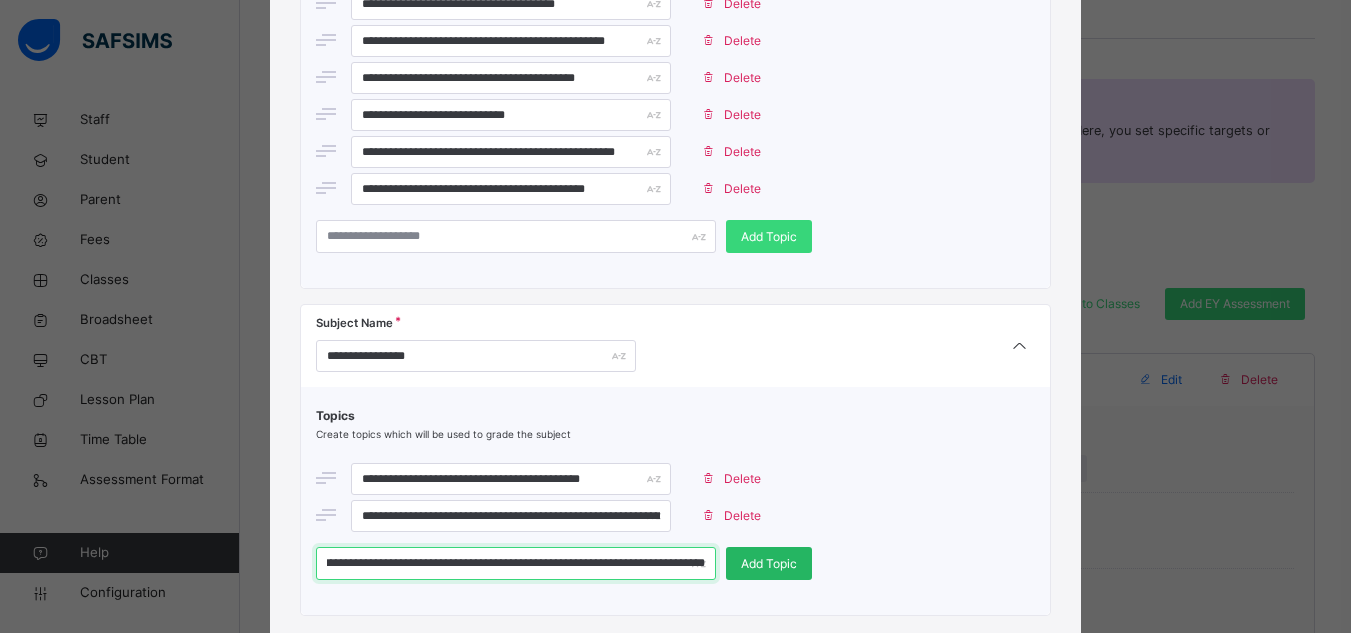type on "**********" 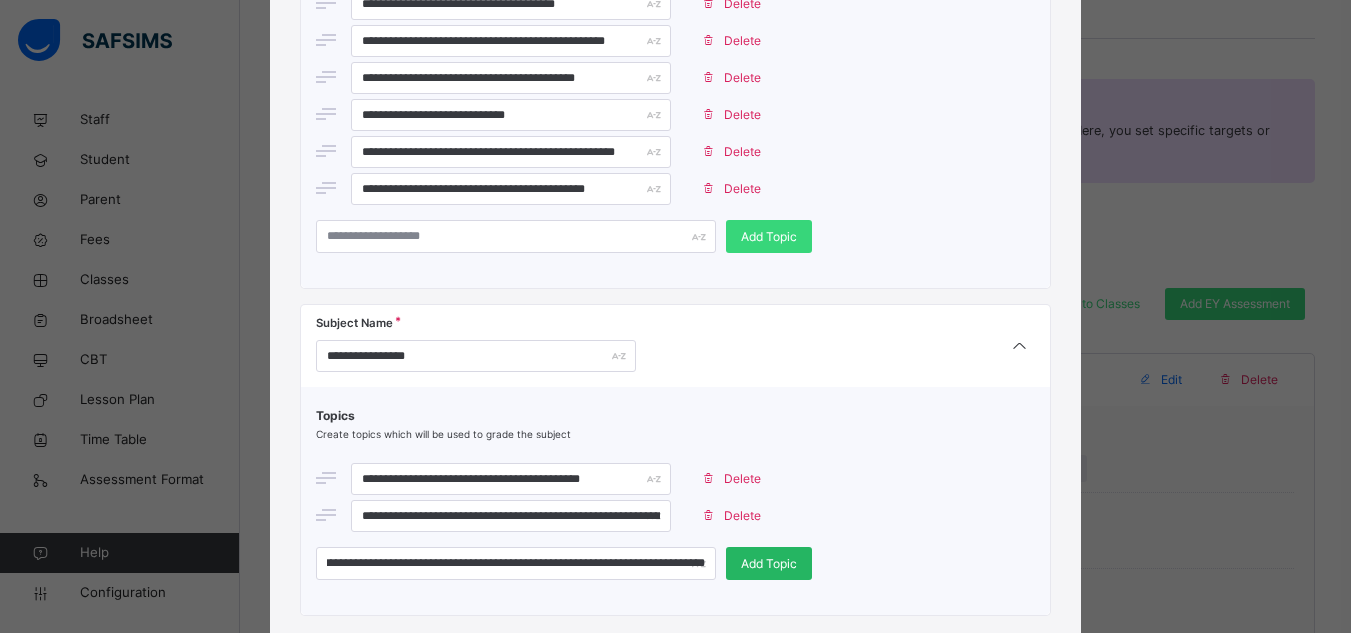scroll, scrollTop: 0, scrollLeft: 0, axis: both 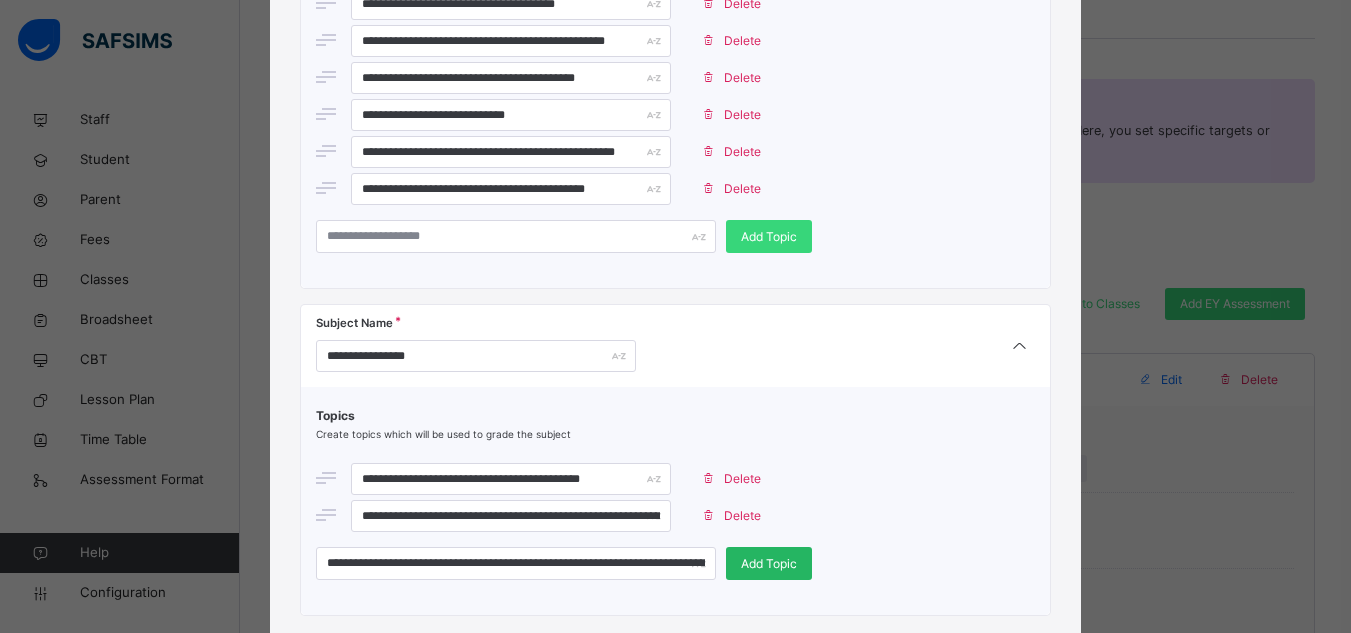 click on "Add Topic" at bounding box center (769, 564) 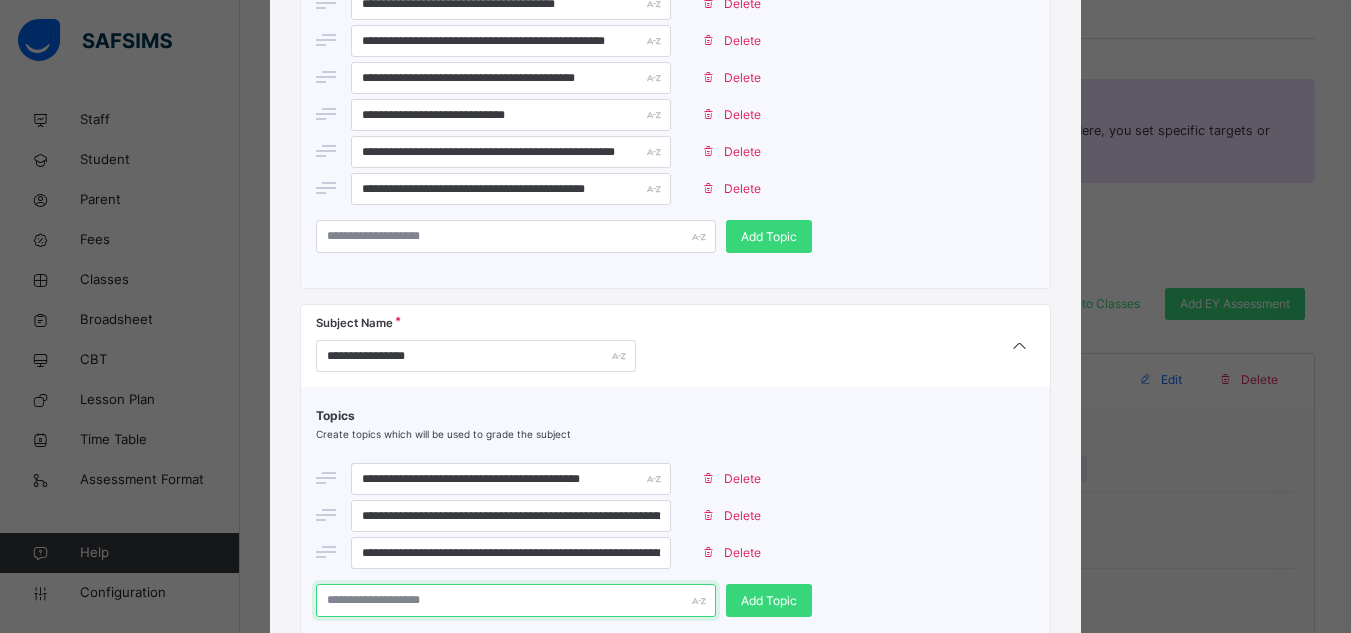 click at bounding box center (516, 600) 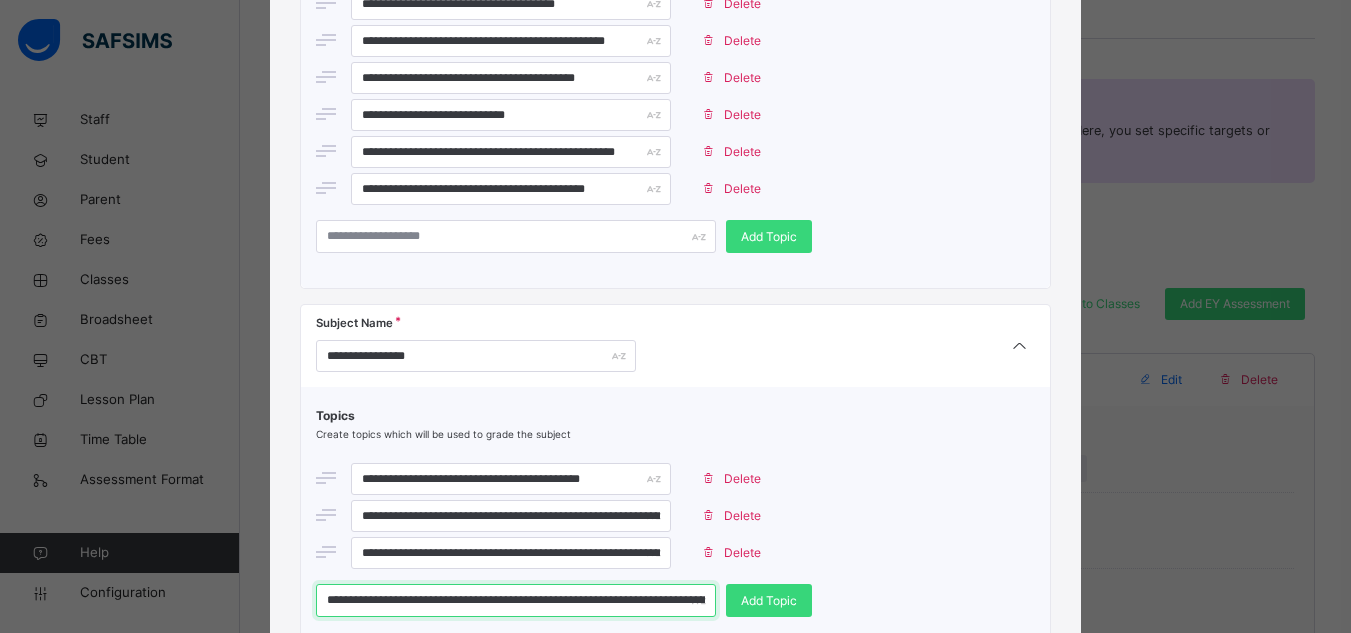 scroll, scrollTop: 0, scrollLeft: 113, axis: horizontal 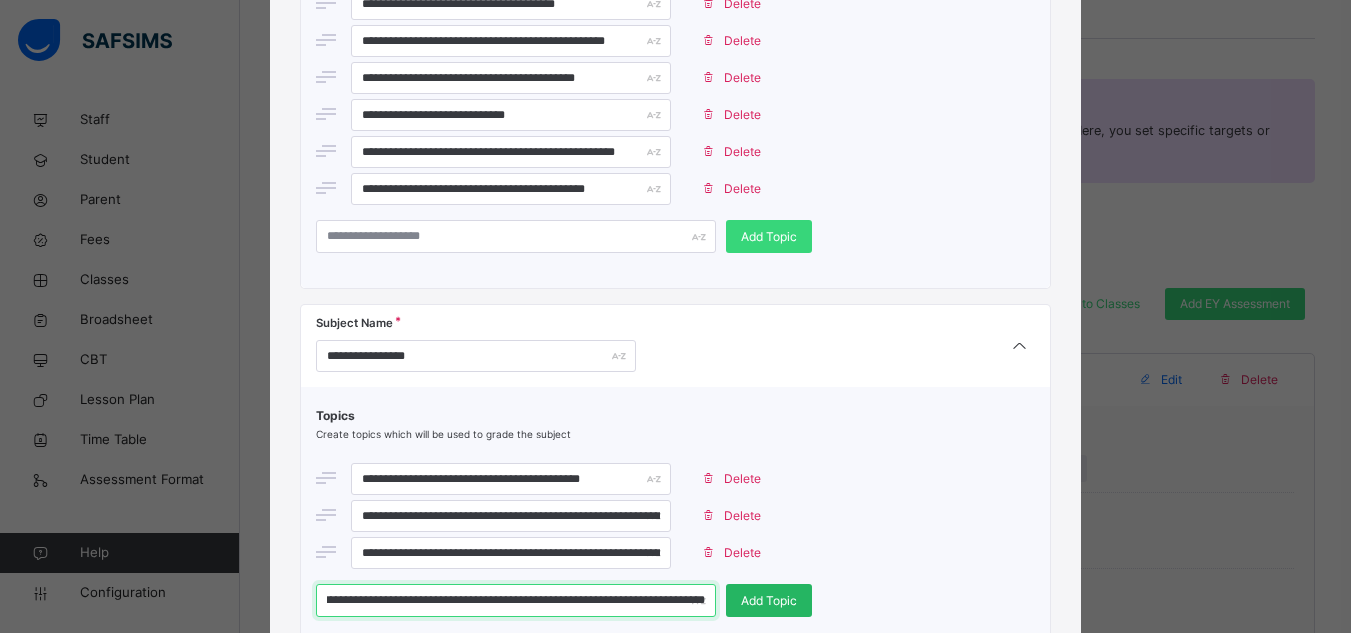 type on "**********" 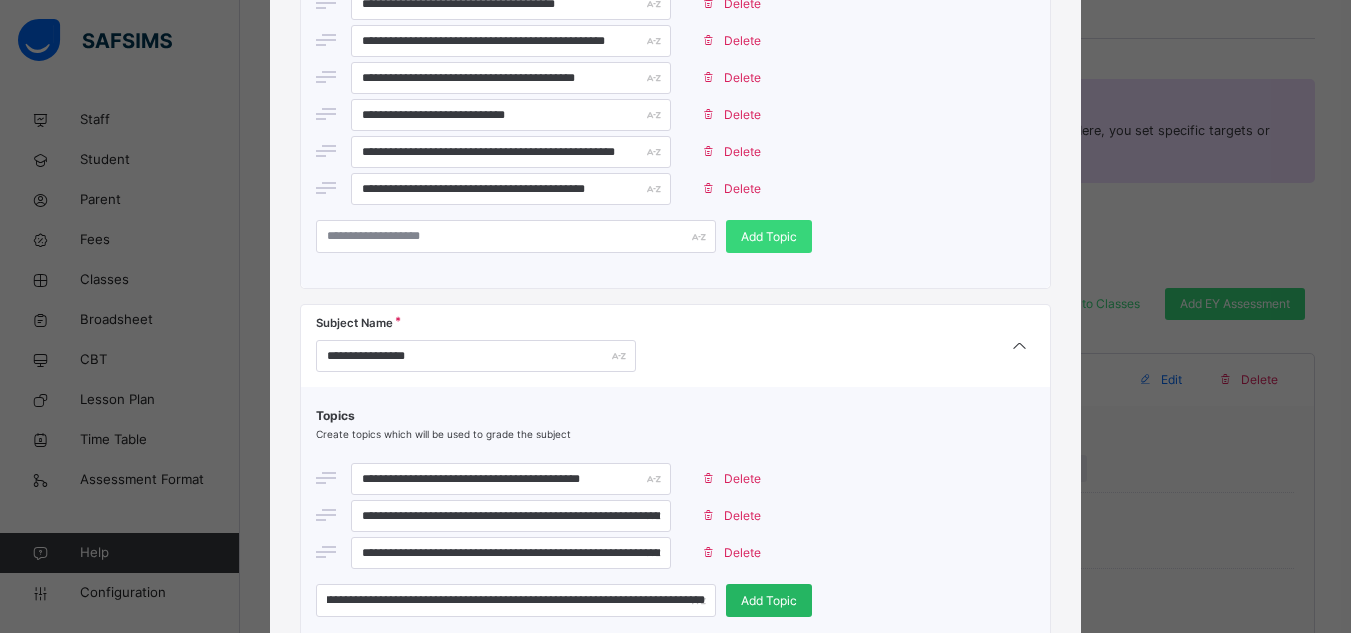 scroll, scrollTop: 0, scrollLeft: 0, axis: both 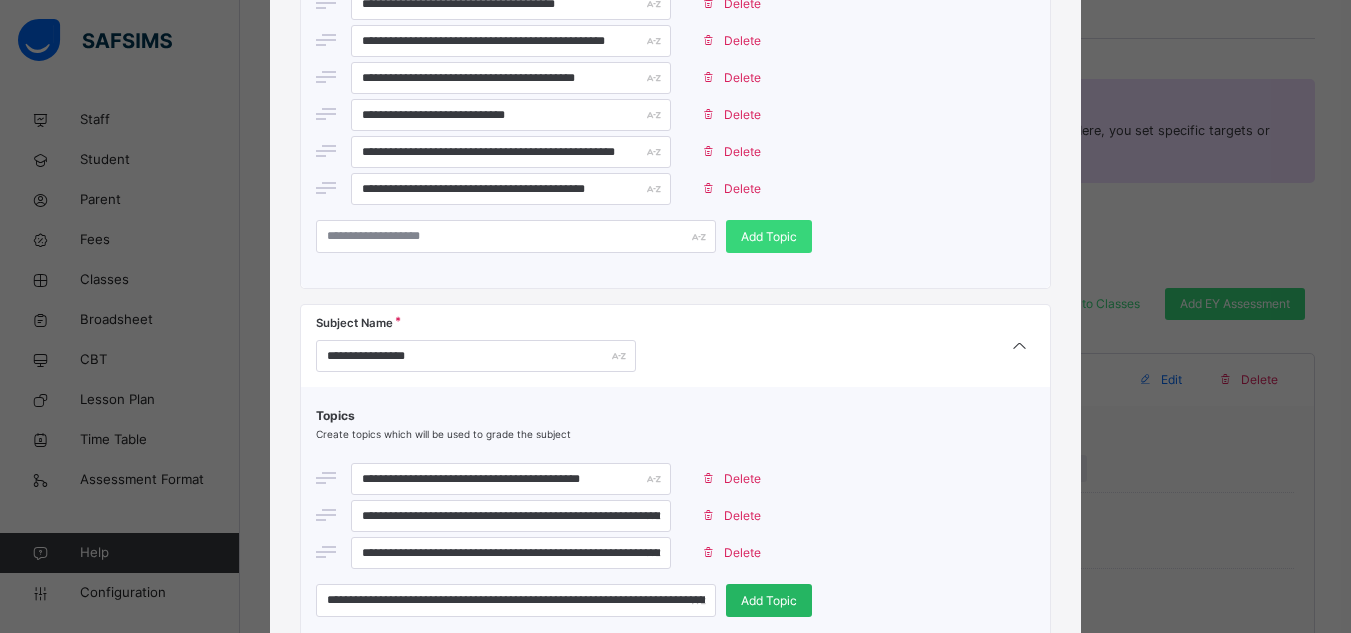 click on "Add Topic" at bounding box center [769, 600] 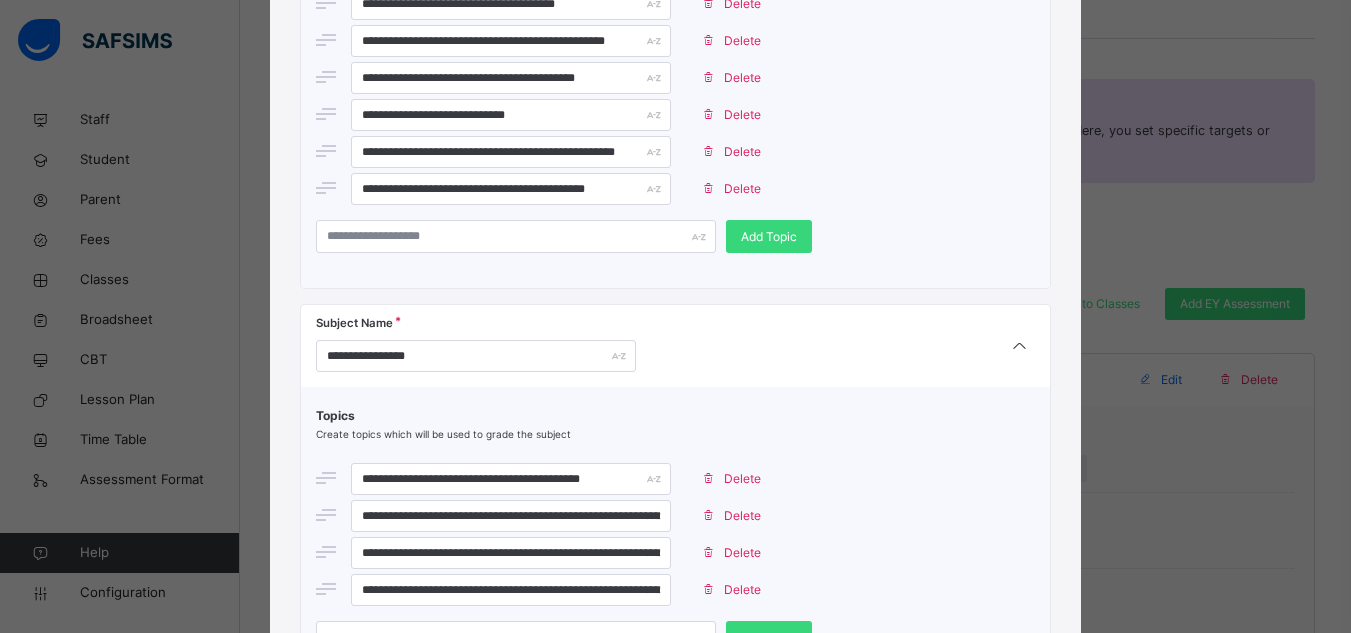 scroll, scrollTop: 2157, scrollLeft: 0, axis: vertical 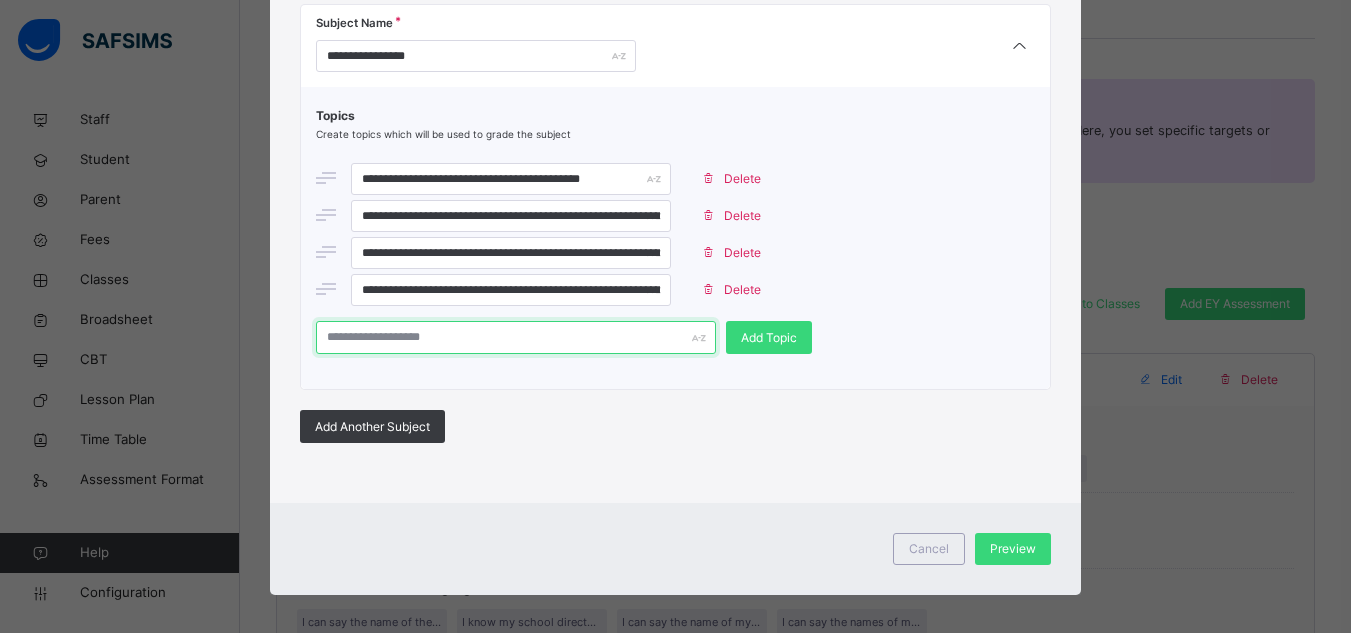 click at bounding box center (516, 337) 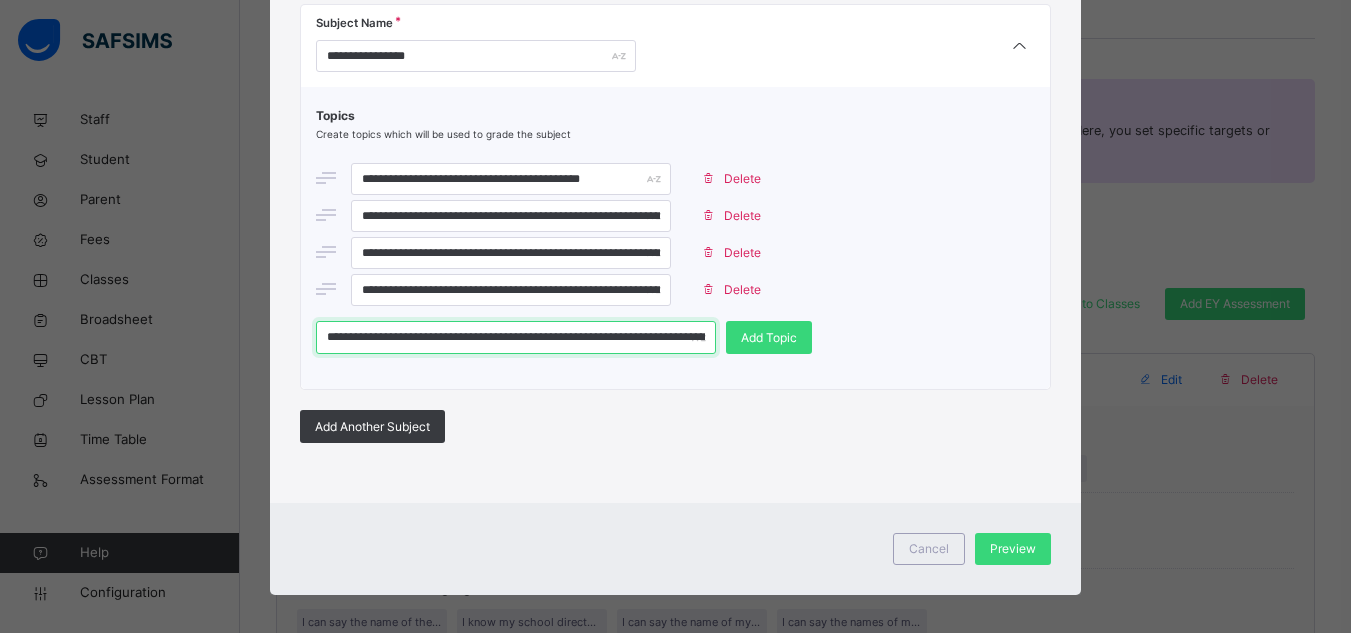 scroll, scrollTop: 0, scrollLeft: 128, axis: horizontal 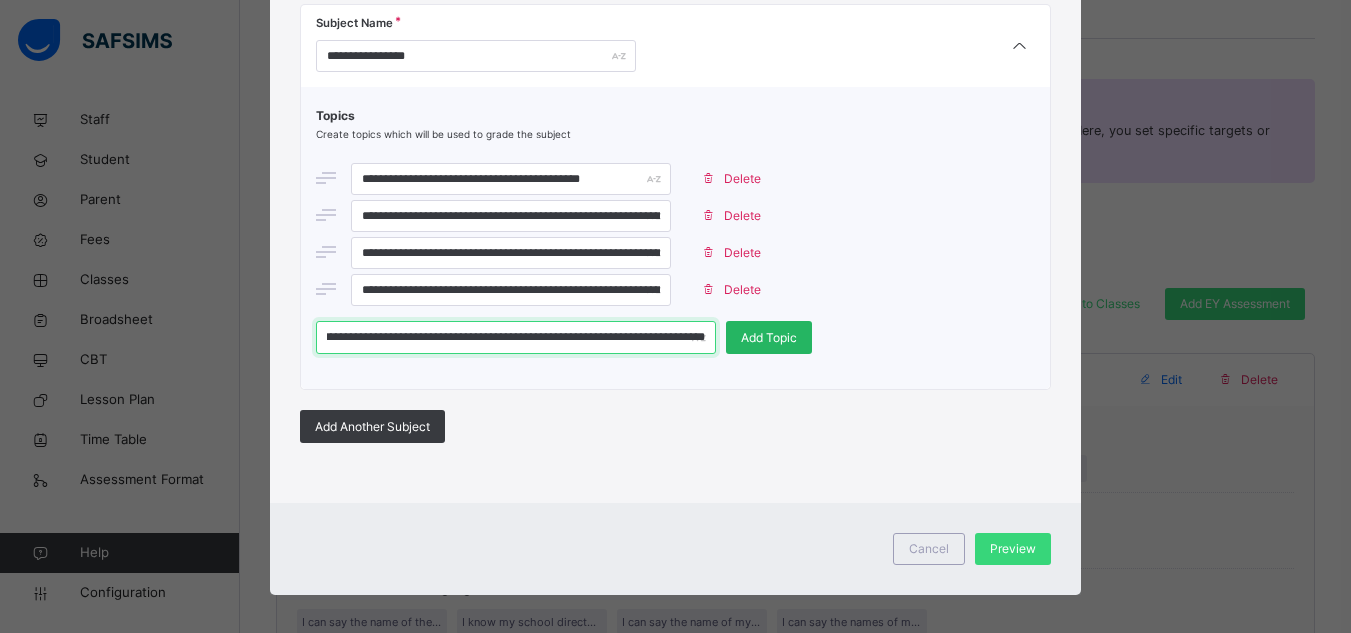 type on "**********" 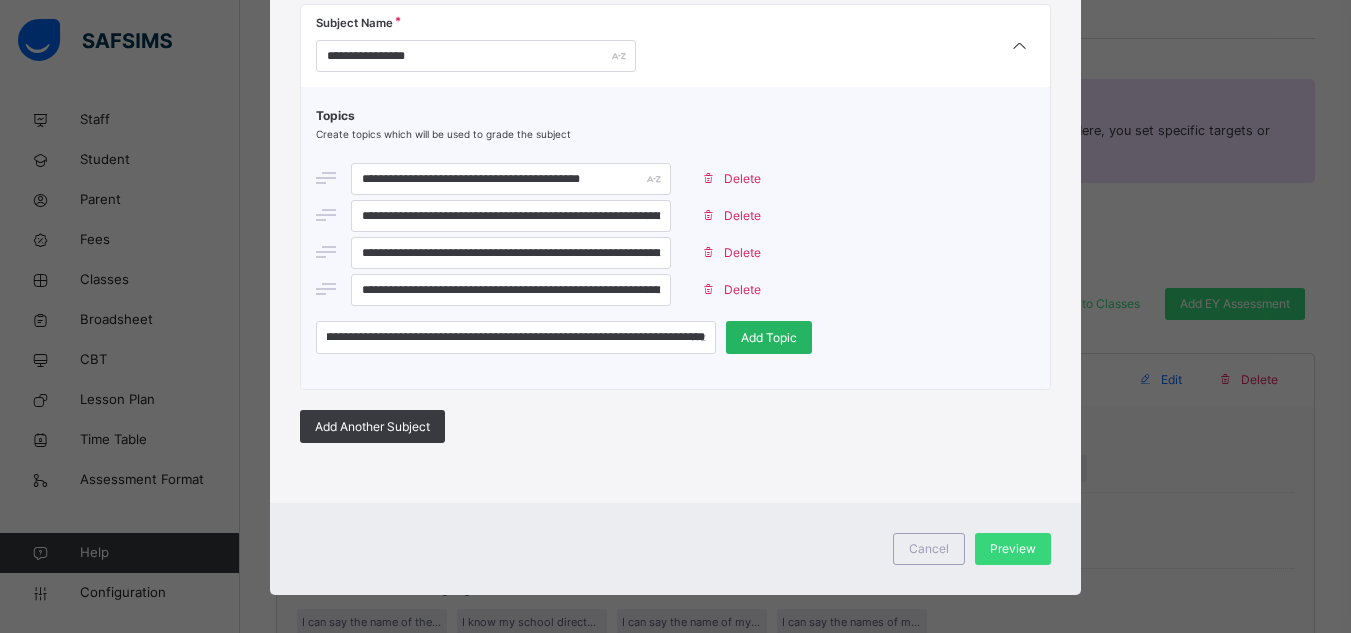 click on "Add Topic" at bounding box center [769, 338] 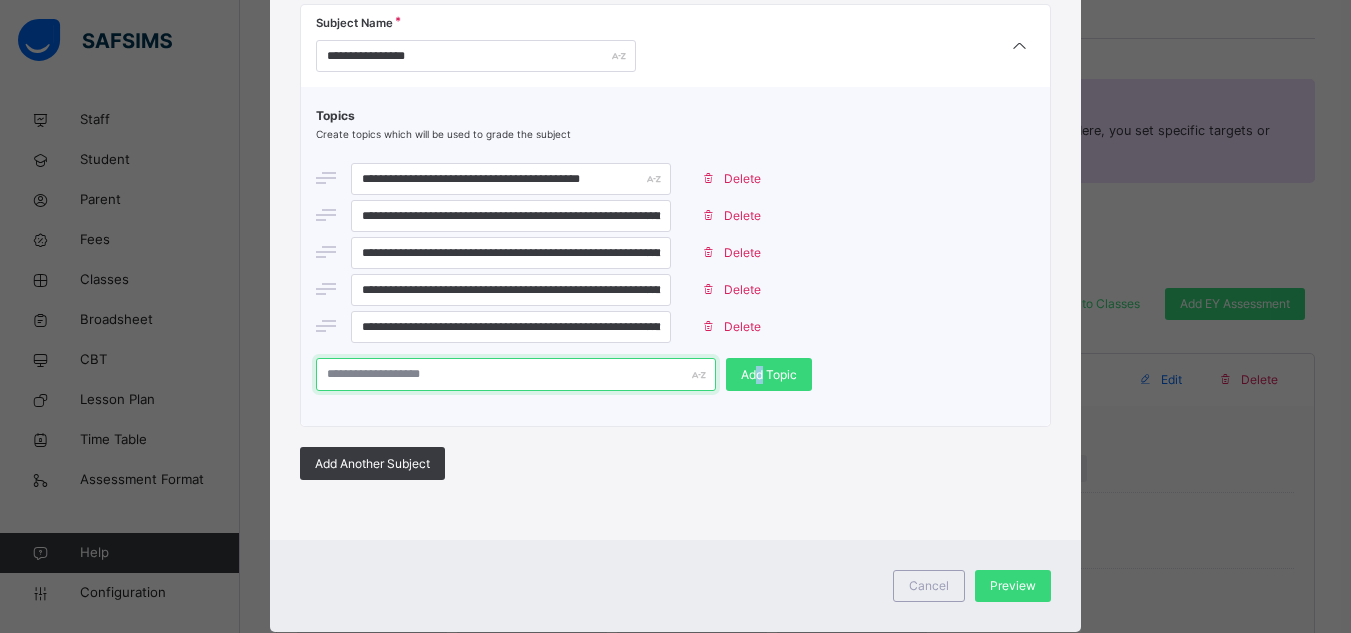 click at bounding box center [516, 374] 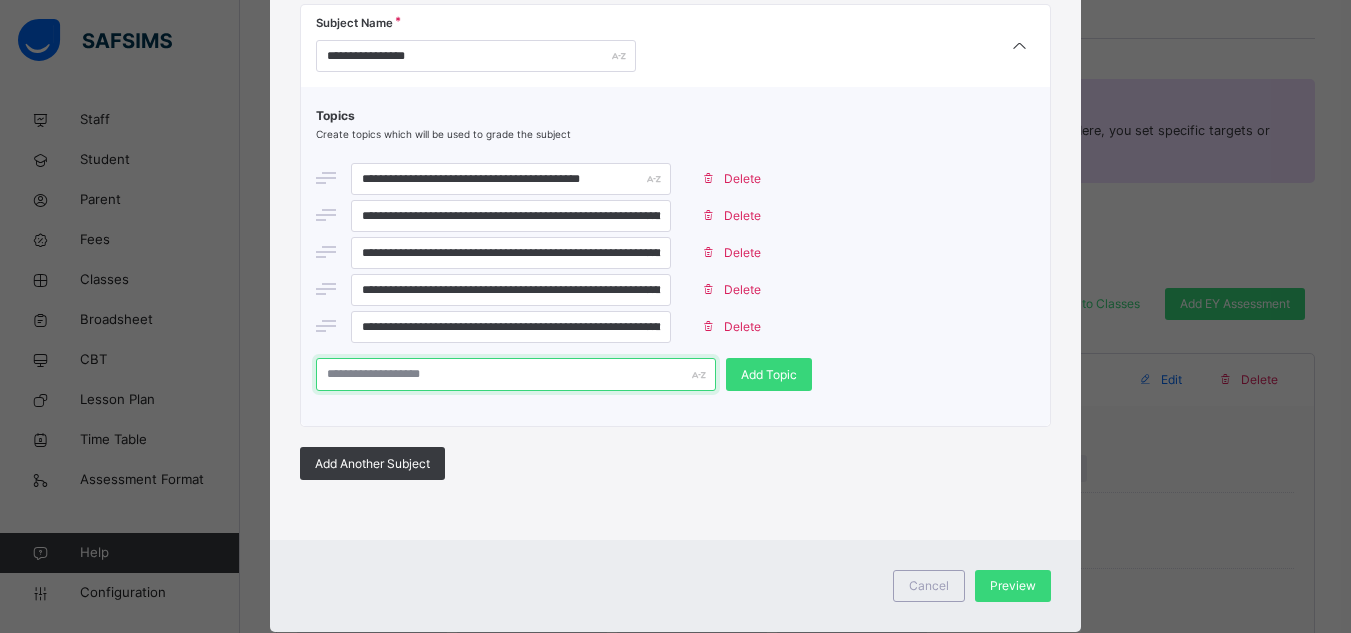 paste on "**********" 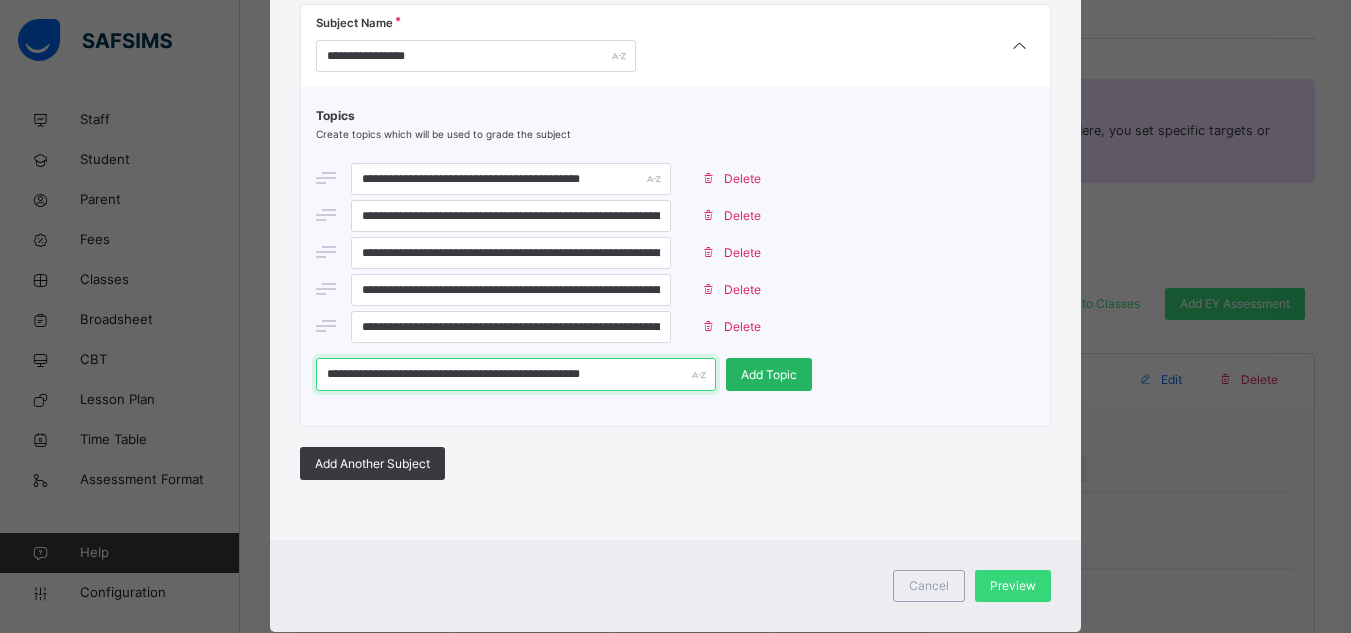 type on "**********" 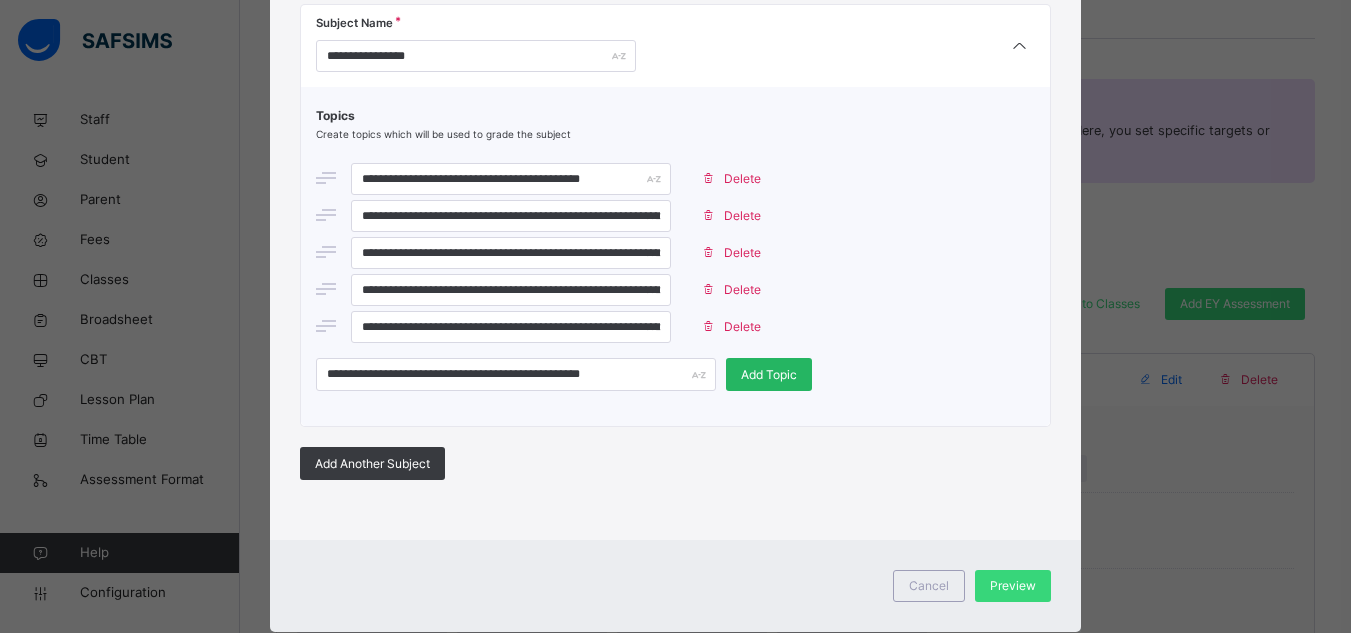 click on "Add Topic" at bounding box center (769, 375) 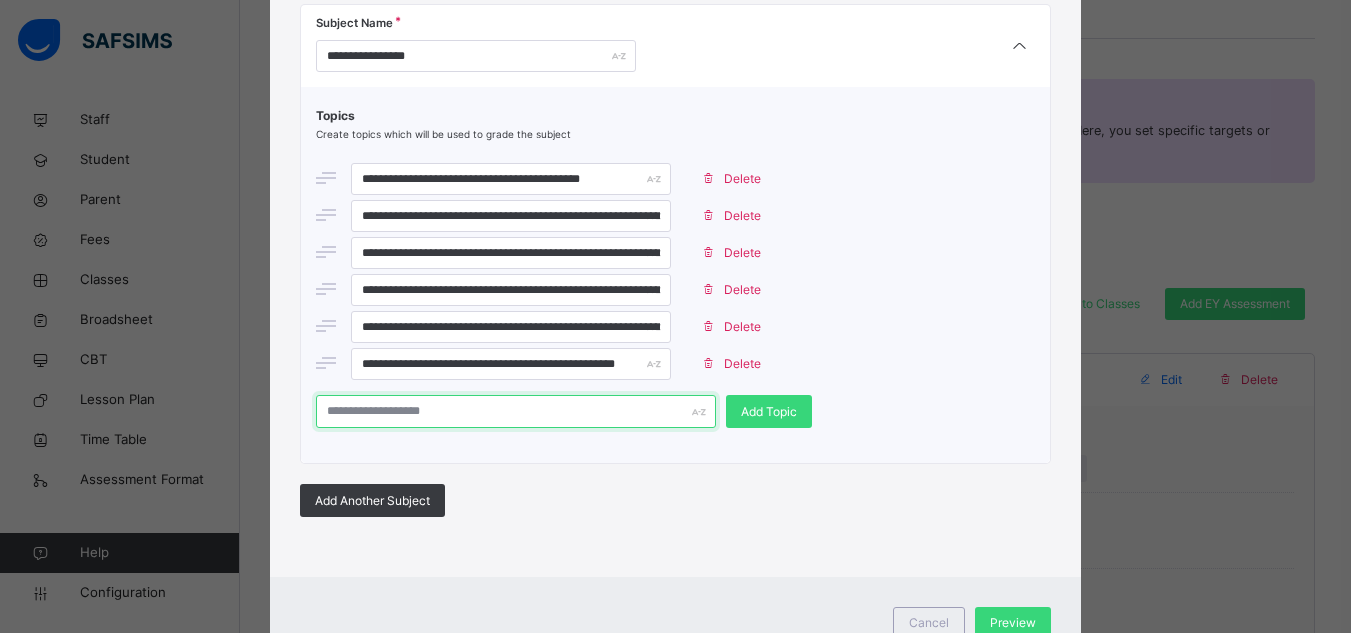 click at bounding box center [516, 411] 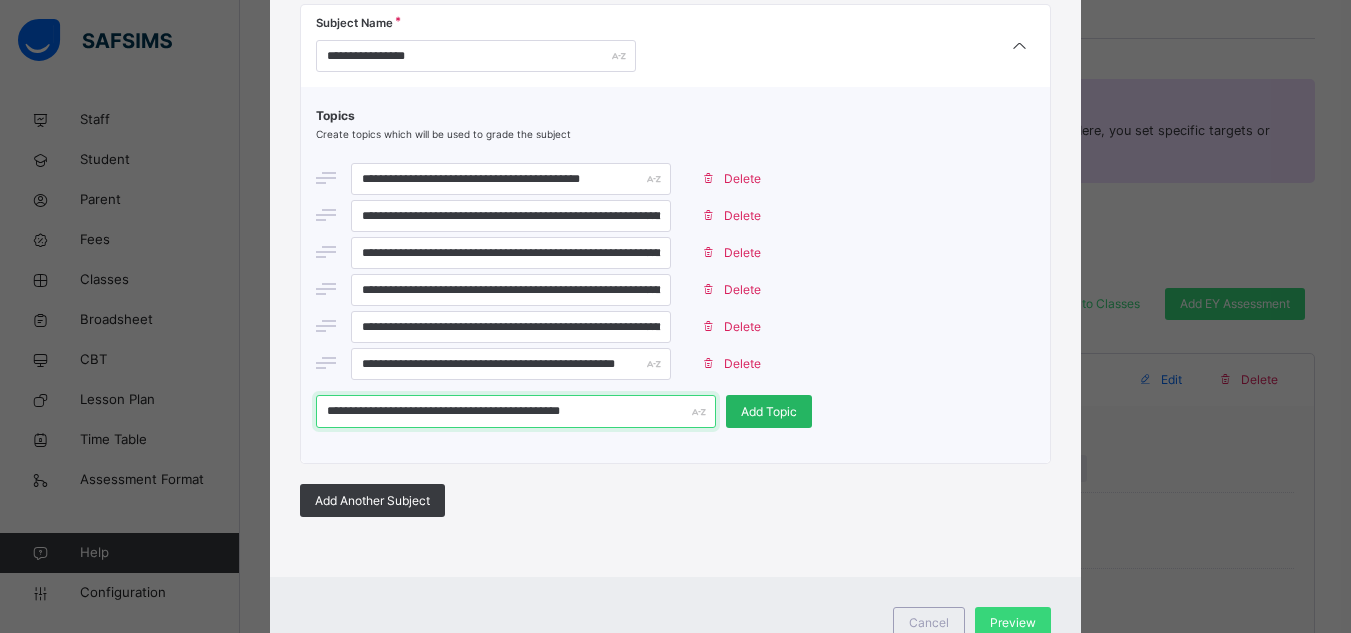 type on "**********" 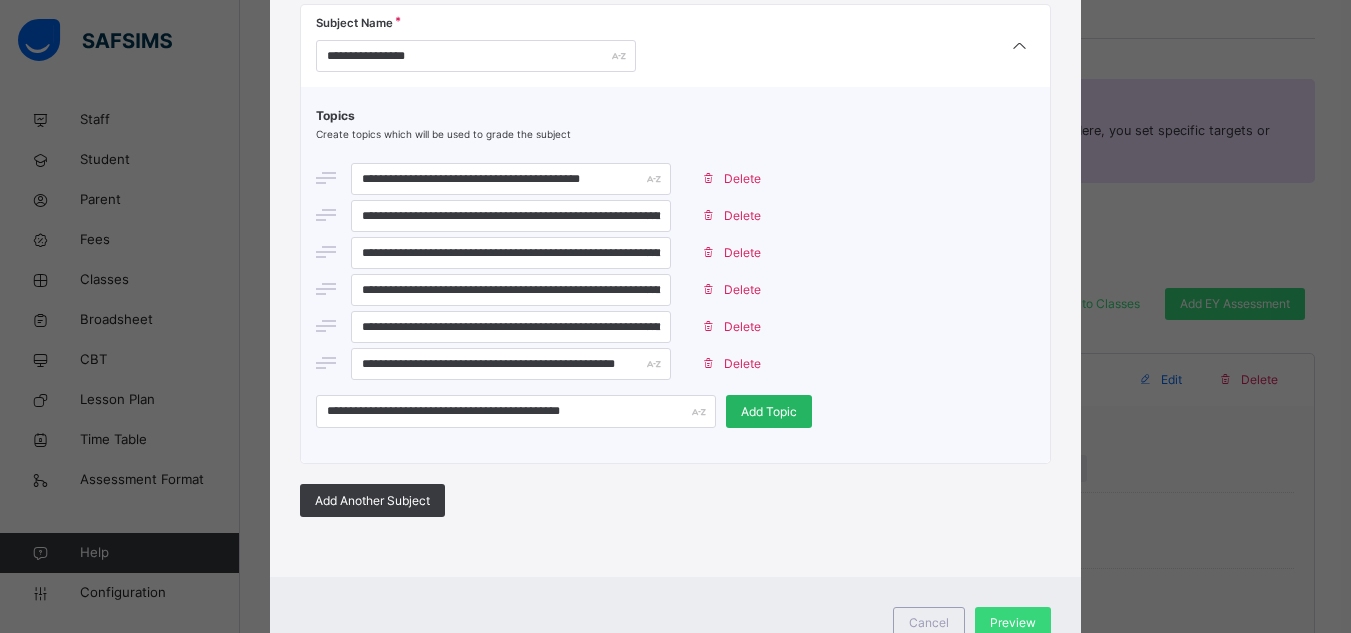 click on "Add Topic" at bounding box center [769, 412] 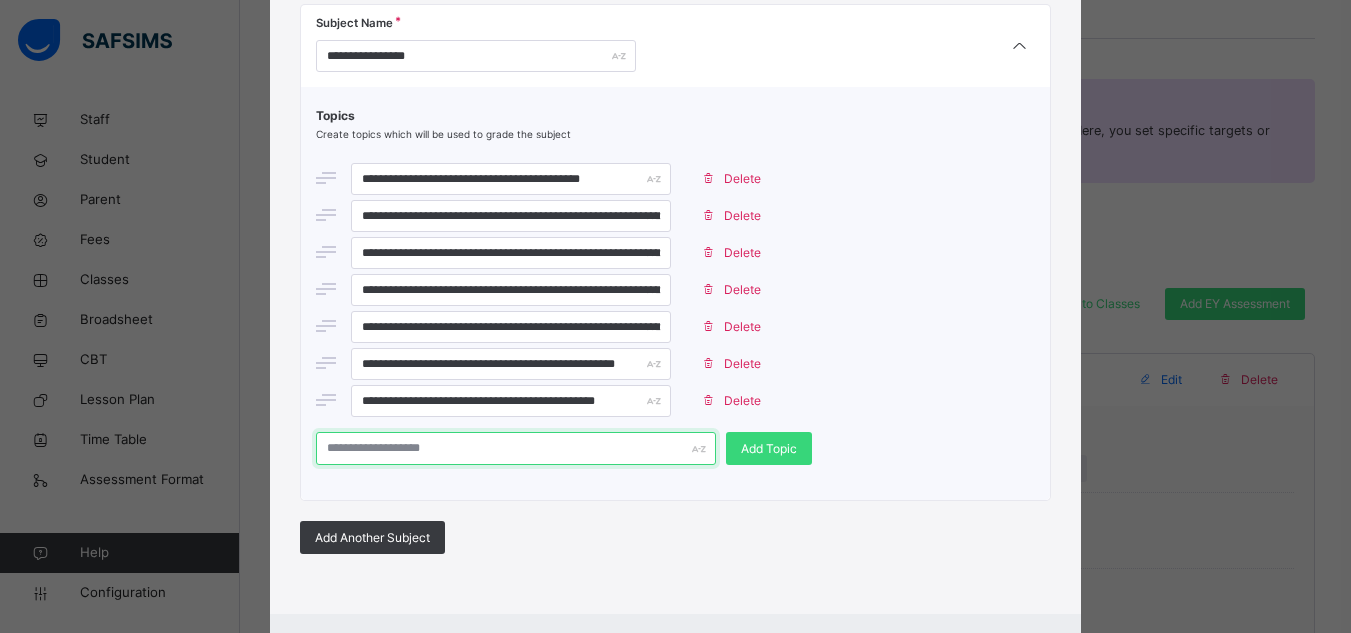 click at bounding box center (516, 448) 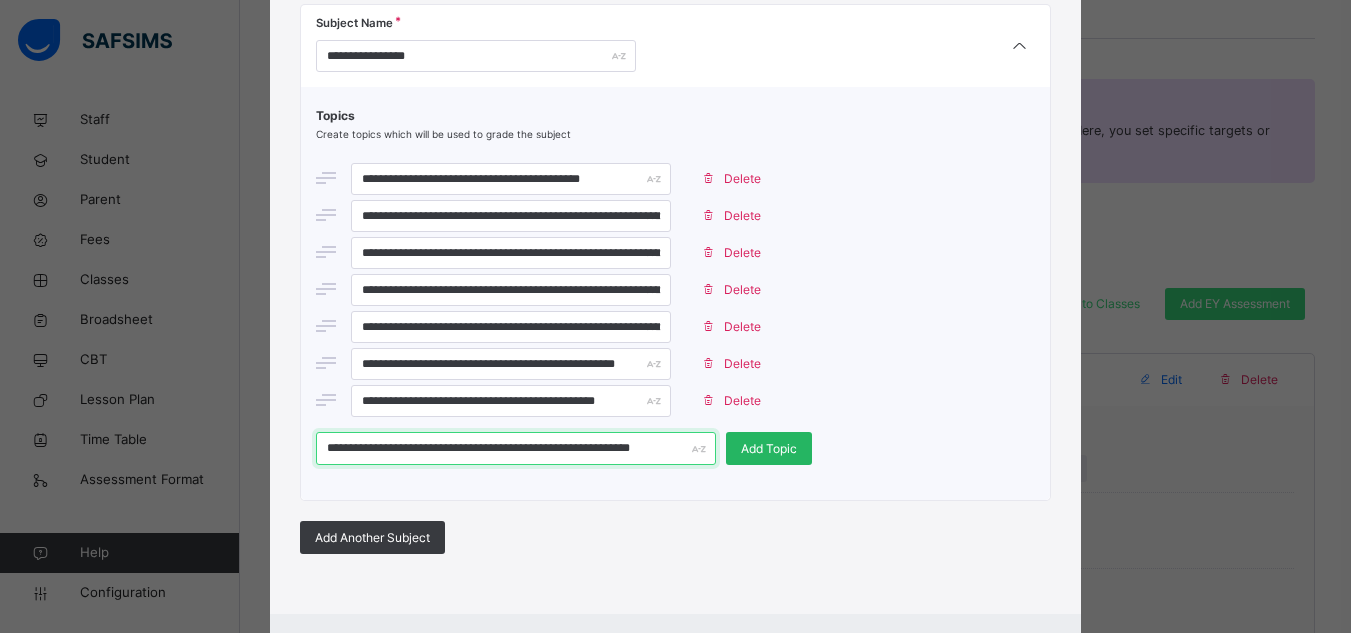 type on "**********" 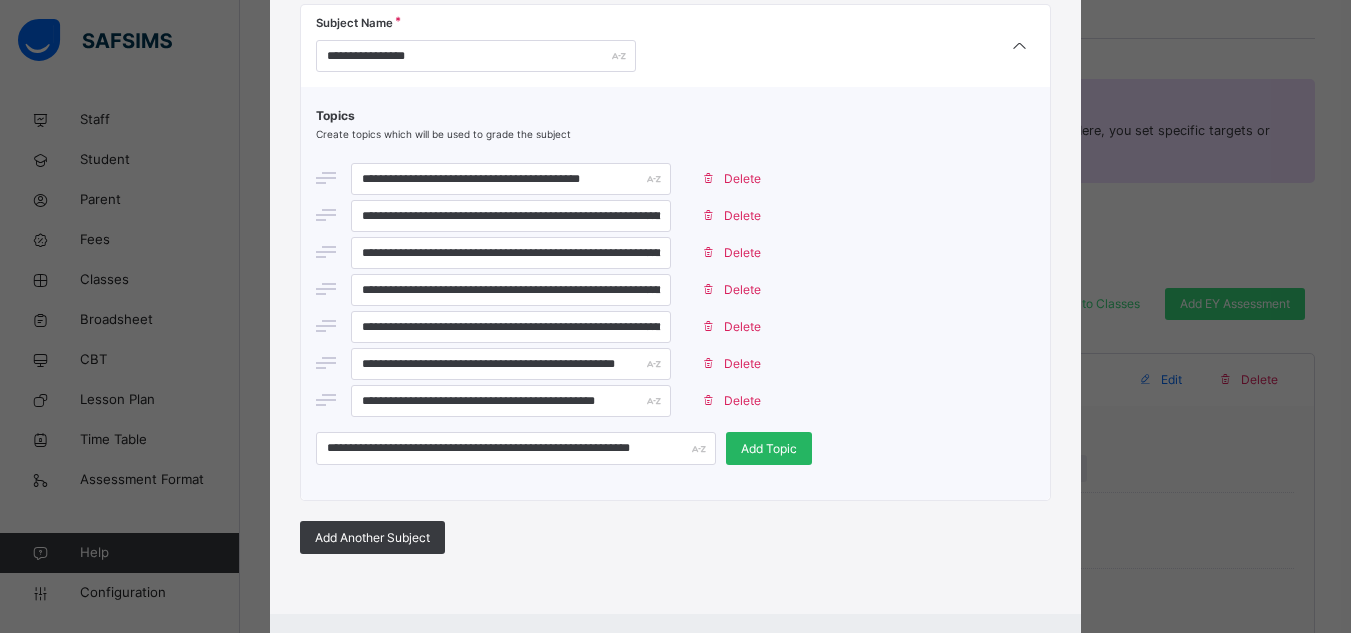 click on "Add Topic" at bounding box center [769, 449] 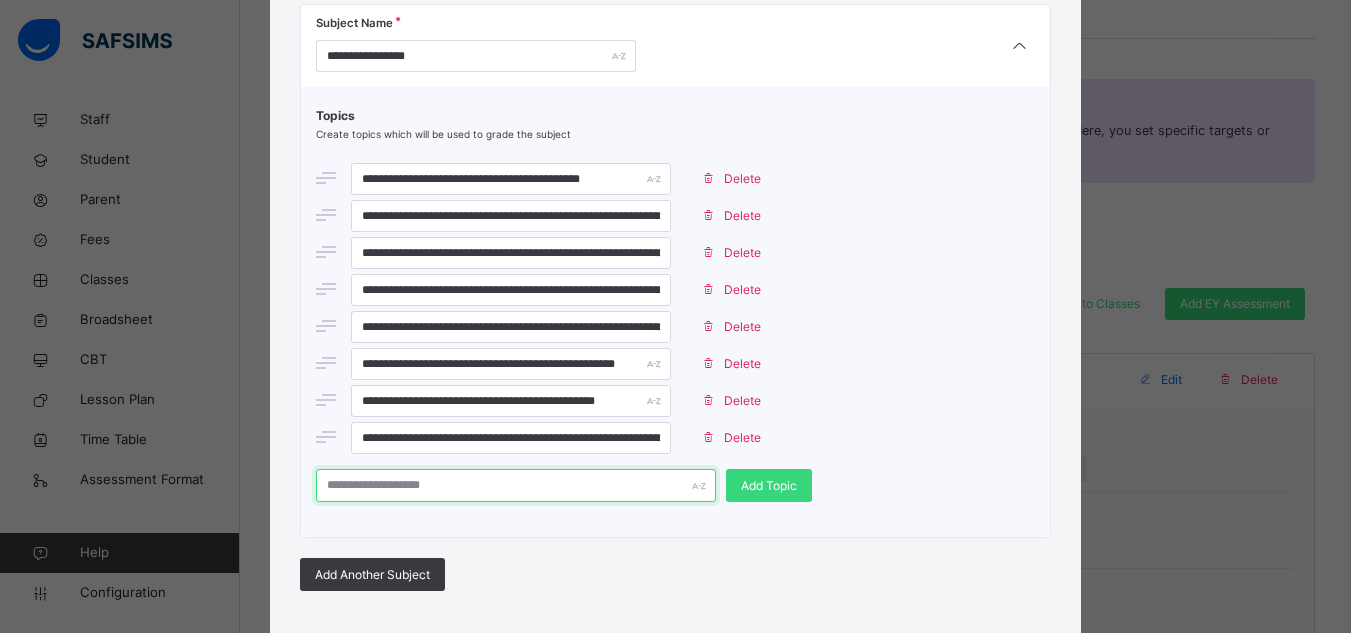 click at bounding box center (516, 485) 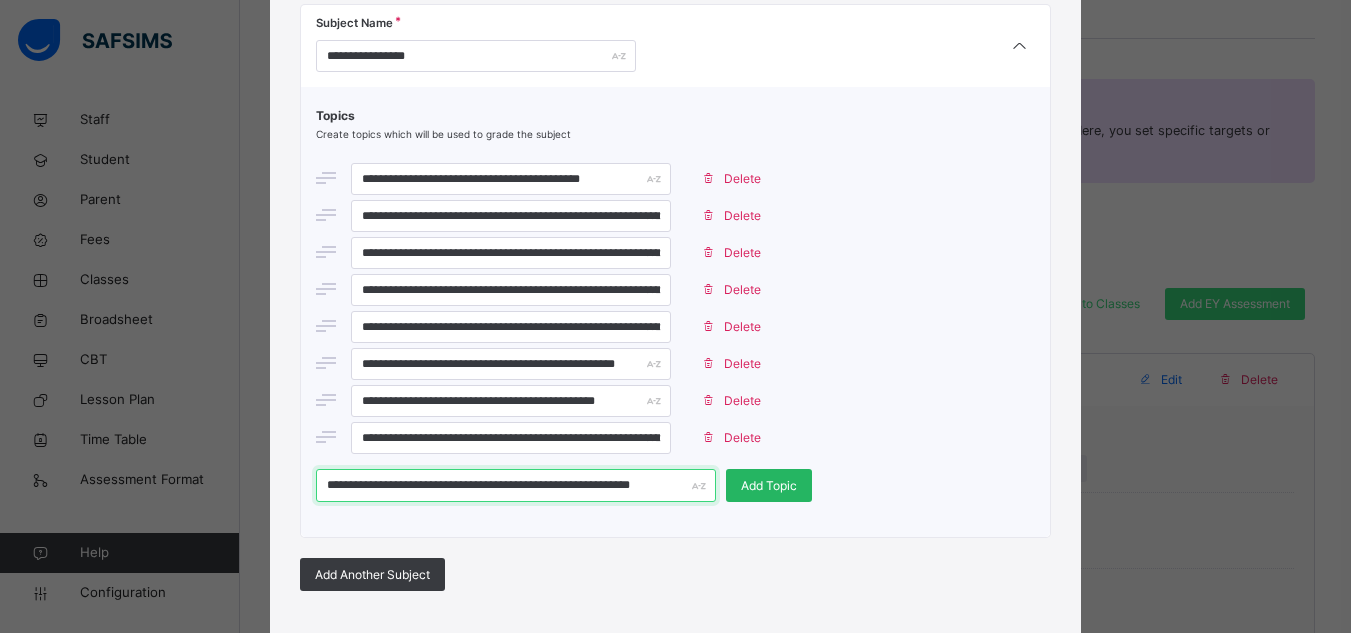 type on "**********" 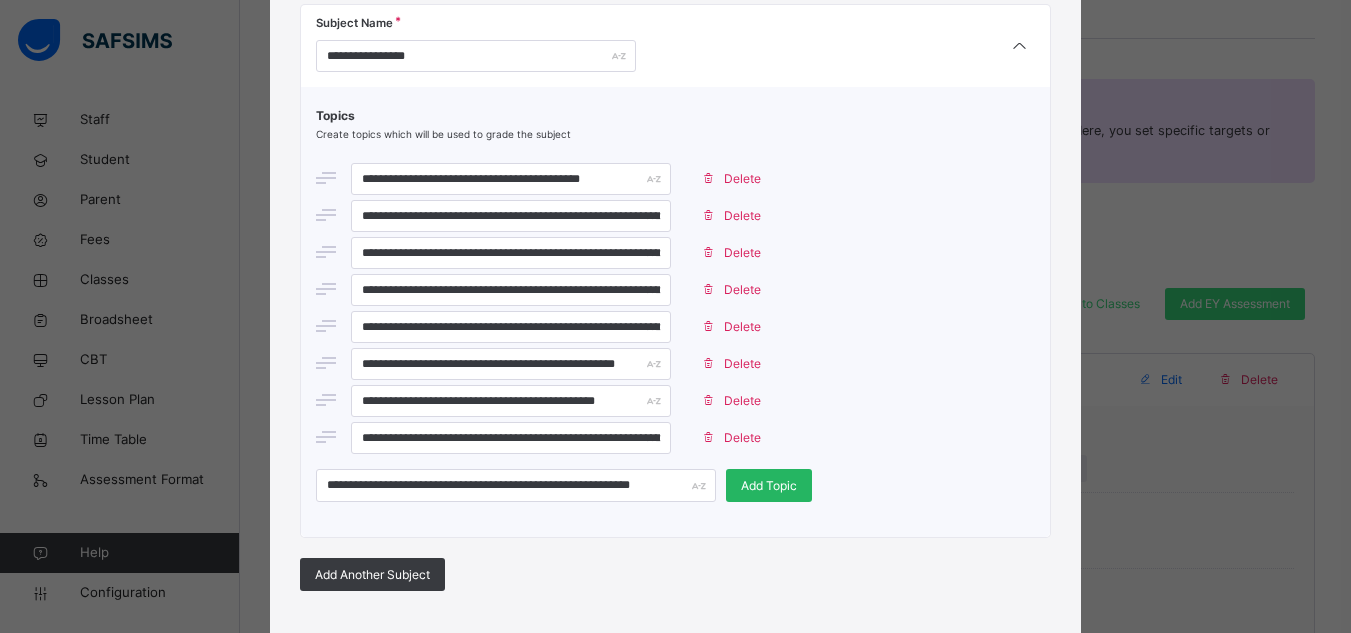 click on "Add Topic" at bounding box center (769, 486) 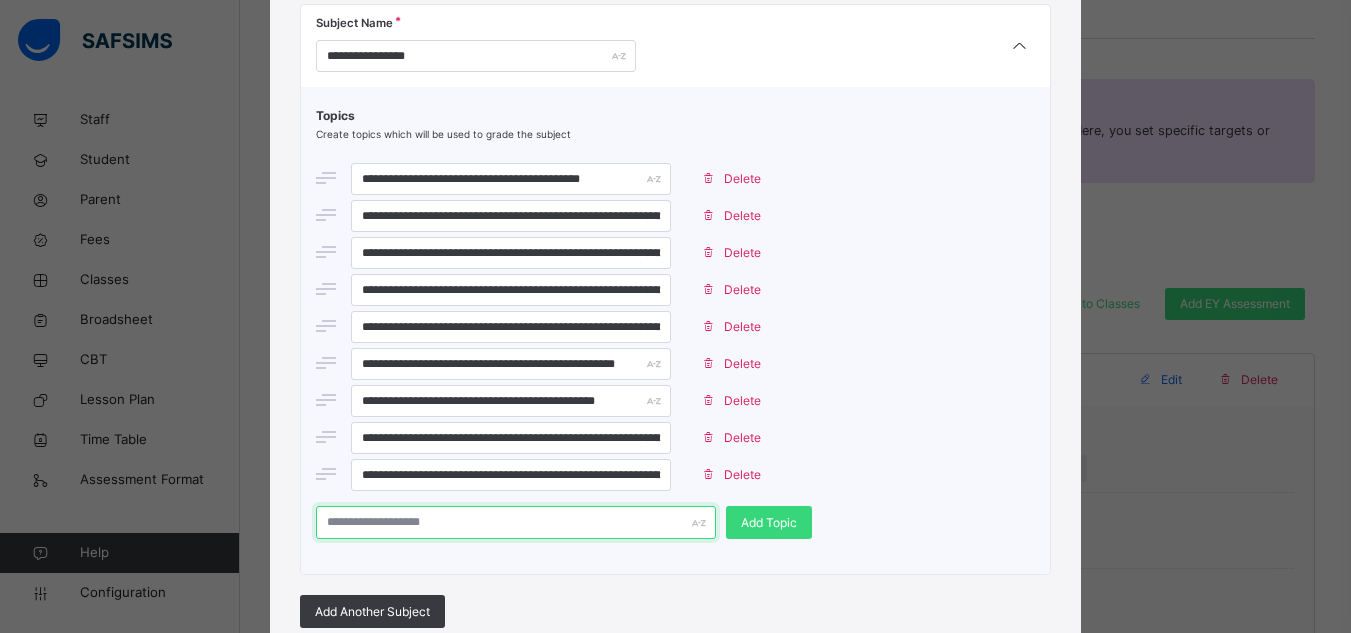 click at bounding box center [516, 522] 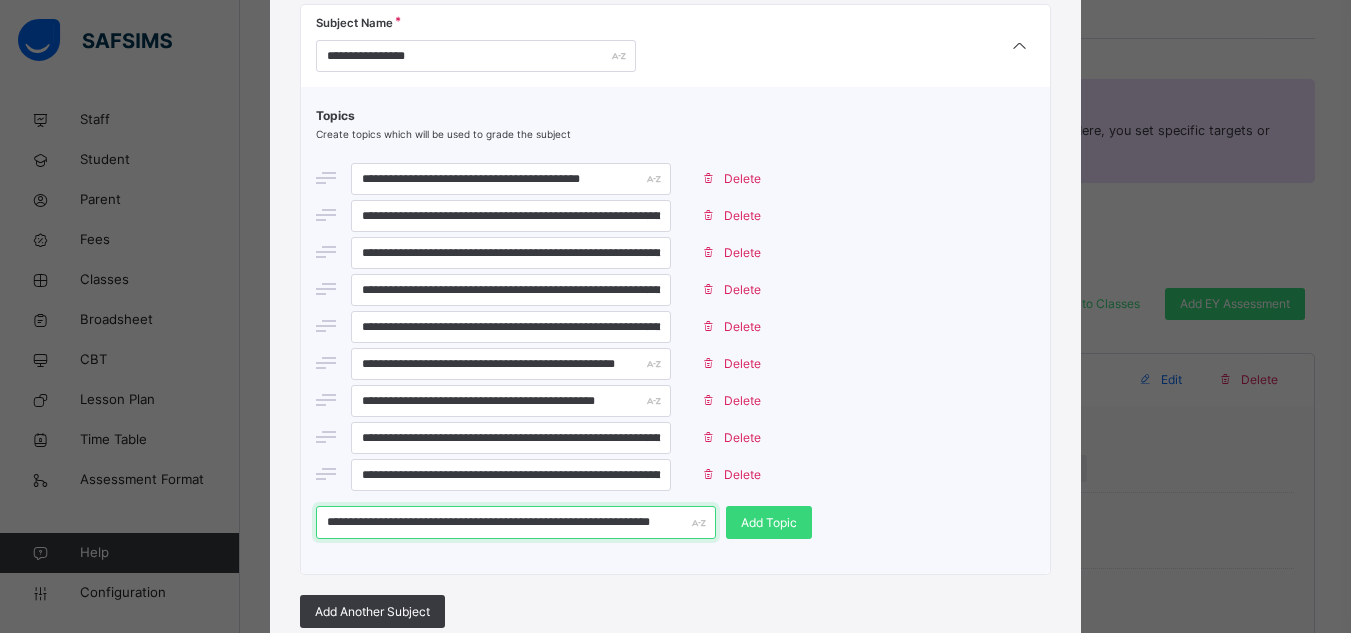 scroll, scrollTop: 0, scrollLeft: 6, axis: horizontal 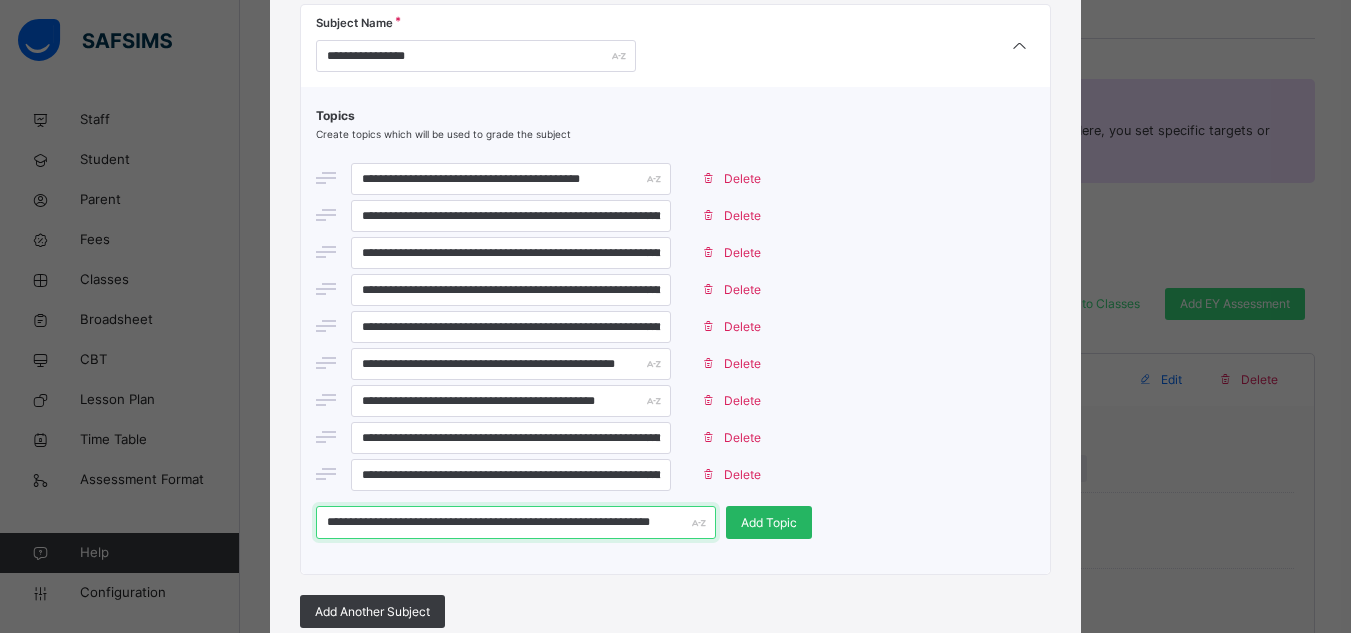 type on "**********" 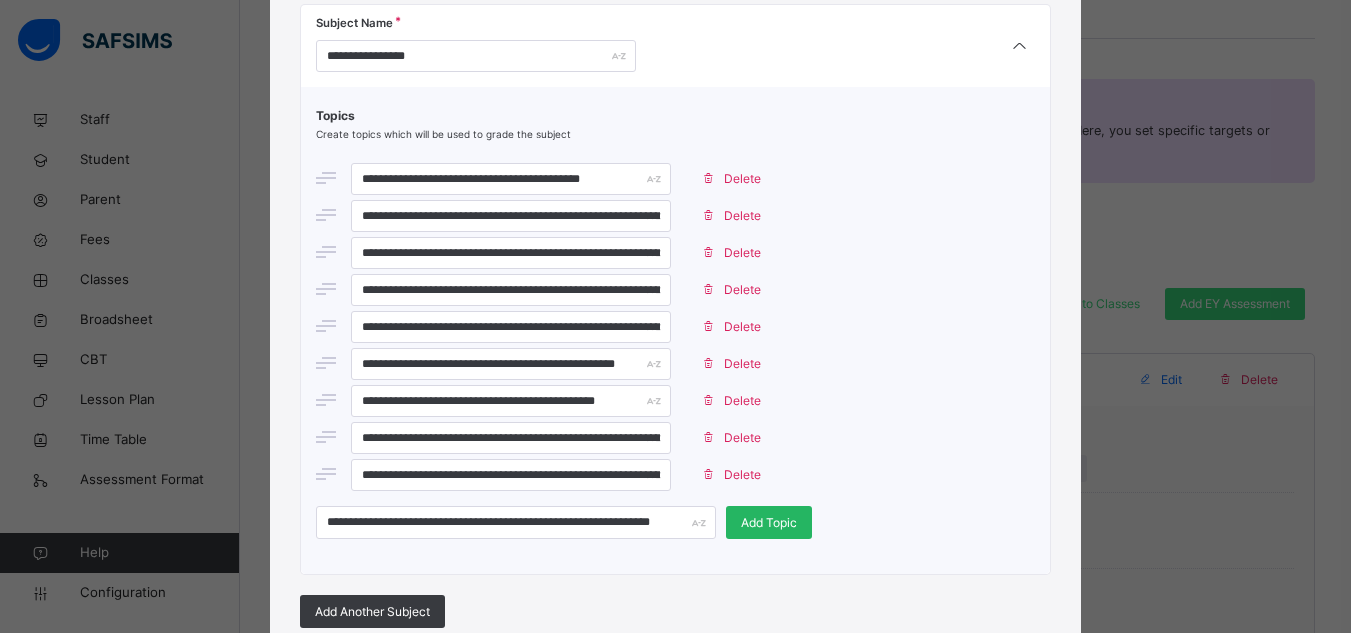click on "Add Topic" at bounding box center [769, 523] 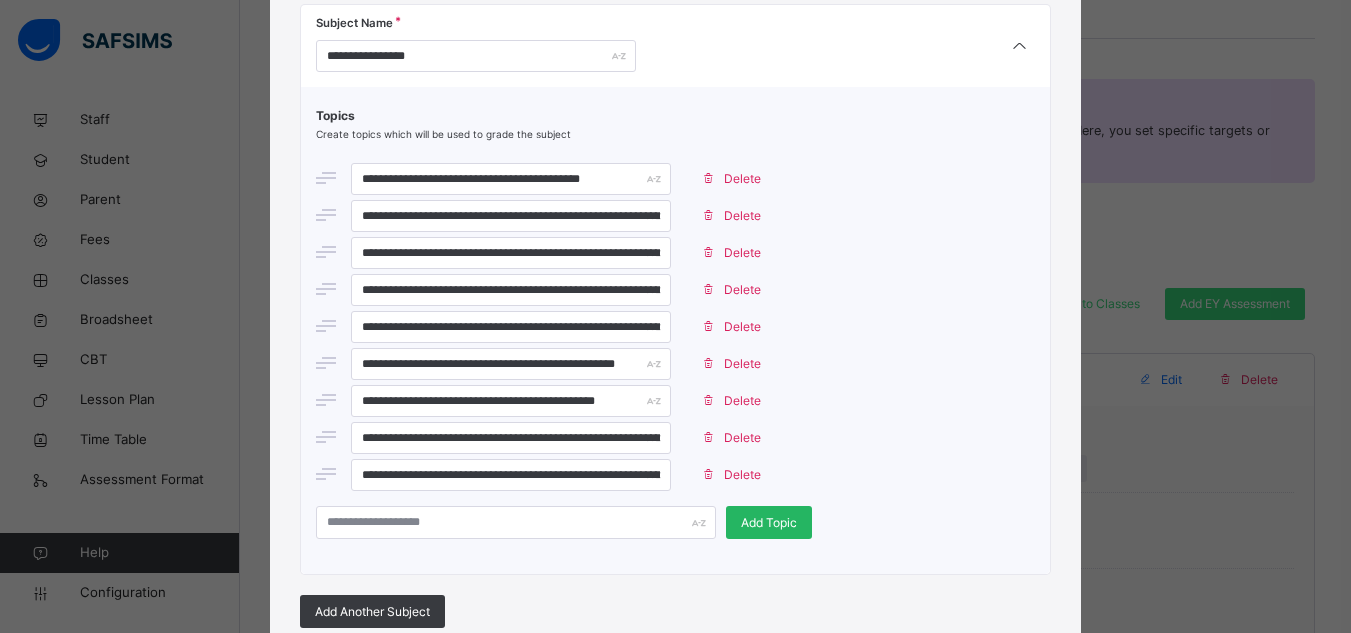 scroll, scrollTop: 0, scrollLeft: 0, axis: both 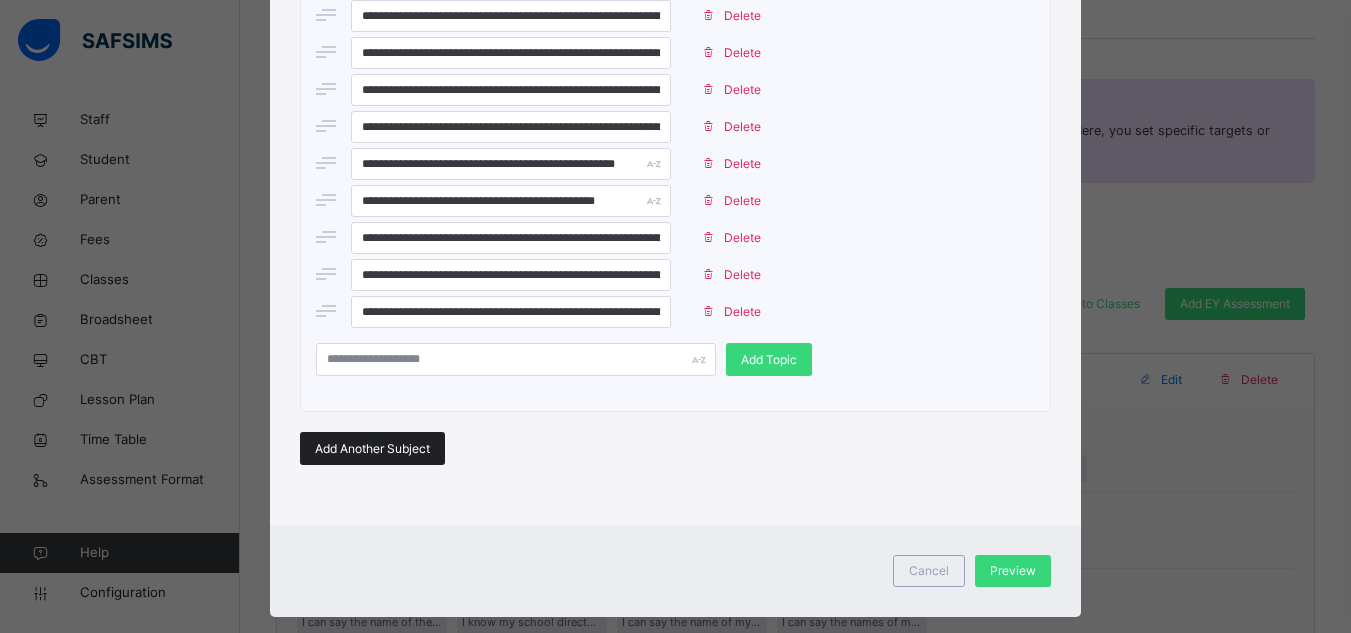 click on "Add Another Subject" at bounding box center [372, 449] 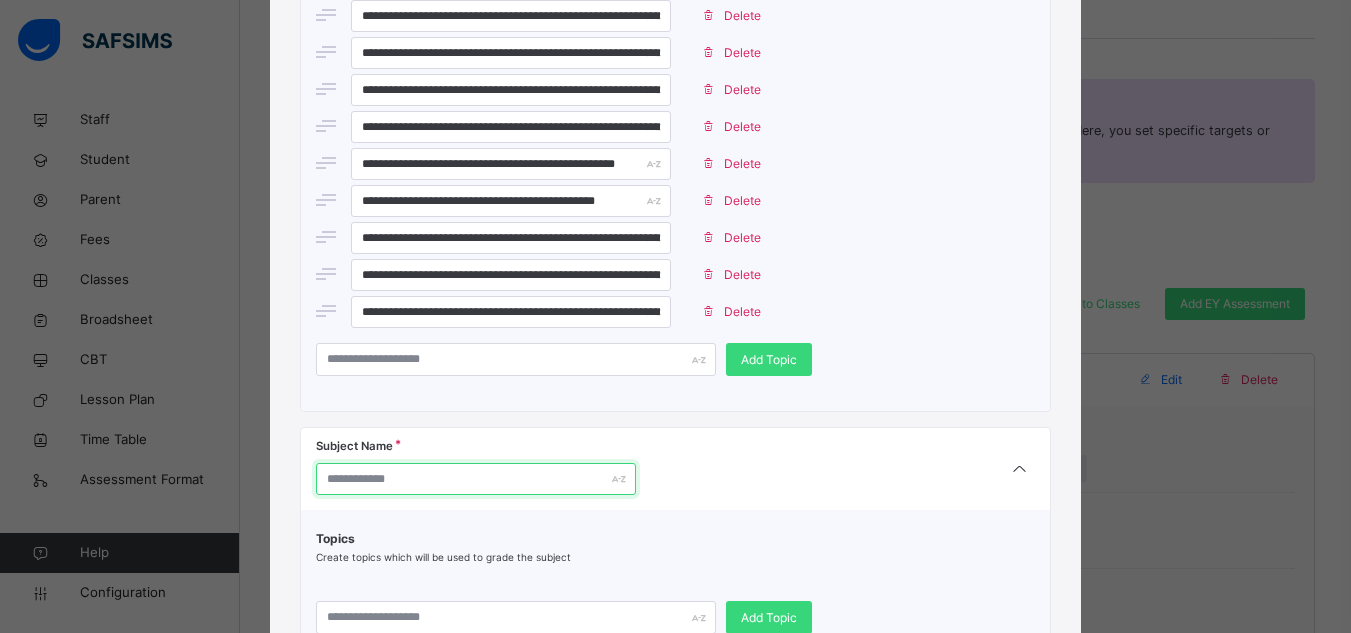 click at bounding box center [476, 479] 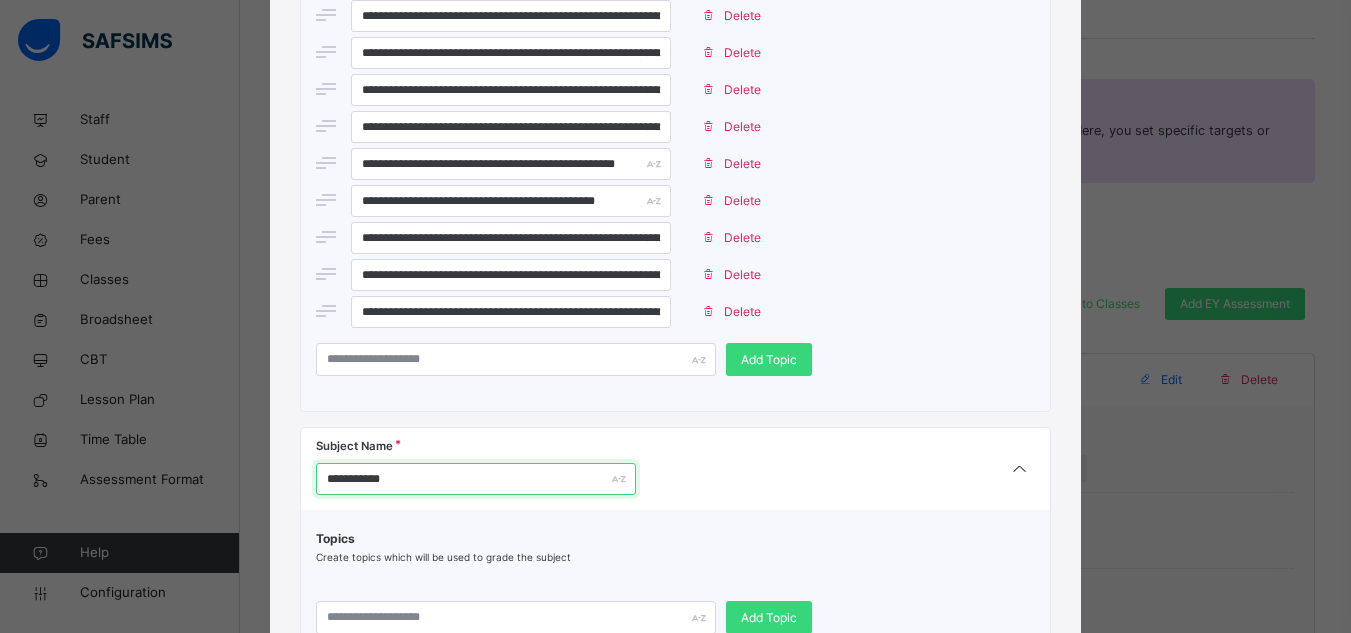 type on "**********" 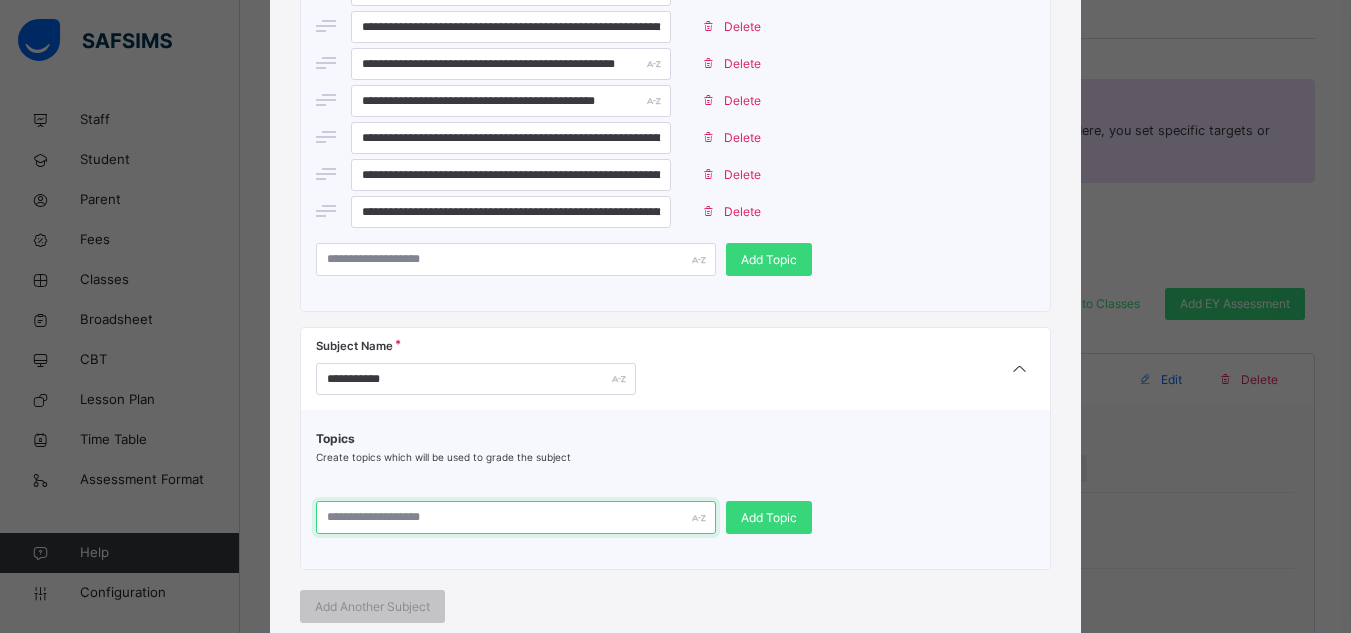 click at bounding box center (516, 517) 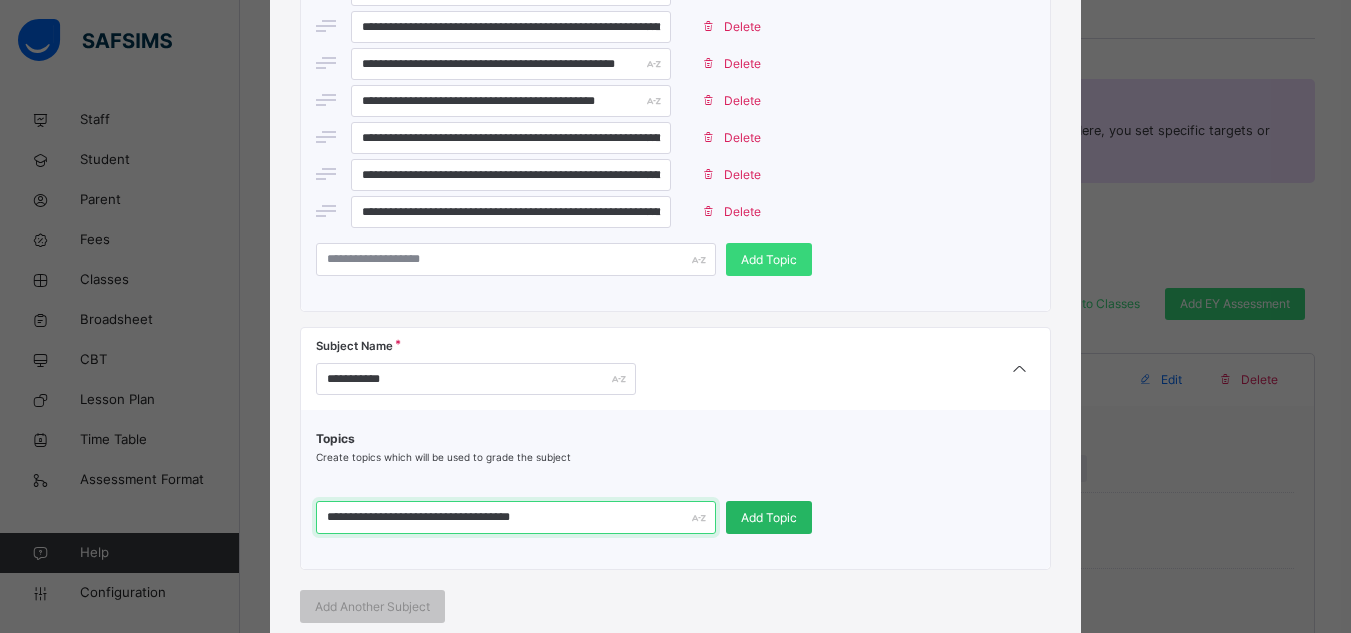 type on "**********" 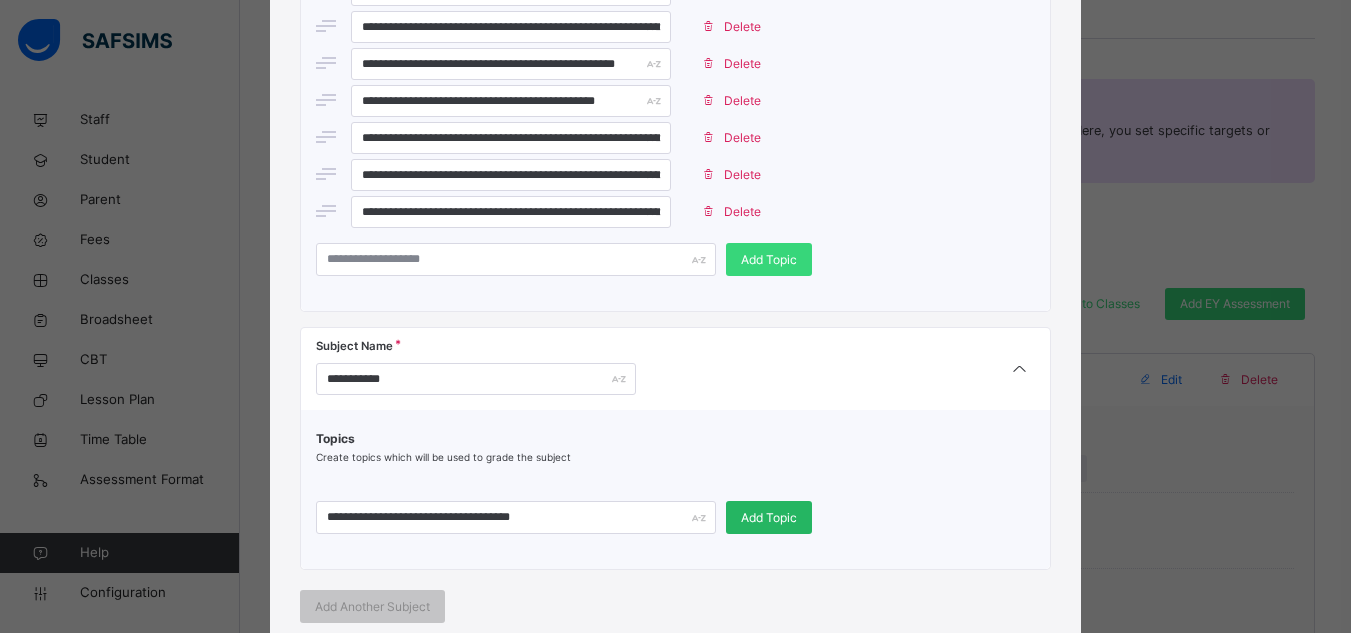 click on "Add Topic" at bounding box center (769, 518) 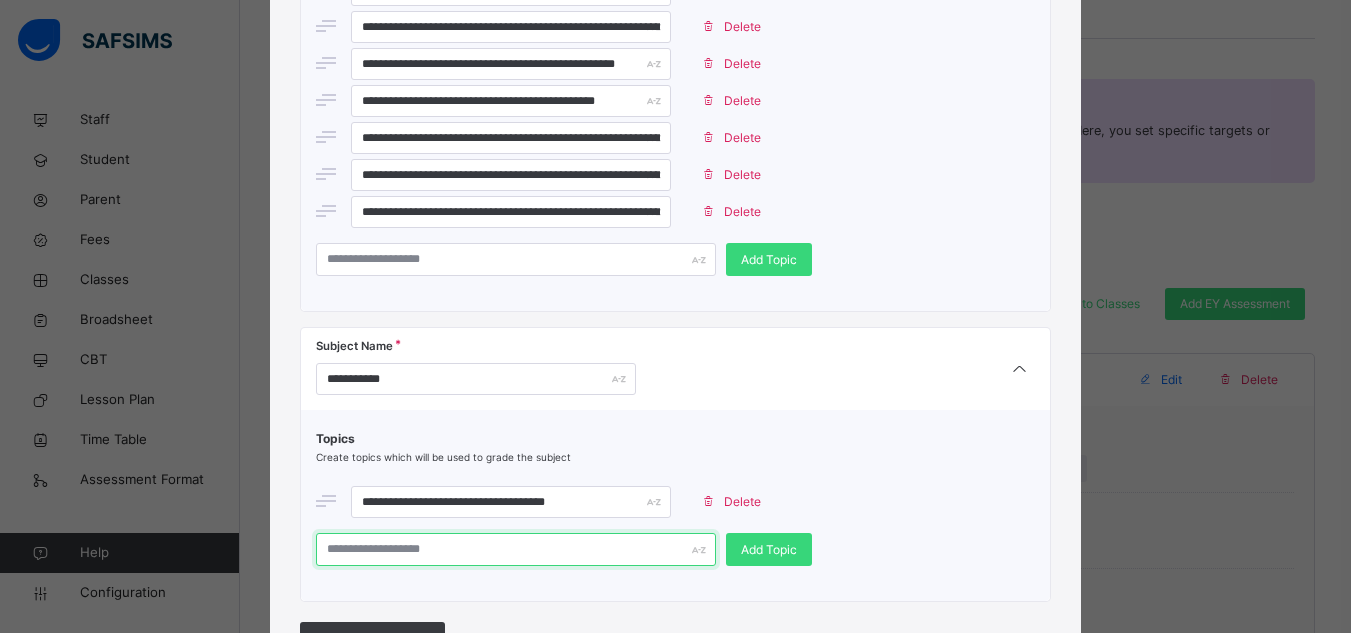 click at bounding box center [516, 549] 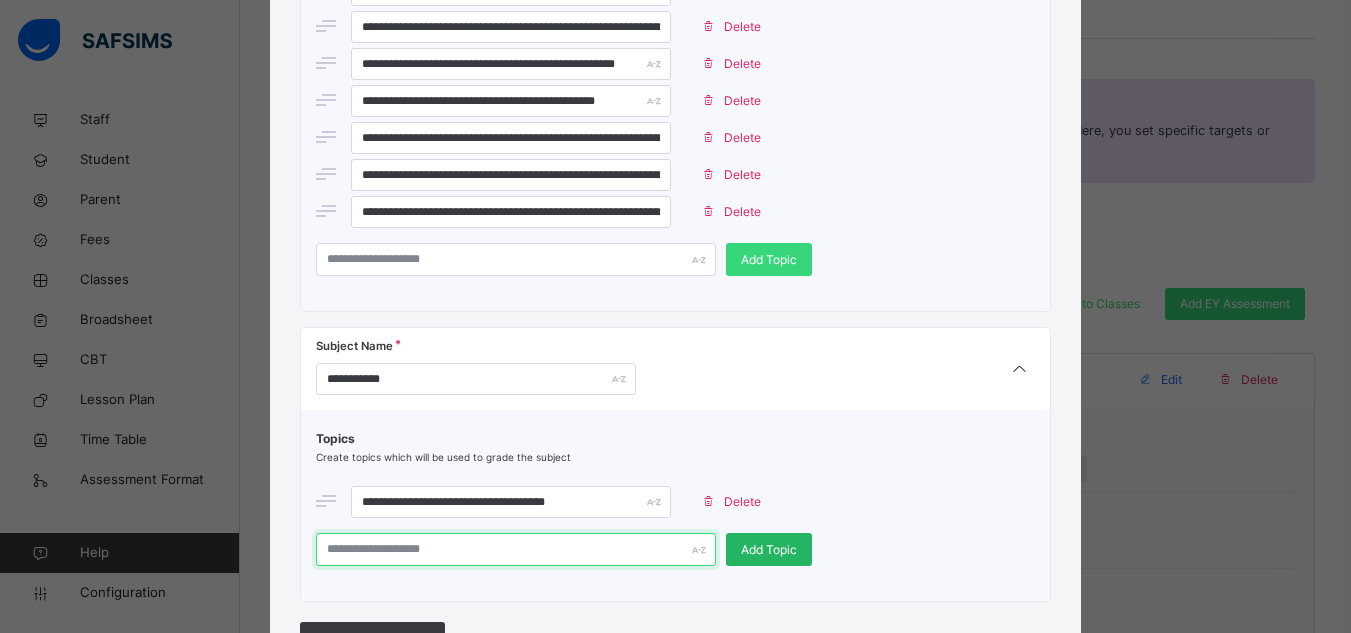 paste on "**********" 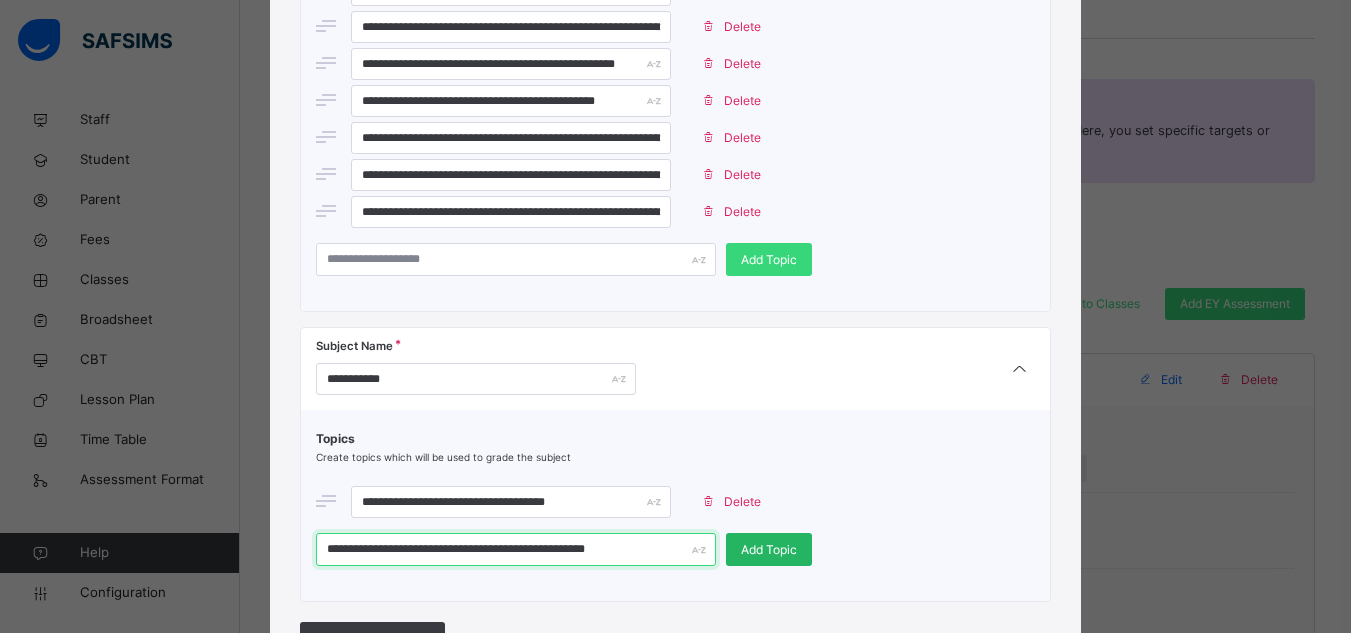 type on "**********" 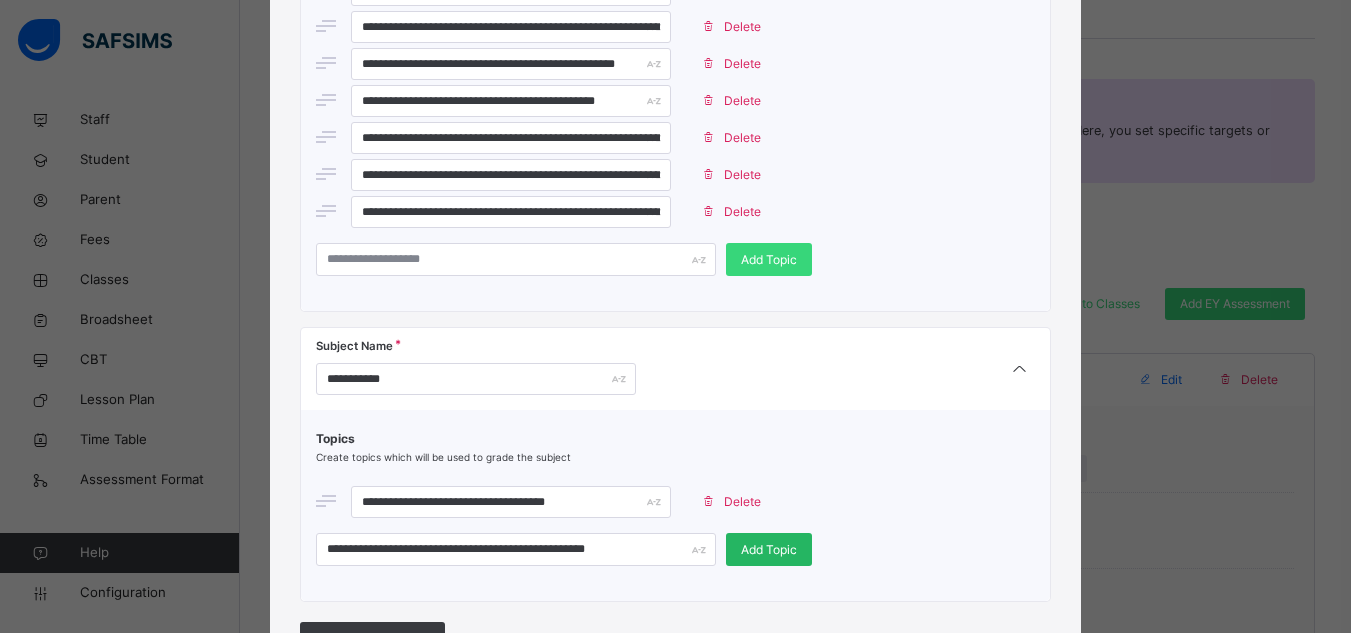 click on "Add Topic" at bounding box center (769, 549) 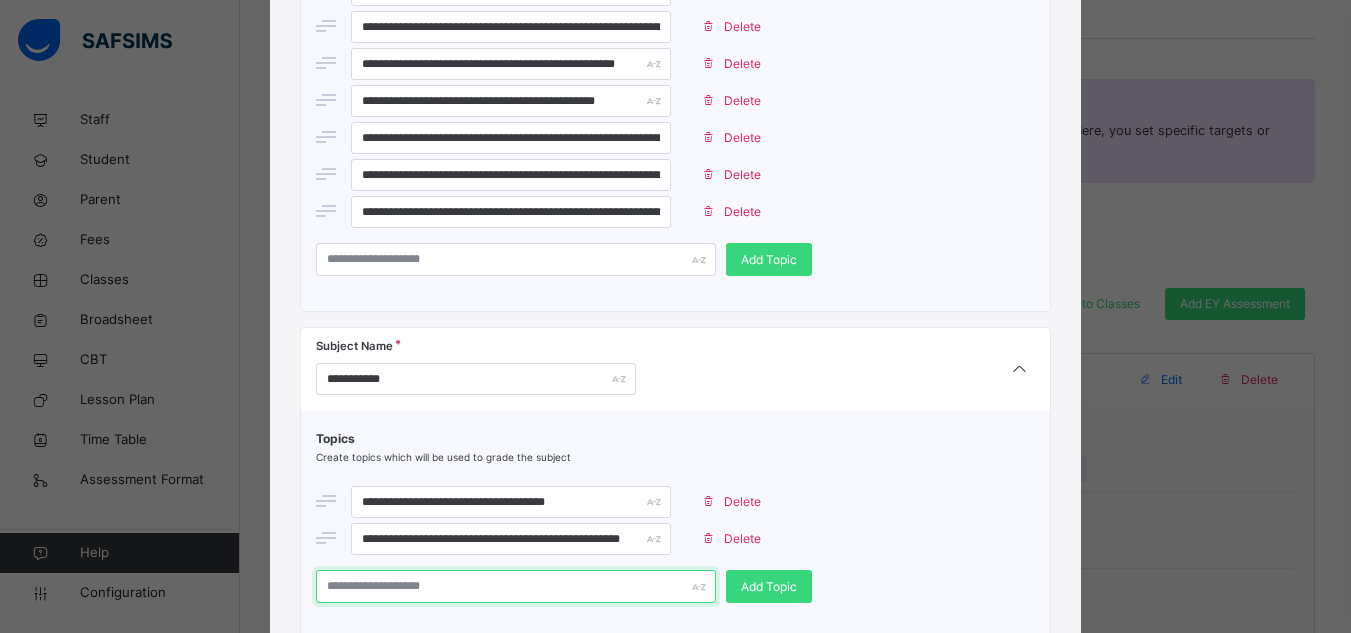 click at bounding box center [516, 586] 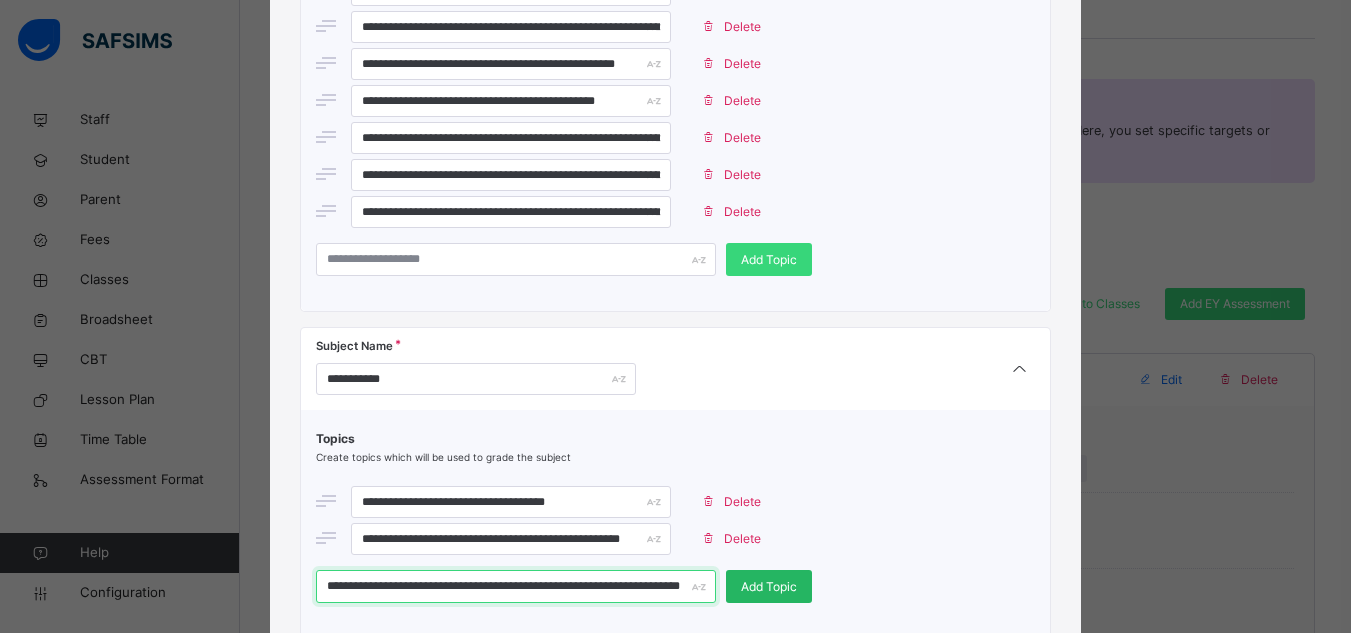 scroll, scrollTop: 0, scrollLeft: 18, axis: horizontal 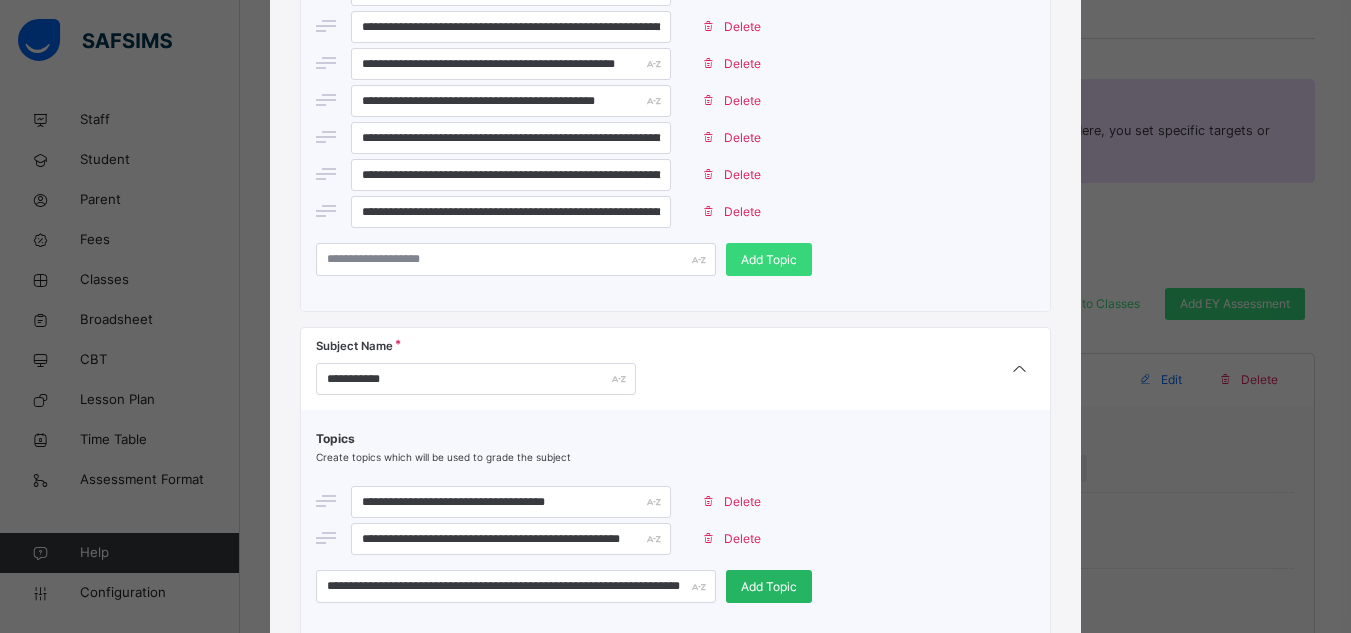 click on "Add Topic" at bounding box center (769, 587) 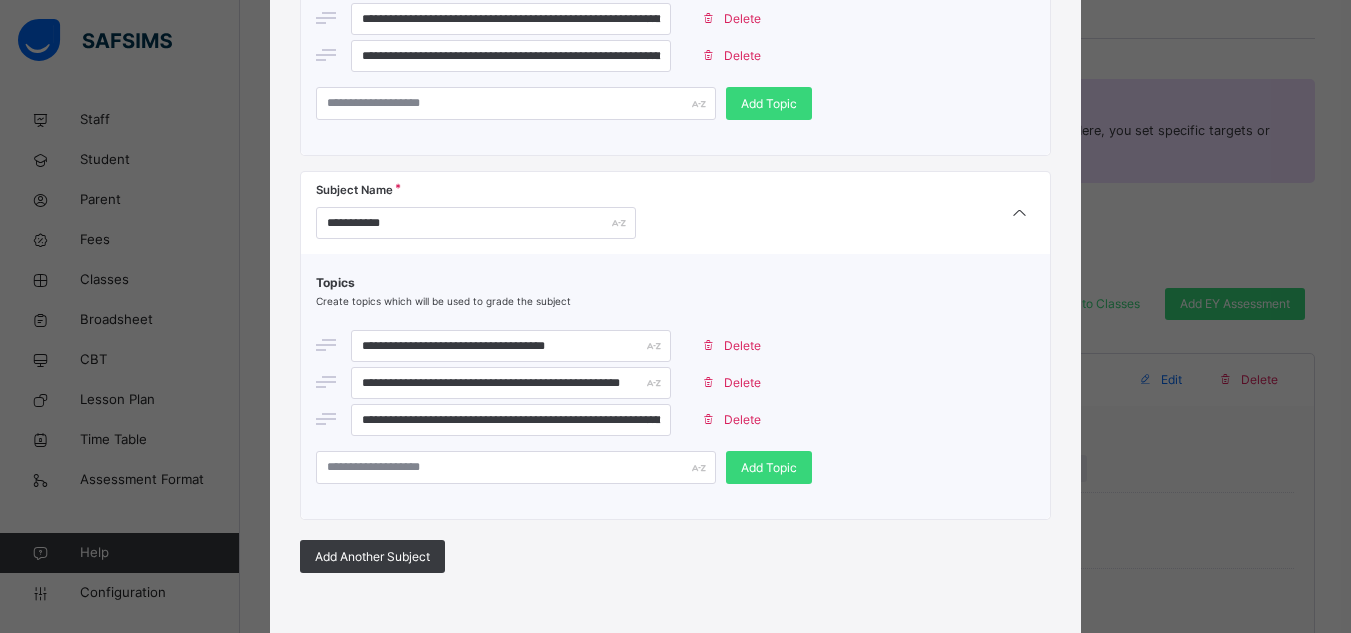 scroll, scrollTop: 2755, scrollLeft: 0, axis: vertical 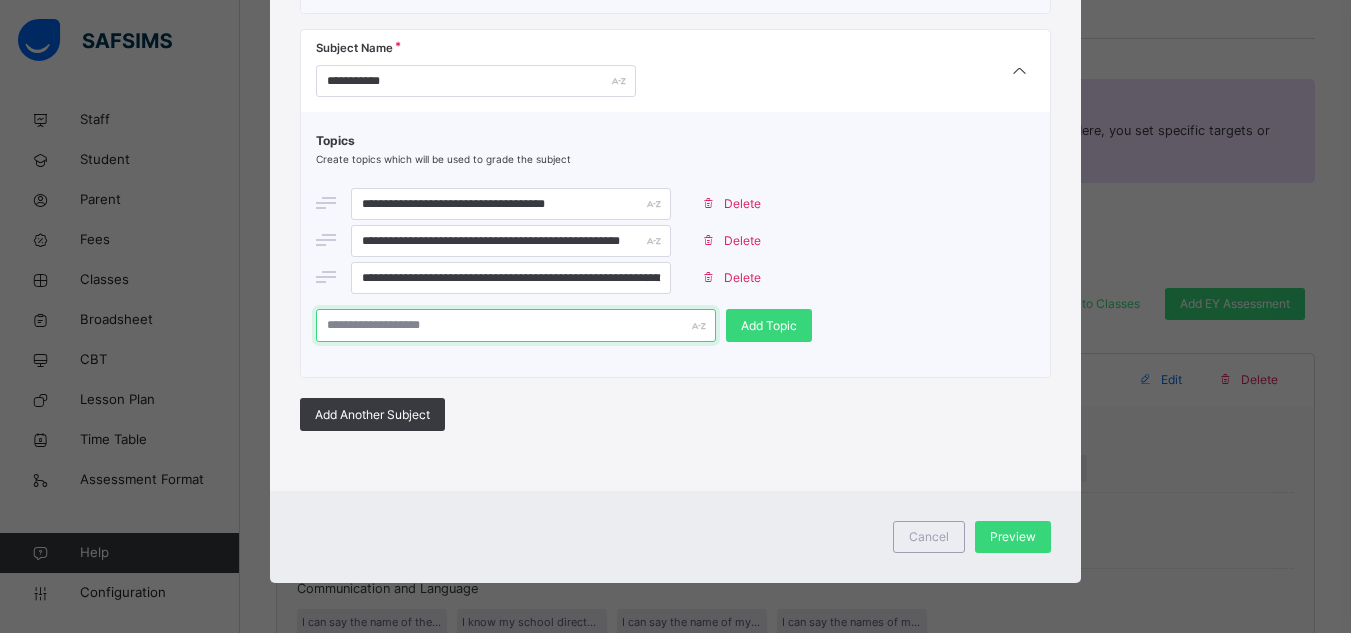 click at bounding box center (516, 325) 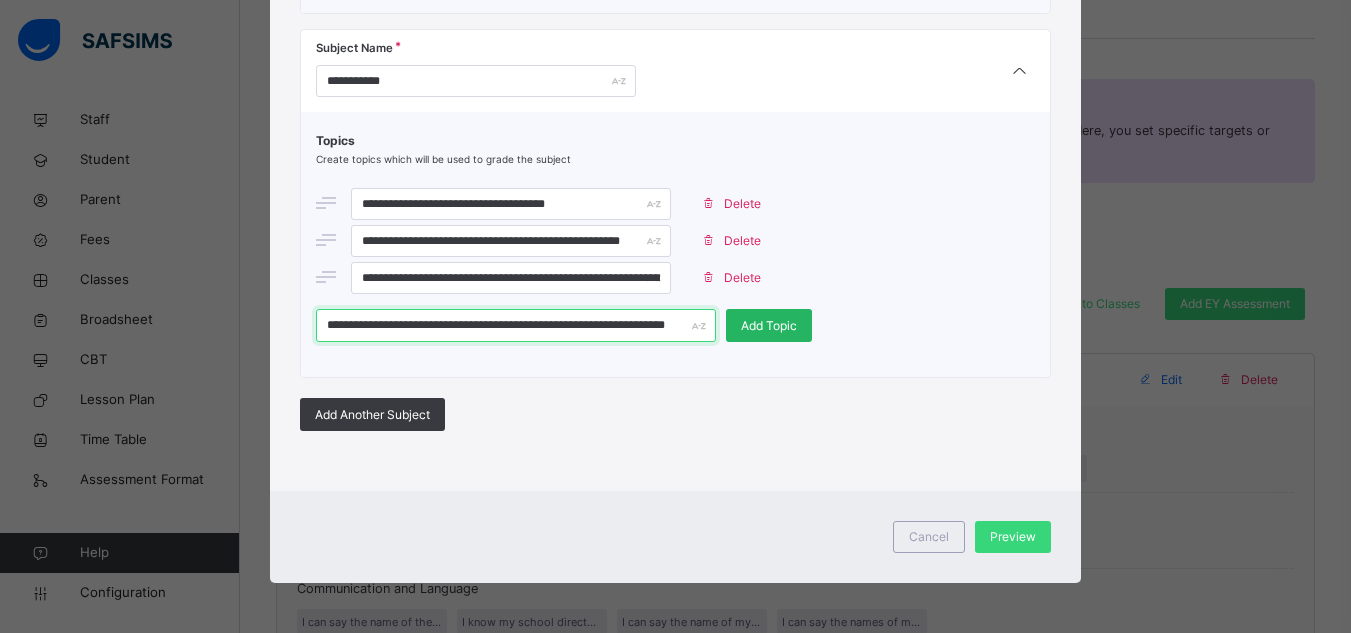 type on "**********" 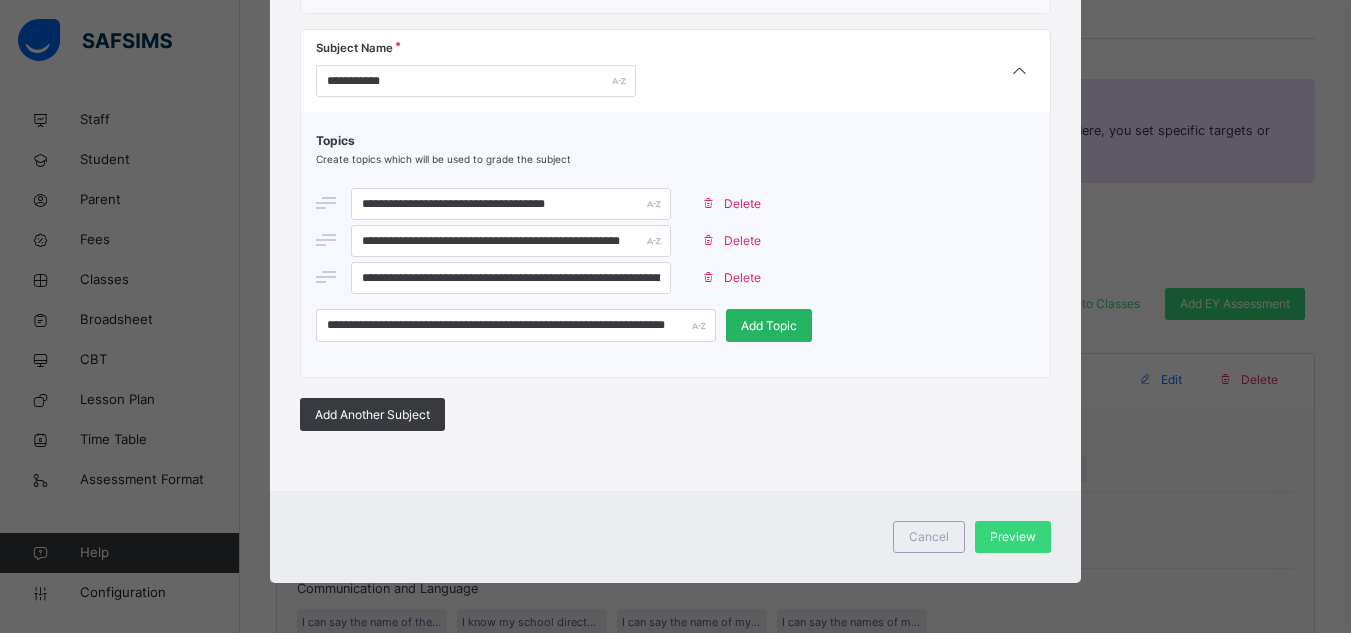 click on "Add Topic" at bounding box center (769, 326) 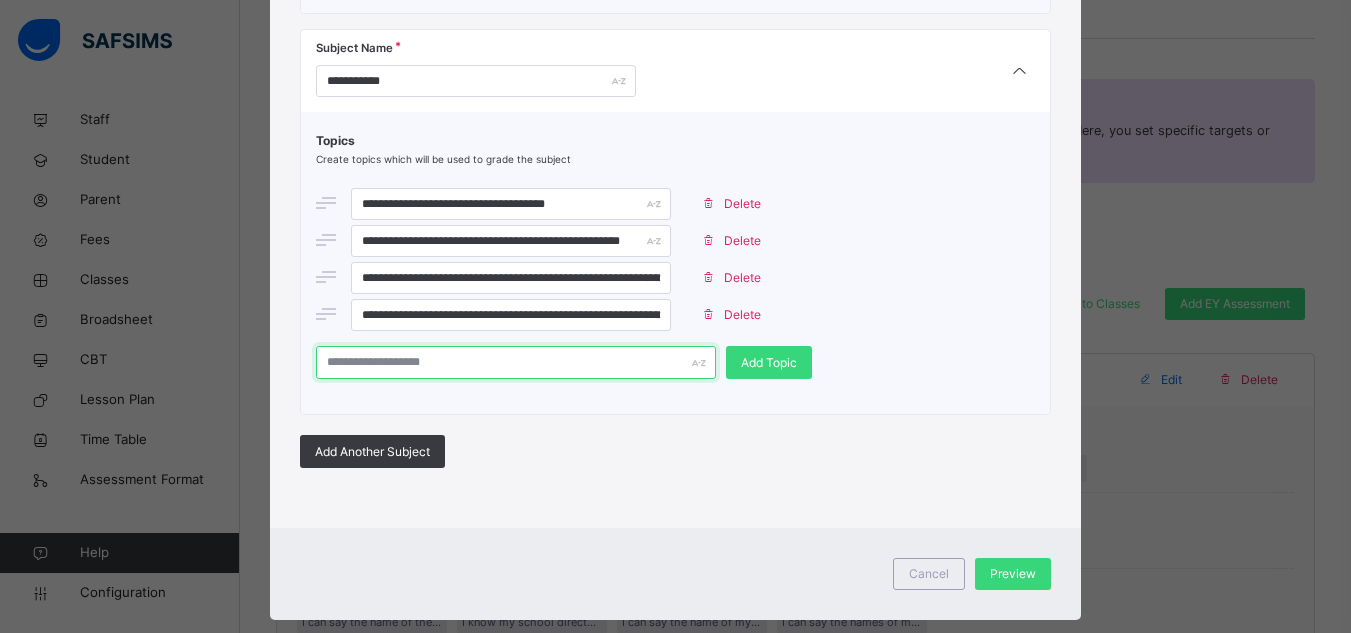 click at bounding box center [516, 362] 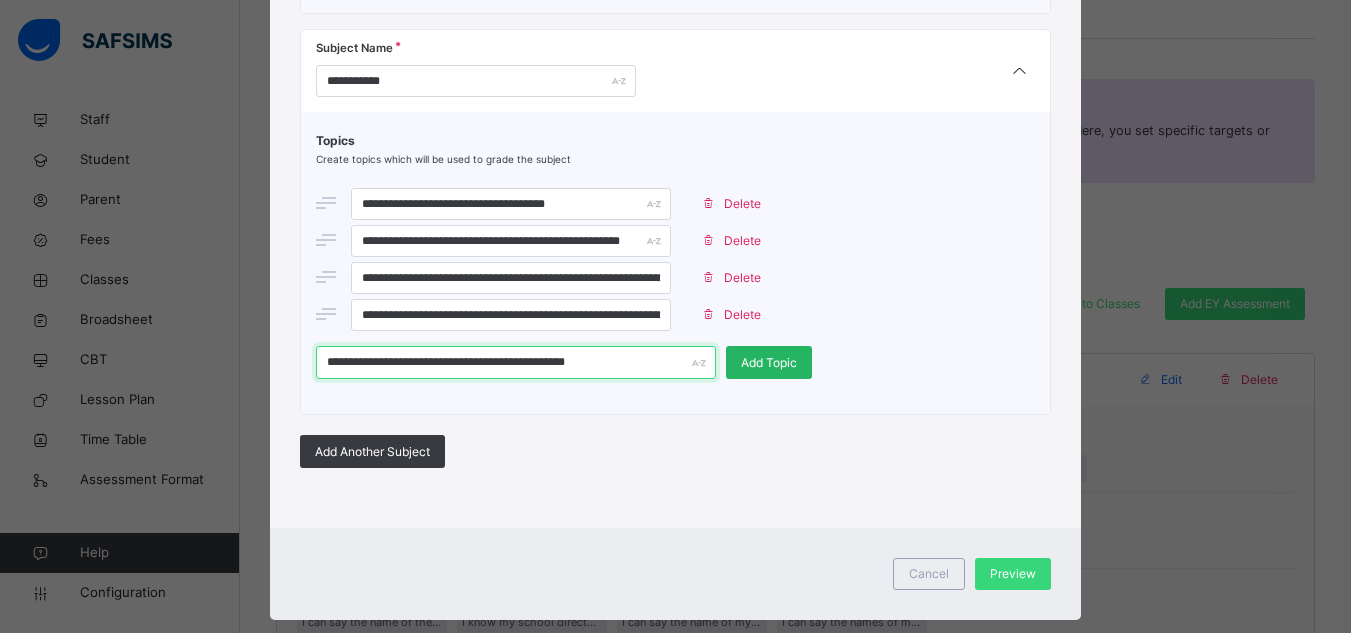 type on "**********" 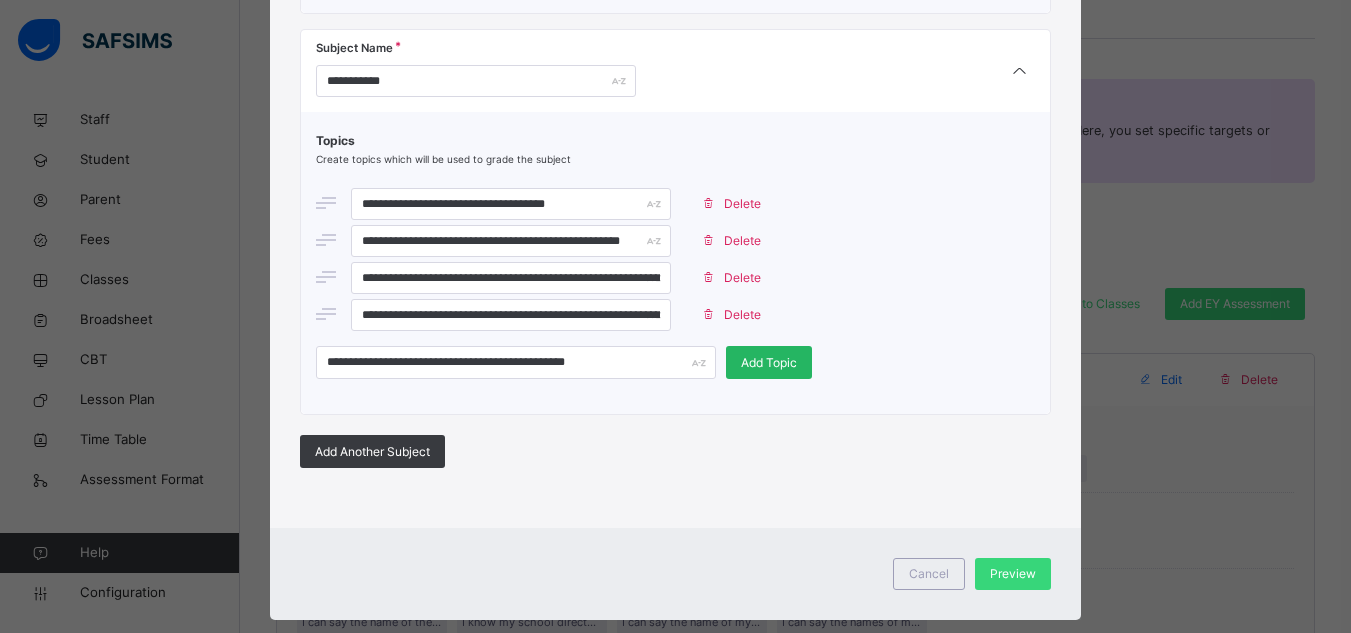click on "Add Topic" at bounding box center (769, 363) 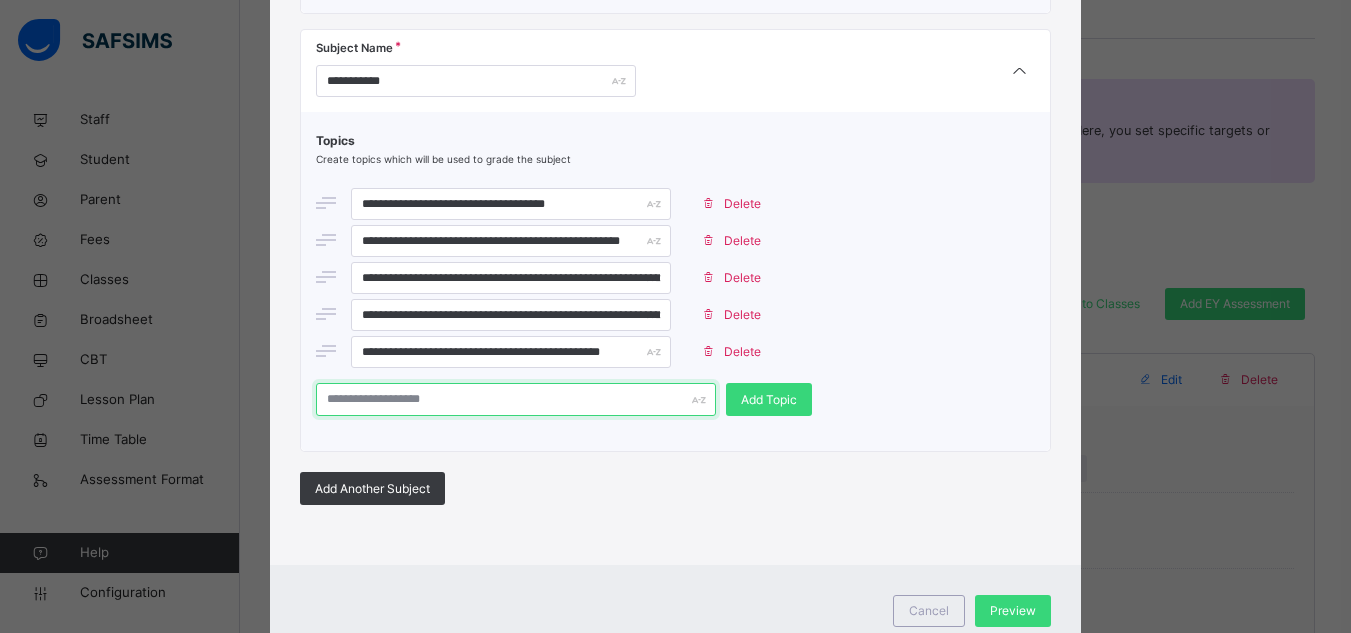 click at bounding box center [516, 399] 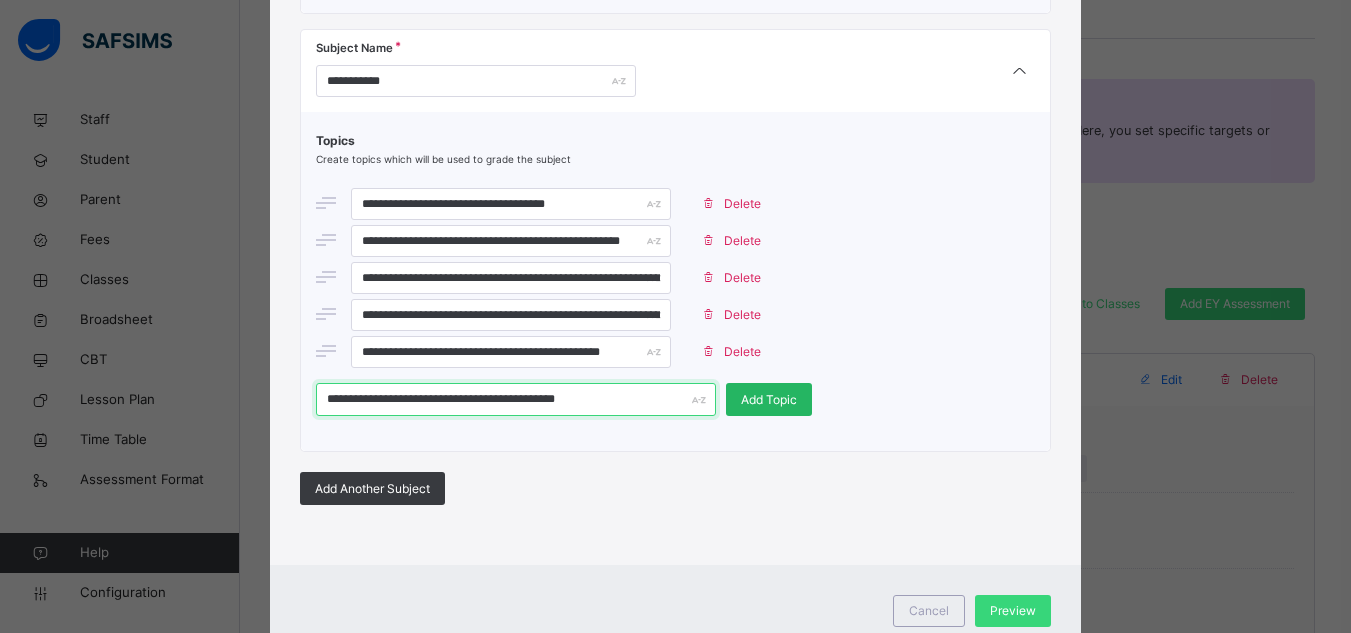 type on "**********" 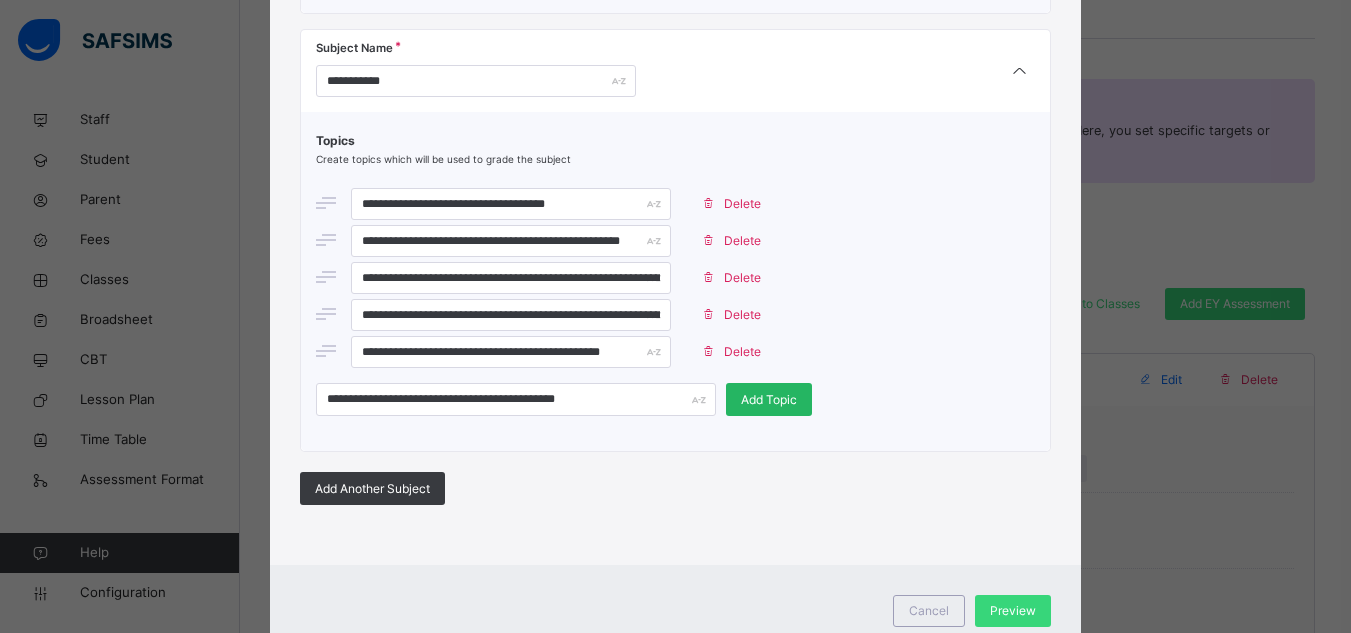 click on "Add Topic" at bounding box center [769, 400] 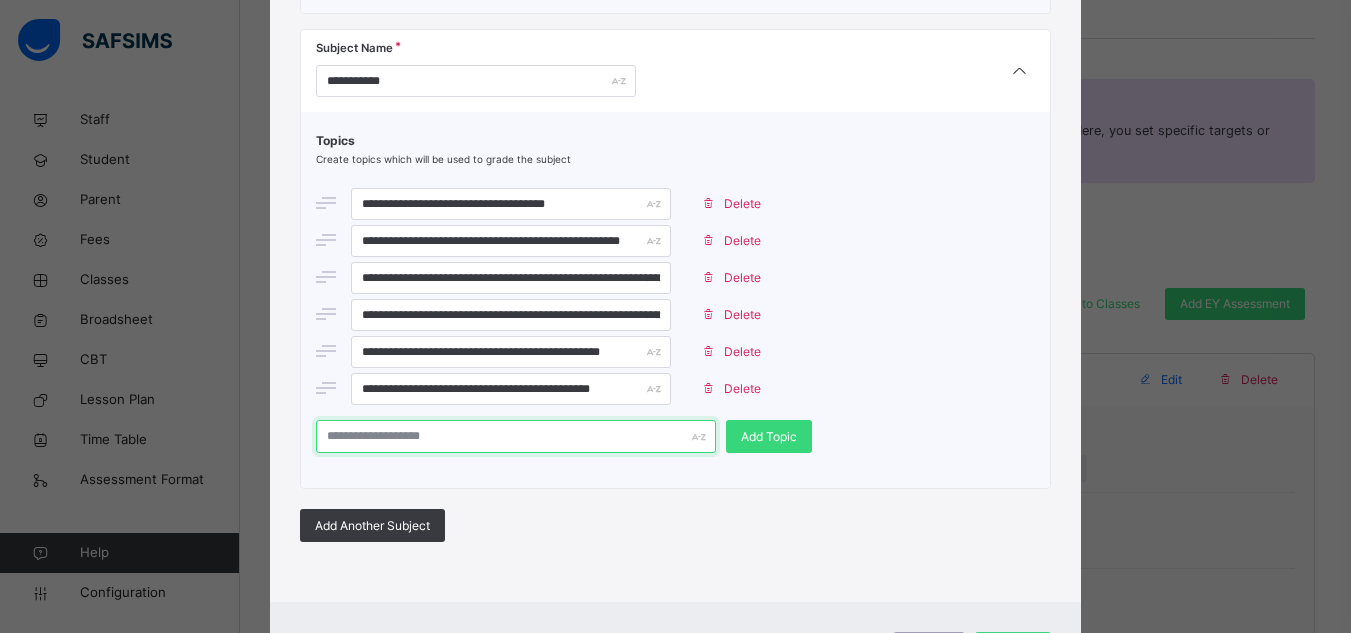 click at bounding box center (516, 436) 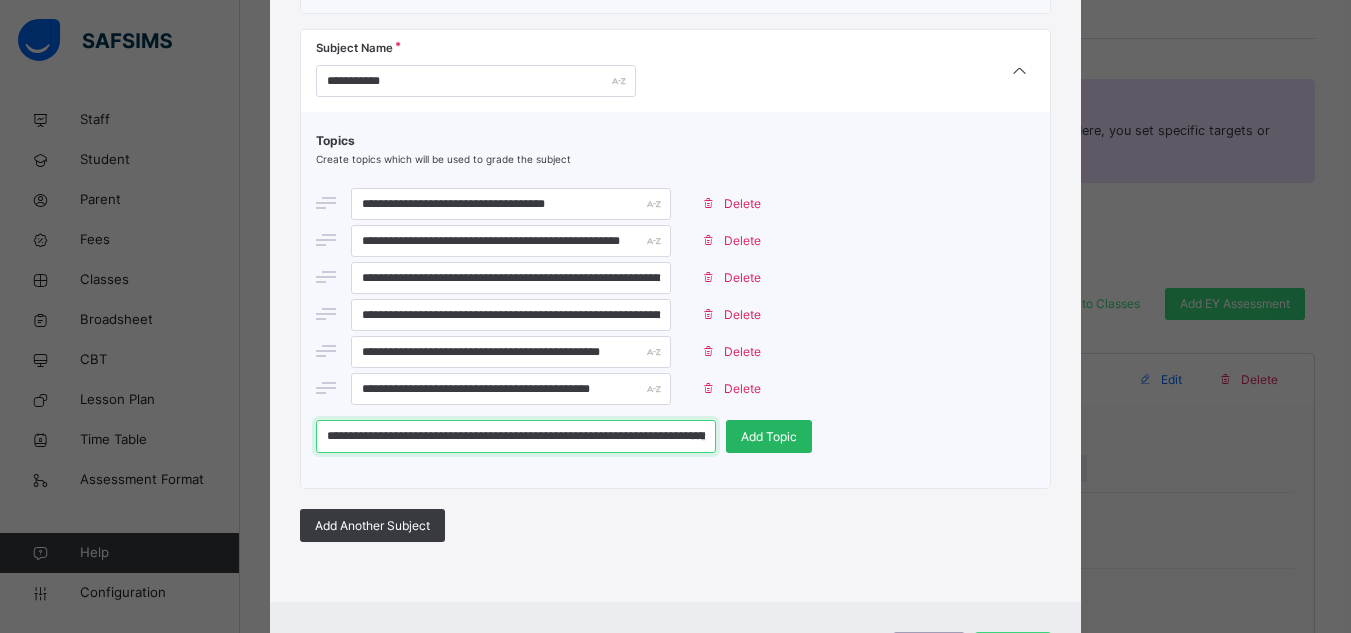 scroll, scrollTop: 0, scrollLeft: 55, axis: horizontal 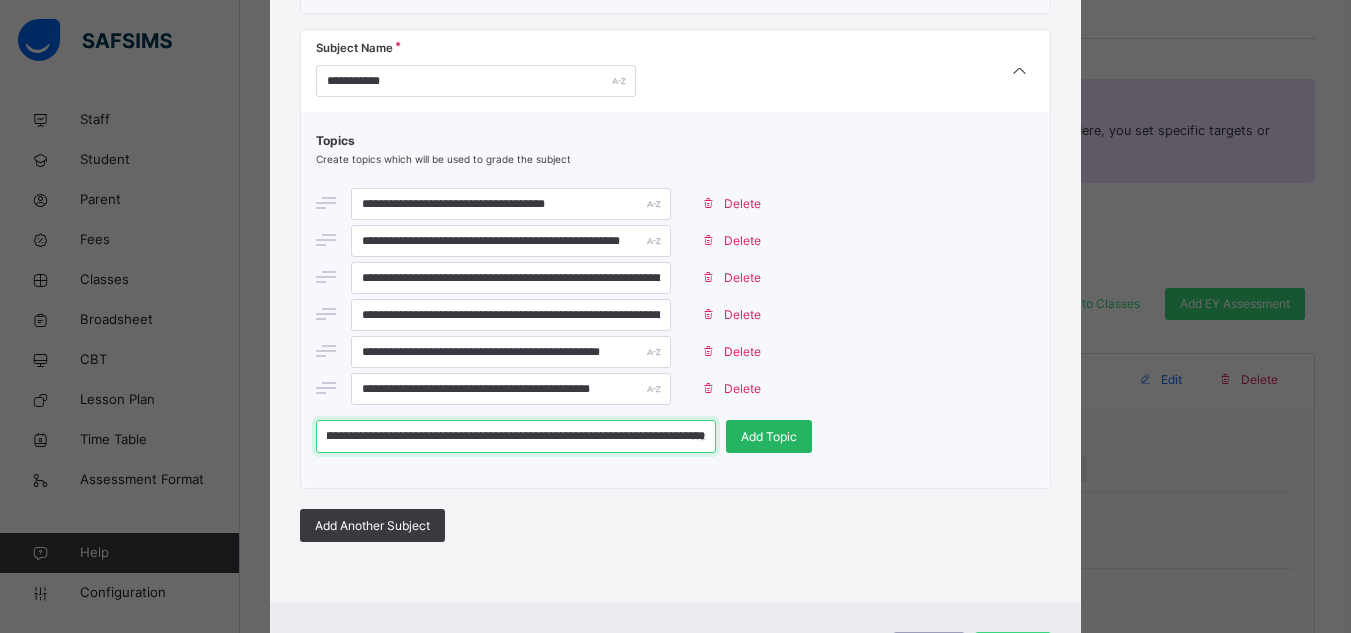 type on "**********" 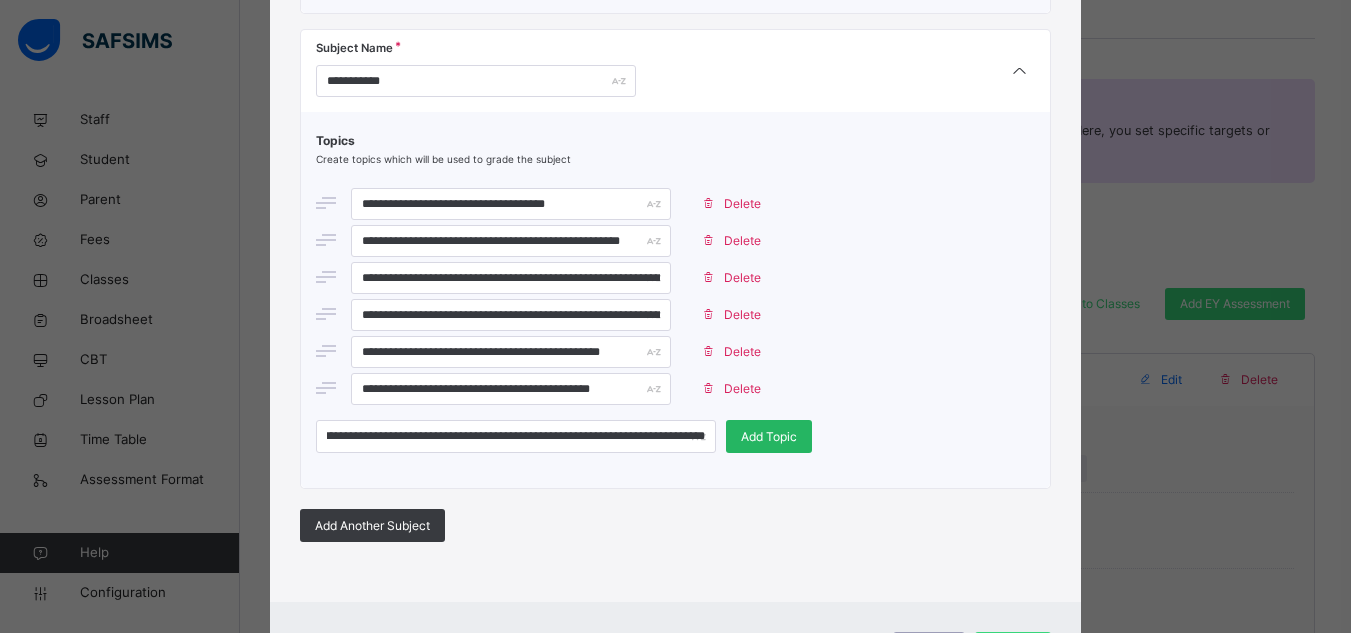 click on "Add Topic" at bounding box center (769, 436) 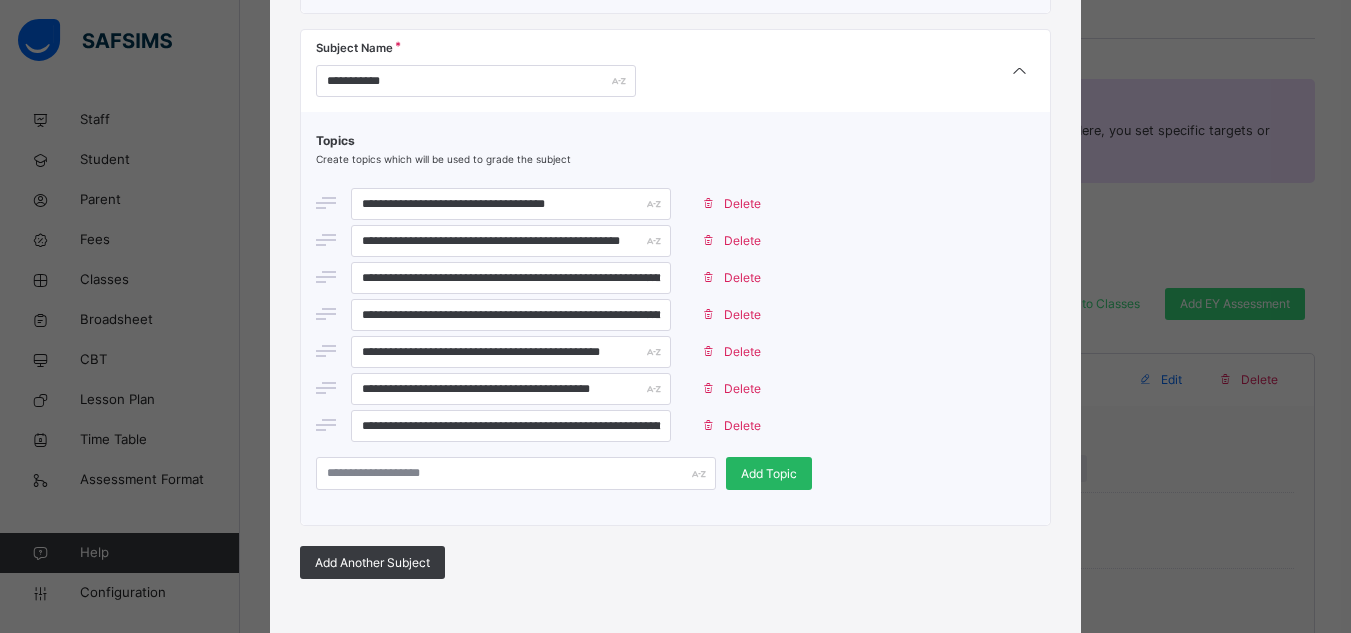 scroll, scrollTop: 0, scrollLeft: 0, axis: both 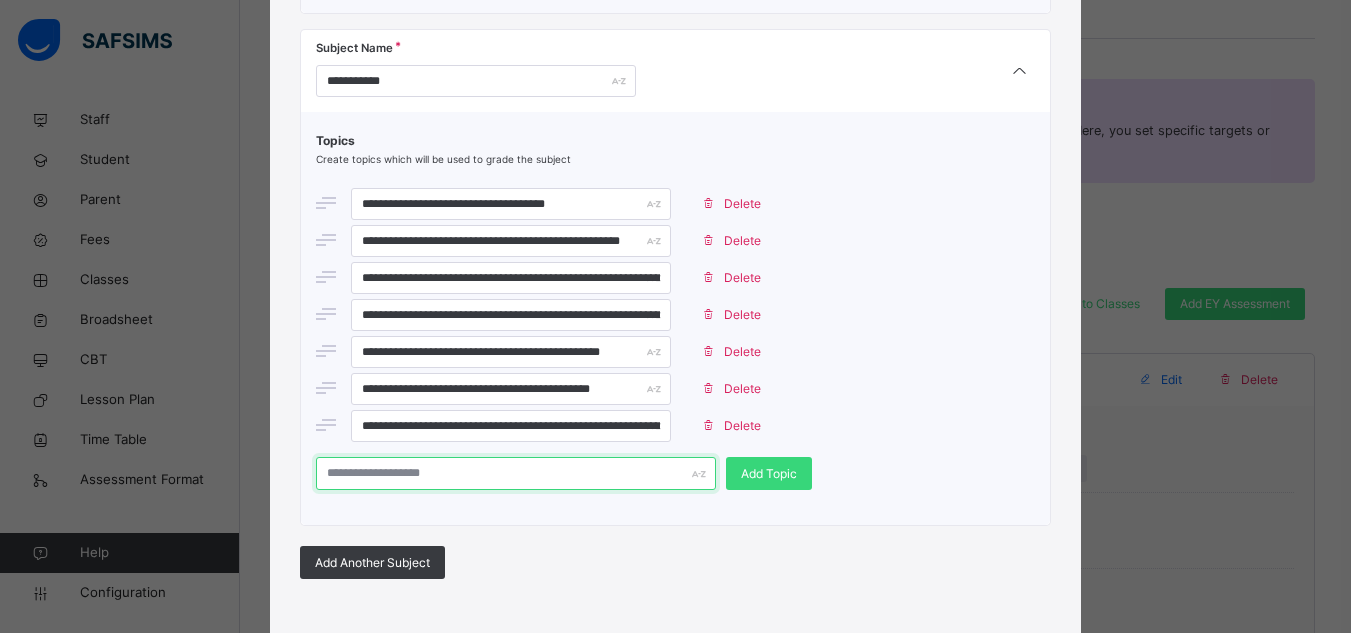 click at bounding box center [516, 473] 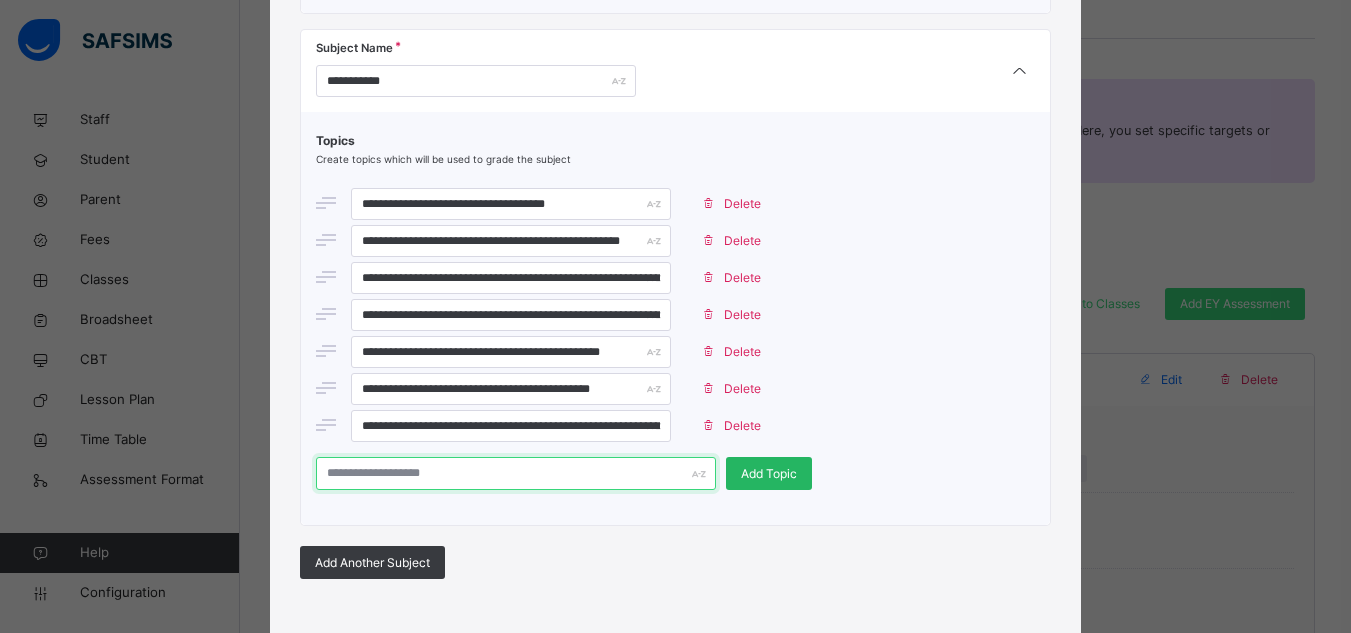 paste on "**********" 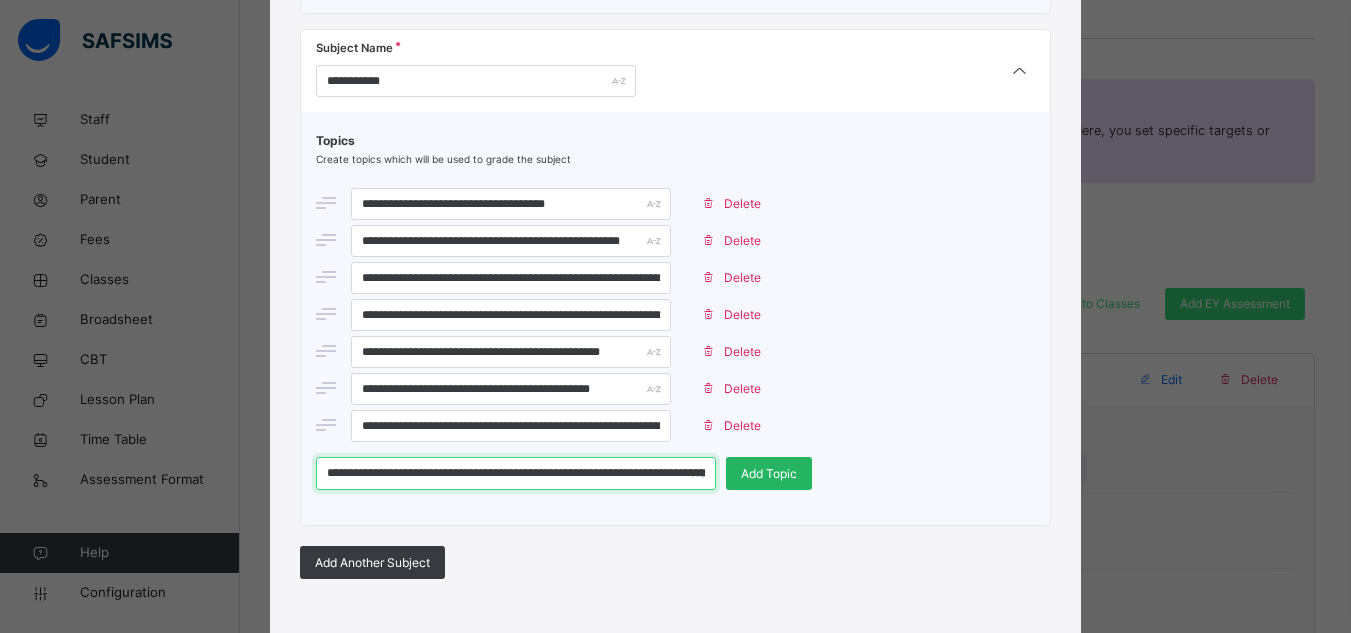 scroll, scrollTop: 0, scrollLeft: 133, axis: horizontal 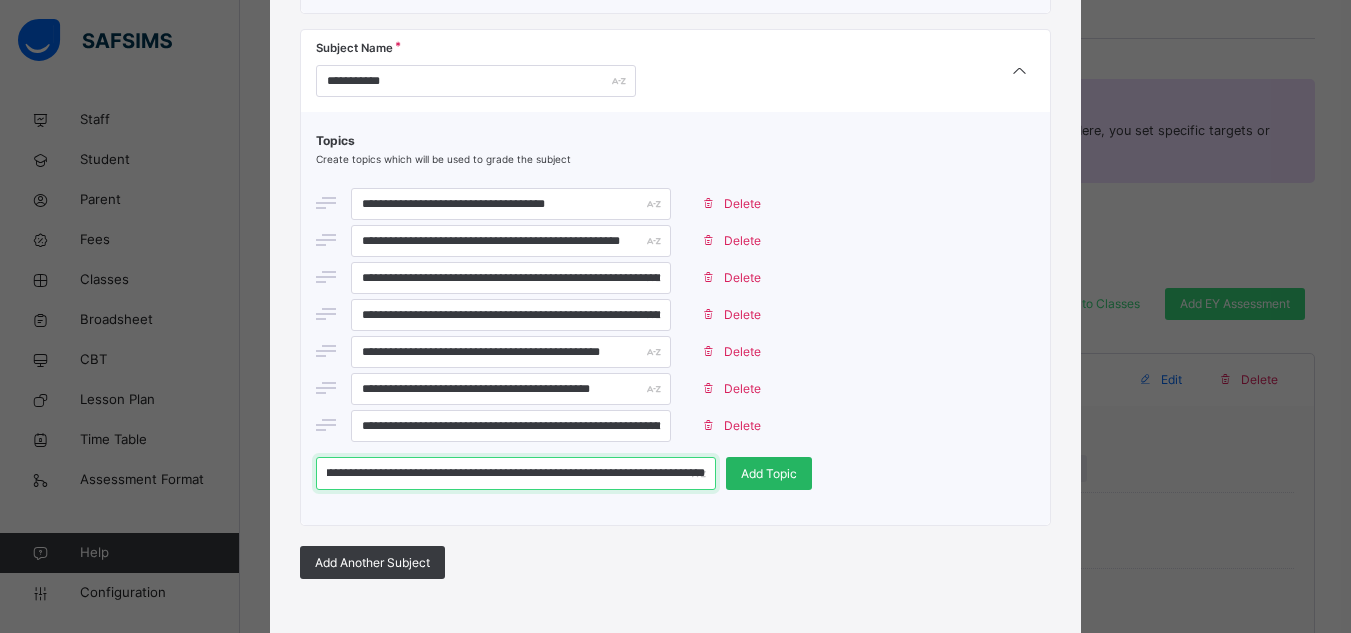 type on "**********" 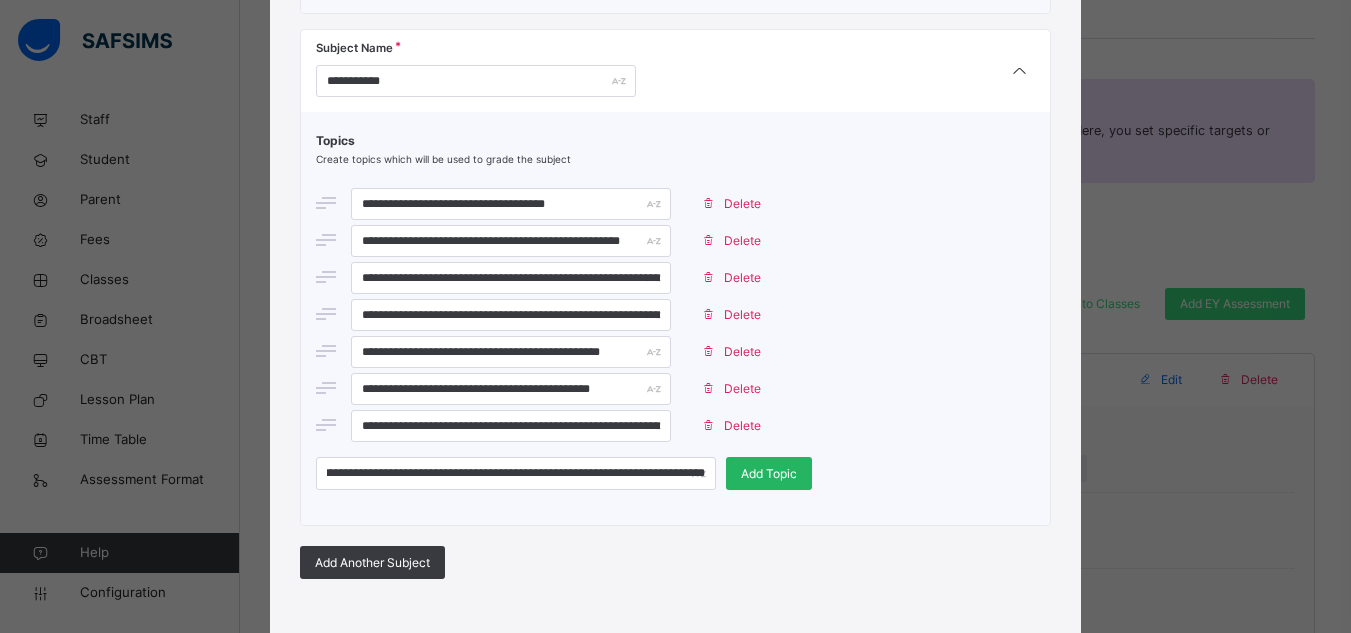 click on "Add Topic" at bounding box center [769, 474] 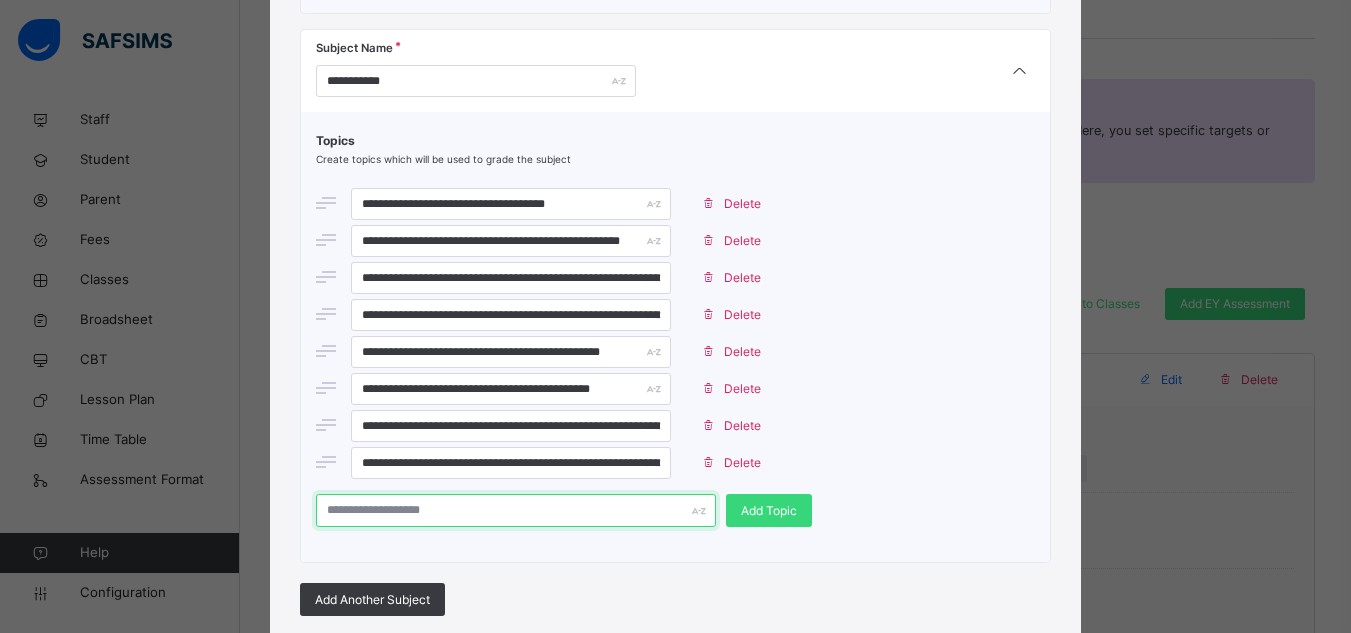 click at bounding box center (516, 510) 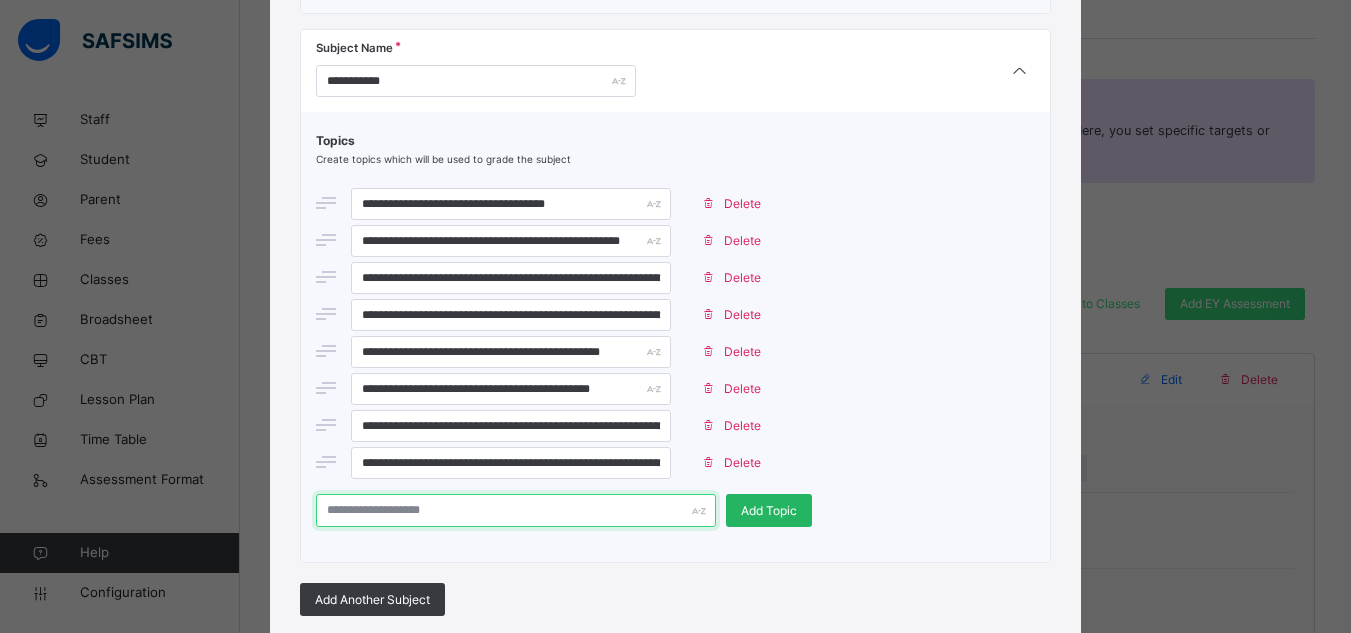 paste on "**********" 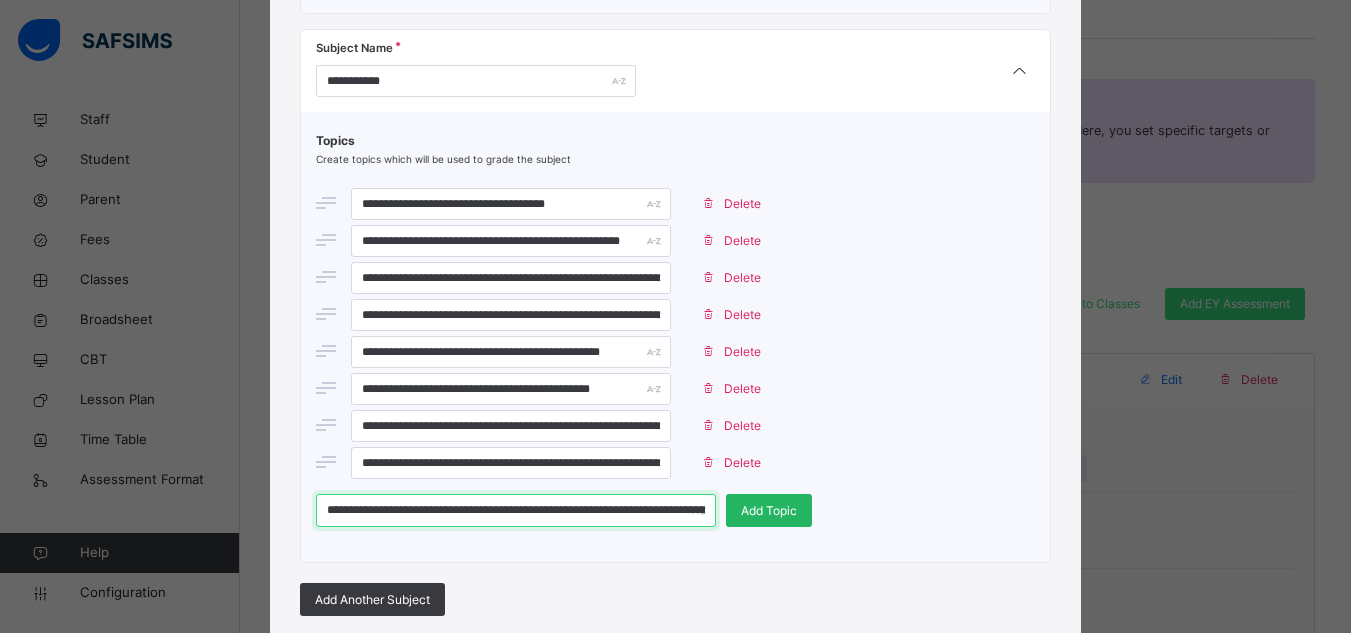 scroll, scrollTop: 0, scrollLeft: 341, axis: horizontal 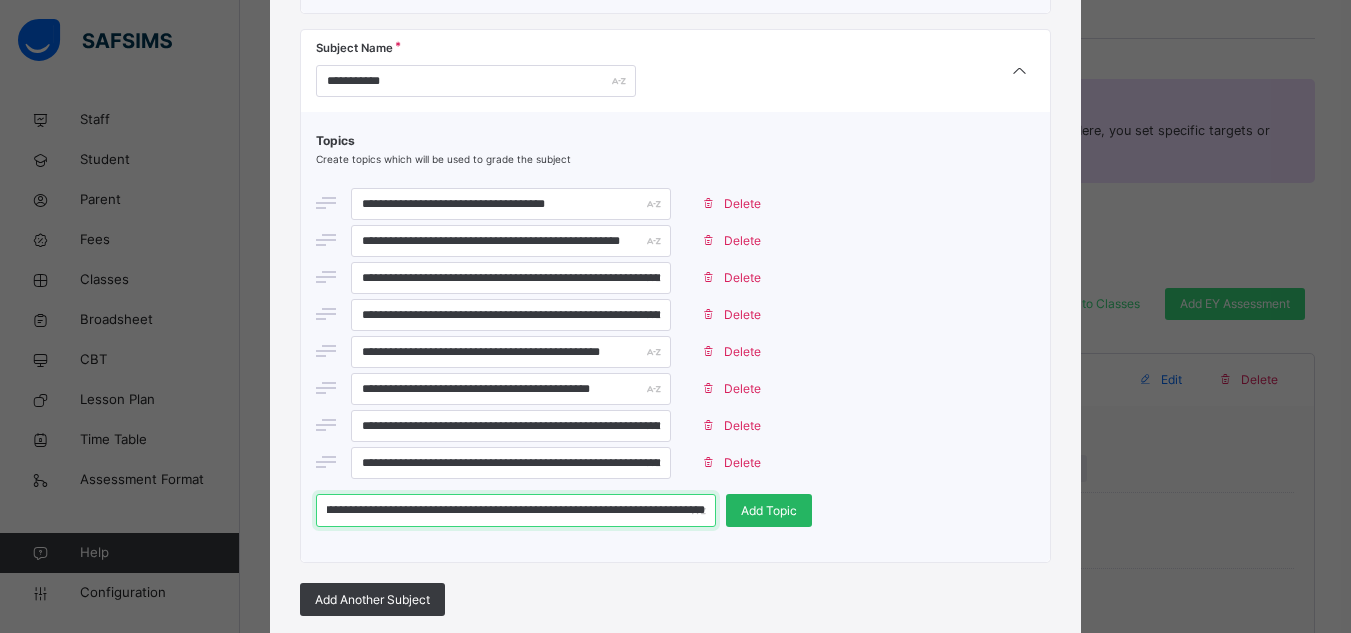 type on "**********" 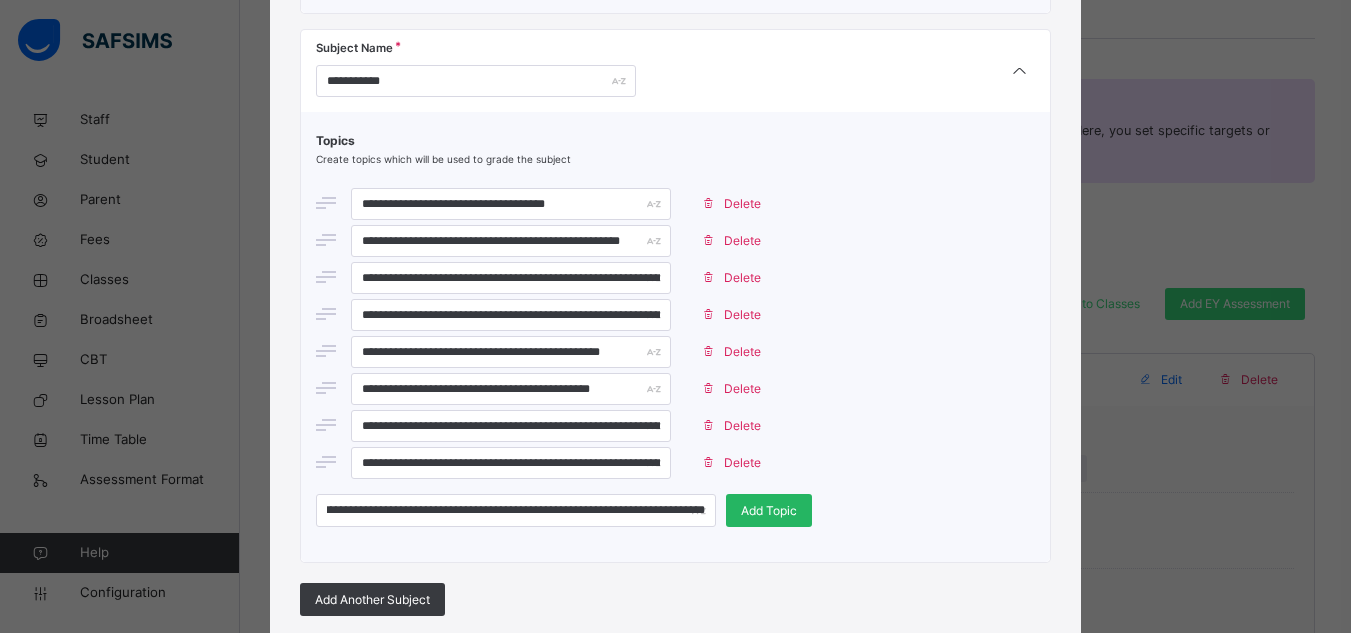scroll, scrollTop: 0, scrollLeft: 0, axis: both 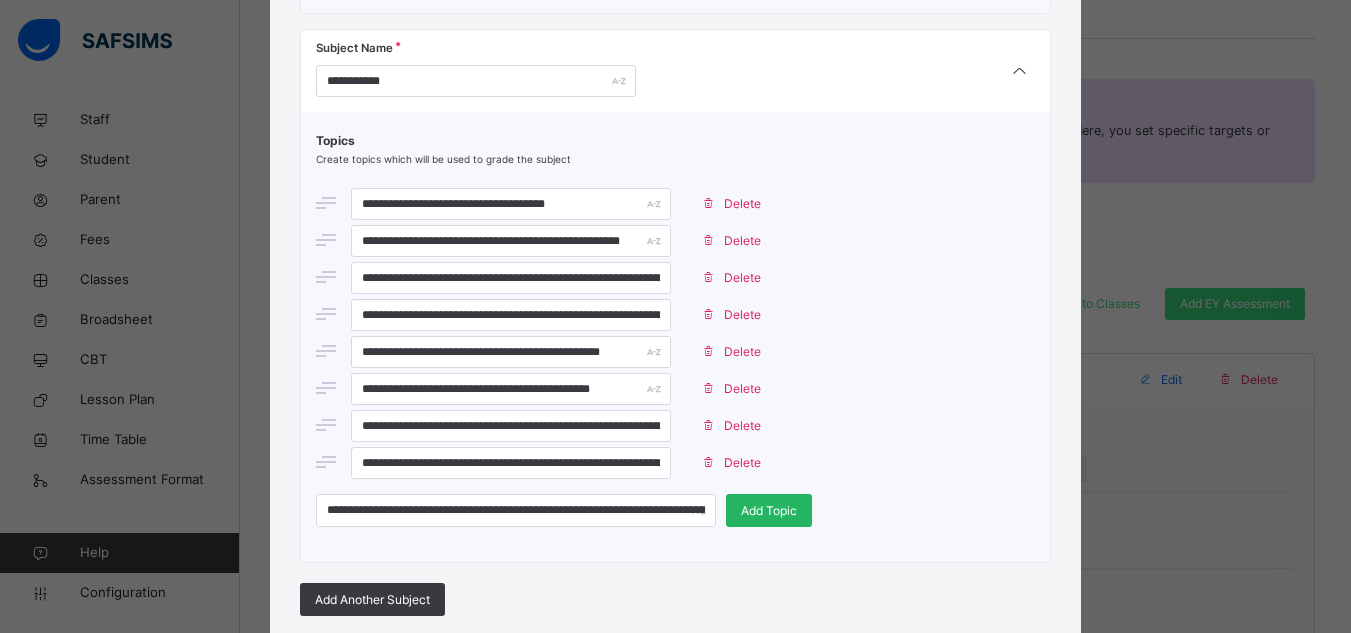 click on "Add Topic" at bounding box center [769, 511] 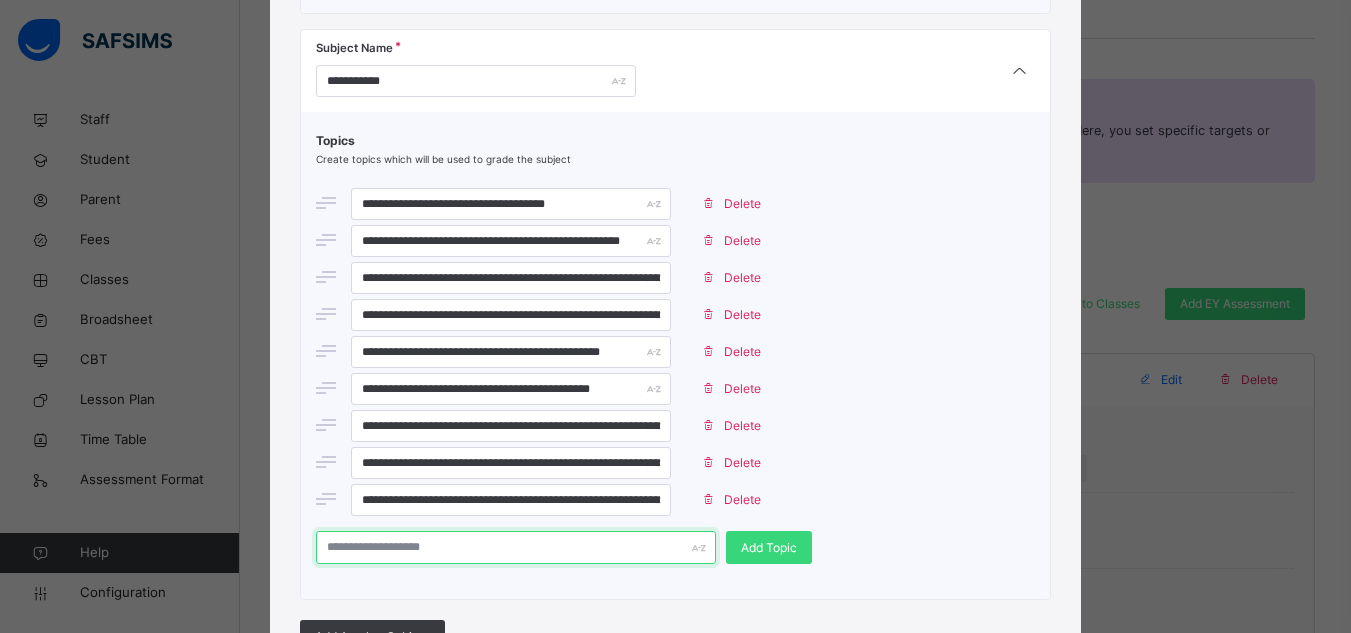 click at bounding box center (516, 547) 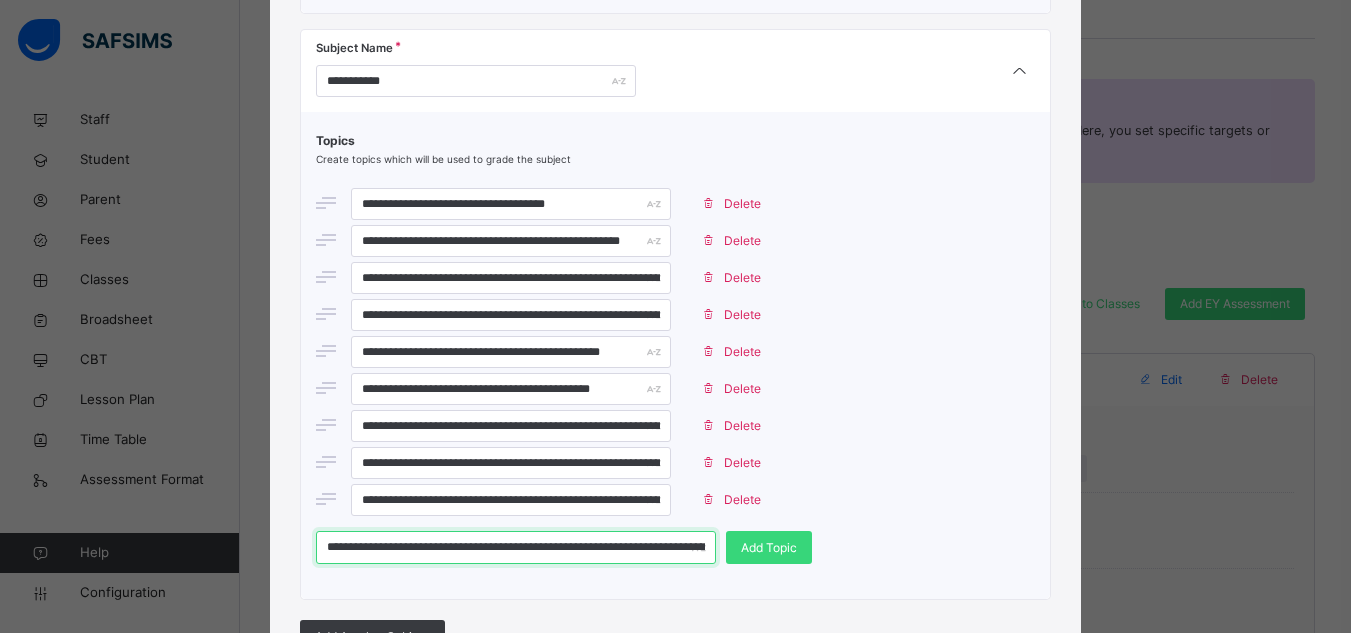 scroll, scrollTop: 0, scrollLeft: 133, axis: horizontal 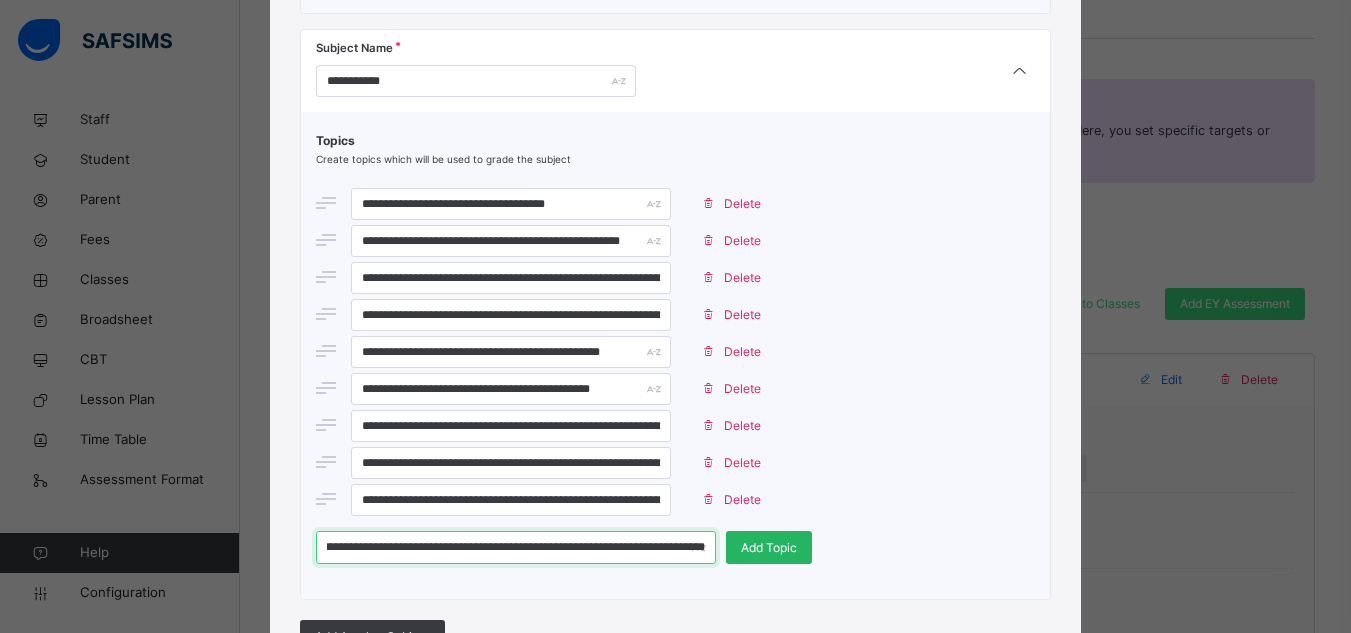 type on "**********" 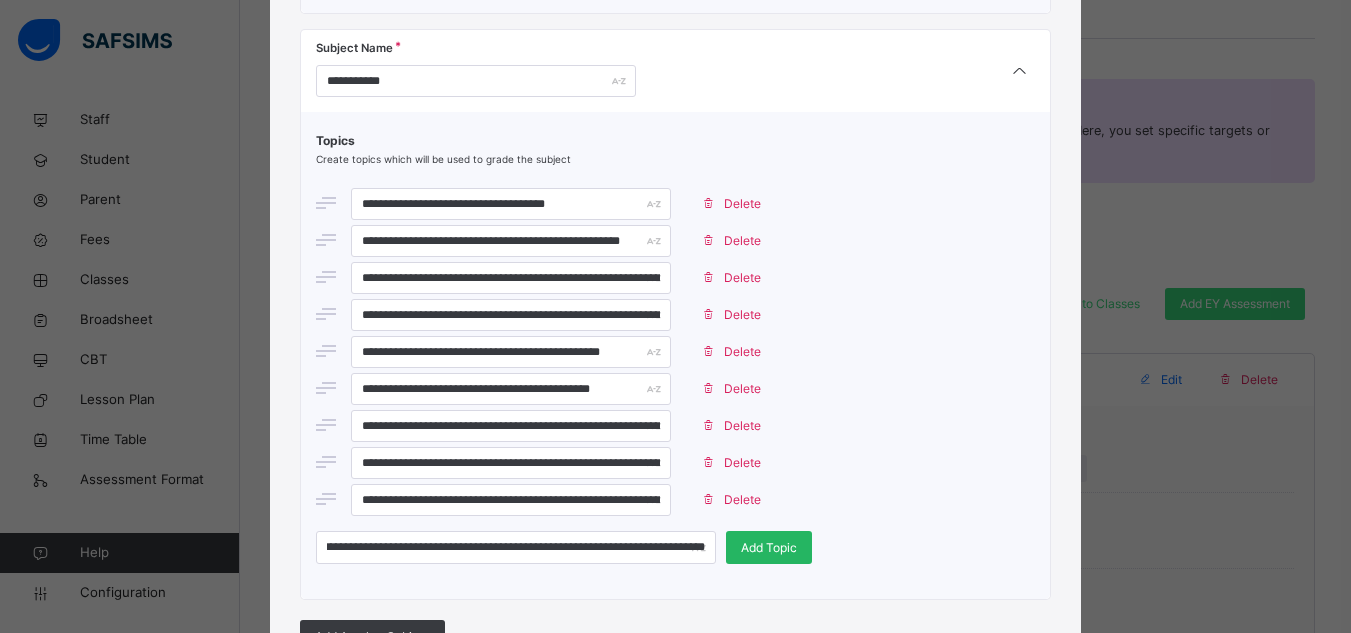 click on "Add Topic" at bounding box center (769, 547) 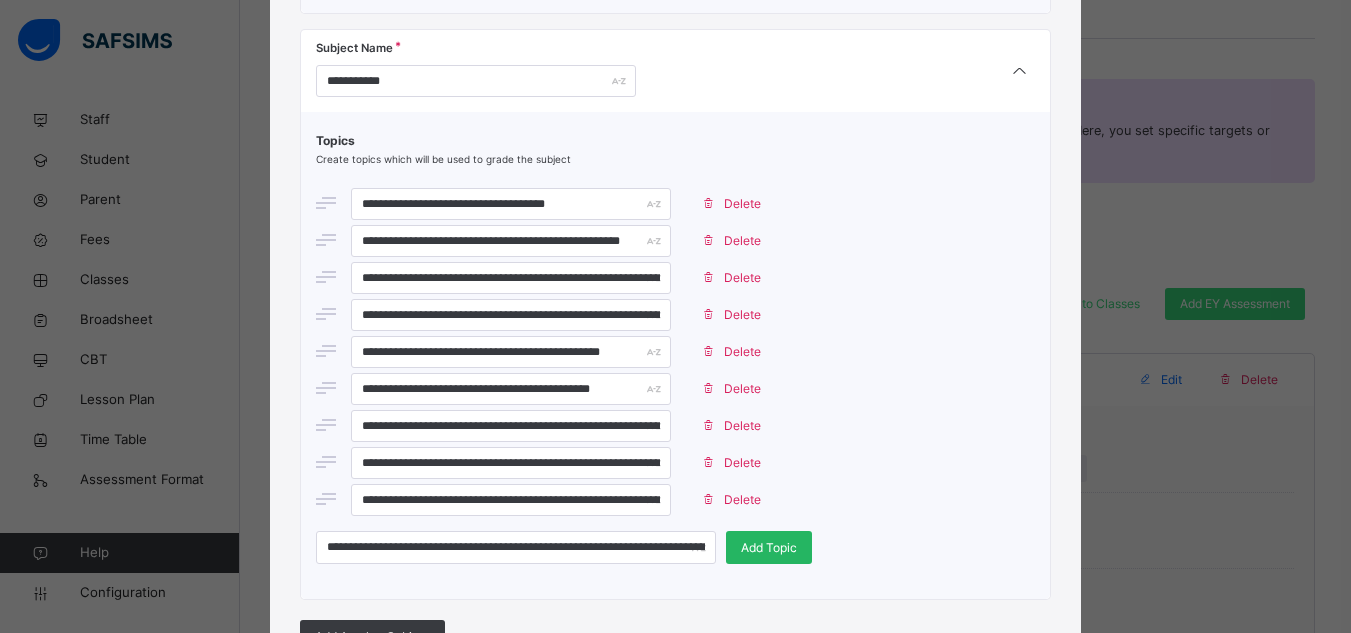 type 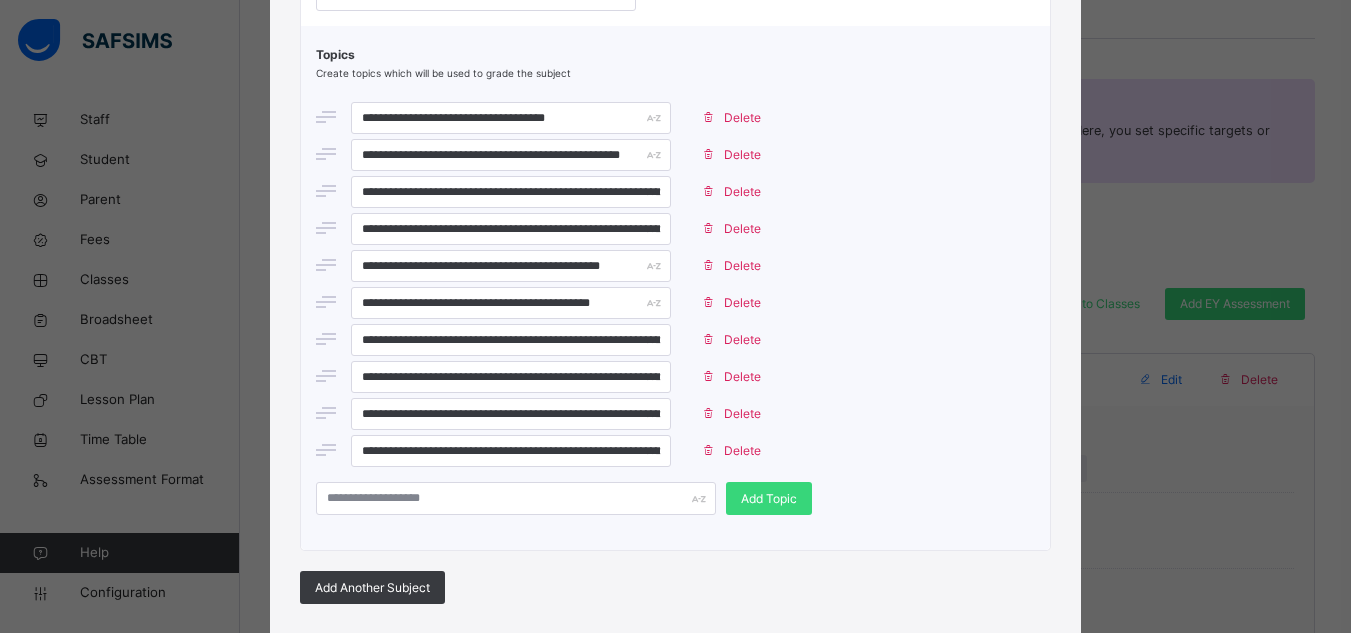 scroll, scrollTop: 3014, scrollLeft: 0, axis: vertical 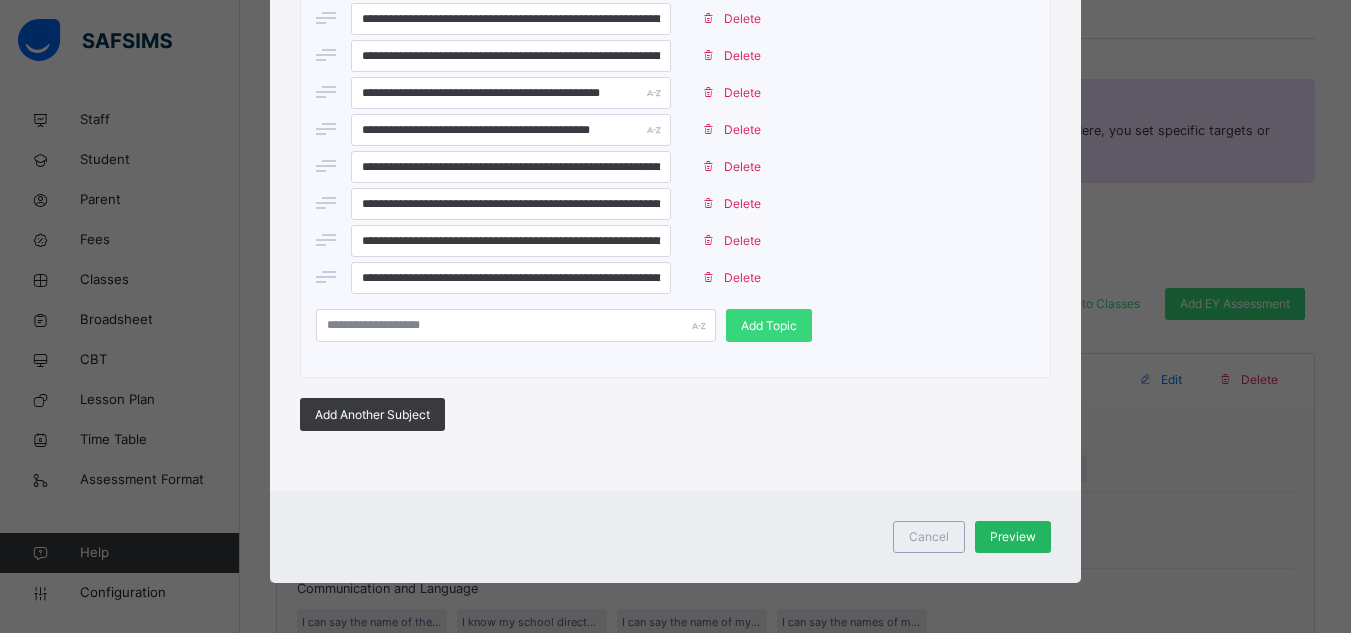 click on "Preview" at bounding box center [1013, 537] 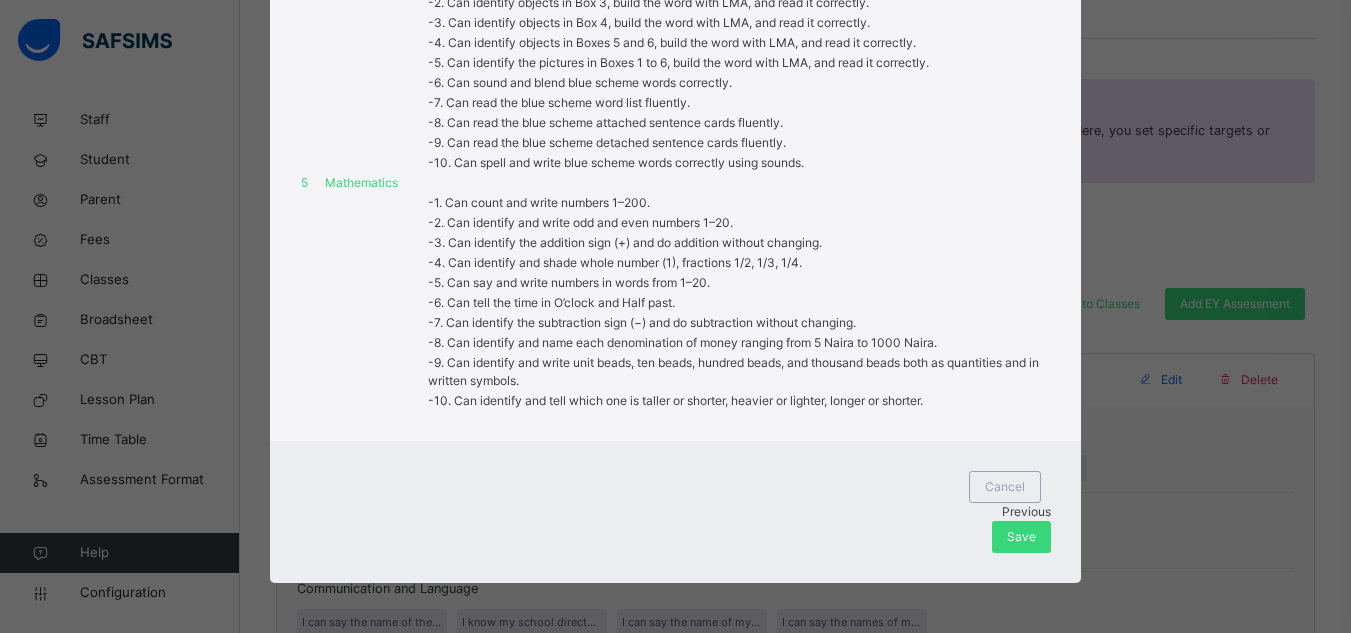 scroll, scrollTop: 3871, scrollLeft: 0, axis: vertical 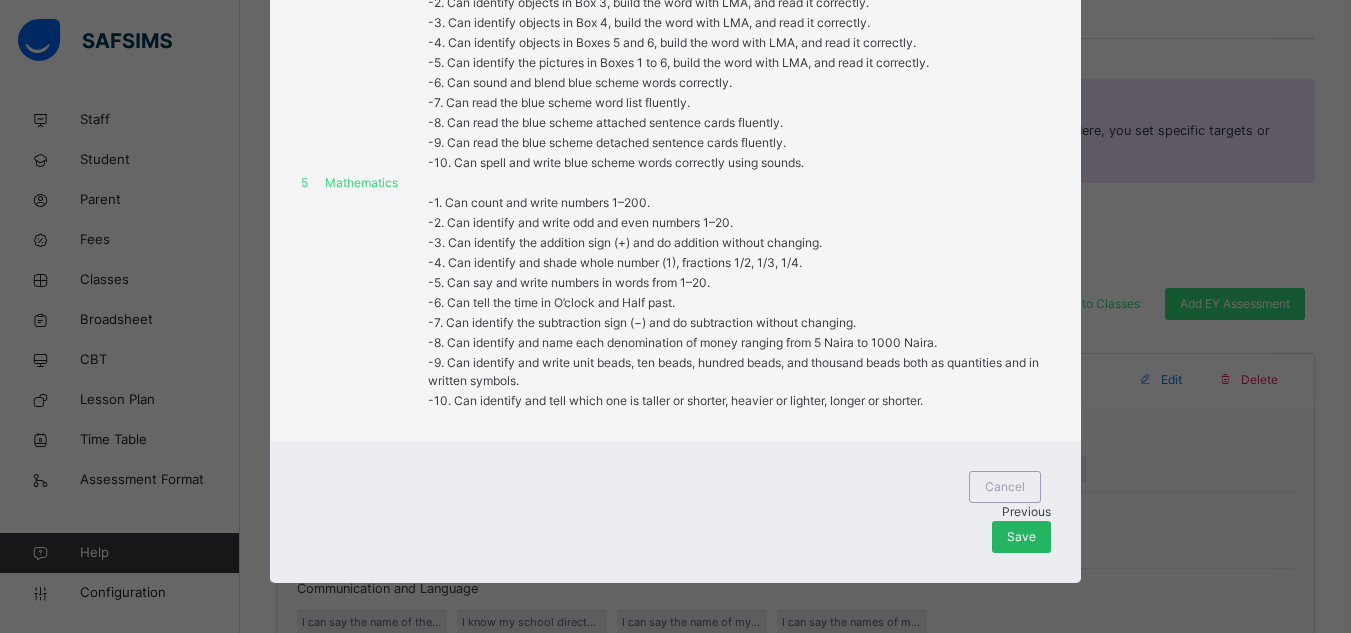 click on "Save" at bounding box center [1021, 537] 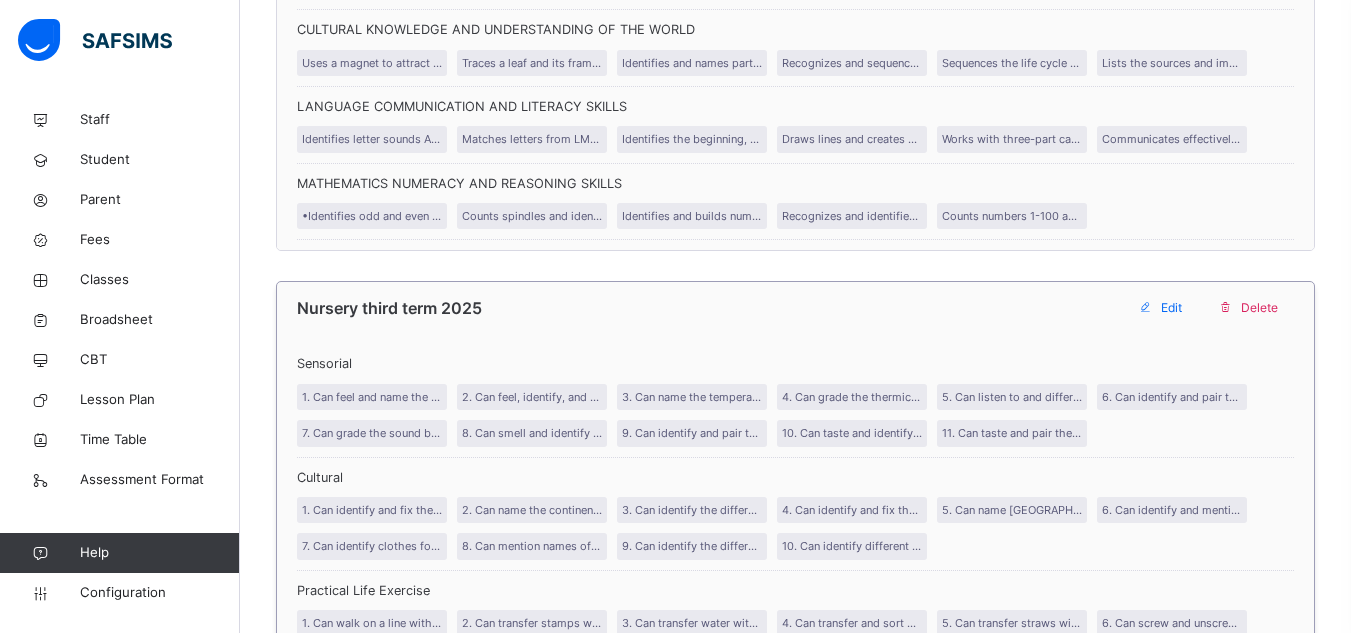 scroll, scrollTop: 9304, scrollLeft: 0, axis: vertical 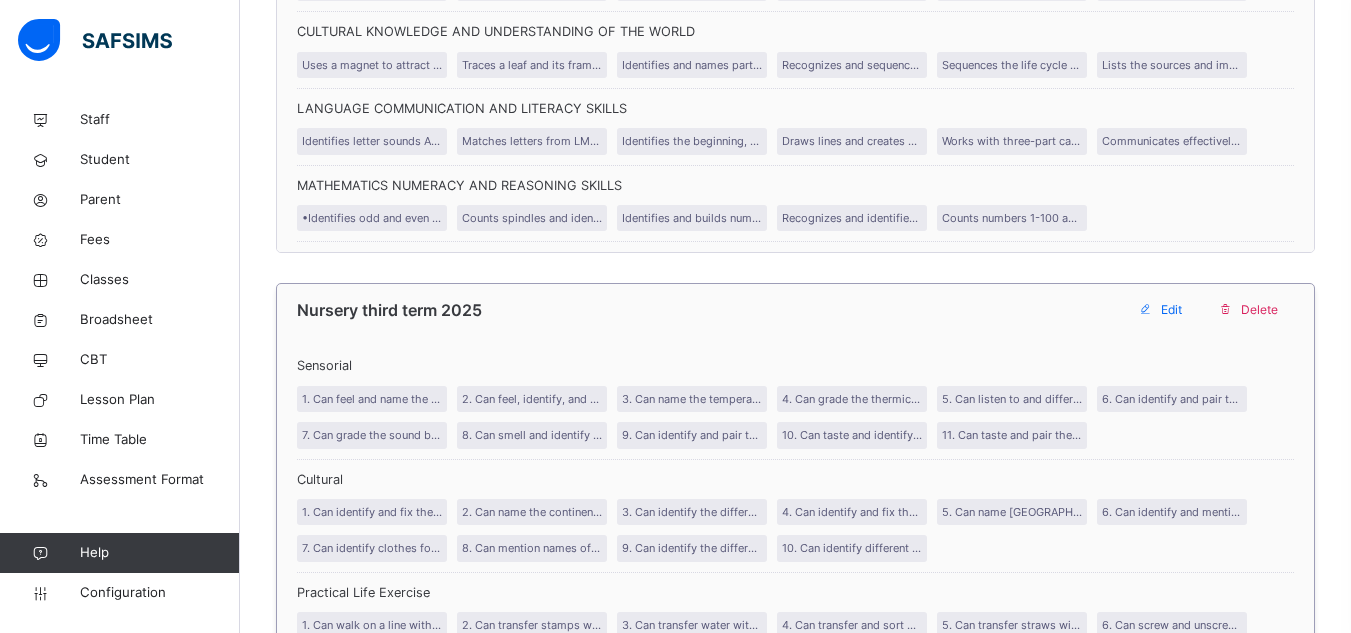 click on "Edit" at bounding box center [1171, 310] 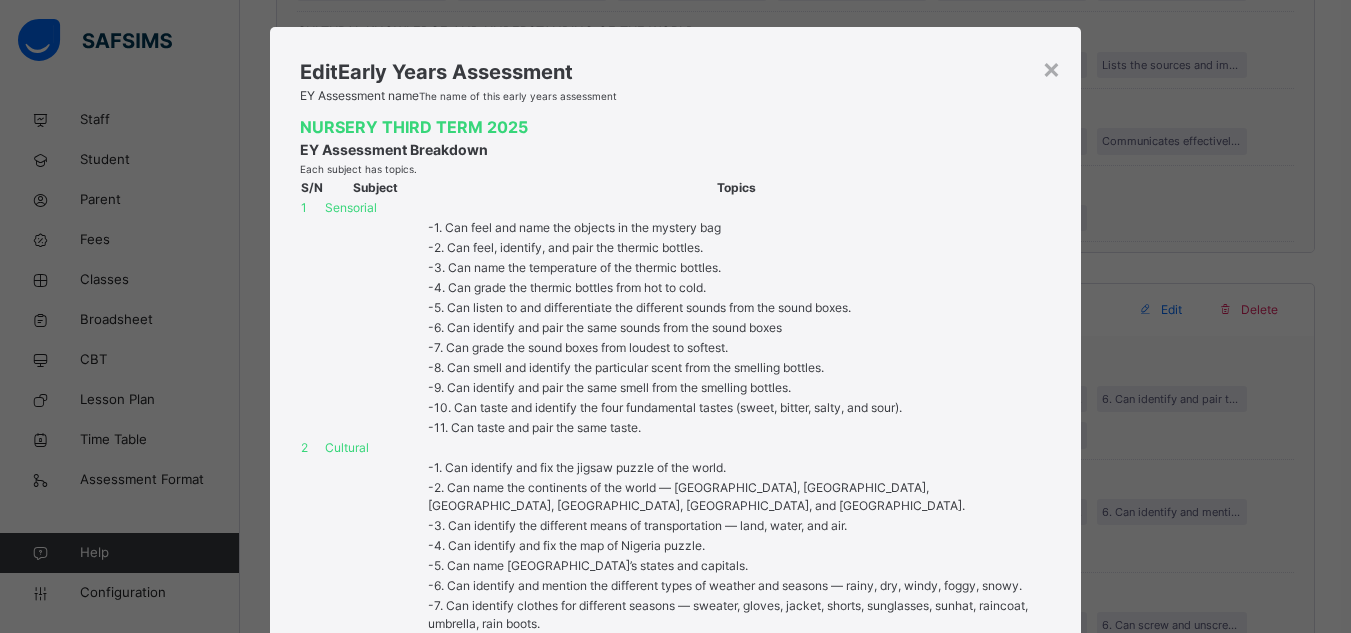 scroll, scrollTop: 0, scrollLeft: 0, axis: both 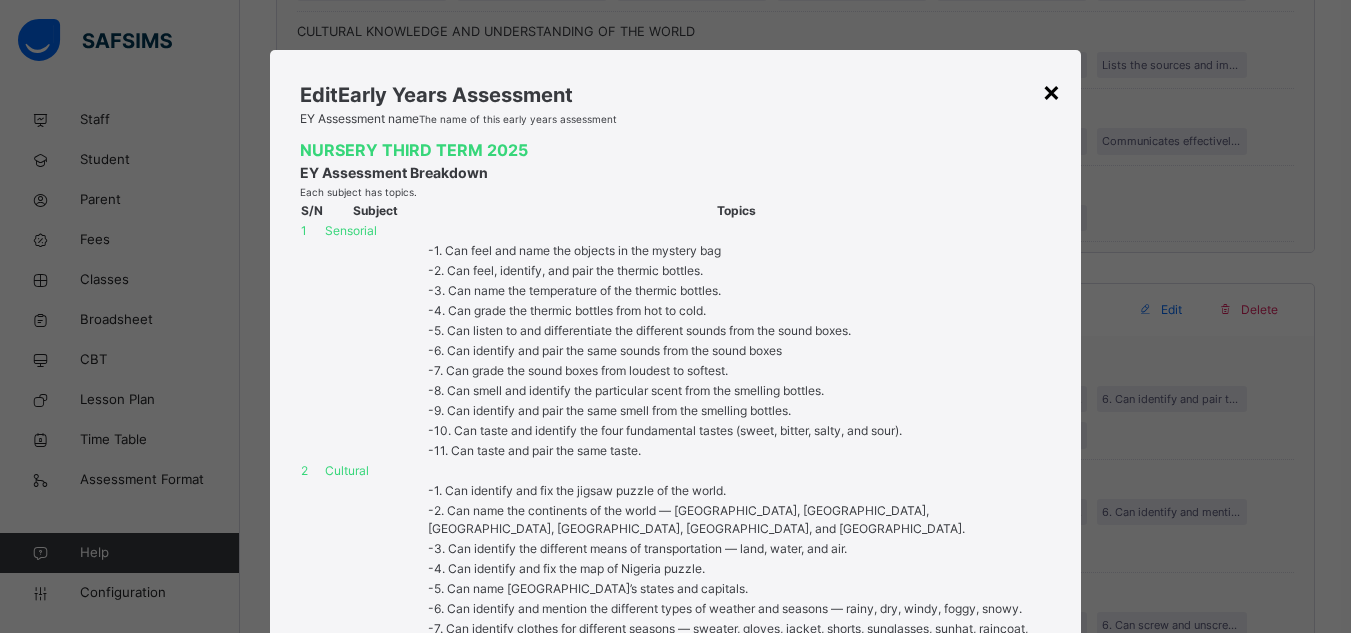 click on "×" at bounding box center (1051, 91) 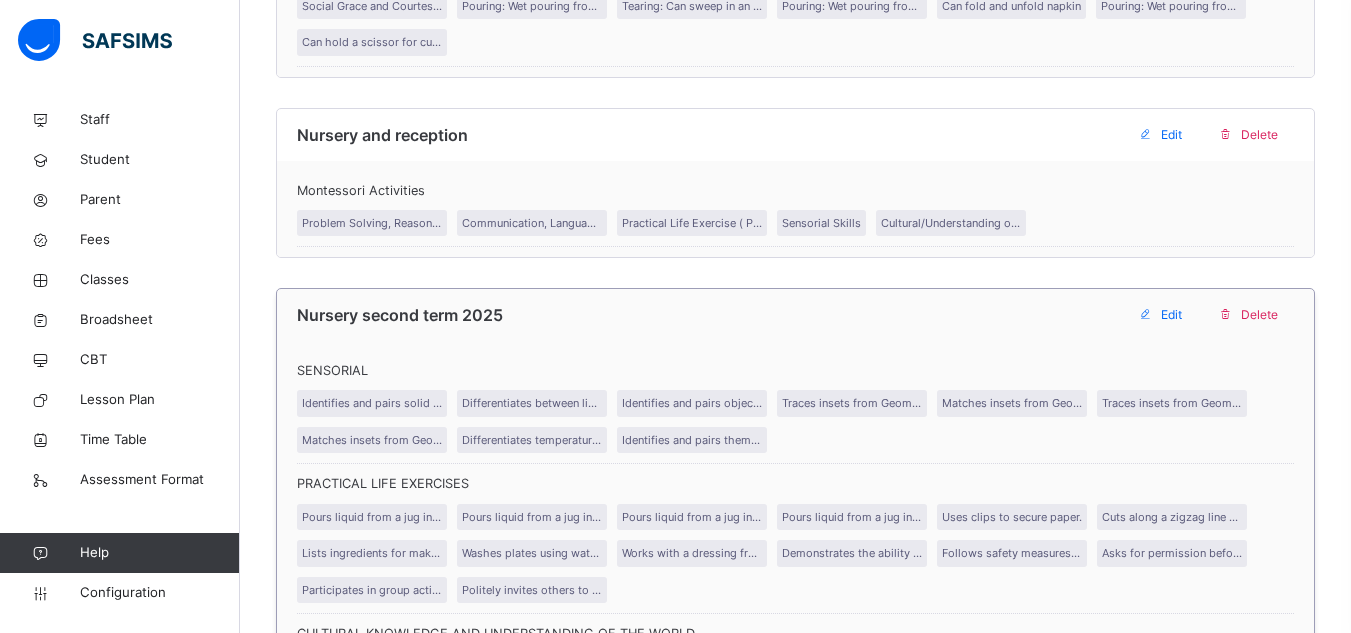 scroll, scrollTop: 3204, scrollLeft: 0, axis: vertical 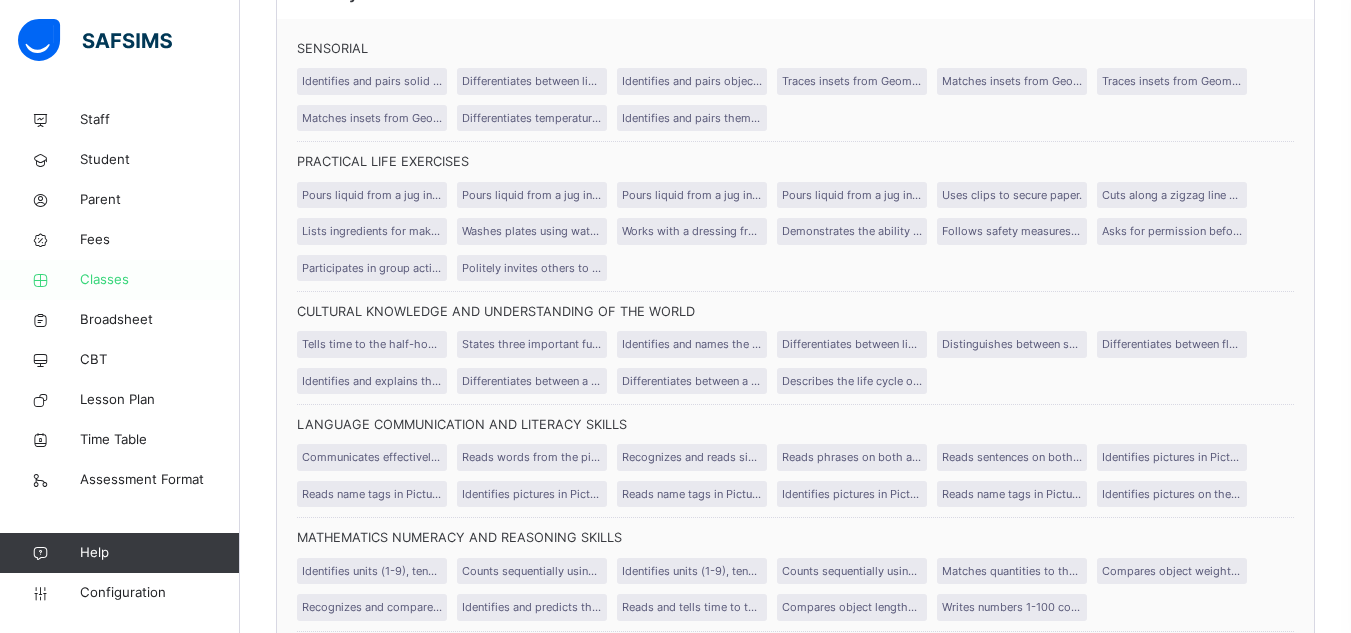click on "Classes" at bounding box center (160, 280) 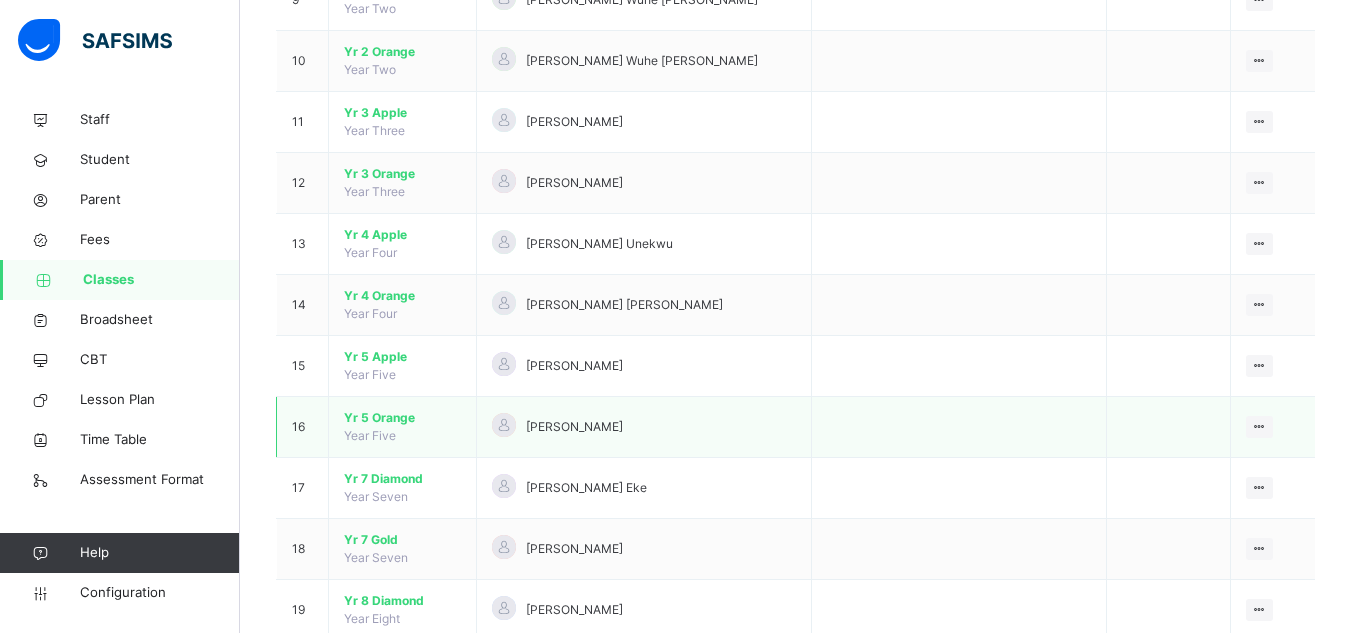 scroll, scrollTop: 724, scrollLeft: 0, axis: vertical 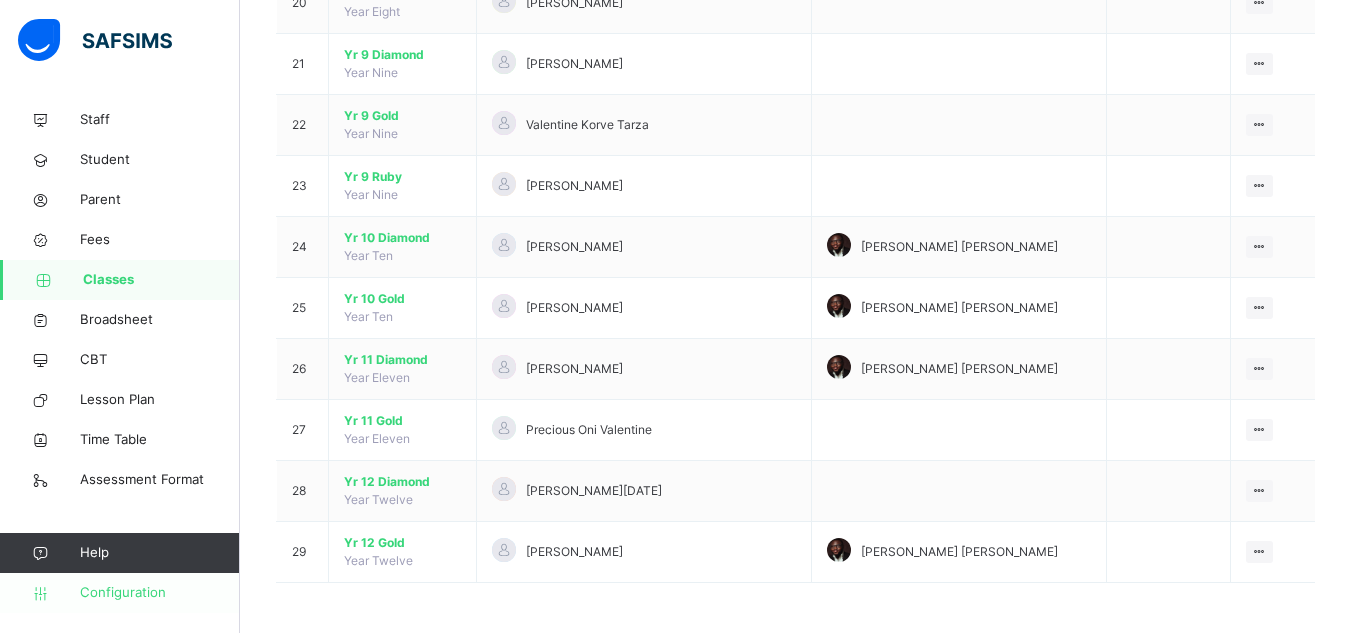 click on "Configuration" at bounding box center [159, 593] 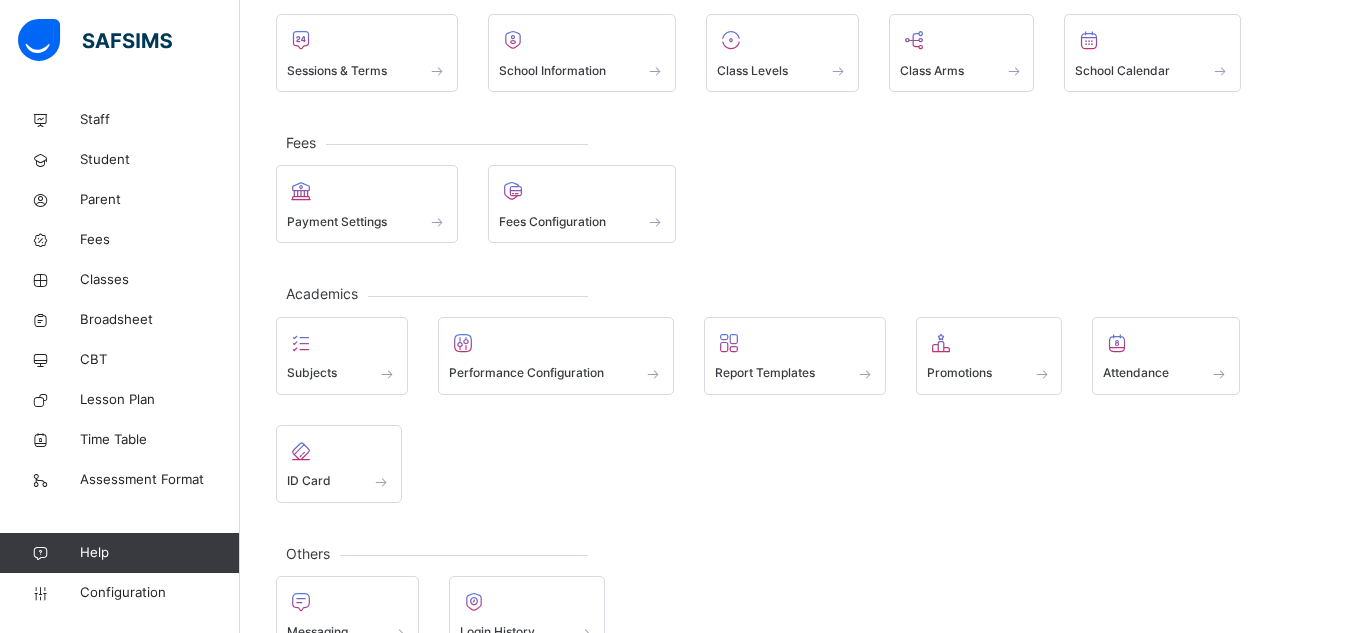 scroll, scrollTop: 100, scrollLeft: 0, axis: vertical 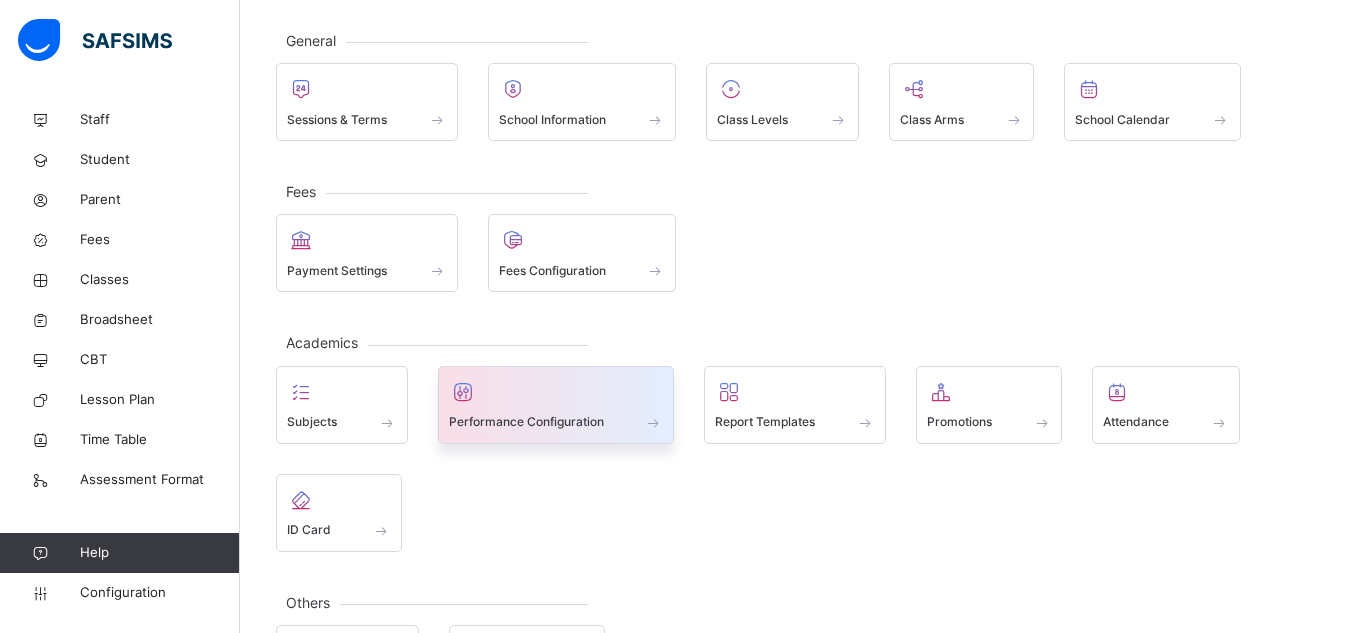 click at bounding box center [556, 392] 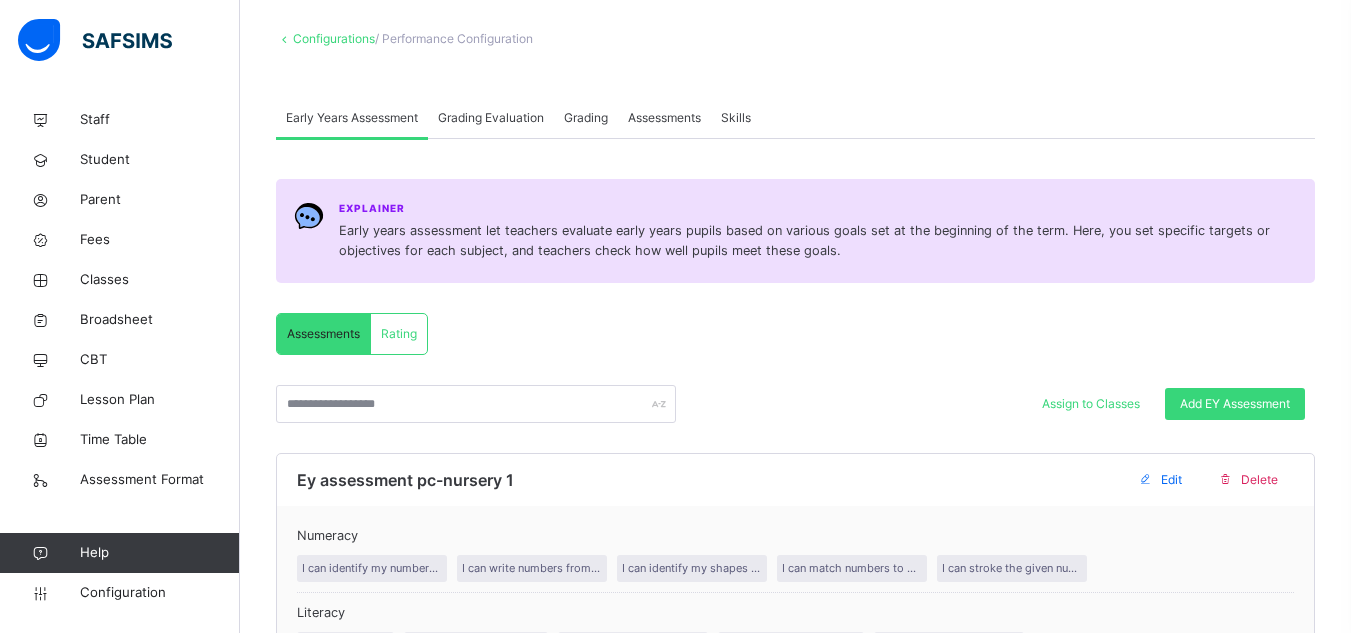 click on "Grading Evaluation" at bounding box center (491, 118) 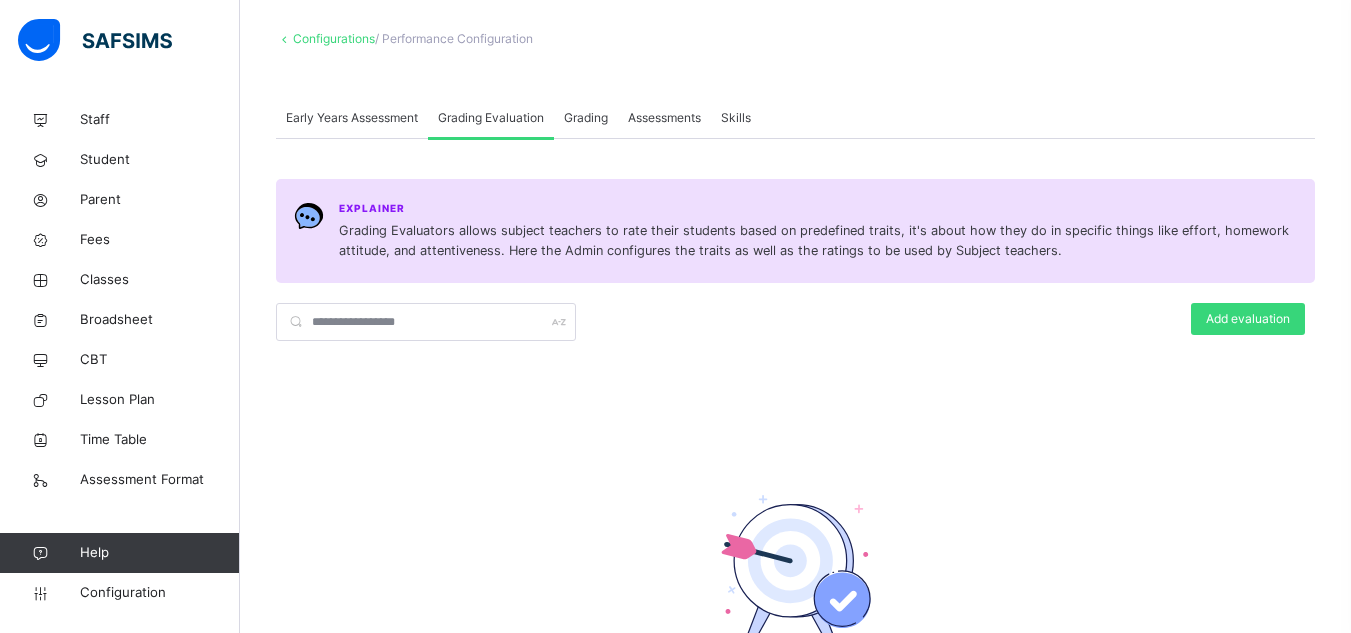 click on "Grading" at bounding box center (586, 118) 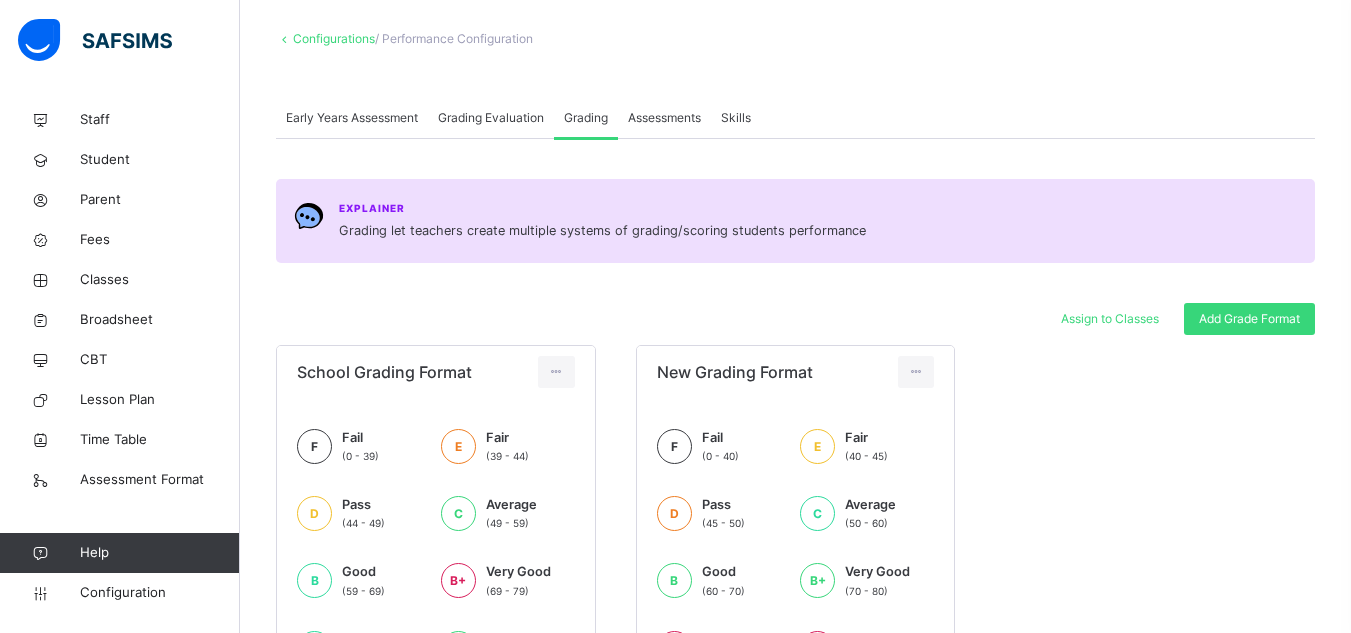 click on "Assessments" at bounding box center [664, 118] 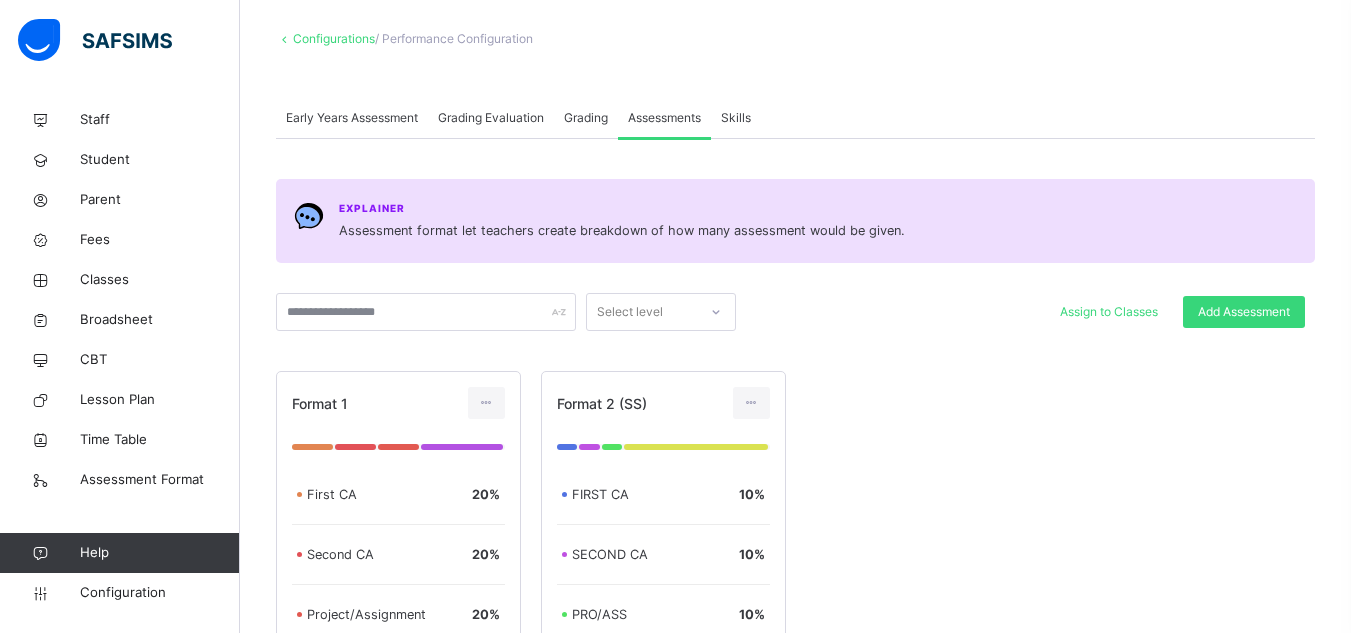 click on "Early Years Assessment" at bounding box center [352, 118] 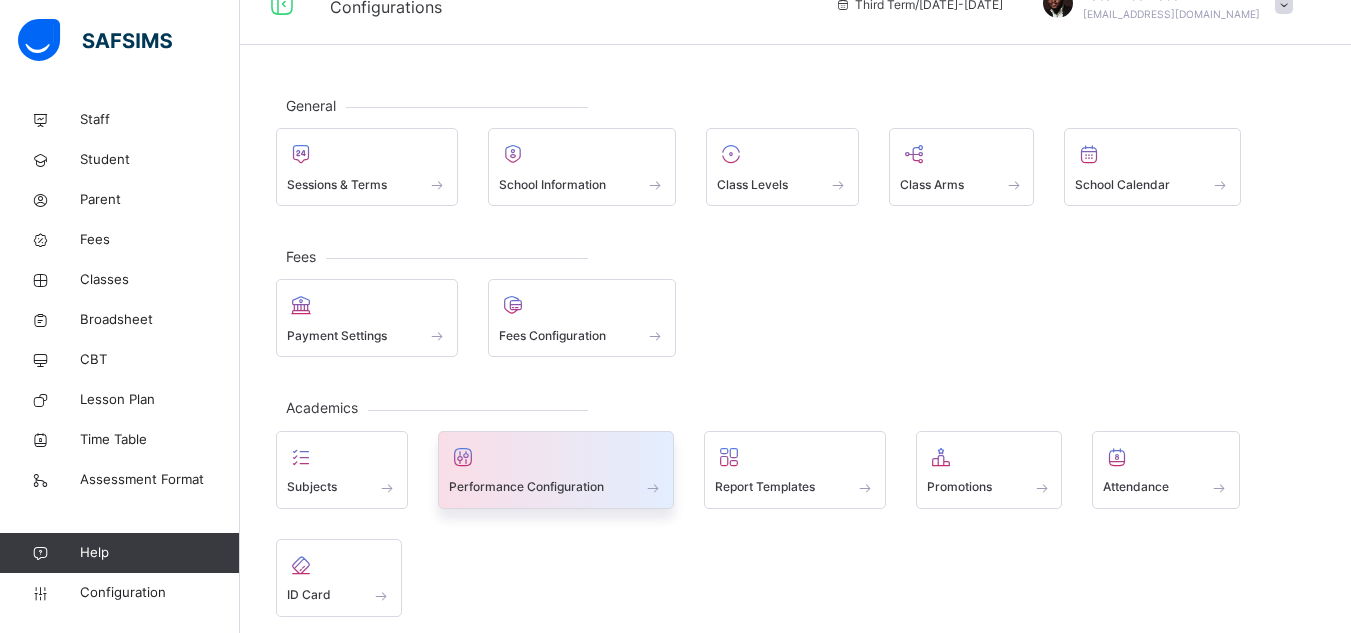 scroll, scrollTop: 0, scrollLeft: 0, axis: both 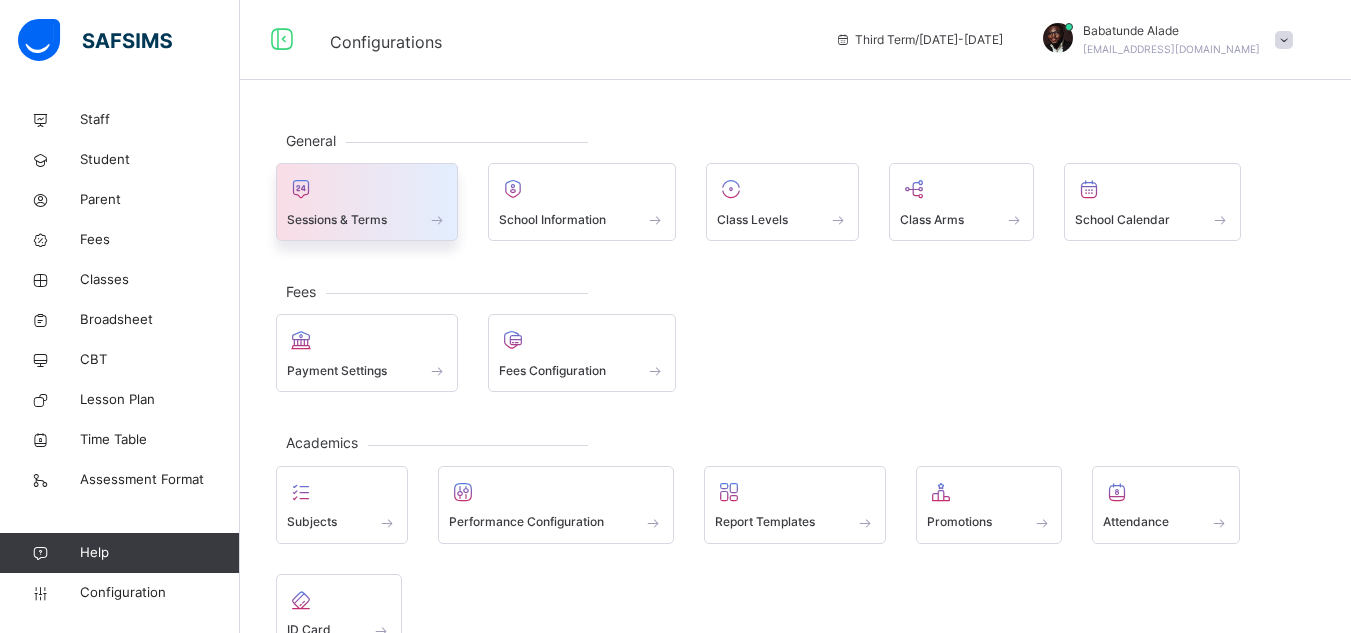 click on "Sessions & Terms" at bounding box center (337, 220) 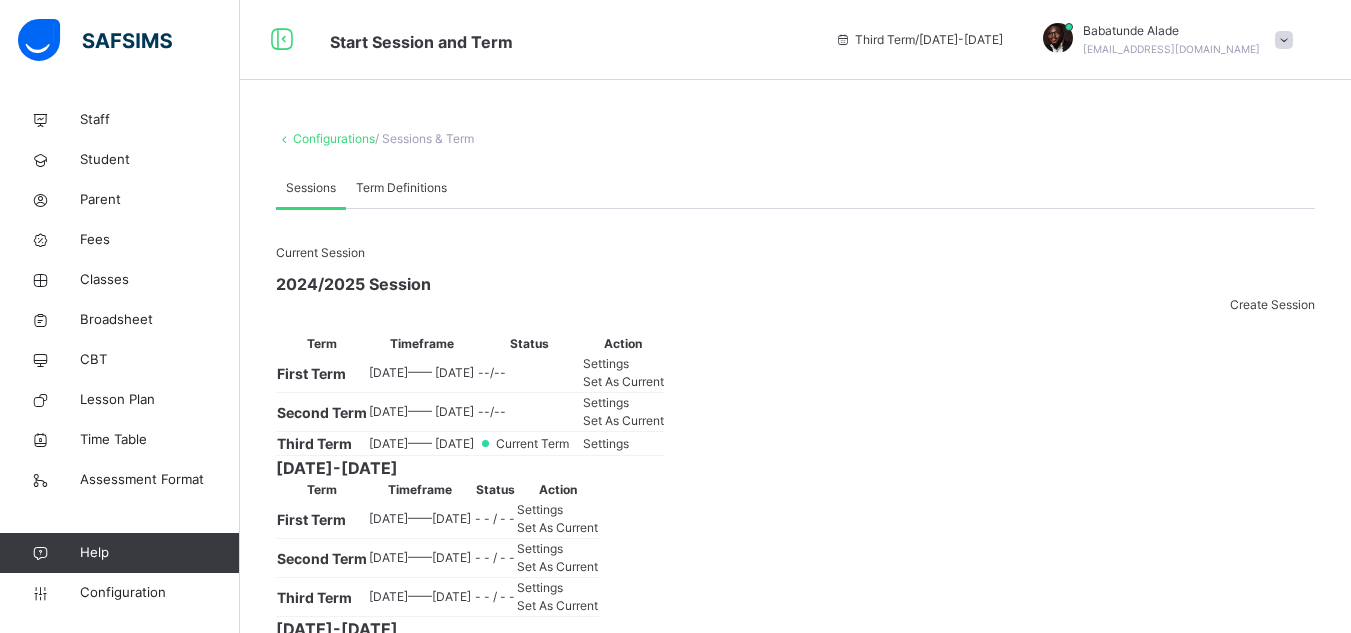 click on "Settings" at bounding box center [623, 444] 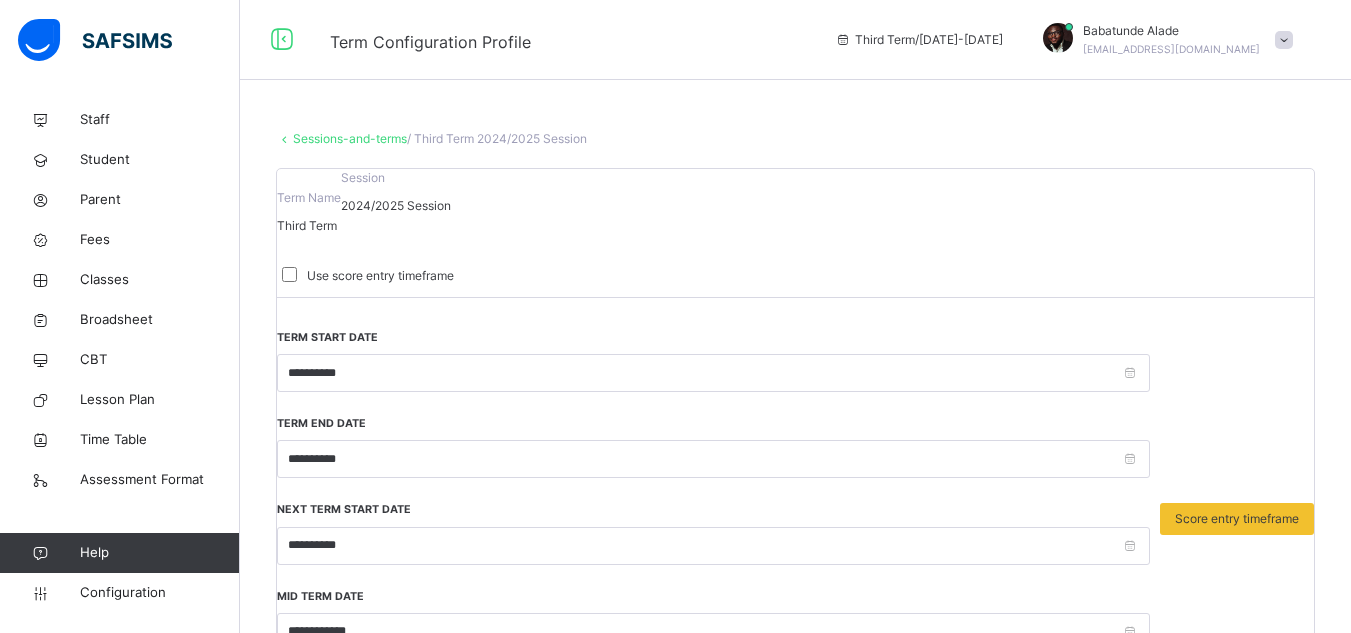 click on "Early Years" at bounding box center (486, 731) 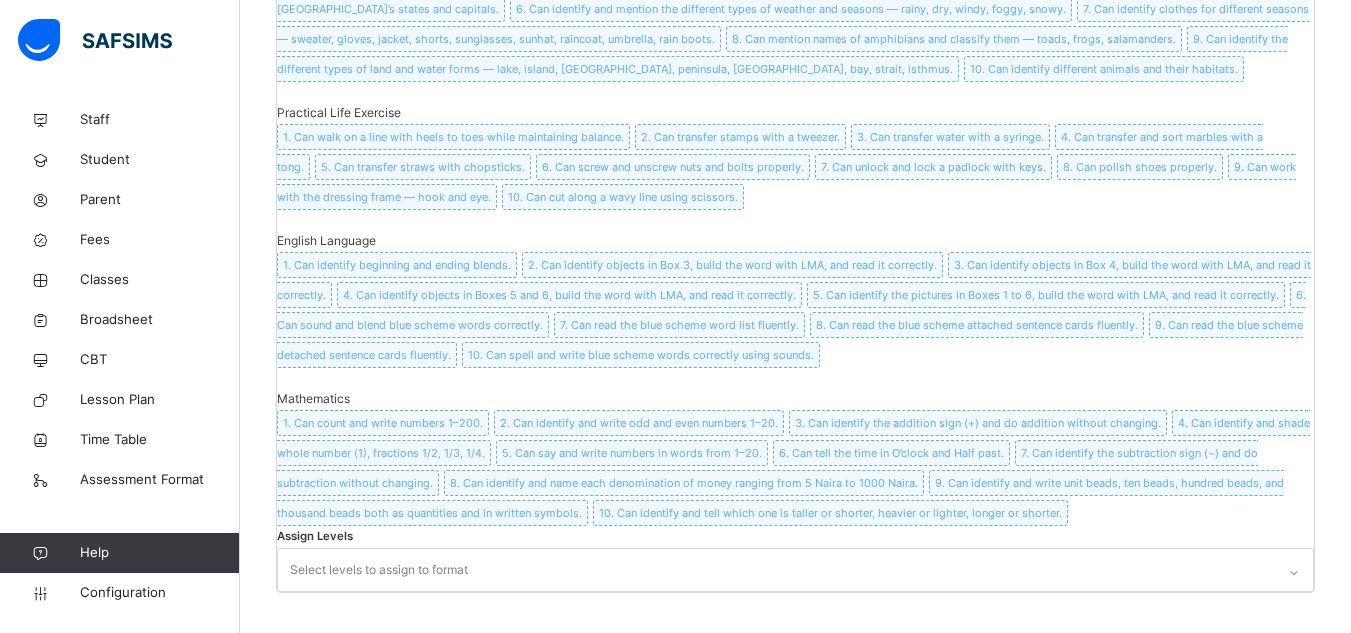 scroll, scrollTop: 10786, scrollLeft: 0, axis: vertical 